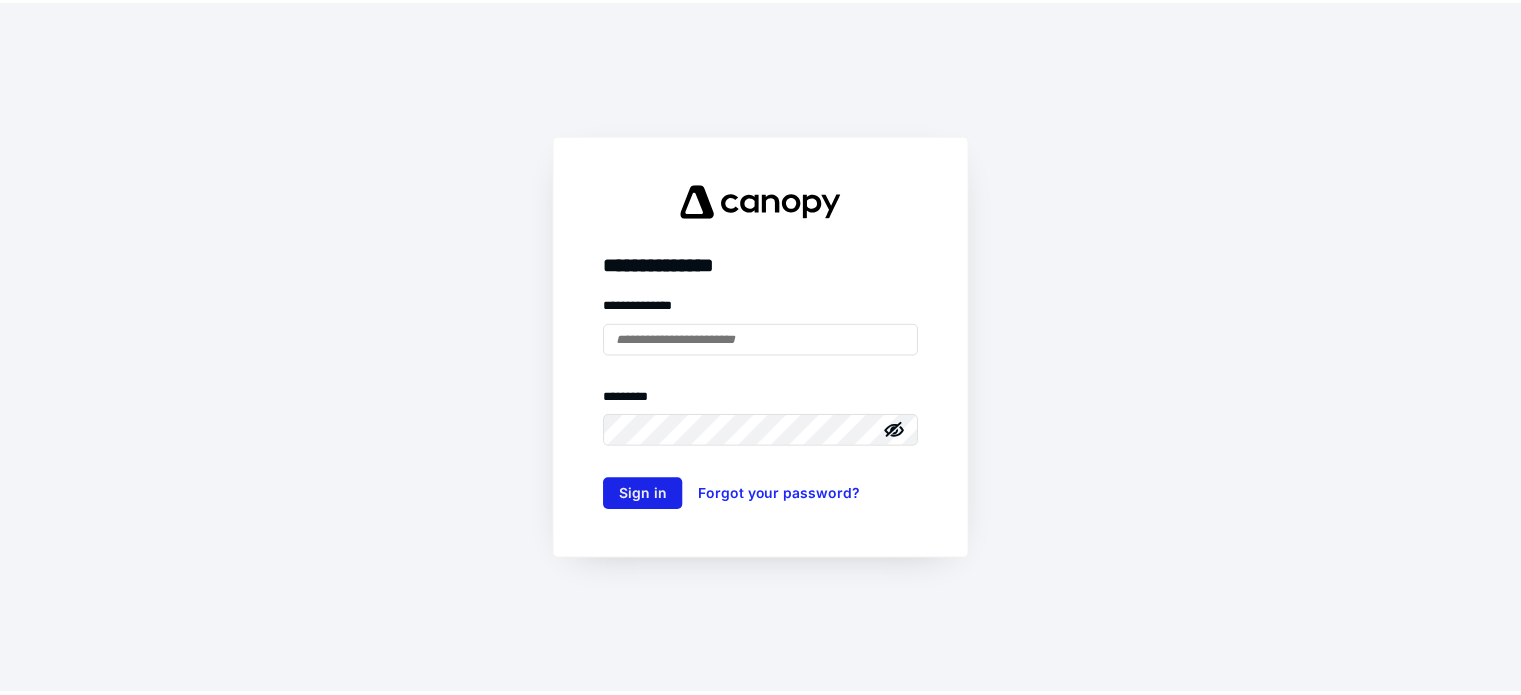scroll, scrollTop: 0, scrollLeft: 0, axis: both 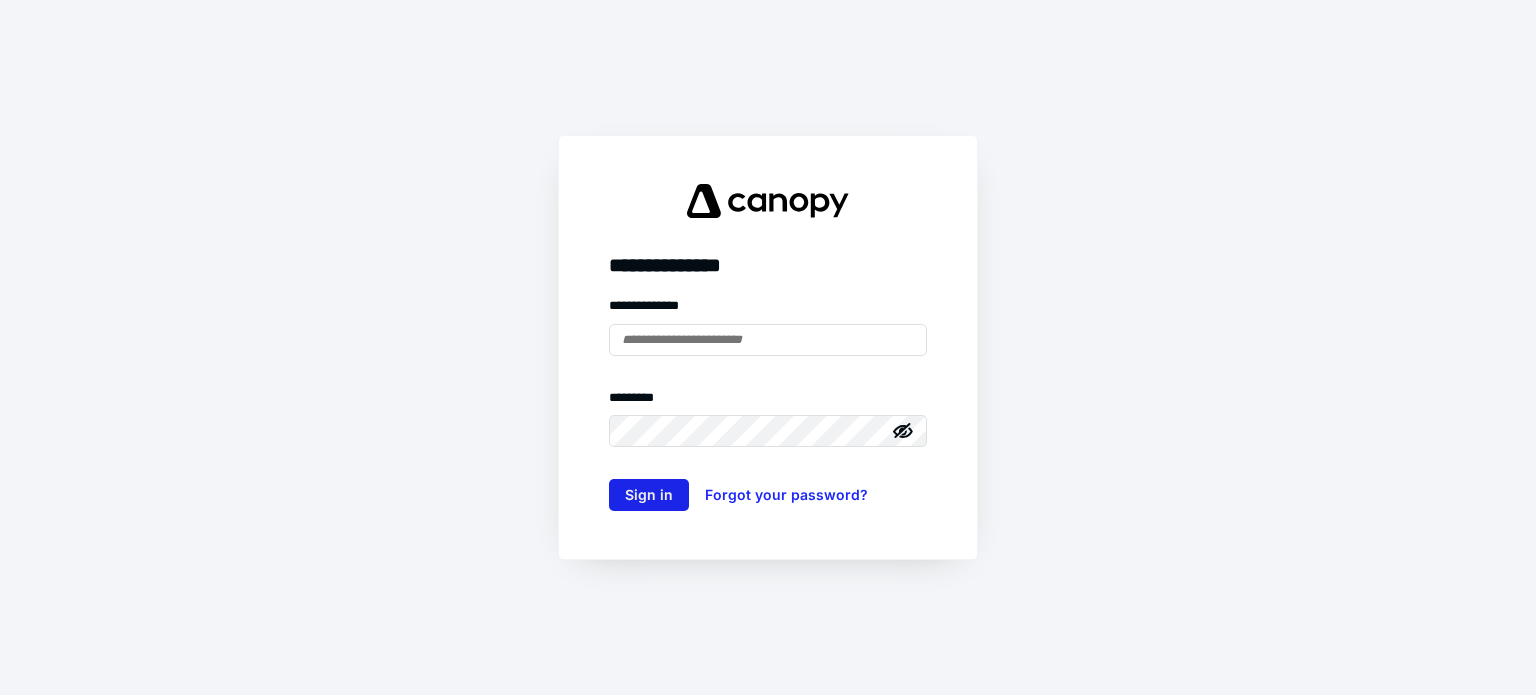 type on "**********" 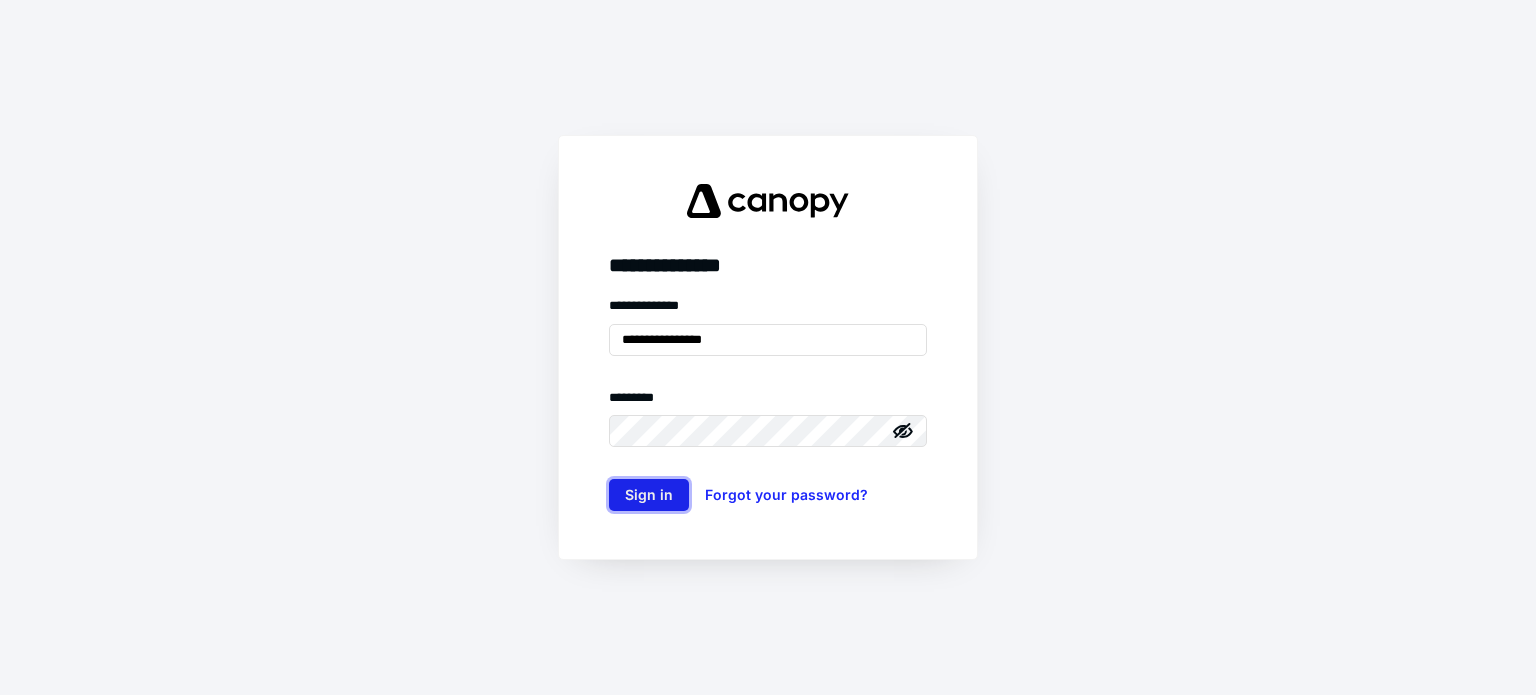 click on "Sign in" at bounding box center (649, 495) 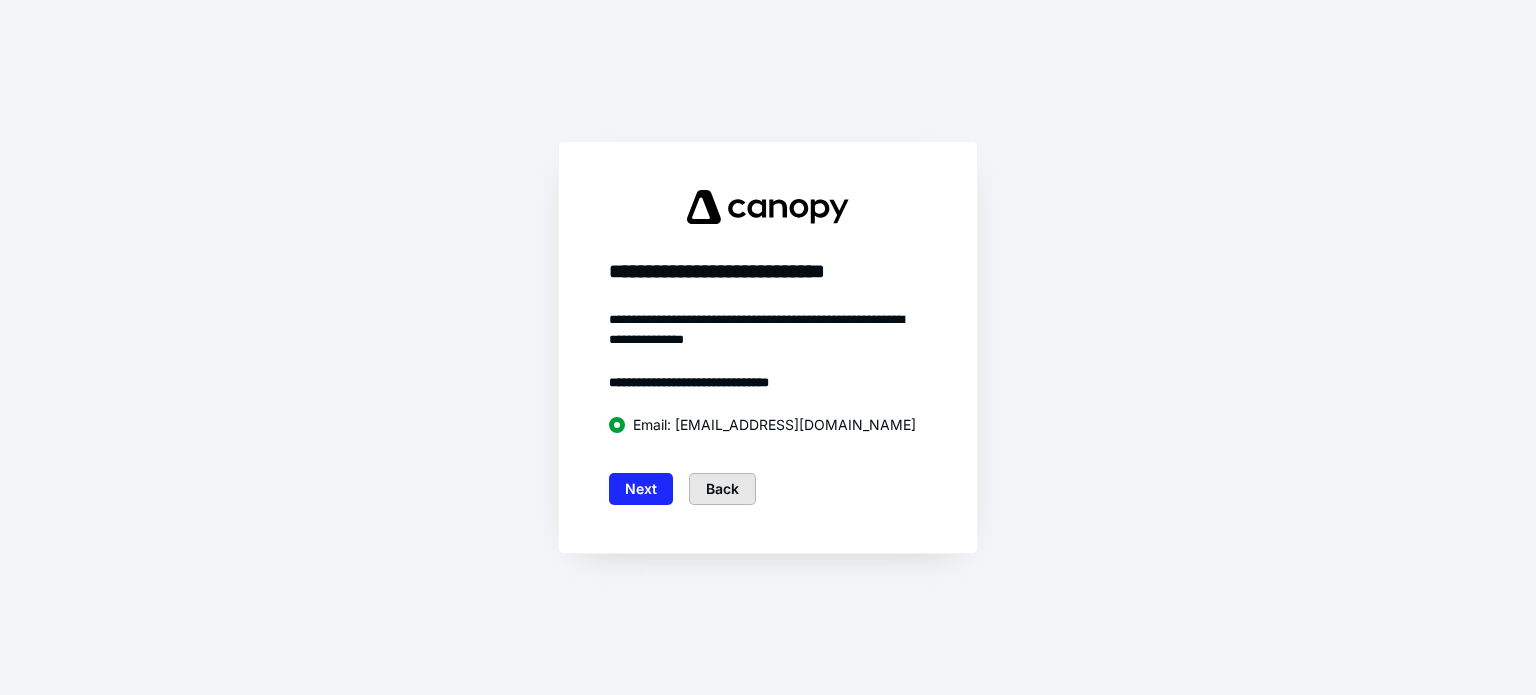 click on "Back" at bounding box center [722, 489] 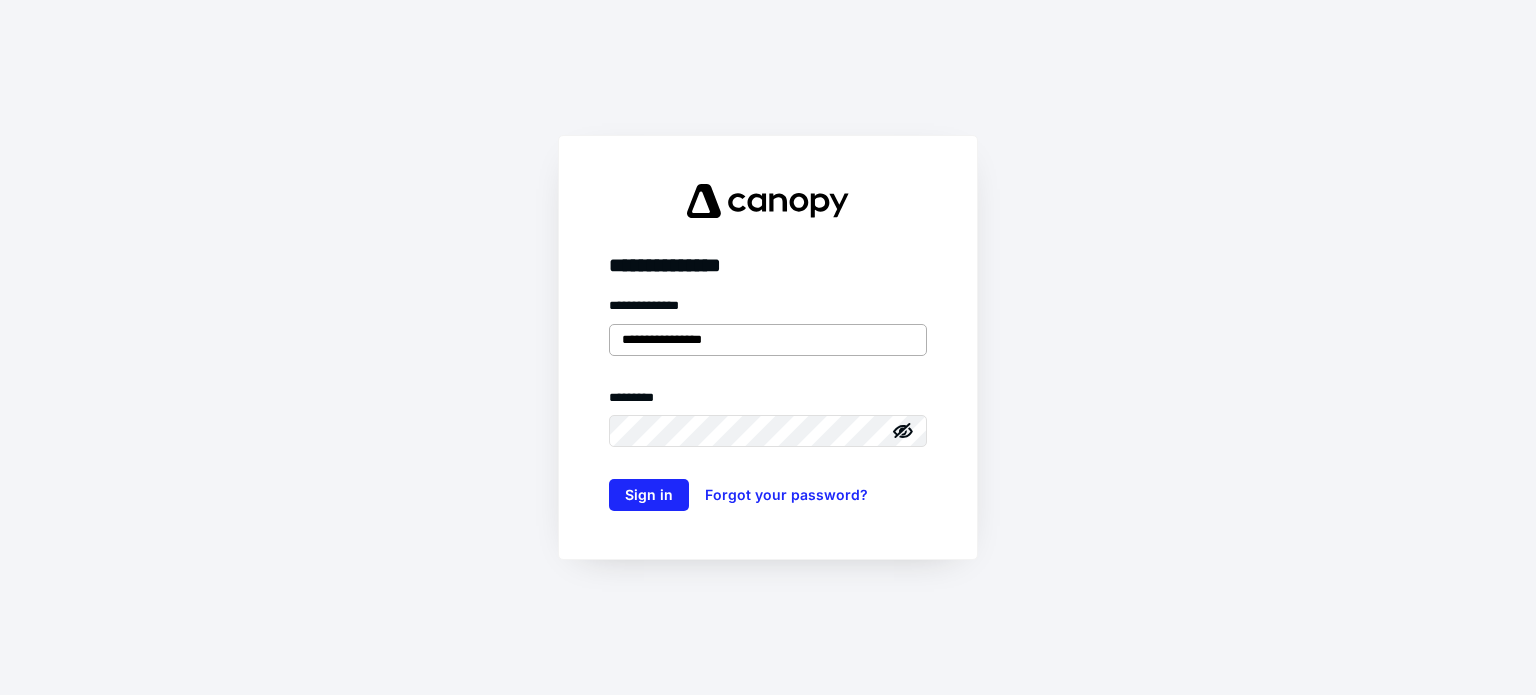 click on "**********" at bounding box center (768, 340) 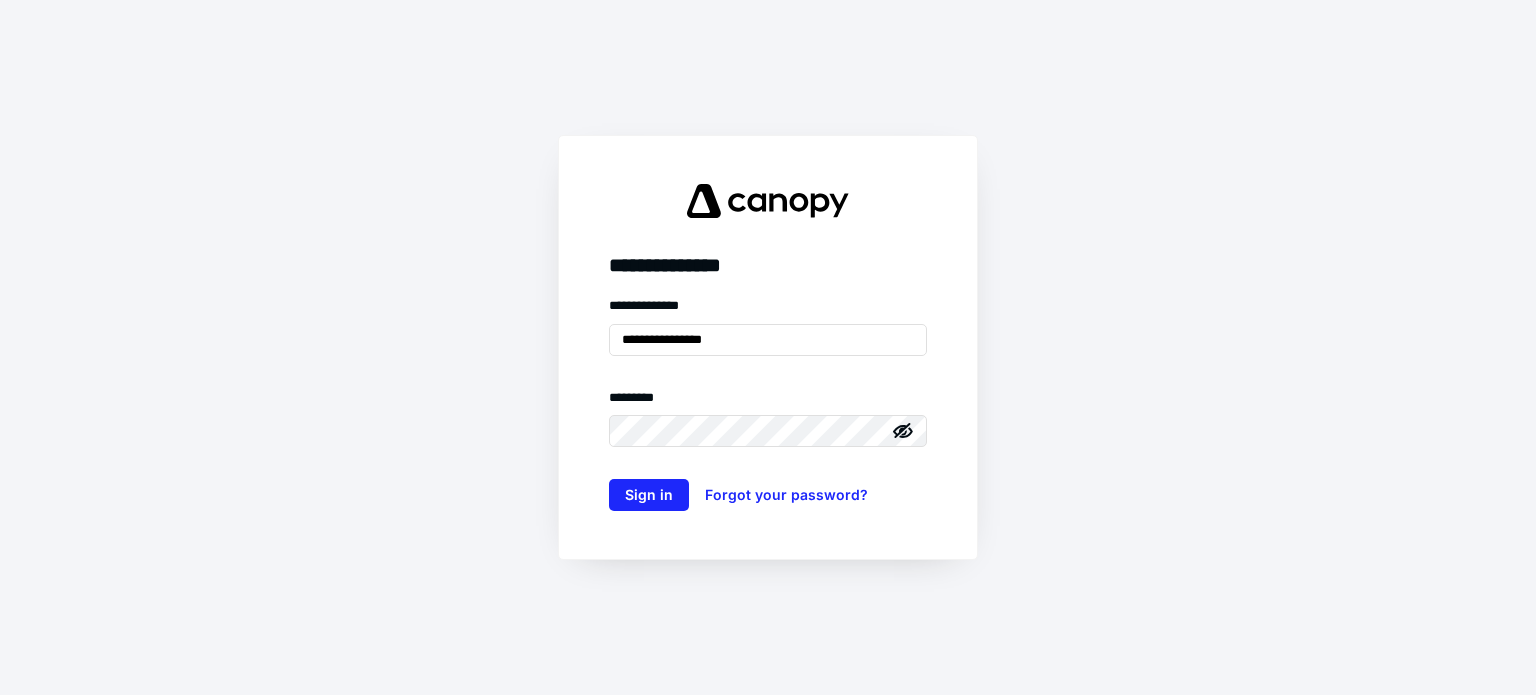 type on "**********" 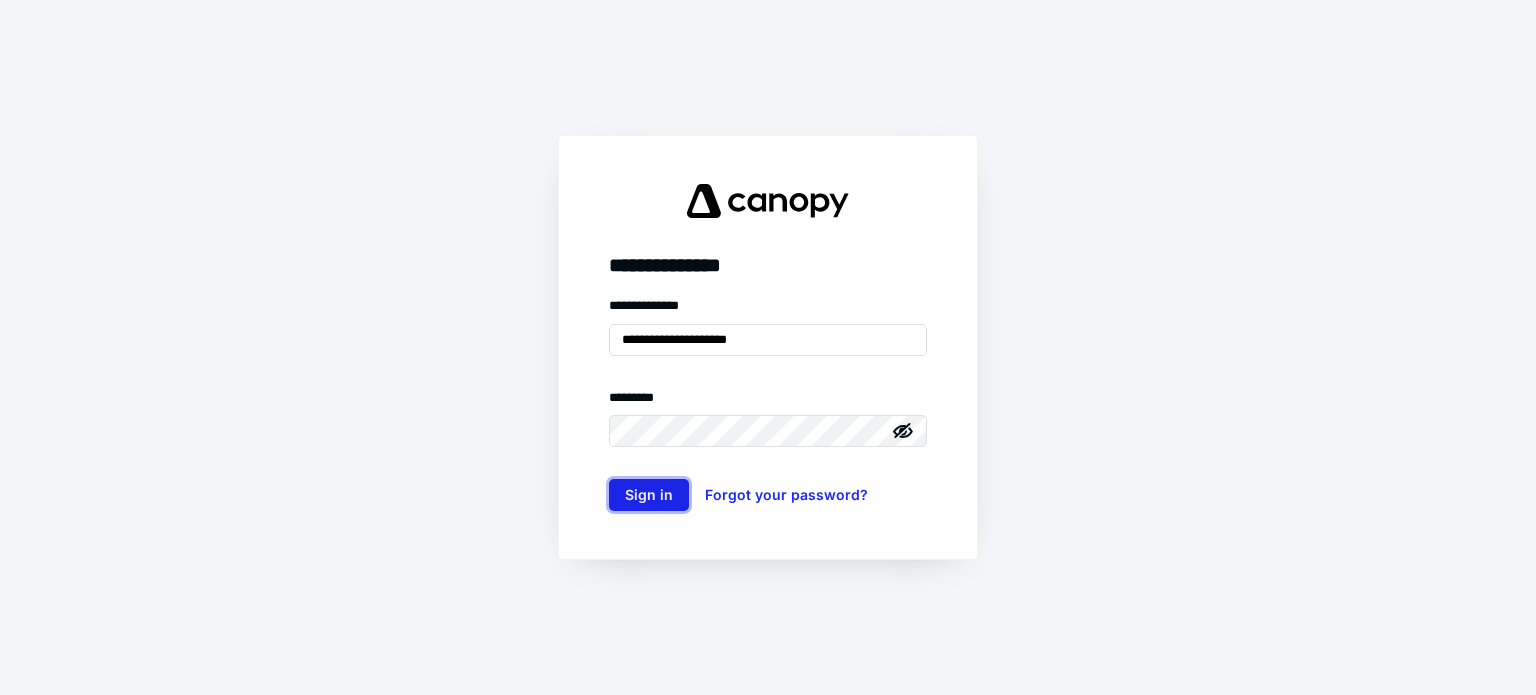 click on "Sign in" at bounding box center [649, 495] 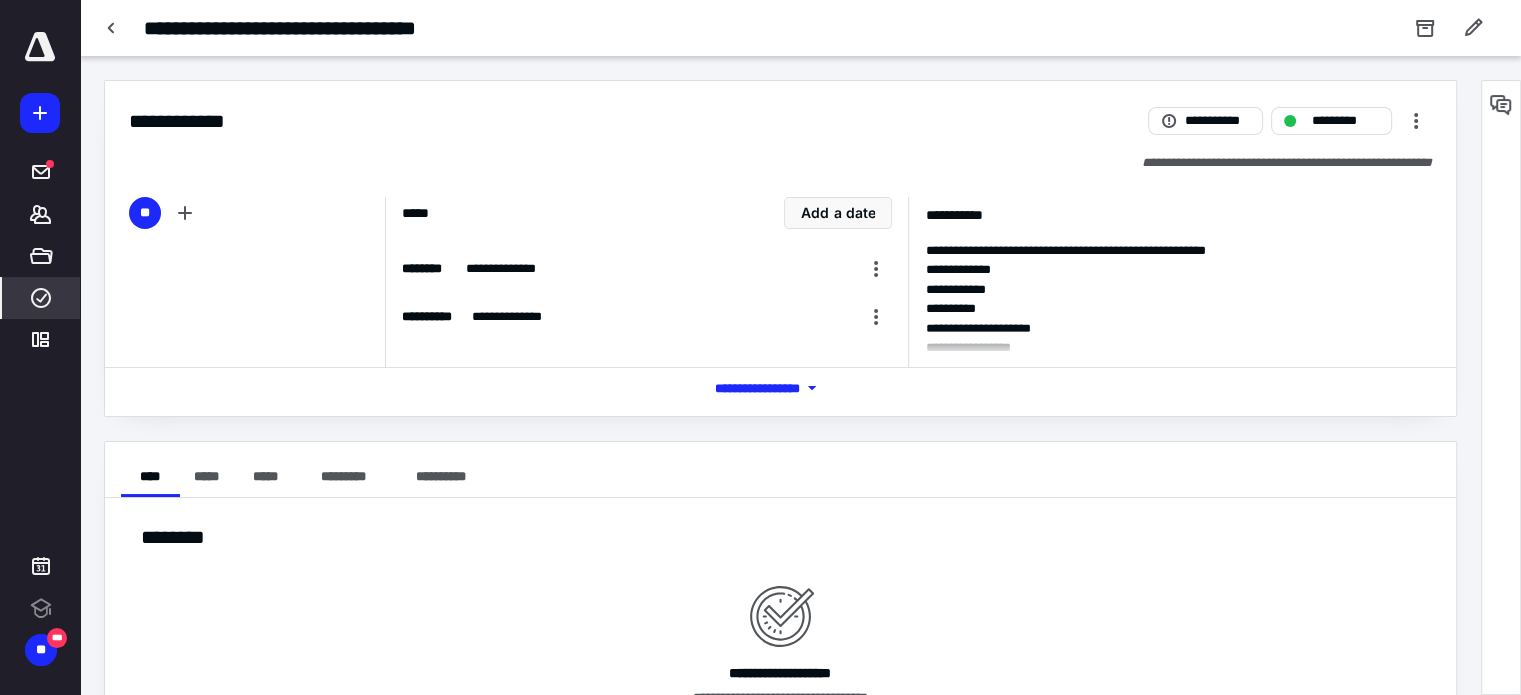 scroll, scrollTop: 0, scrollLeft: 0, axis: both 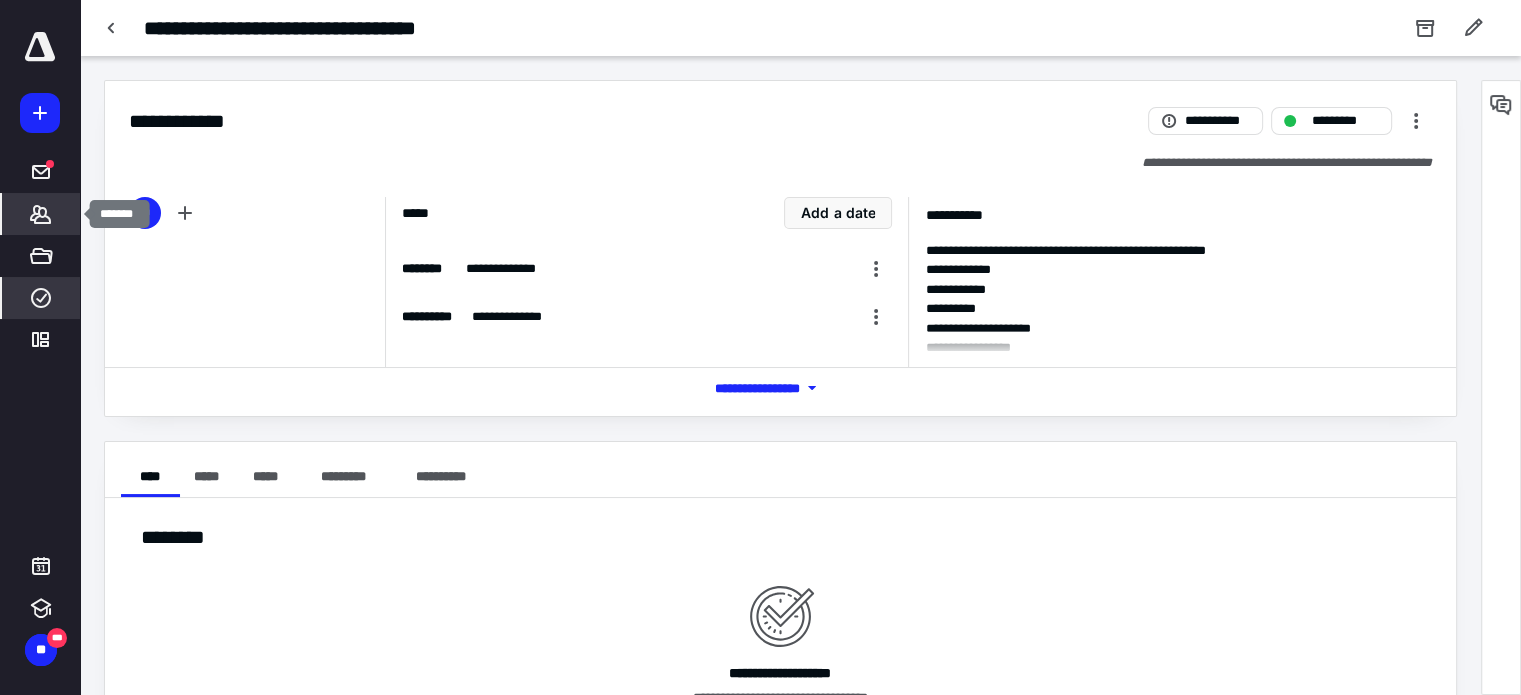 click 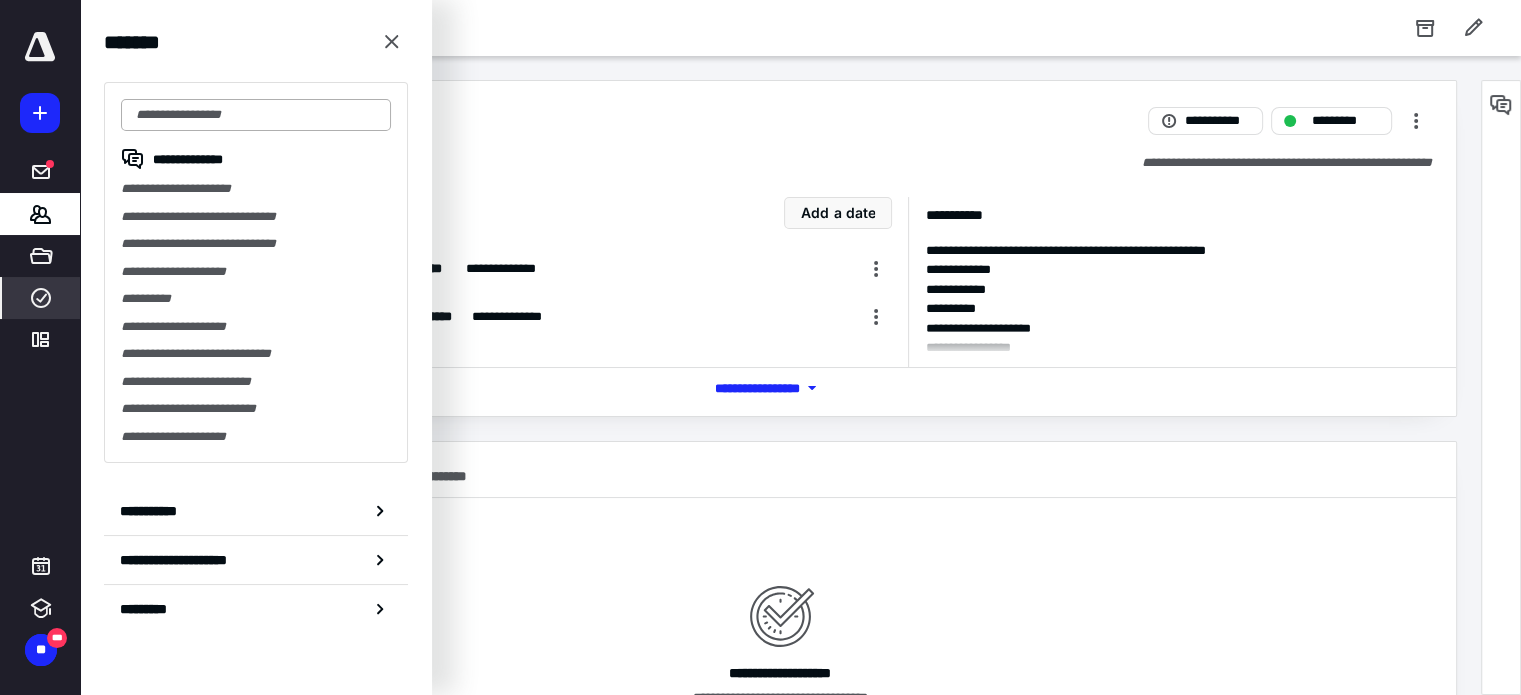 click at bounding box center [256, 115] 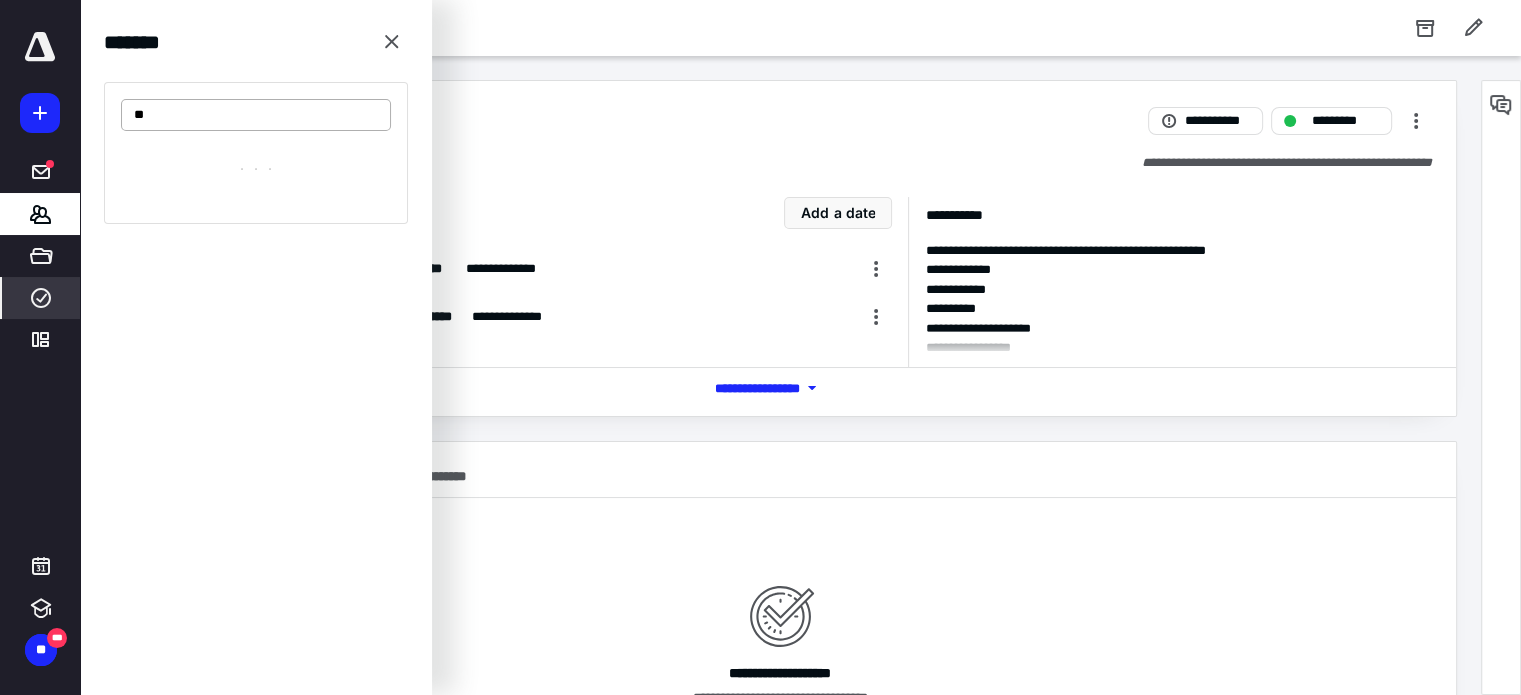 type on "*" 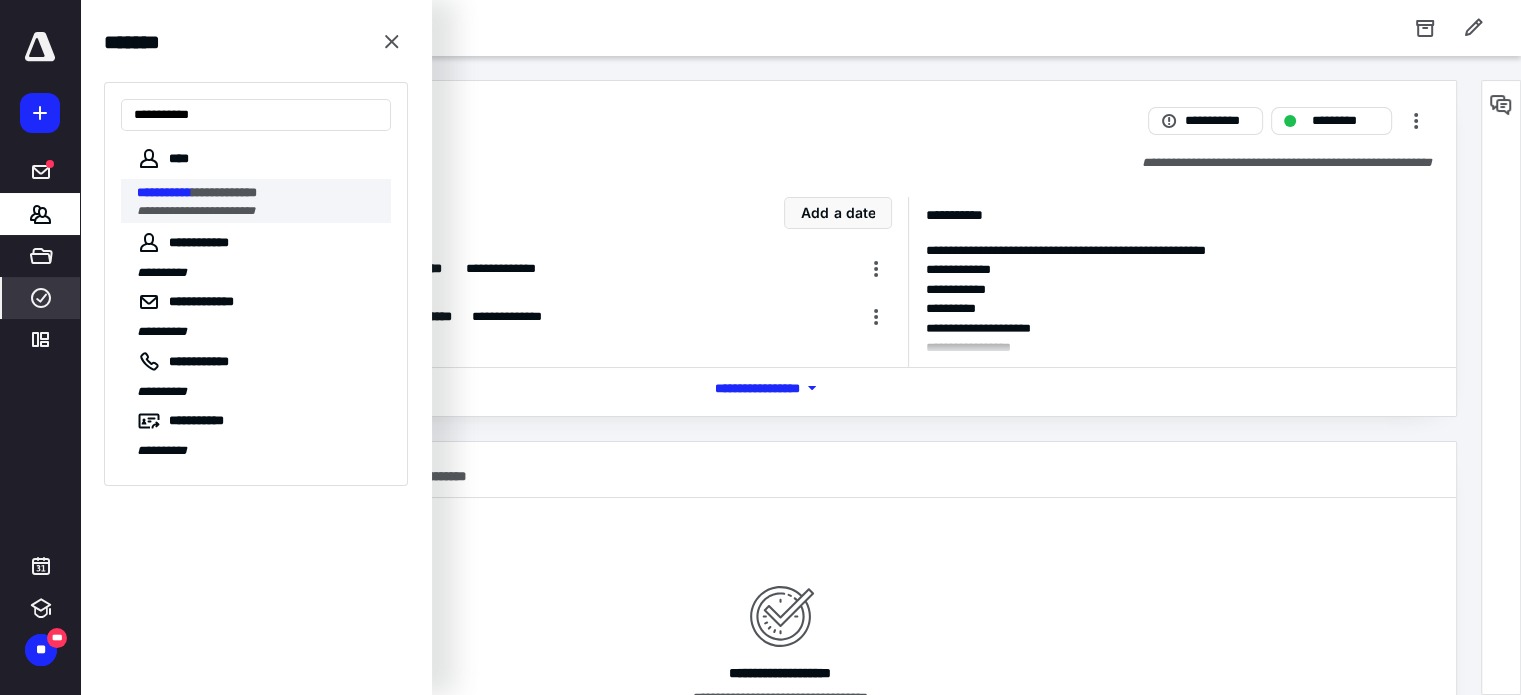 type on "**********" 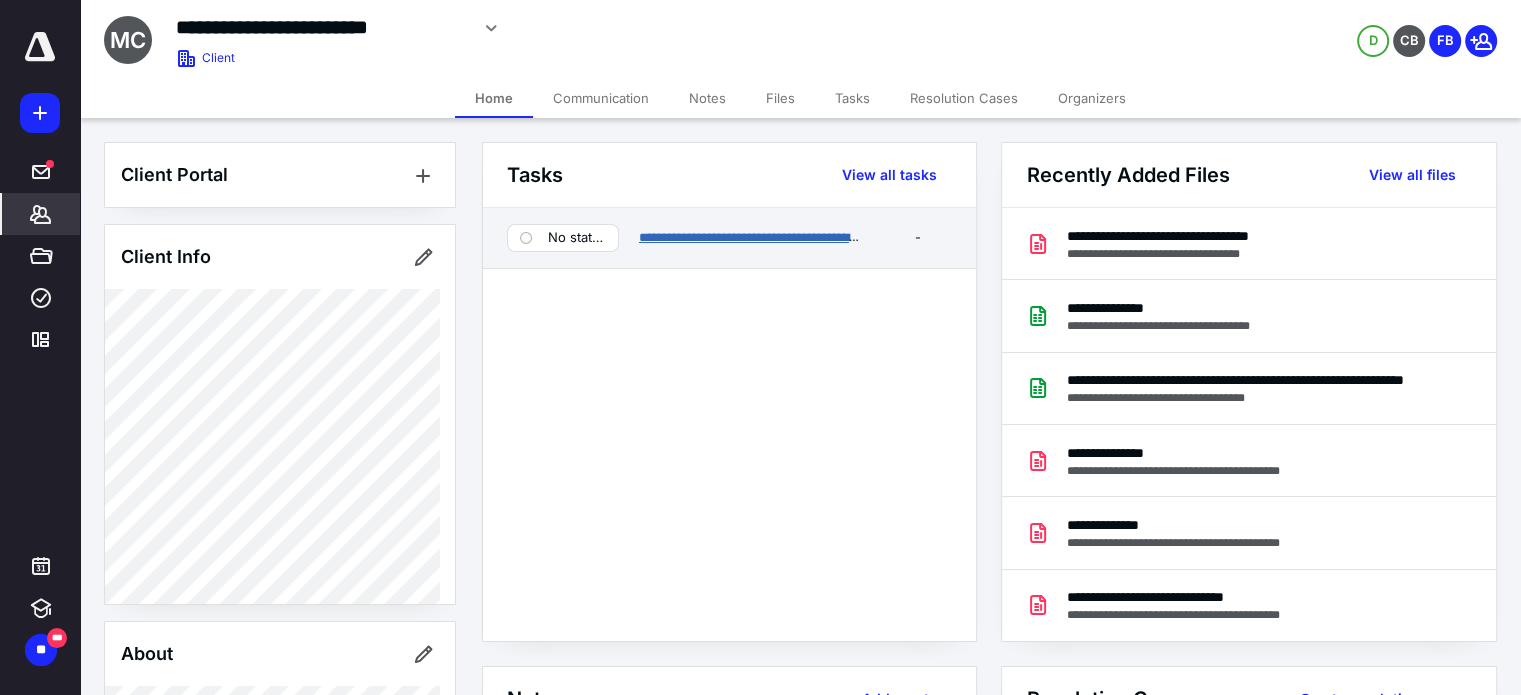 click on "**********" at bounding box center [759, 237] 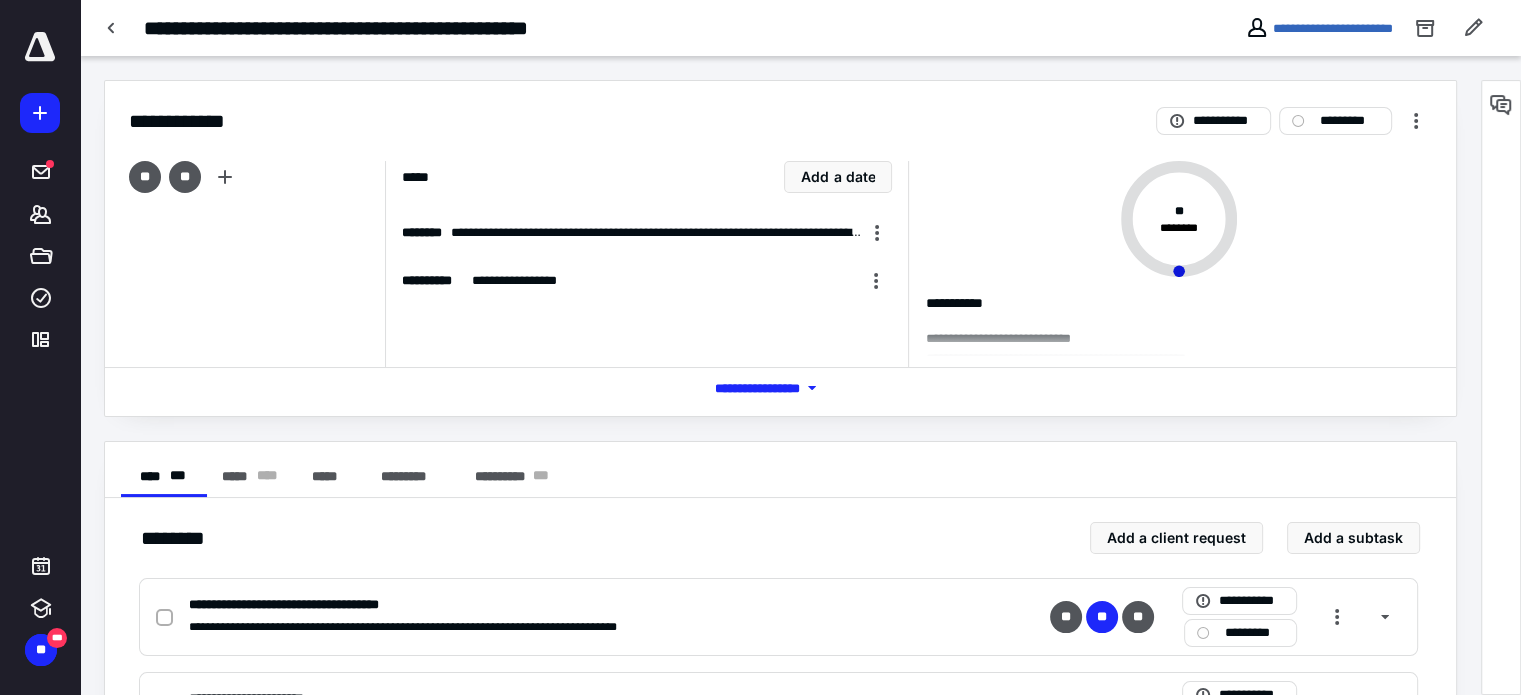 scroll, scrollTop: 291, scrollLeft: 0, axis: vertical 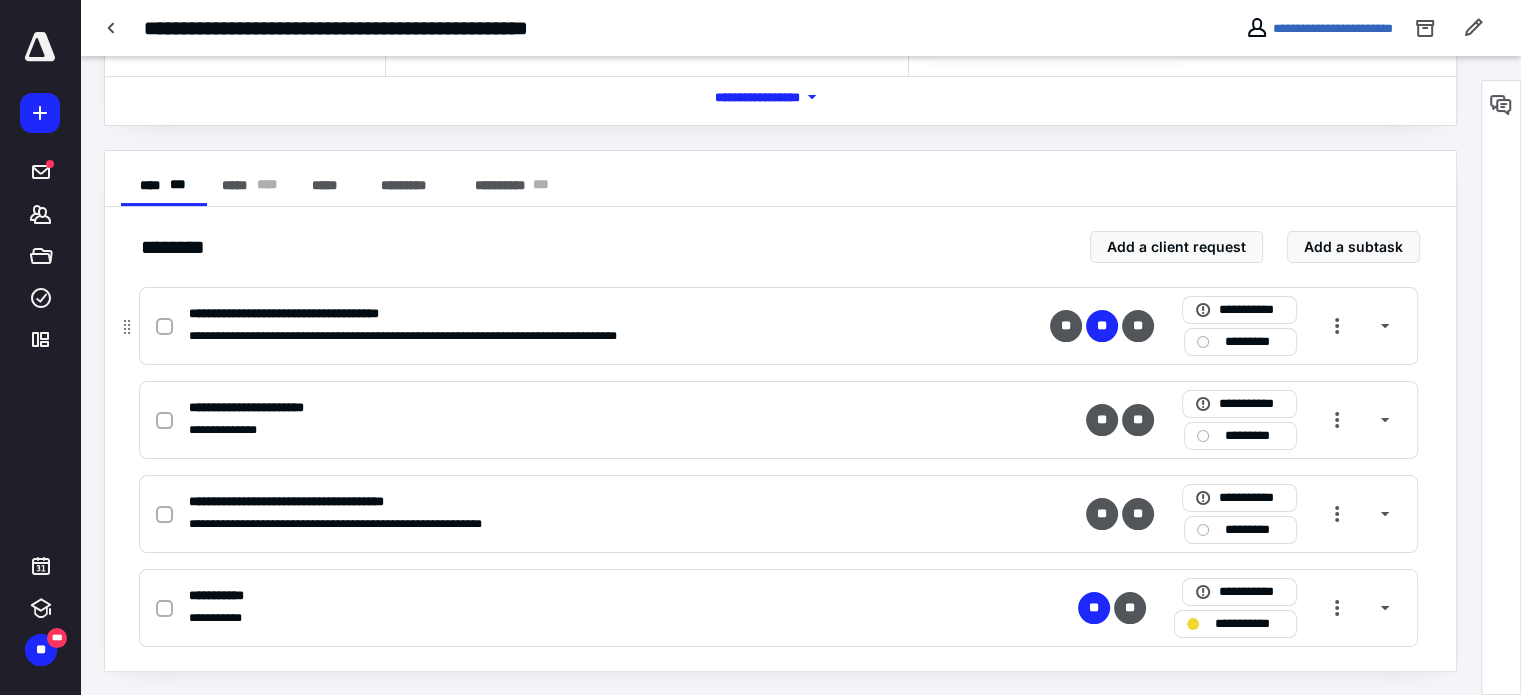 click on "**********" at bounding box center [445, 336] 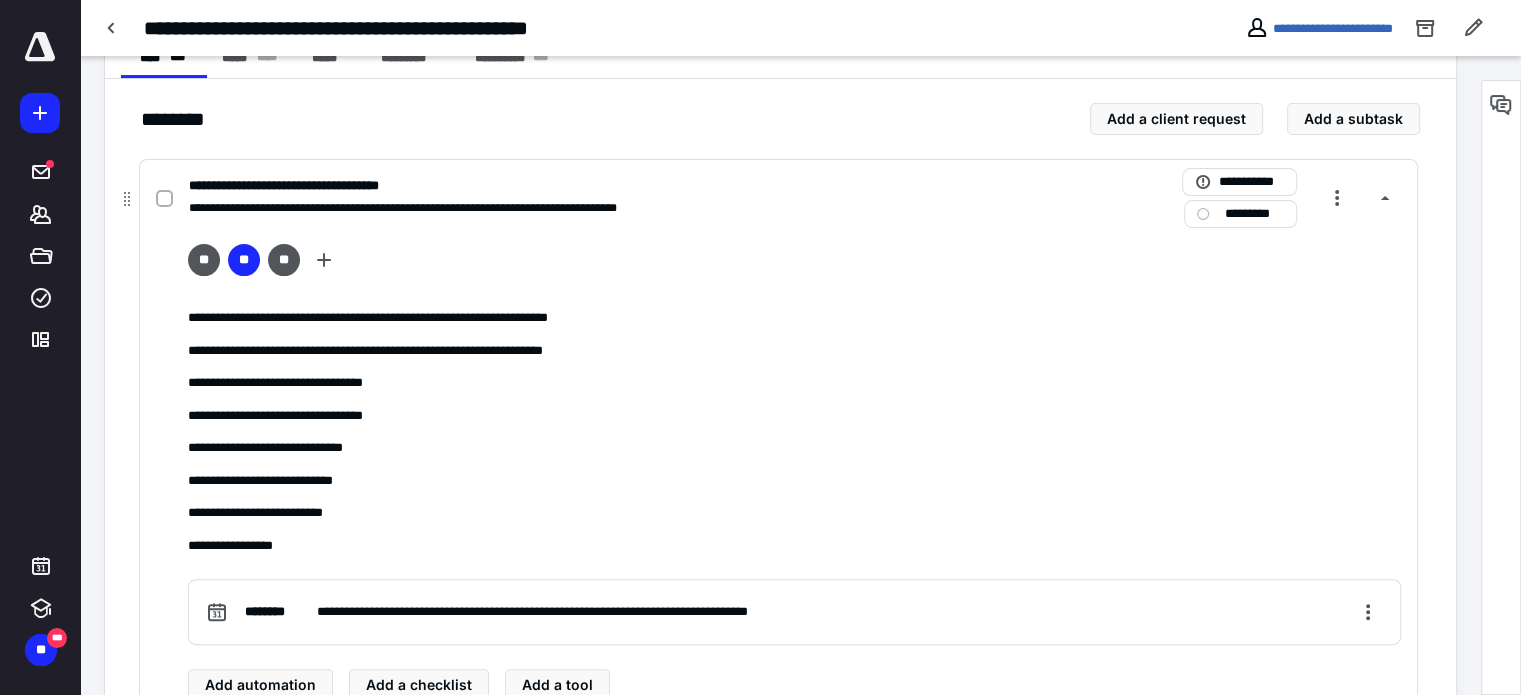 scroll, scrollTop: 420, scrollLeft: 0, axis: vertical 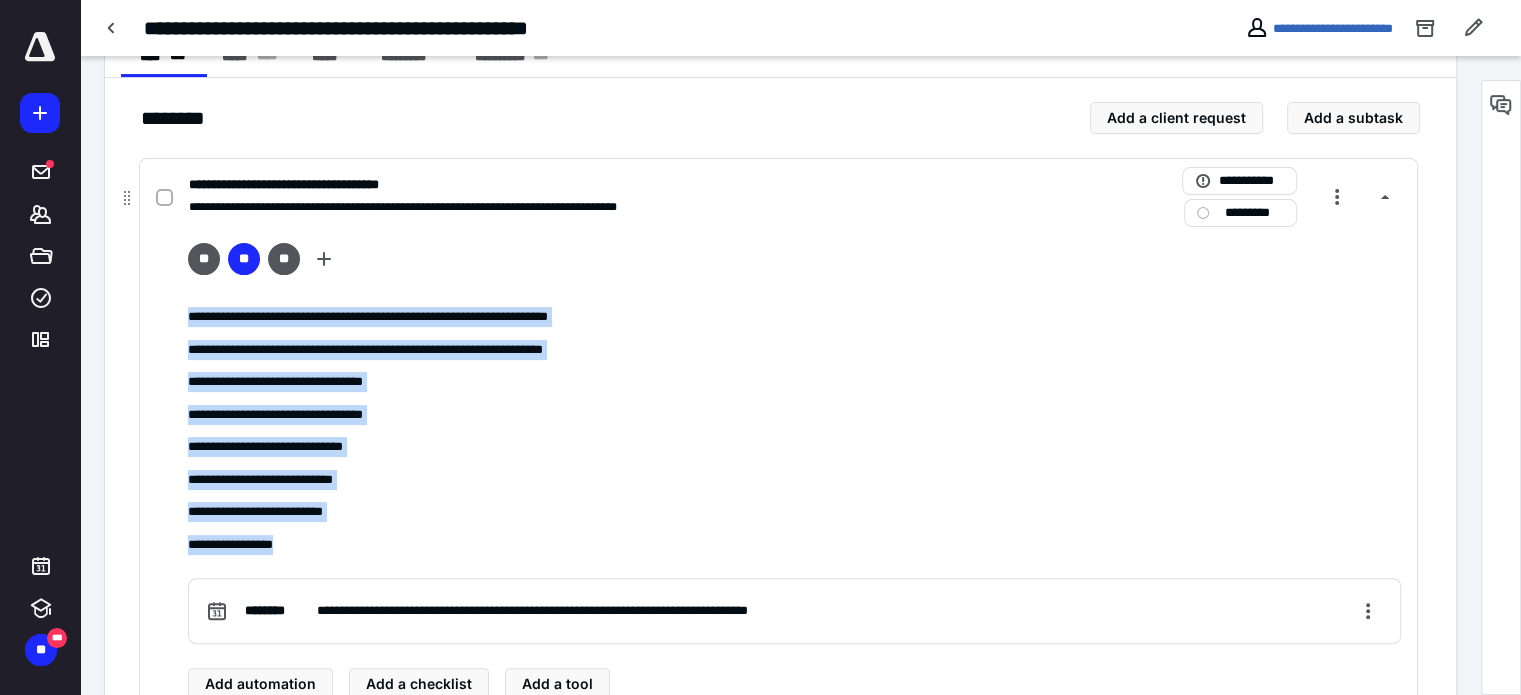 drag, startPoint x: 182, startPoint y: 318, endPoint x: 421, endPoint y: 534, distance: 322.14438 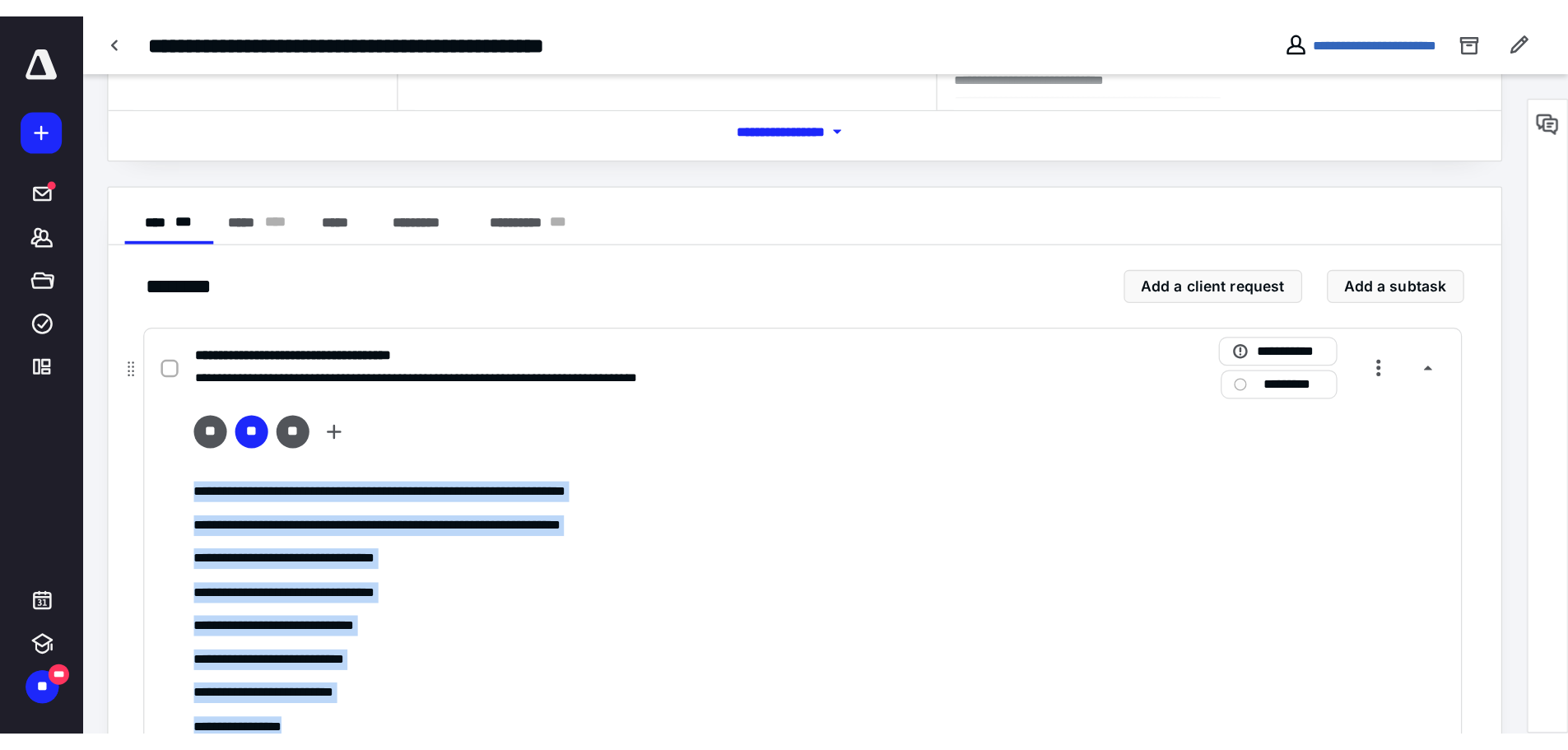 scroll, scrollTop: 231, scrollLeft: 0, axis: vertical 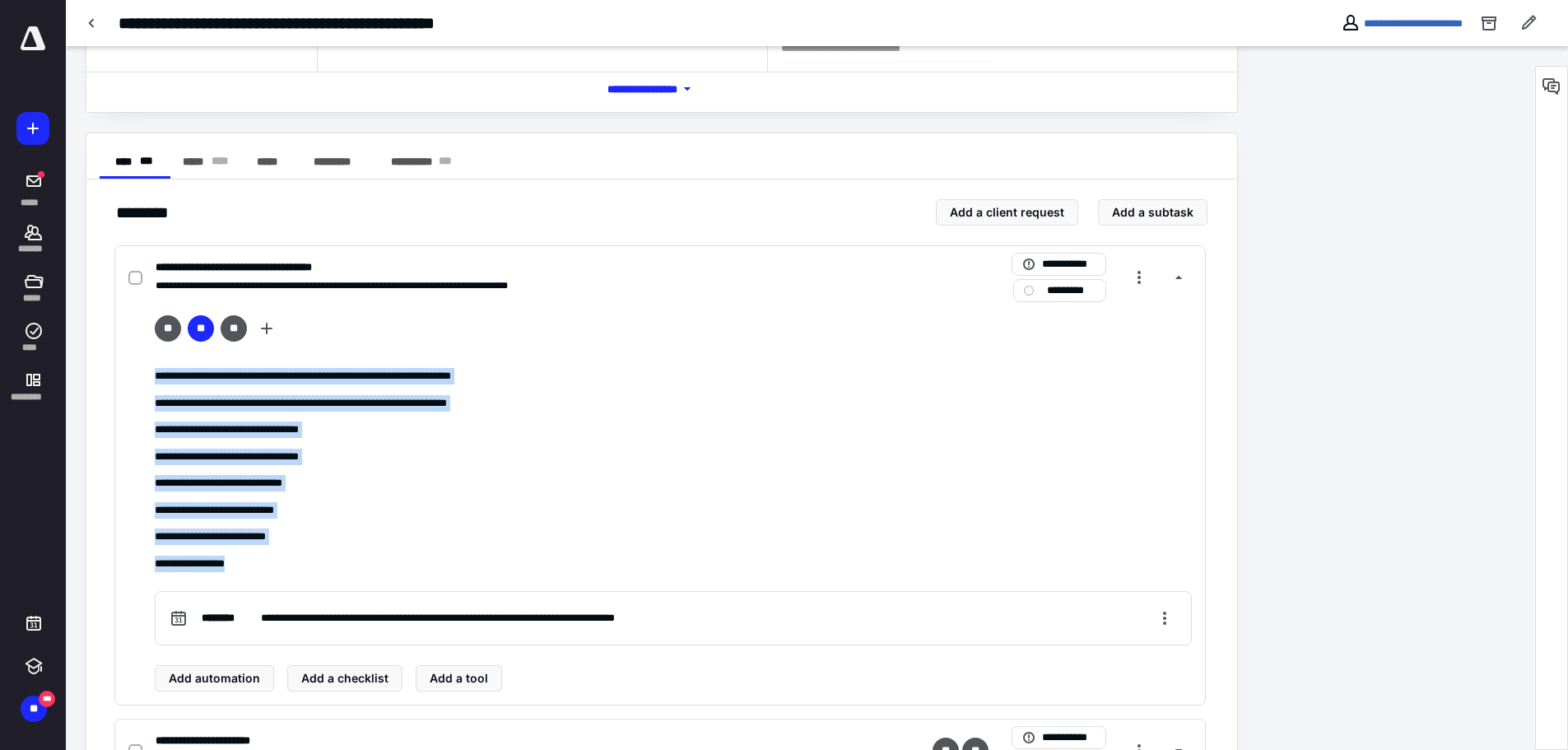 click at bounding box center [33, 39] 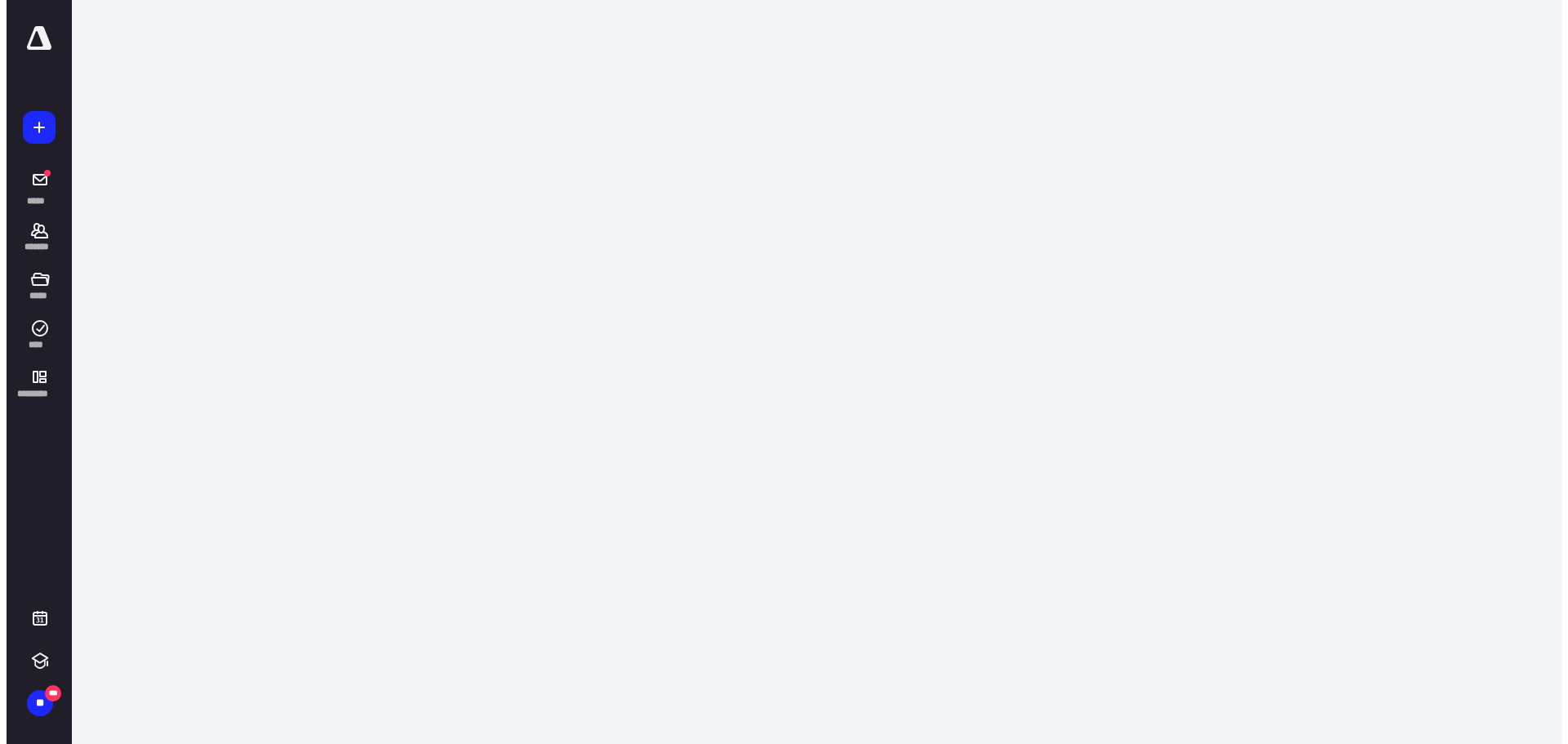 scroll, scrollTop: 0, scrollLeft: 0, axis: both 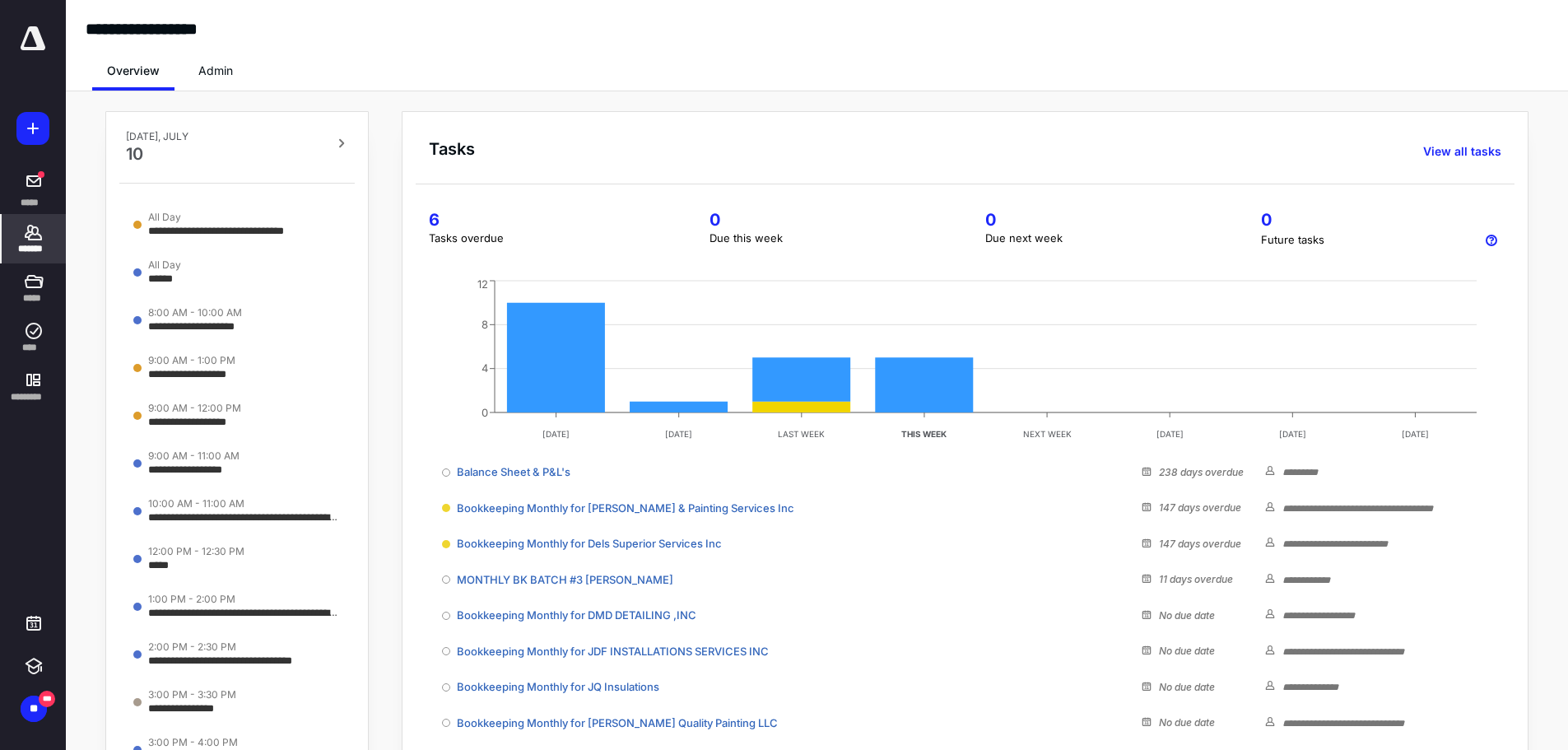 click on "*******" at bounding box center (34, 239) 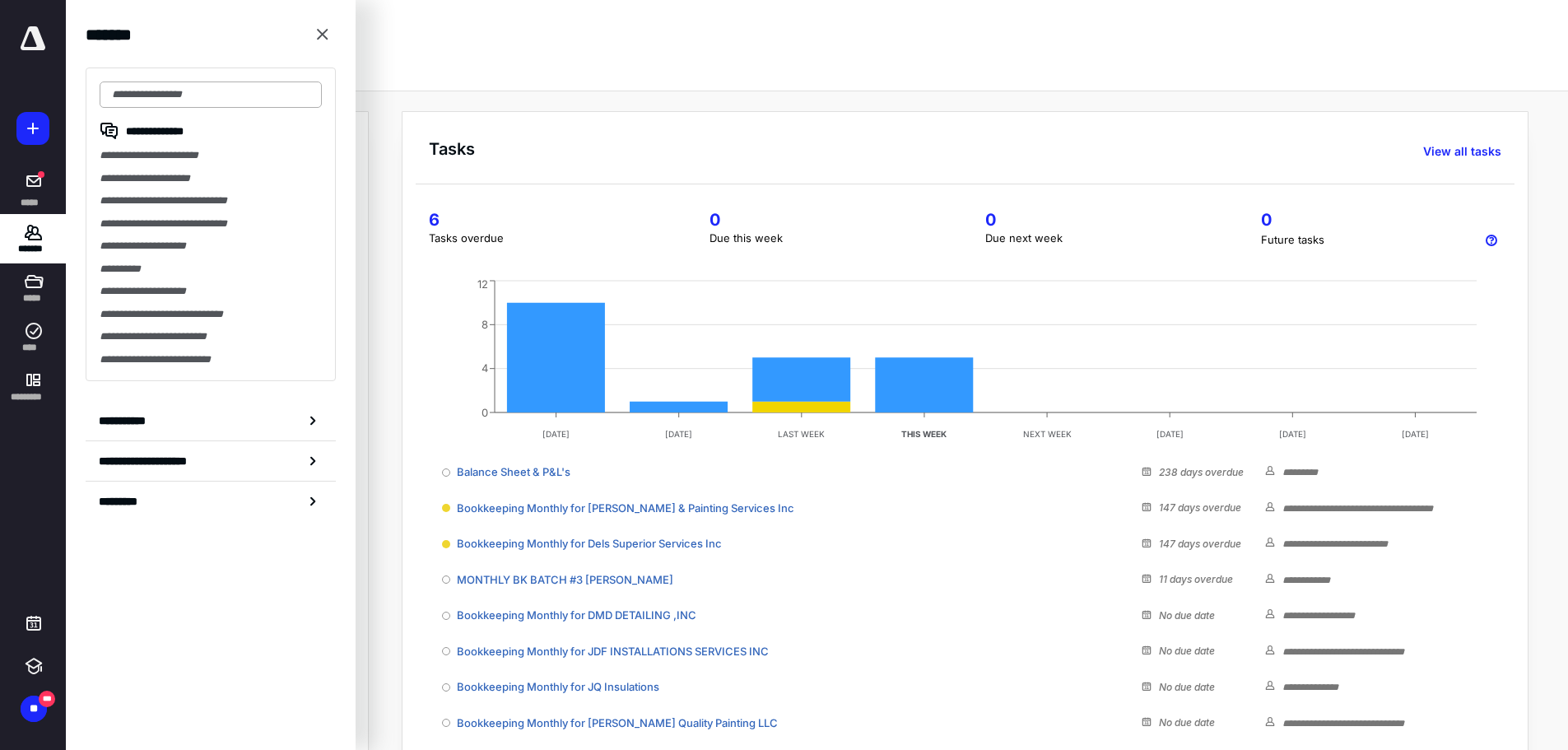 click at bounding box center [211, 95] 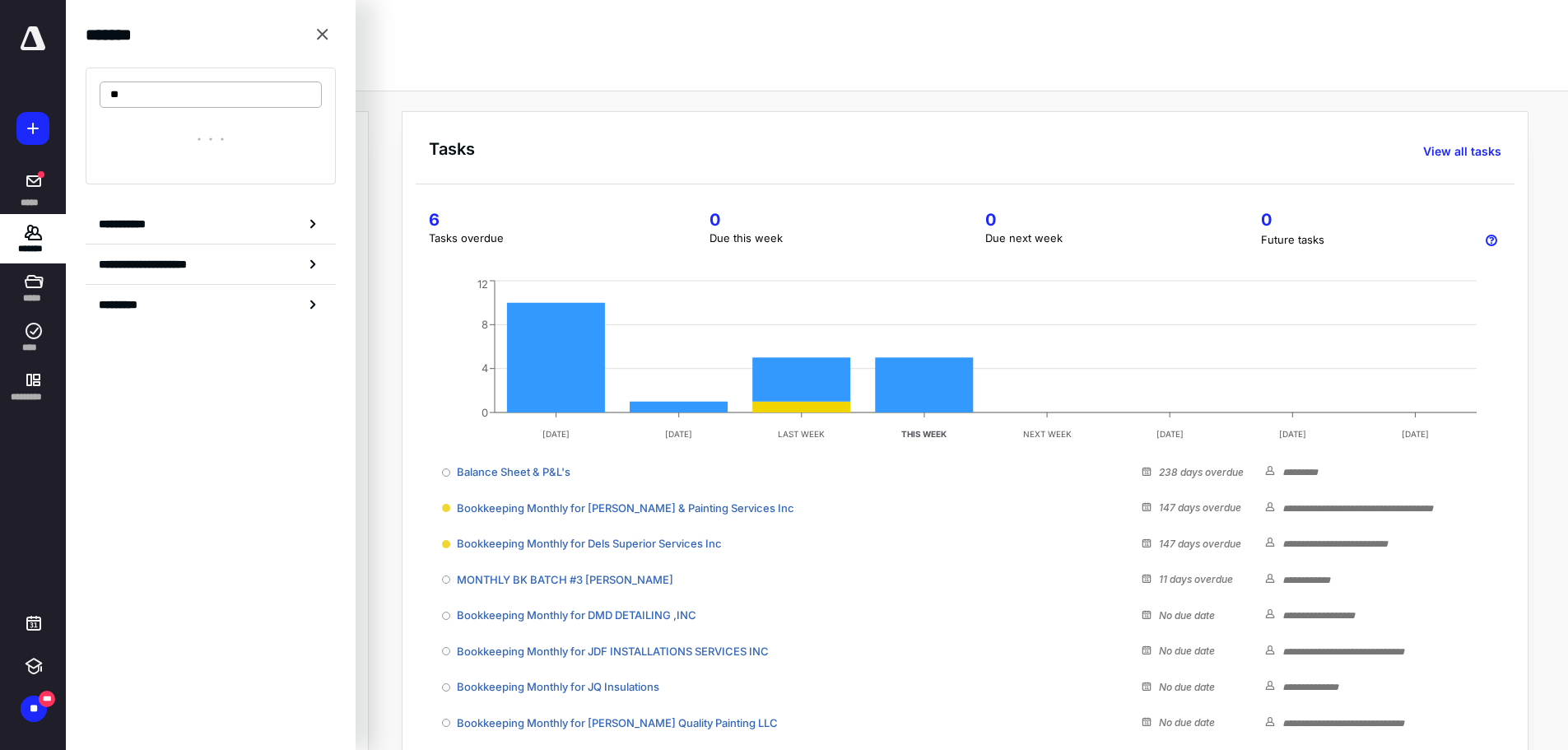 type on "*" 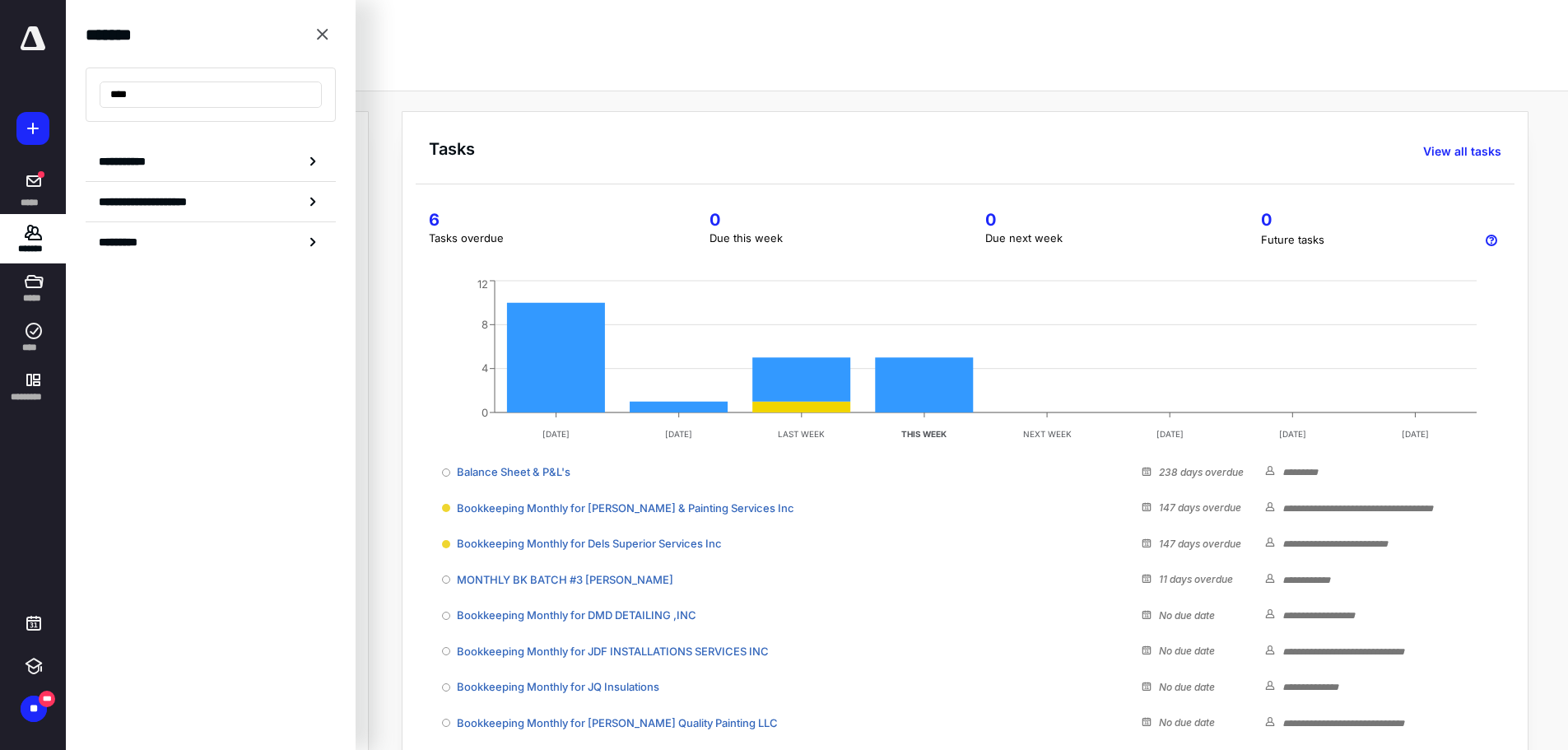 type on "****" 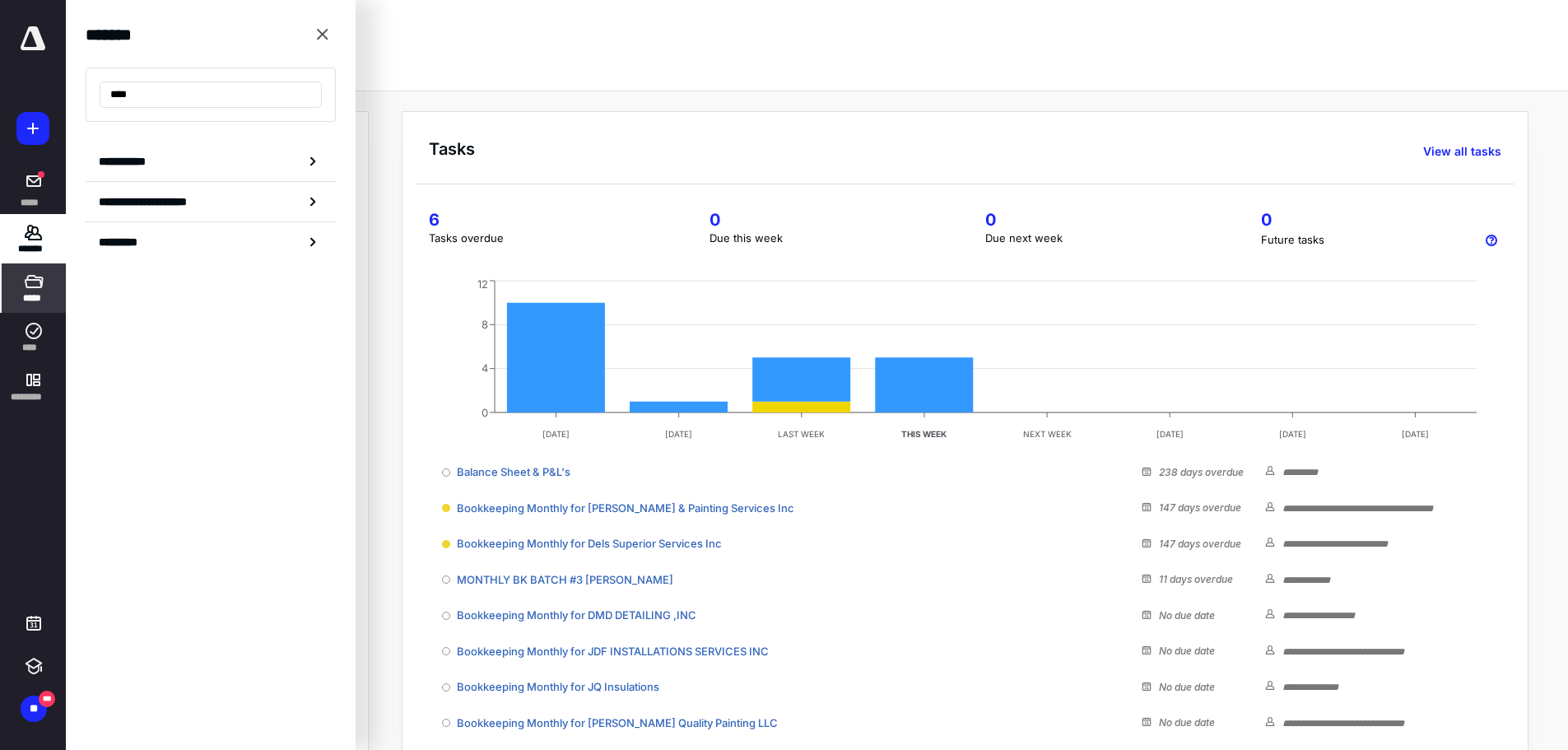 click on "*****" at bounding box center (33, 298) 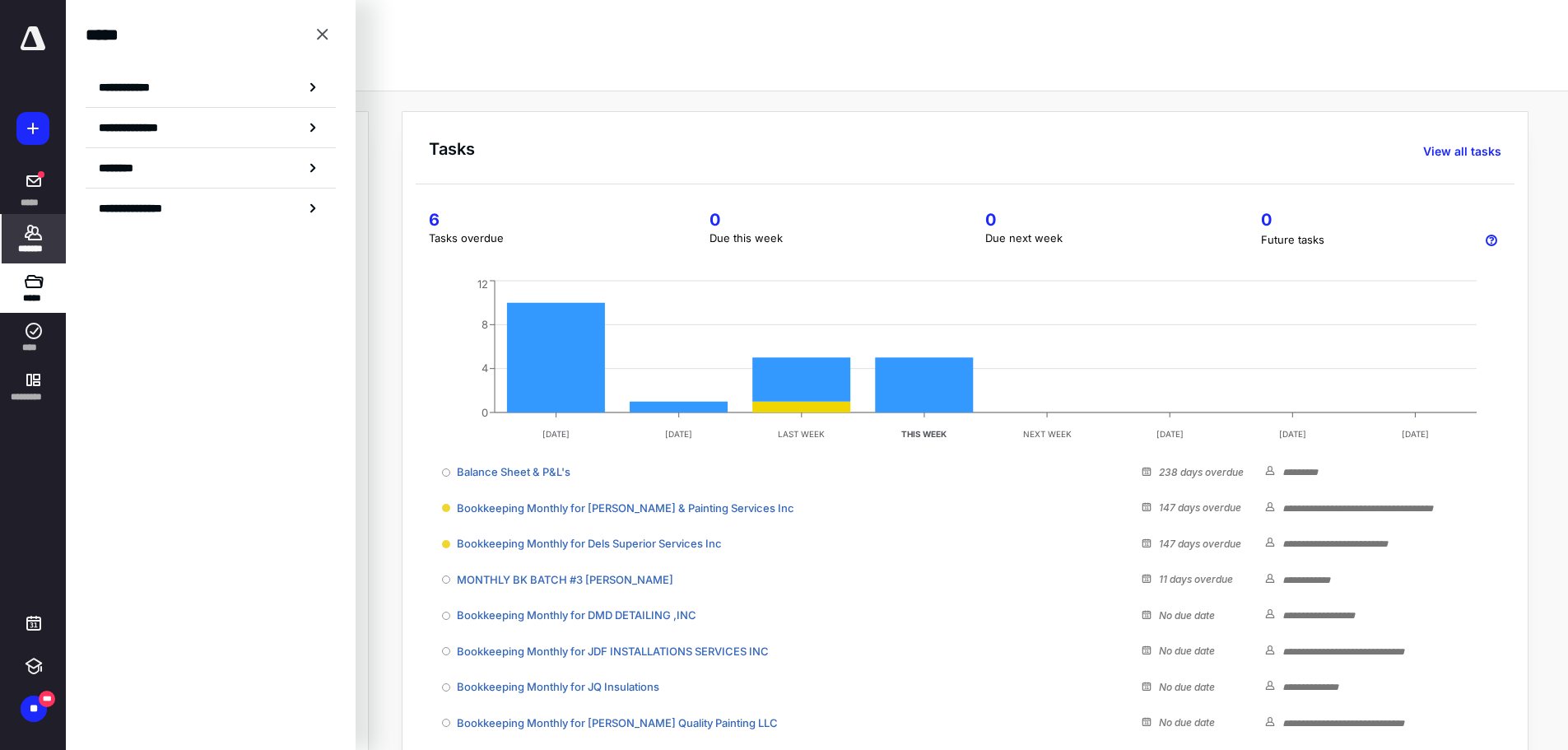 click 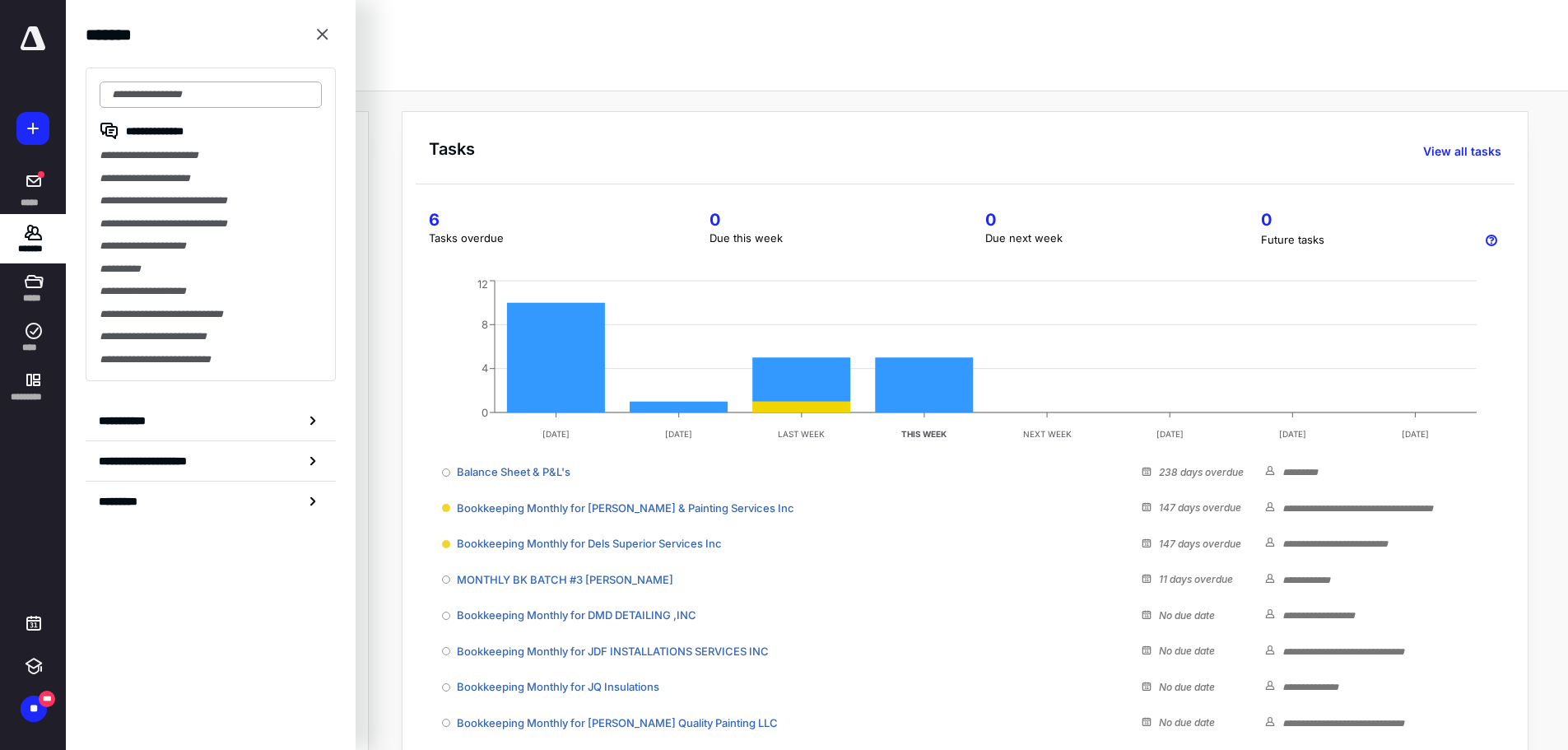 click at bounding box center [211, 95] 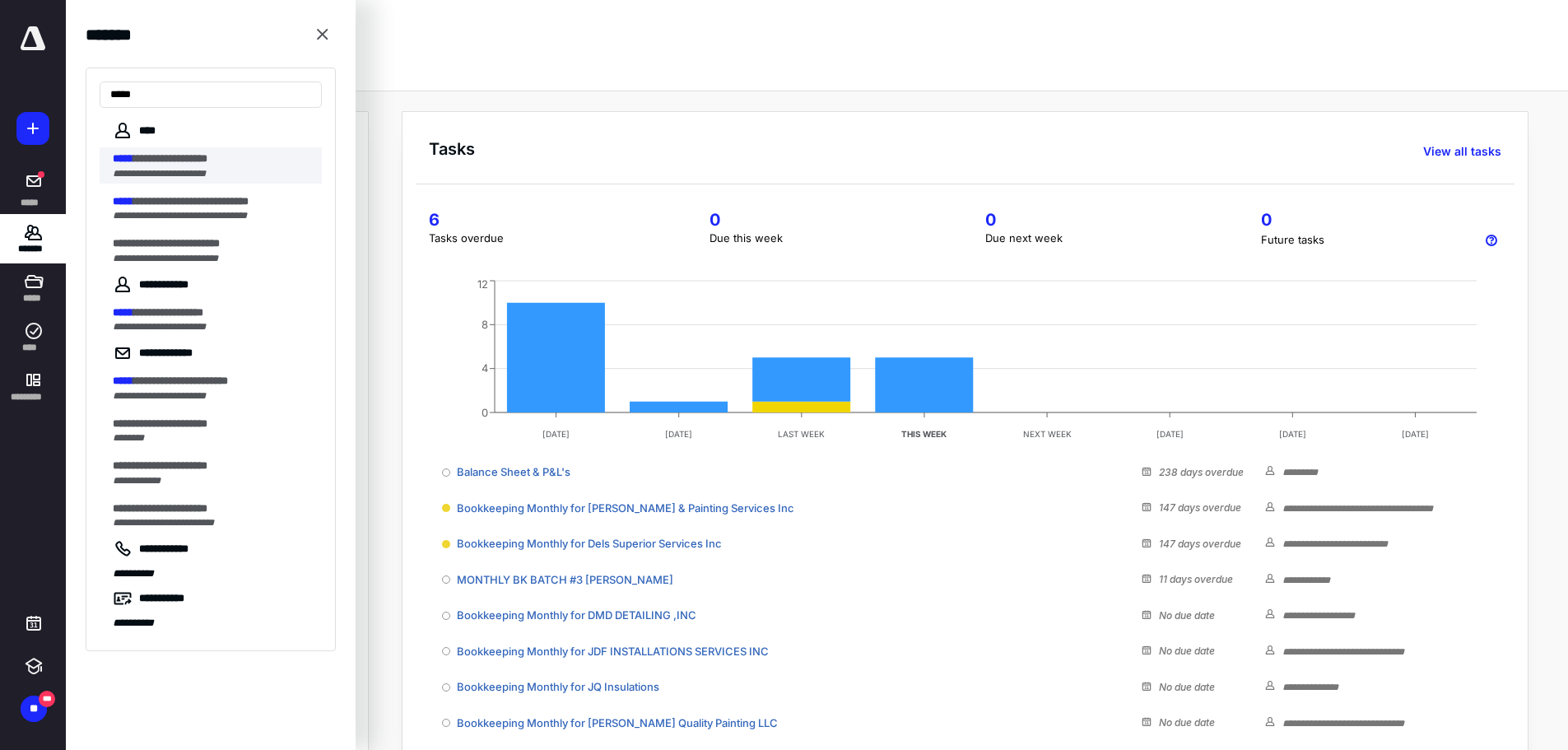 type on "*****" 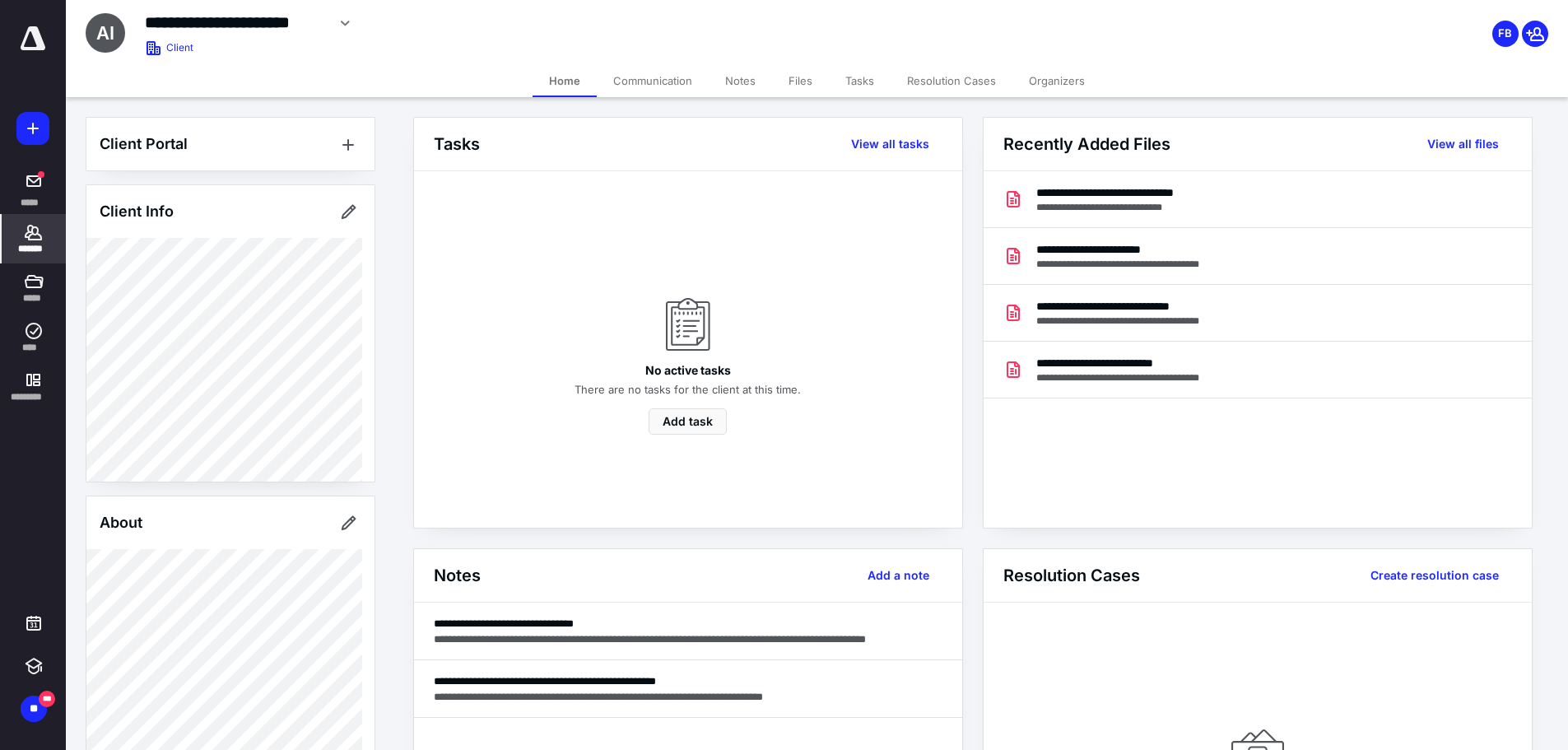 click on "Files" at bounding box center (800, 81) 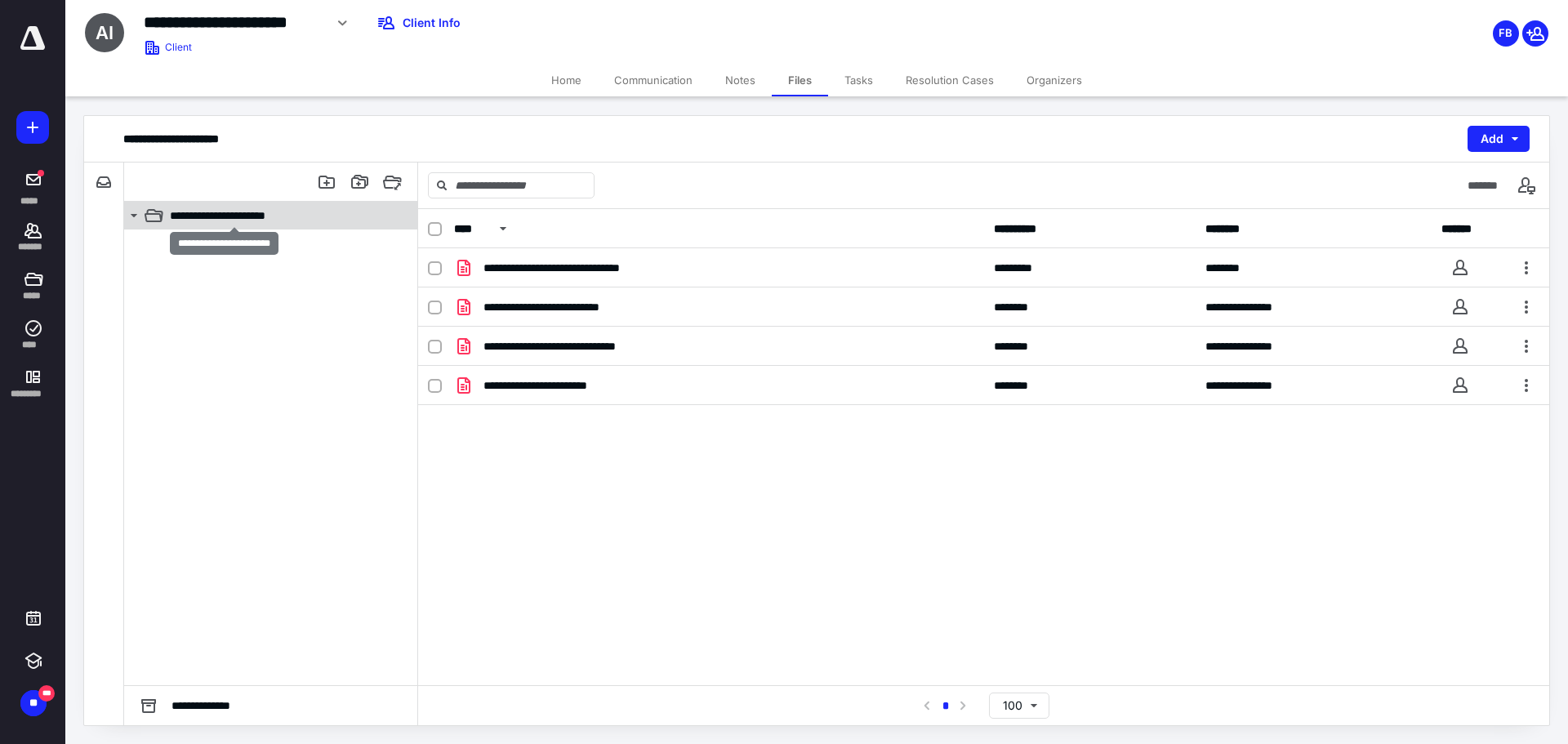 click on "**********" at bounding box center (234, 216) 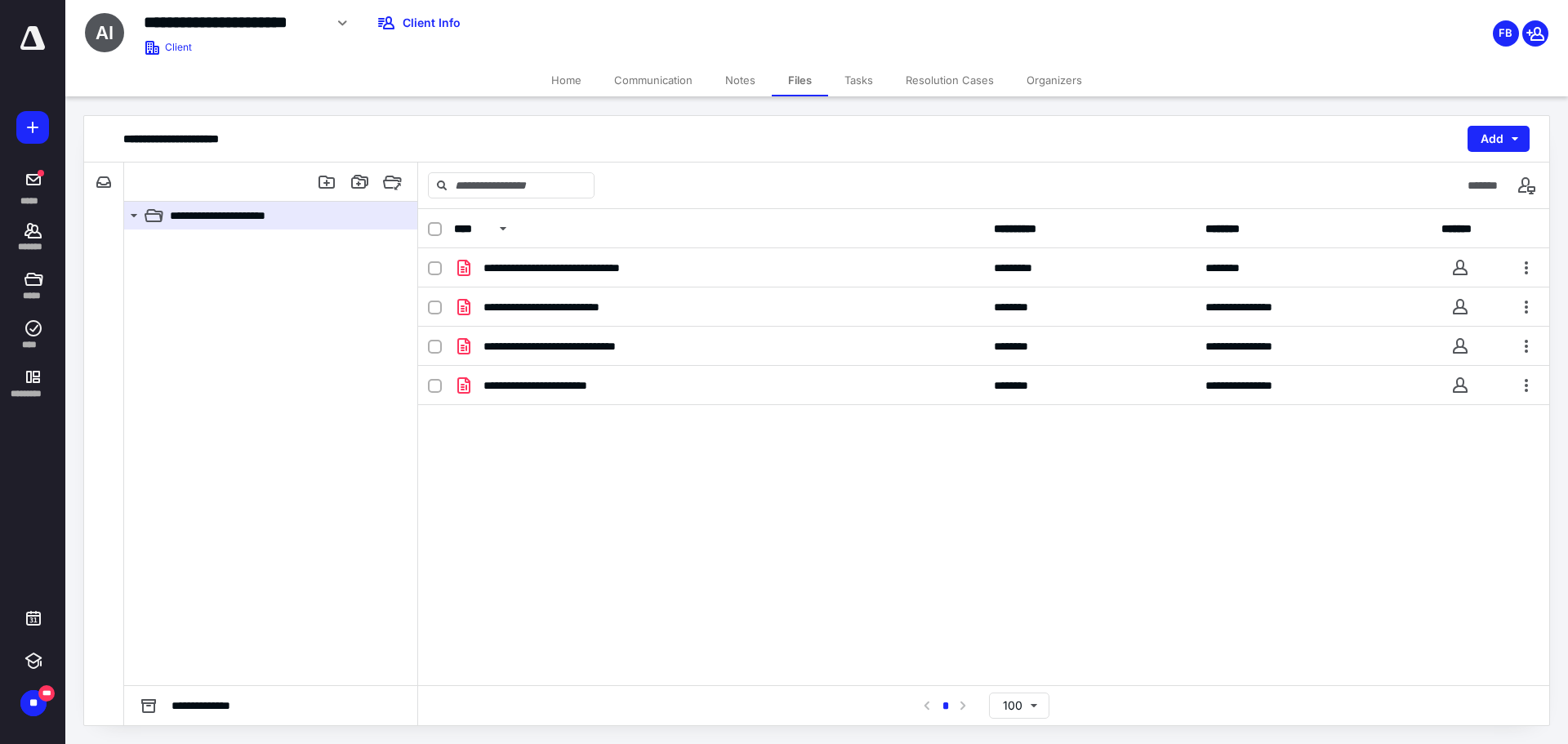 click at bounding box center [270, 457] 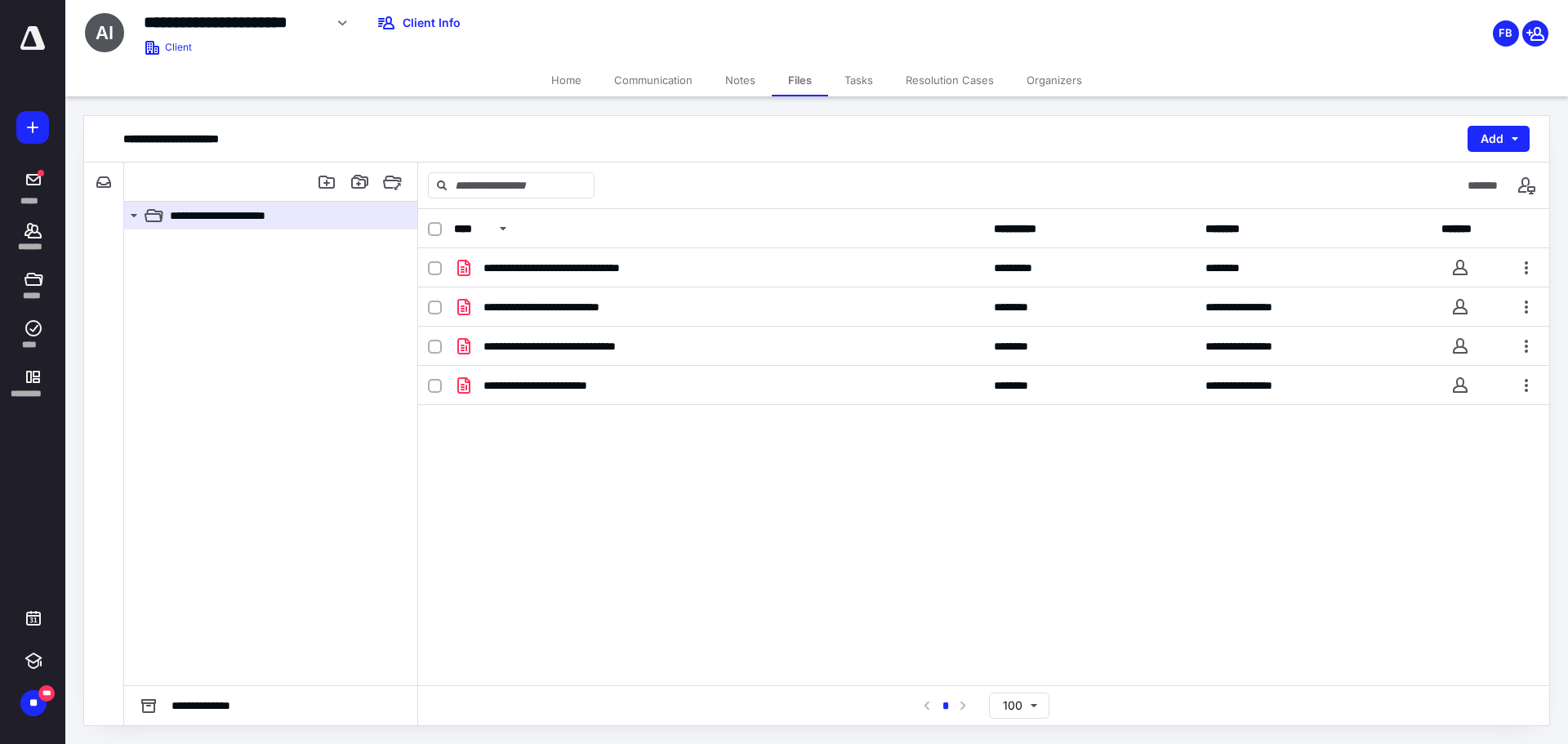 drag, startPoint x: 229, startPoint y: 278, endPoint x: 188, endPoint y: 325, distance: 62.36986 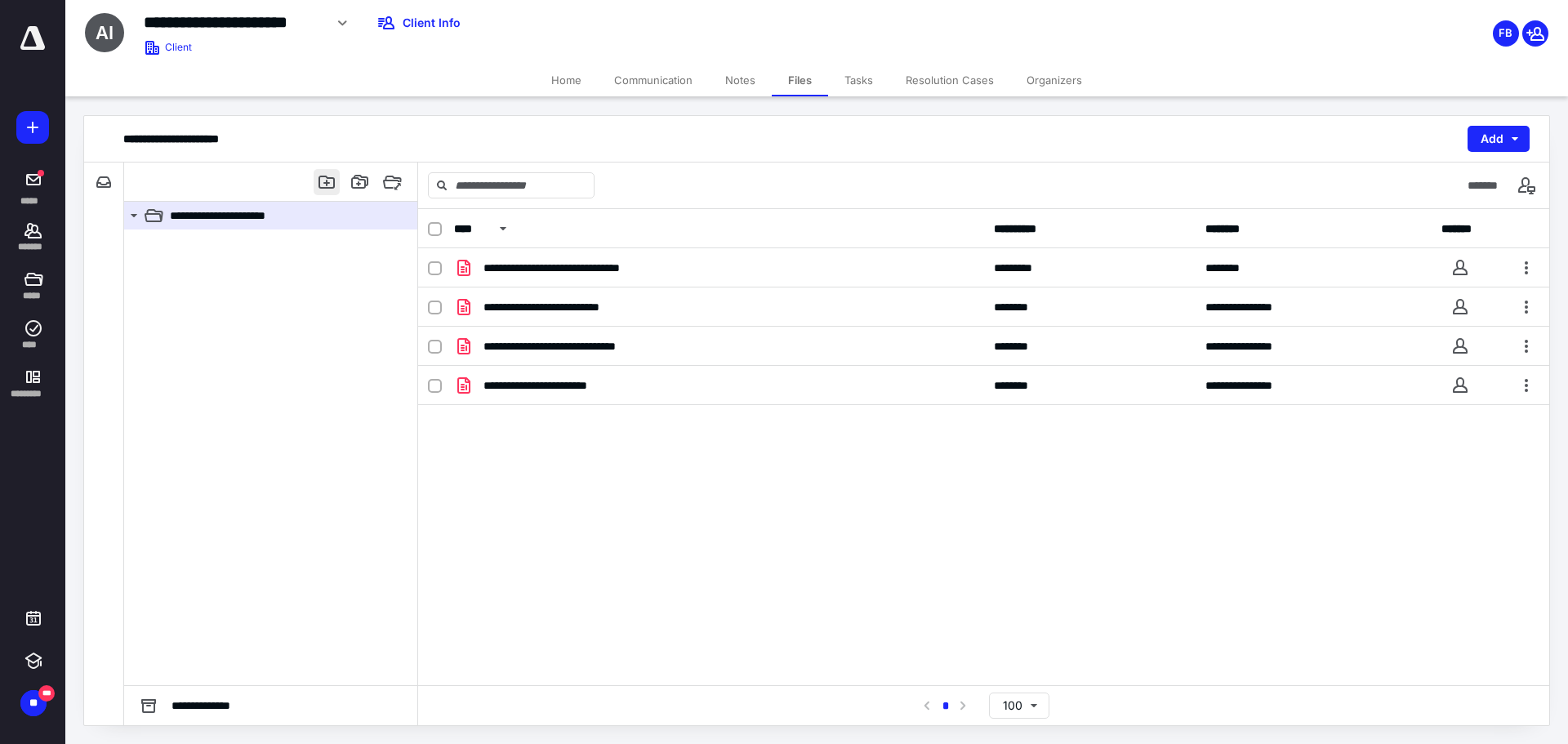 click at bounding box center [327, 182] 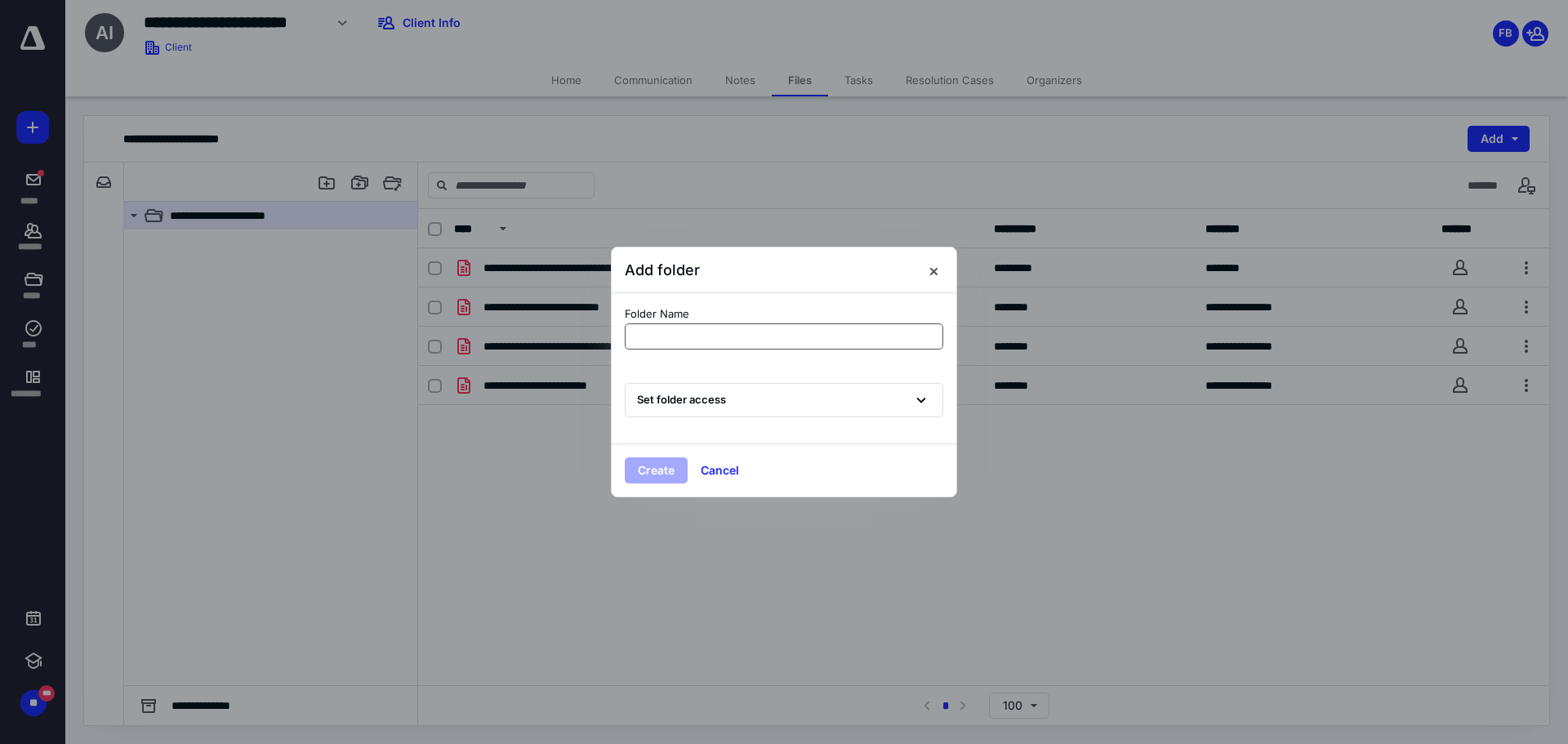 click at bounding box center (784, 336) 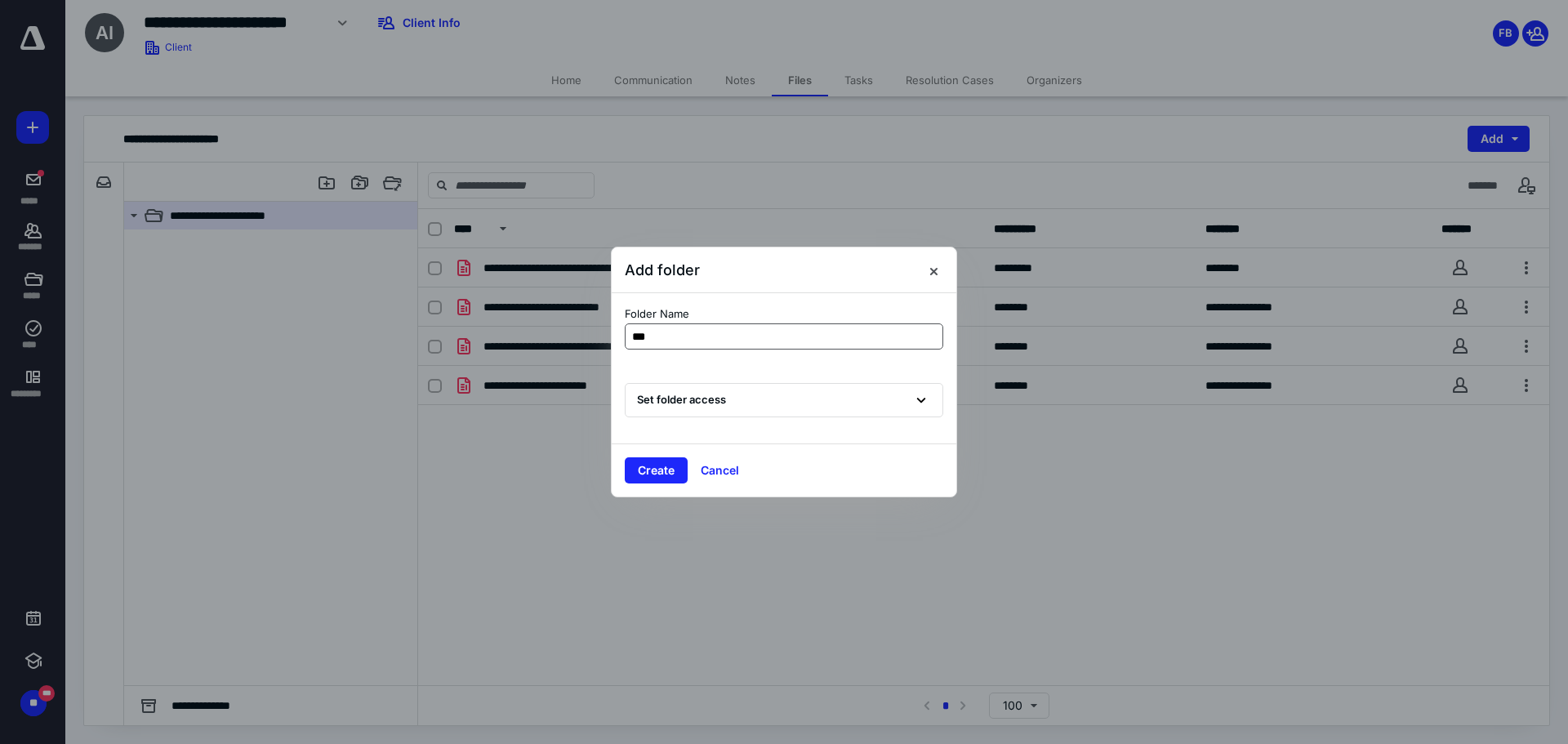 type on "****" 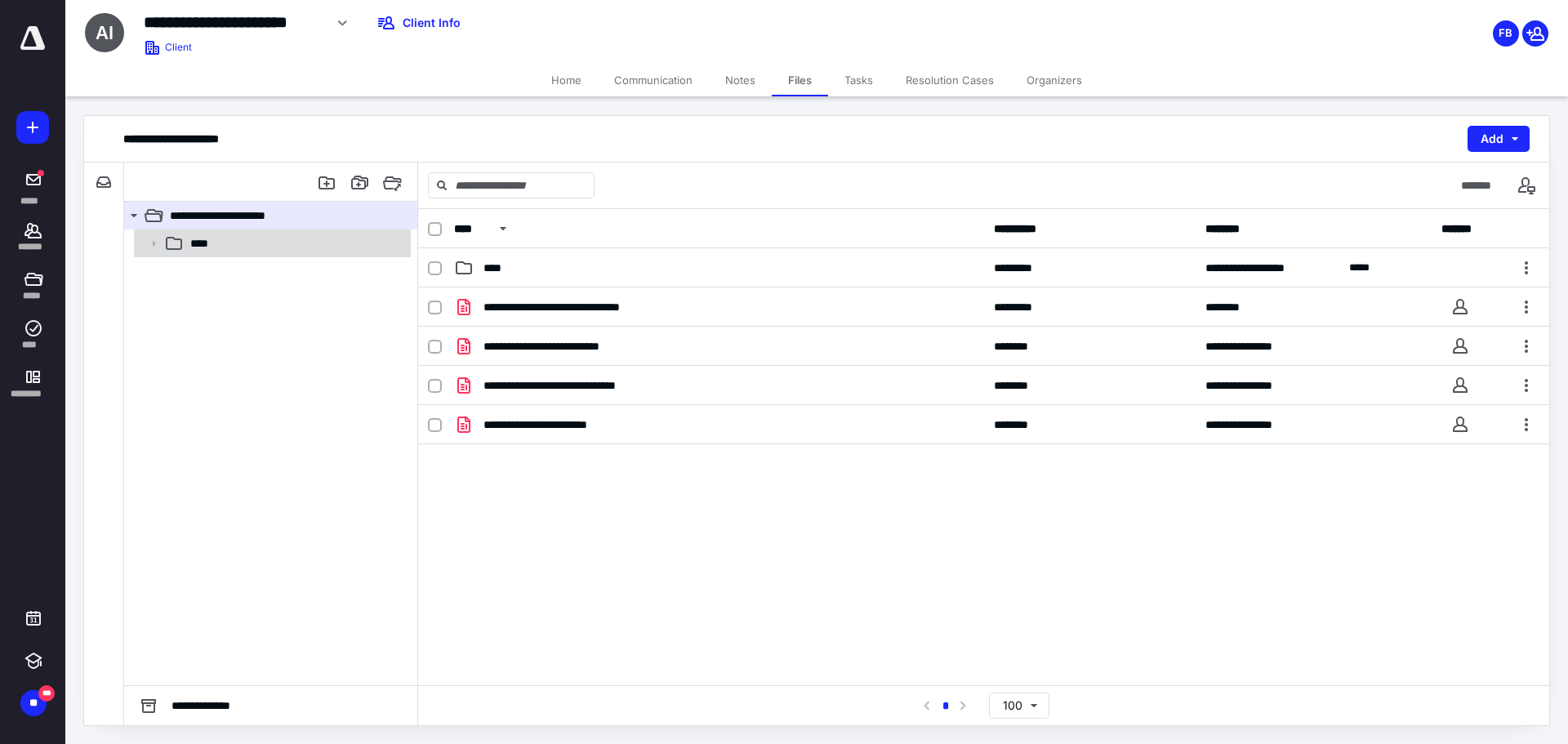 click on "****" at bounding box center [296, 243] 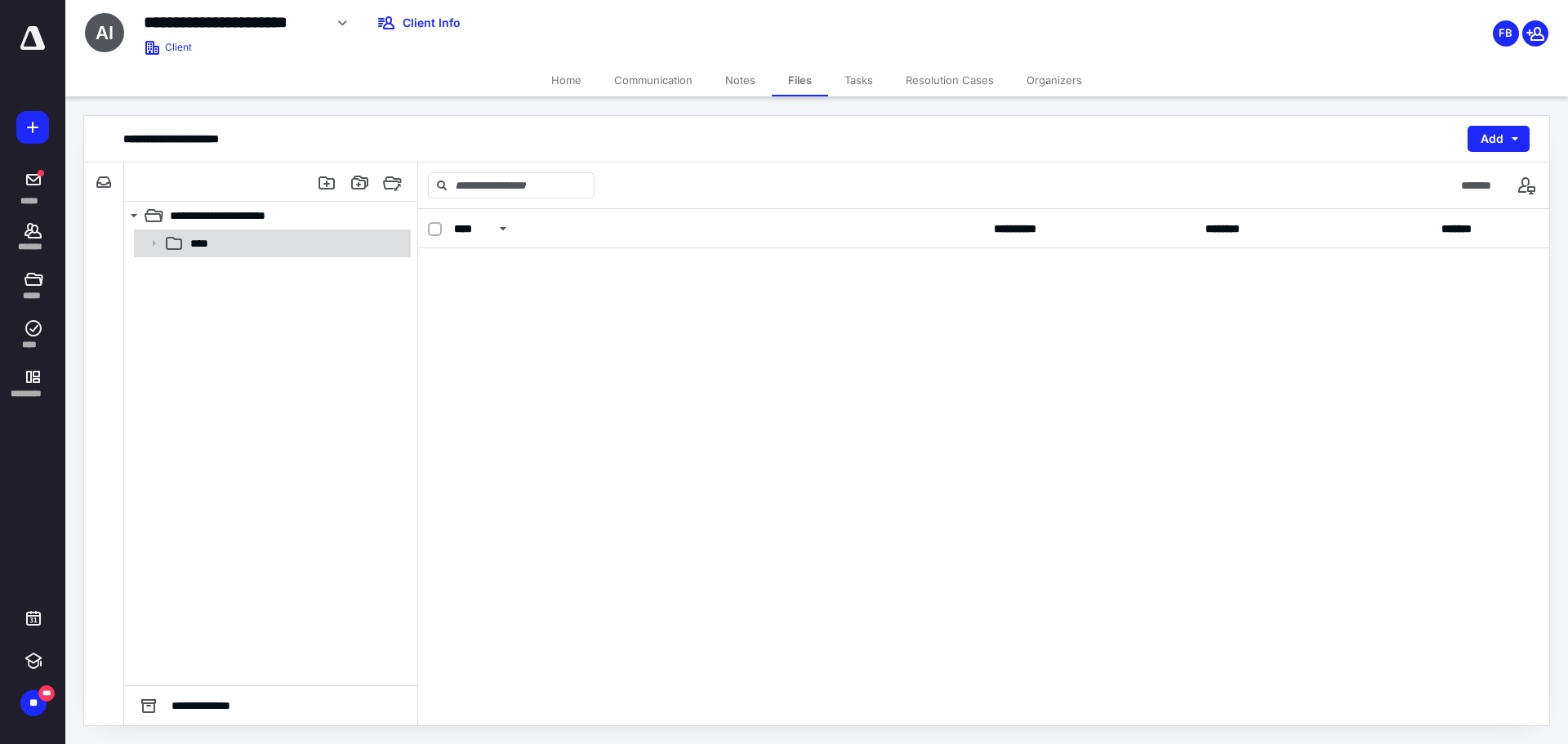 click on "****" at bounding box center (296, 243) 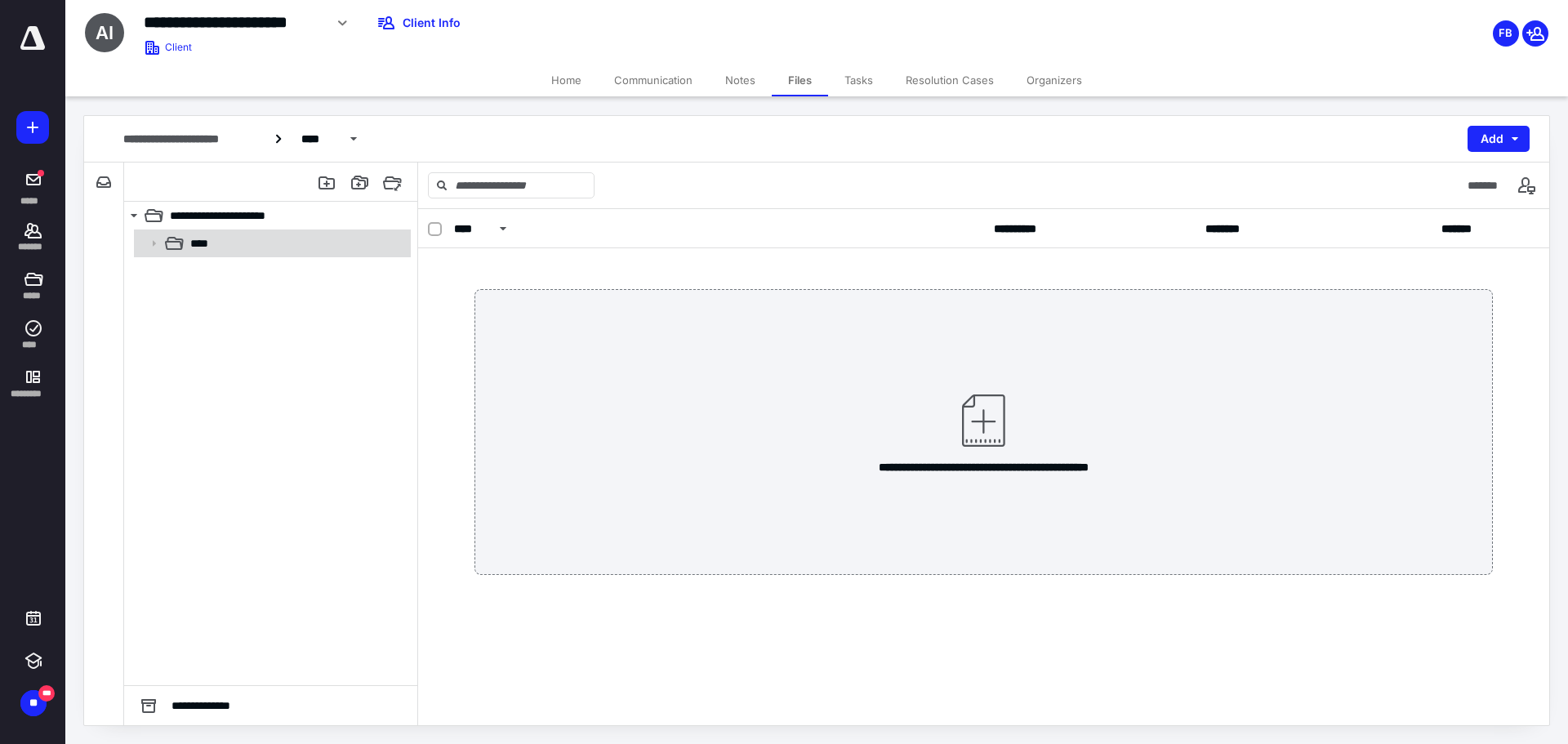 click on "****" at bounding box center (296, 243) 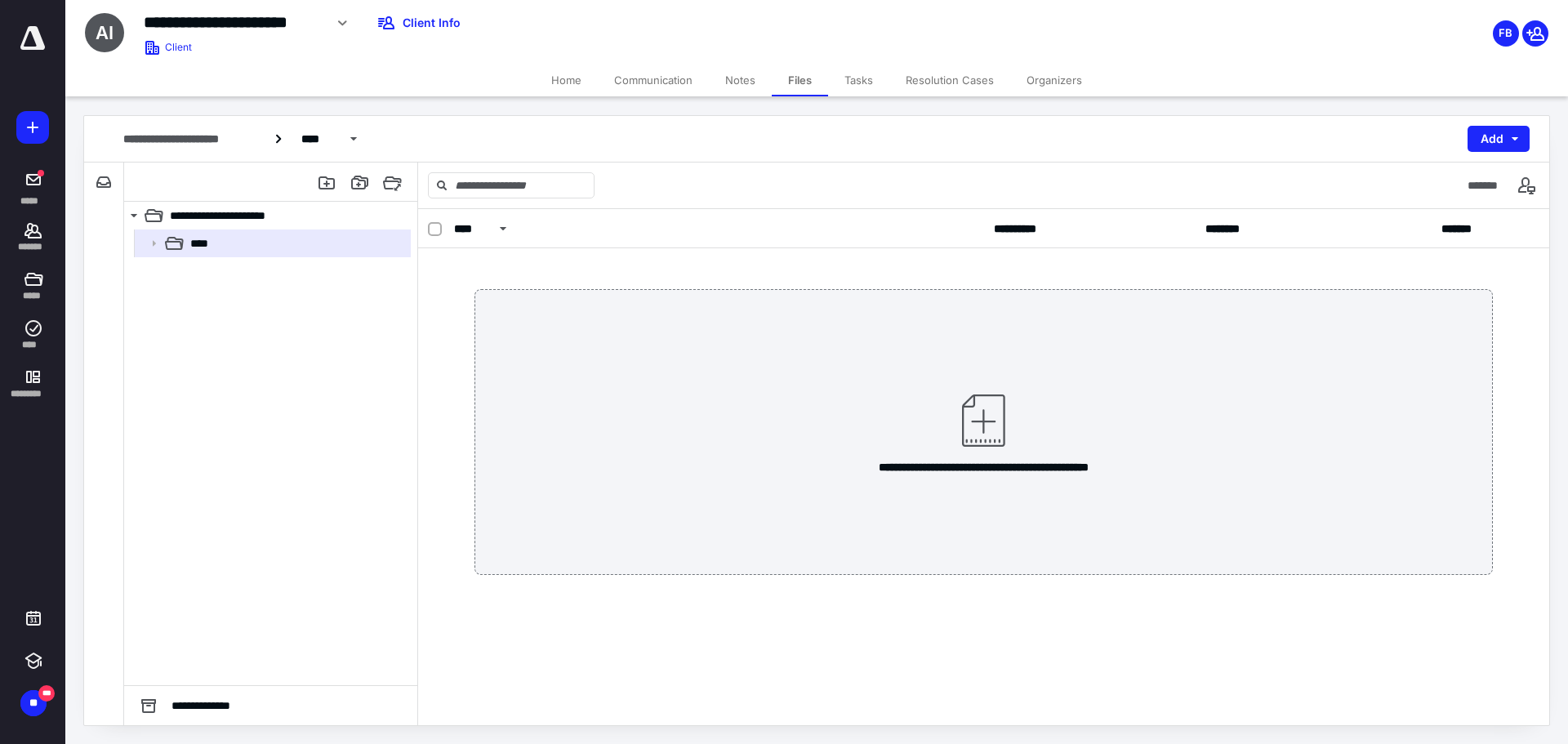 click on "**********" at bounding box center [983, 432] 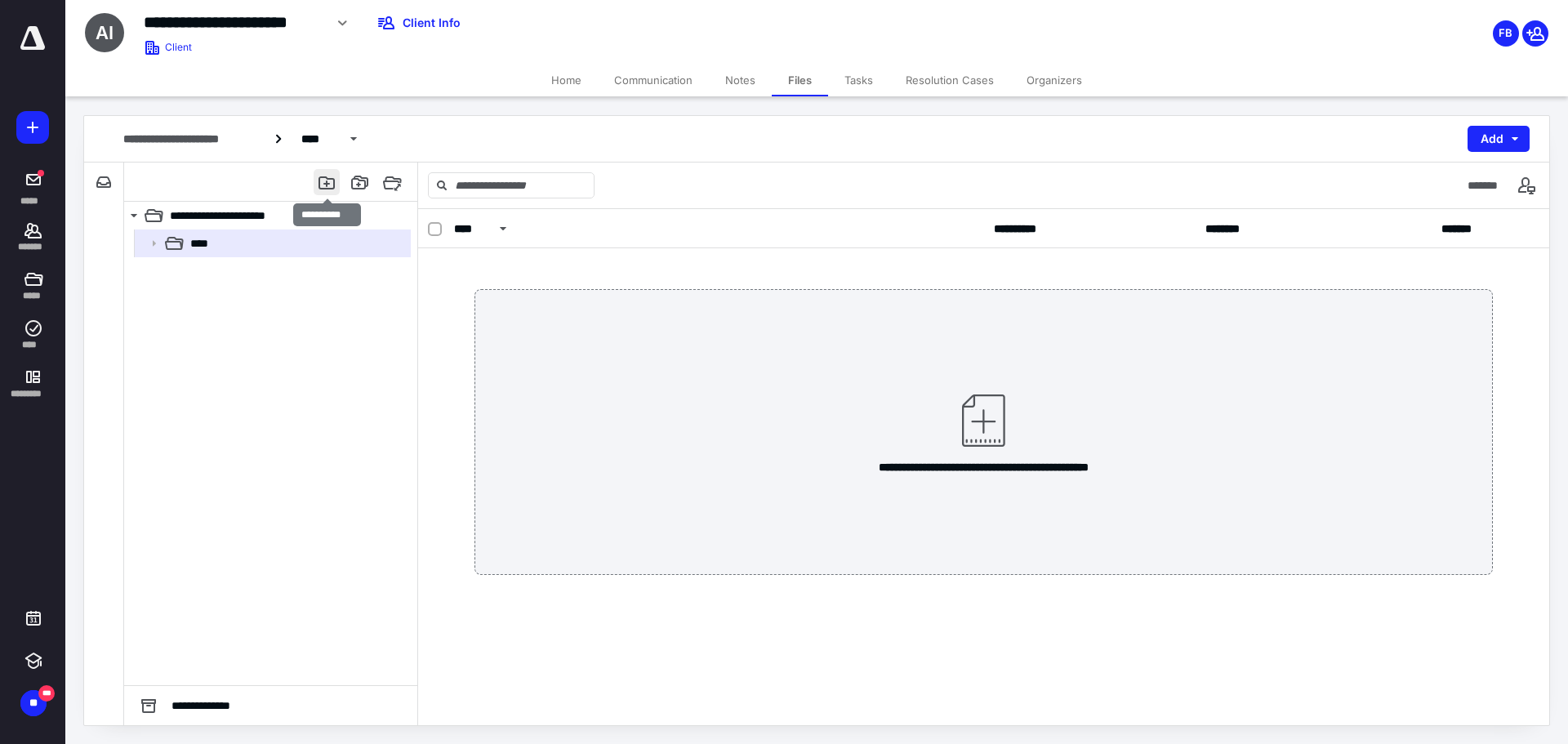 click at bounding box center (327, 182) 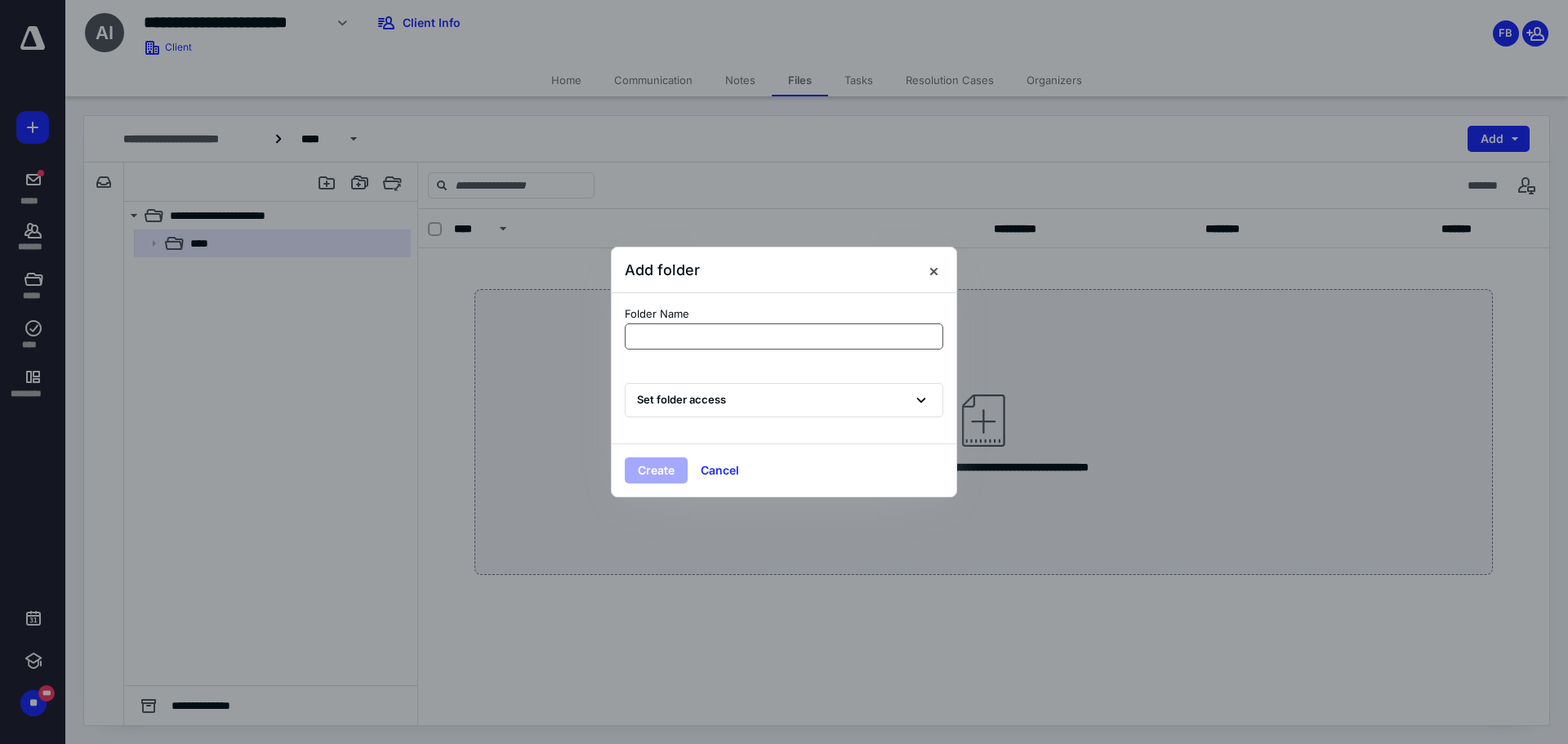 click at bounding box center (784, 336) 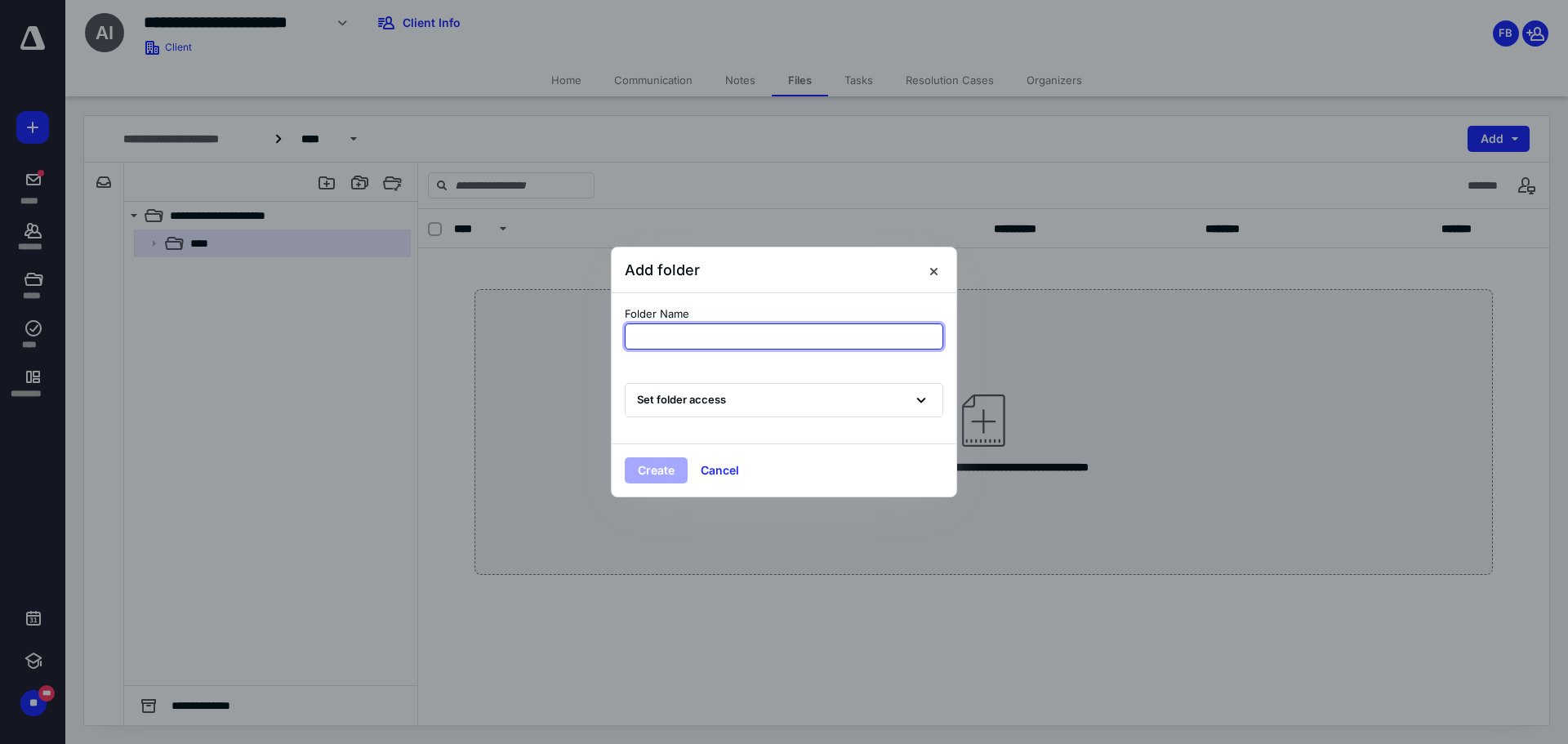 click at bounding box center [784, 336] 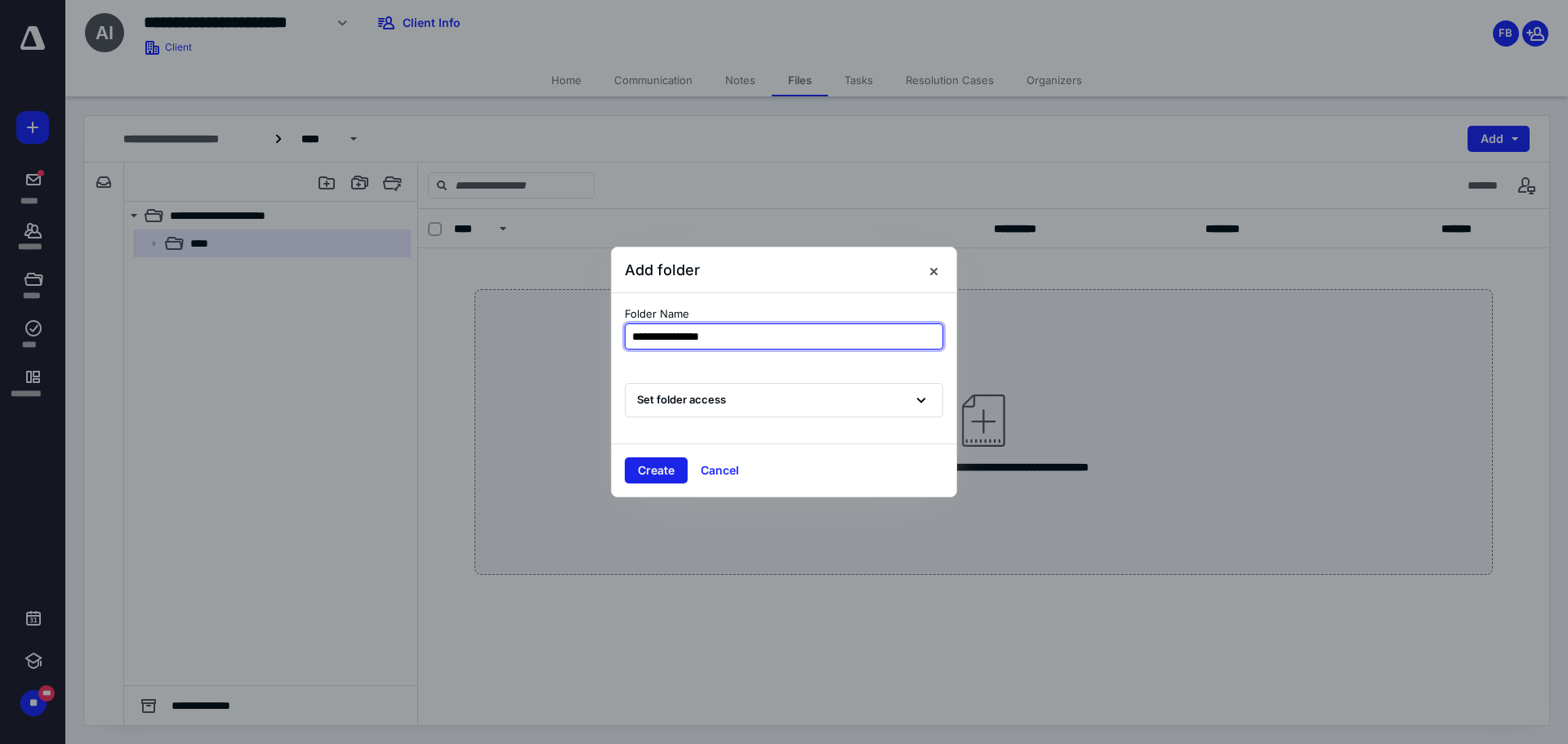 type on "**********" 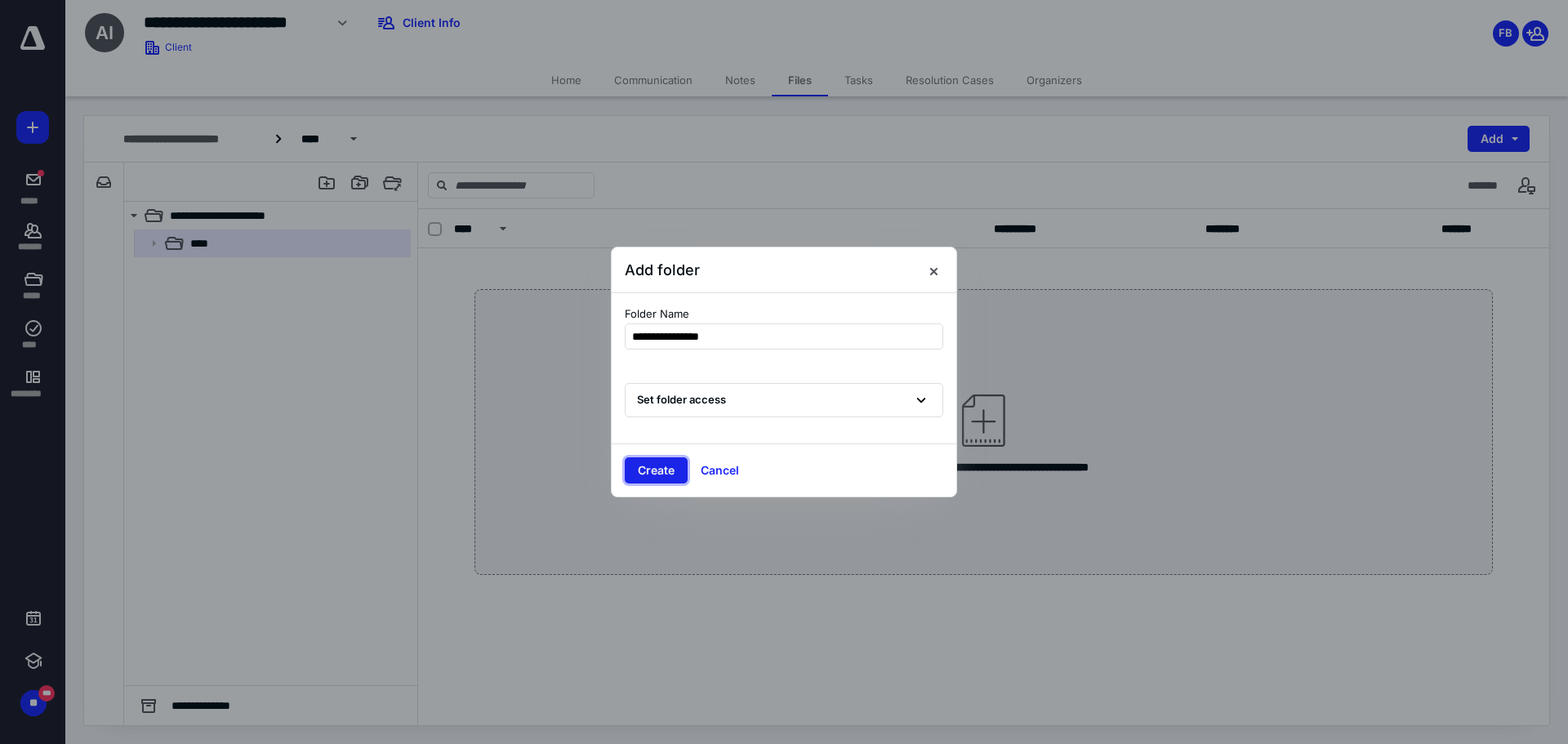 click on "Create" at bounding box center [656, 470] 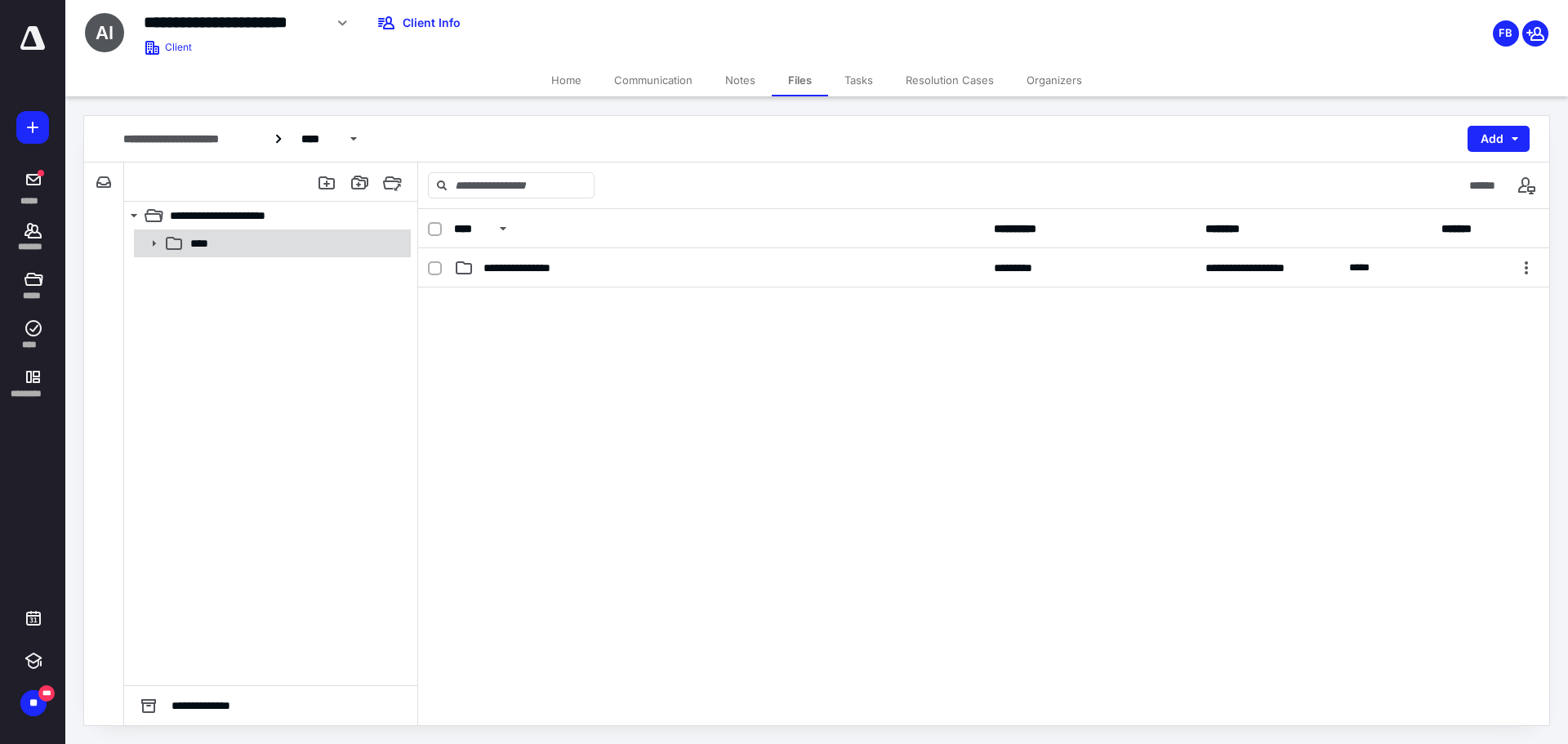 click on "****" at bounding box center [271, 243] 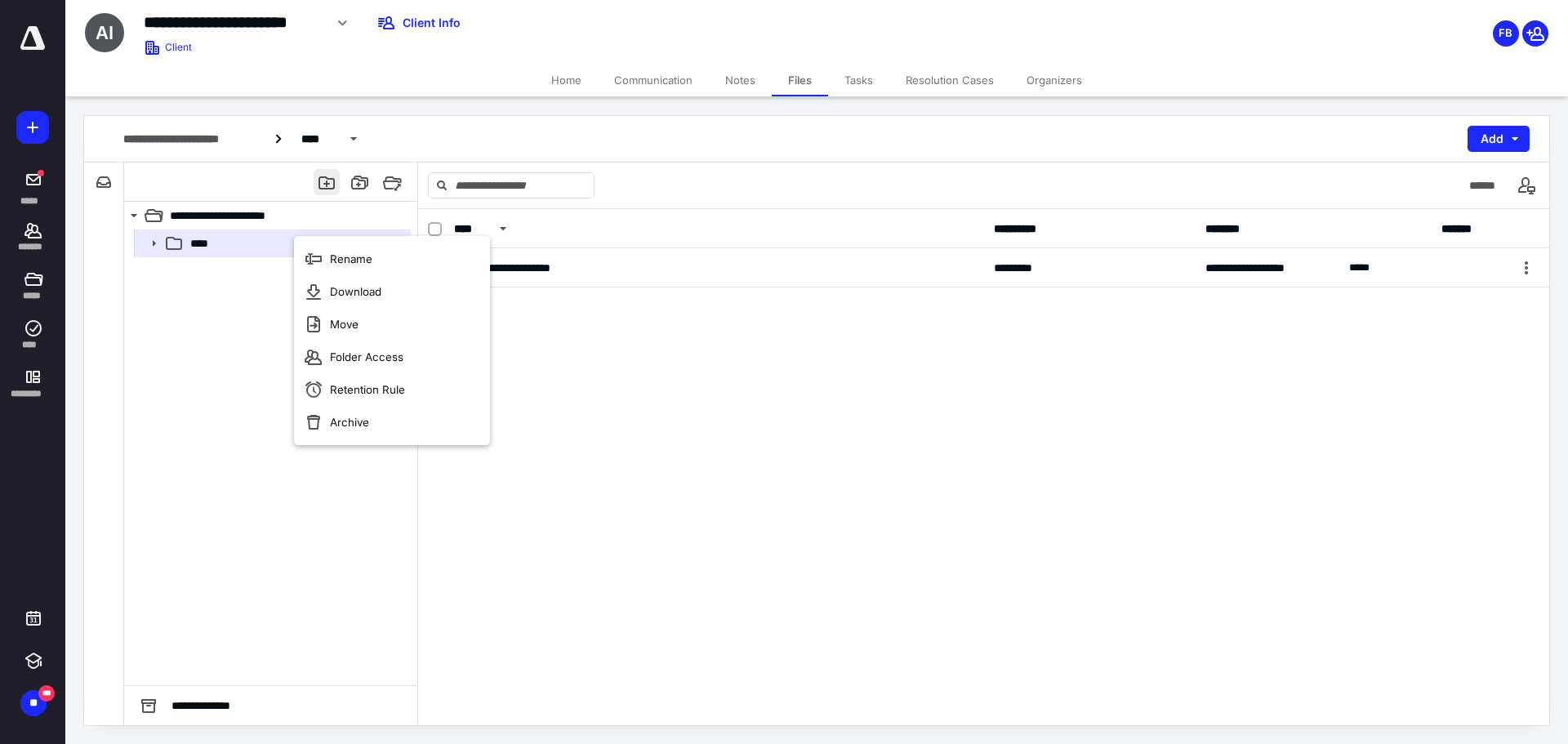 click at bounding box center [327, 182] 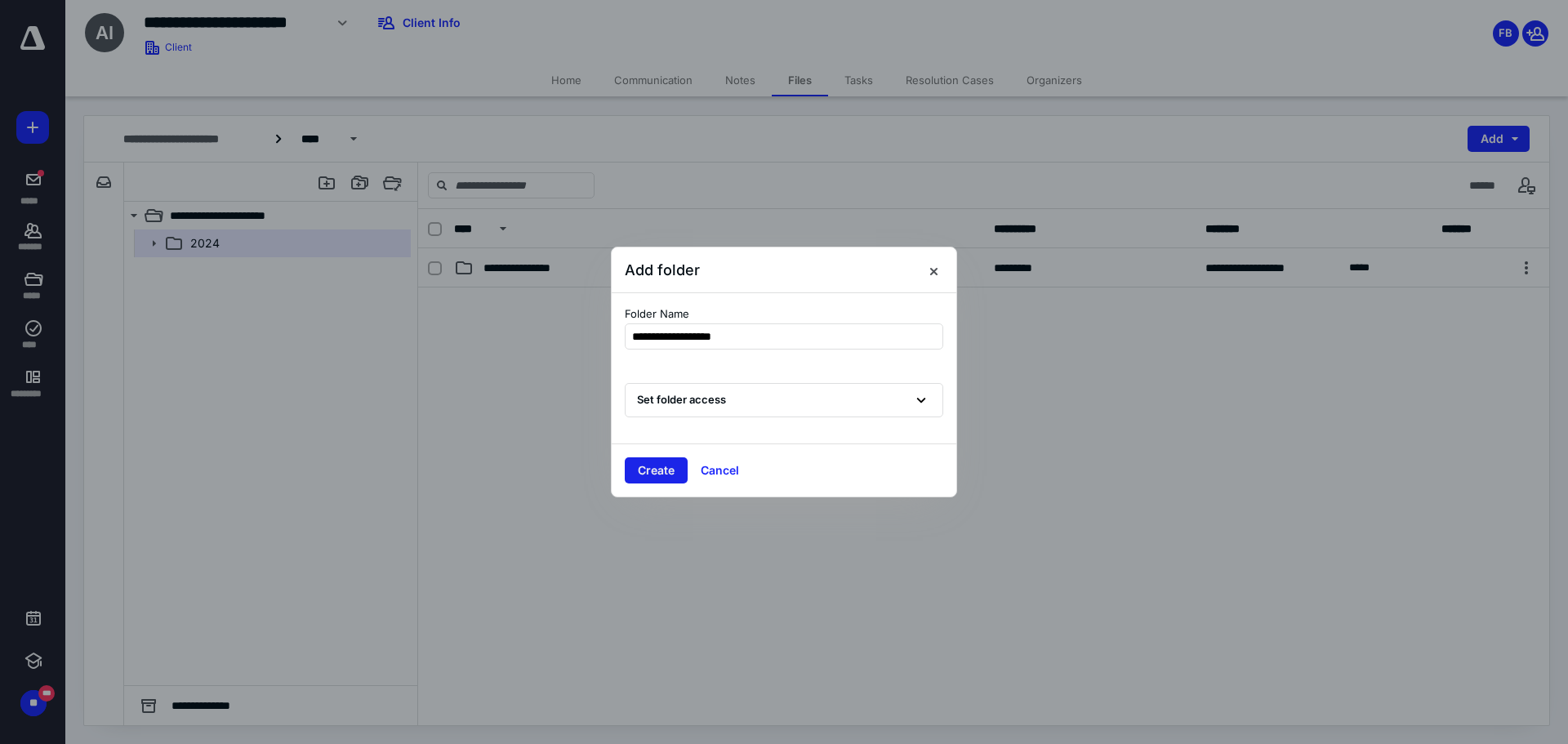 type on "**********" 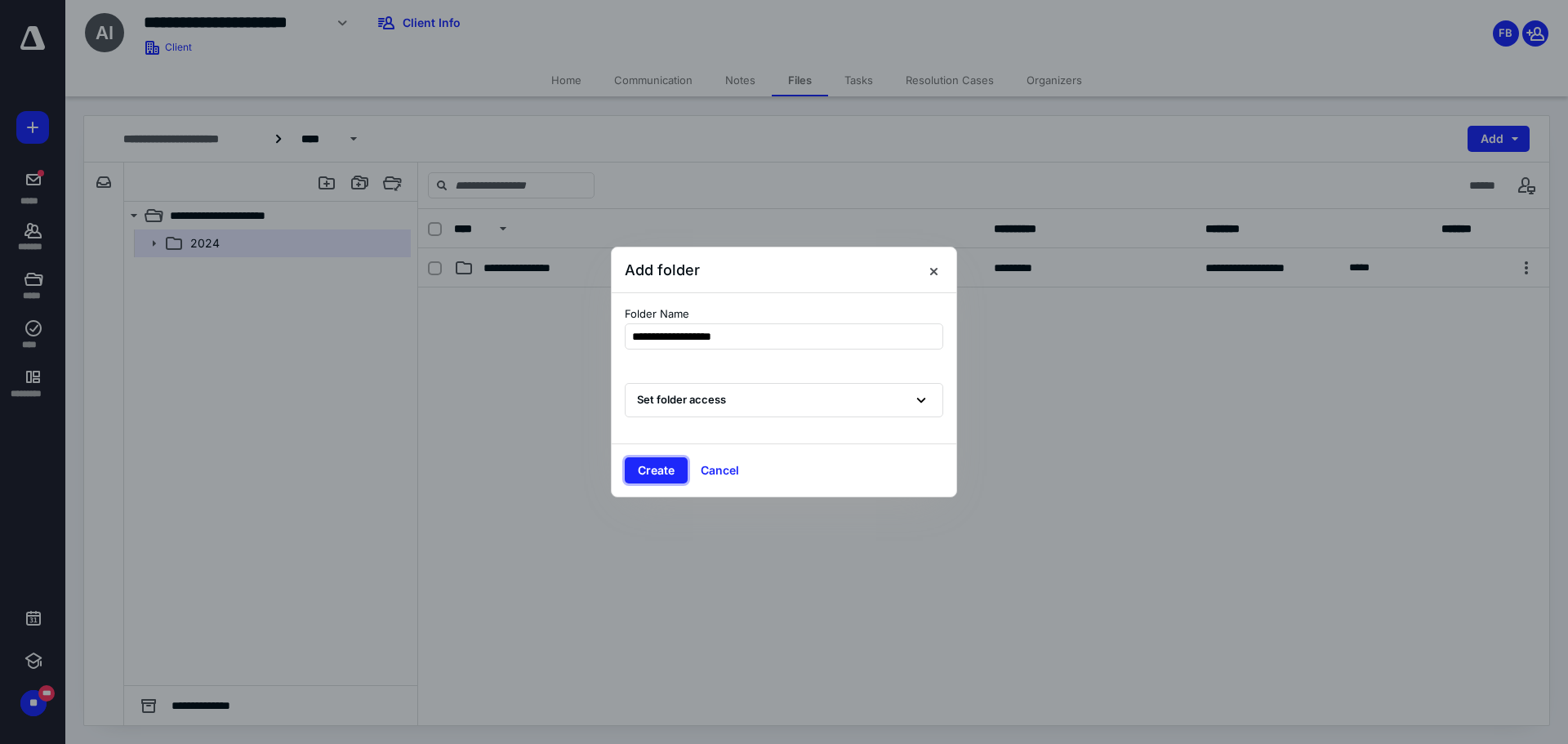 click on "Create" at bounding box center [656, 470] 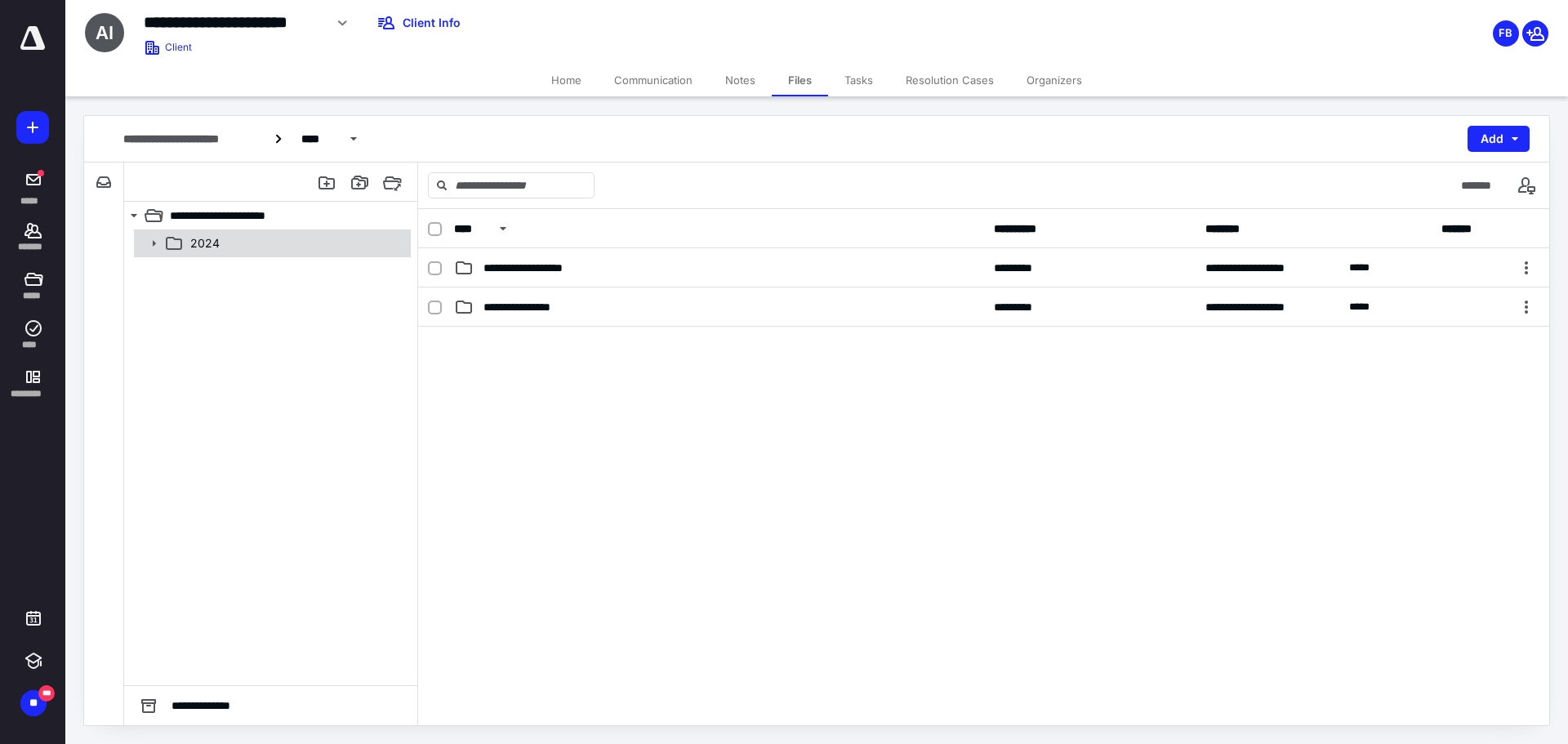 click on "2024" at bounding box center (296, 243) 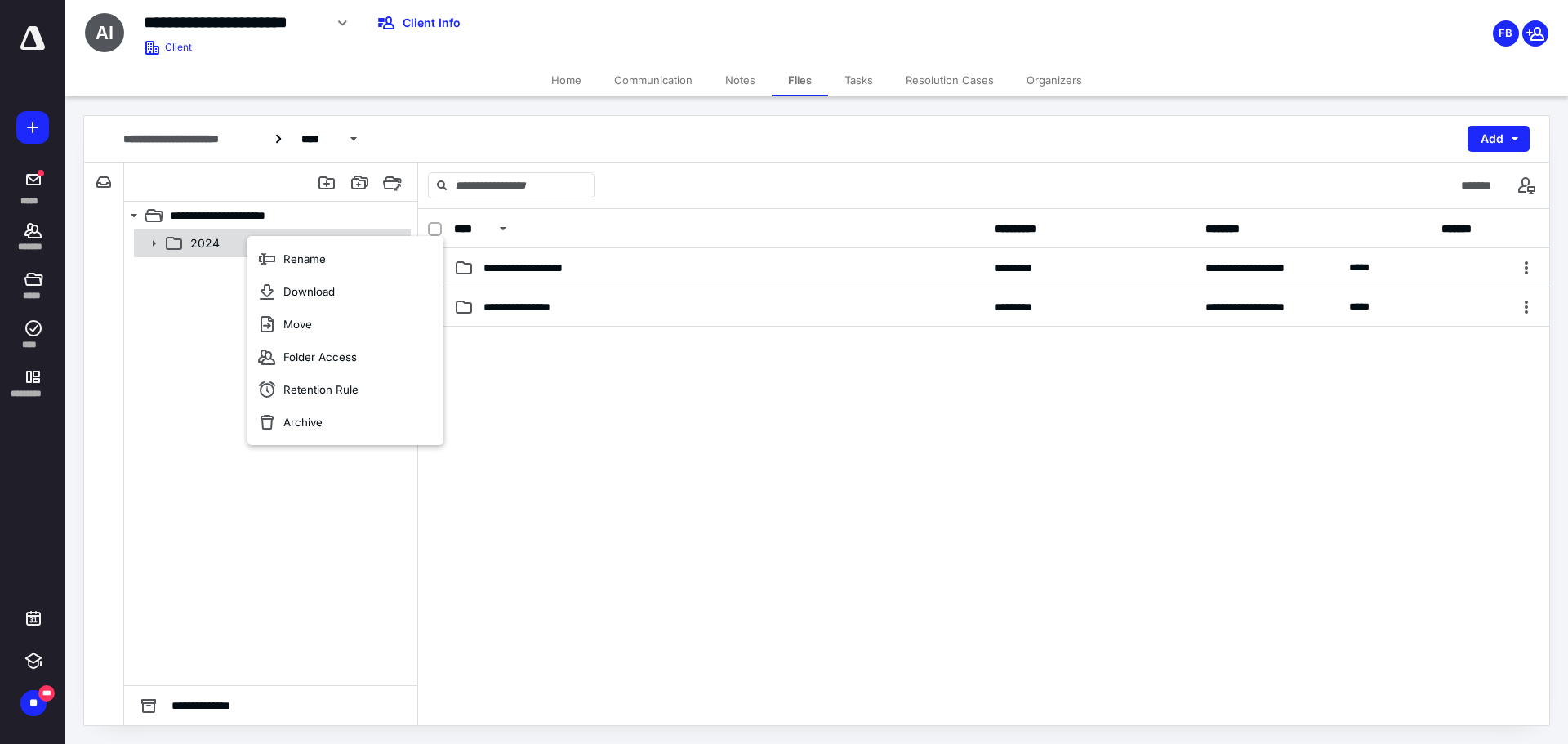 click on "2024" at bounding box center [296, 243] 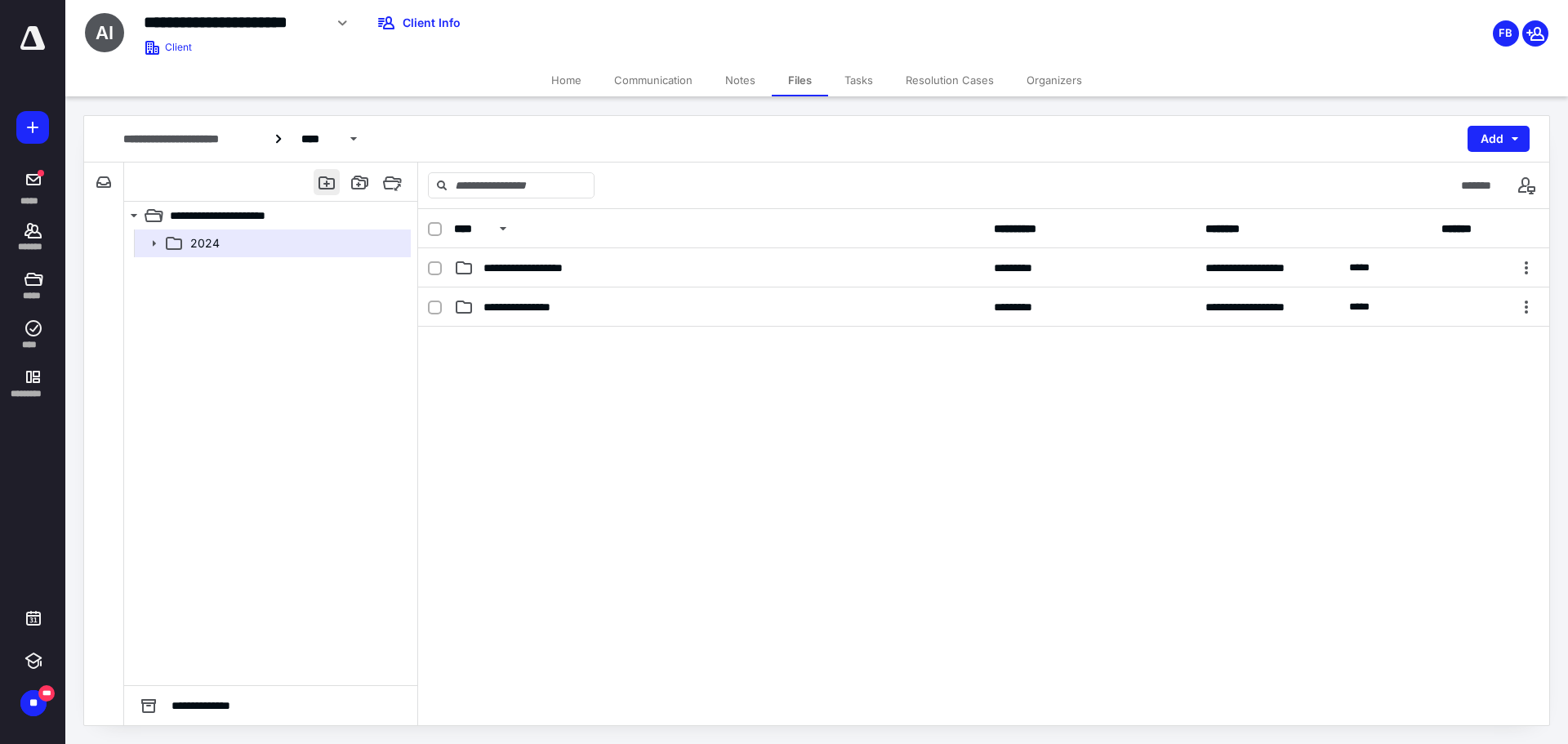 click at bounding box center [327, 182] 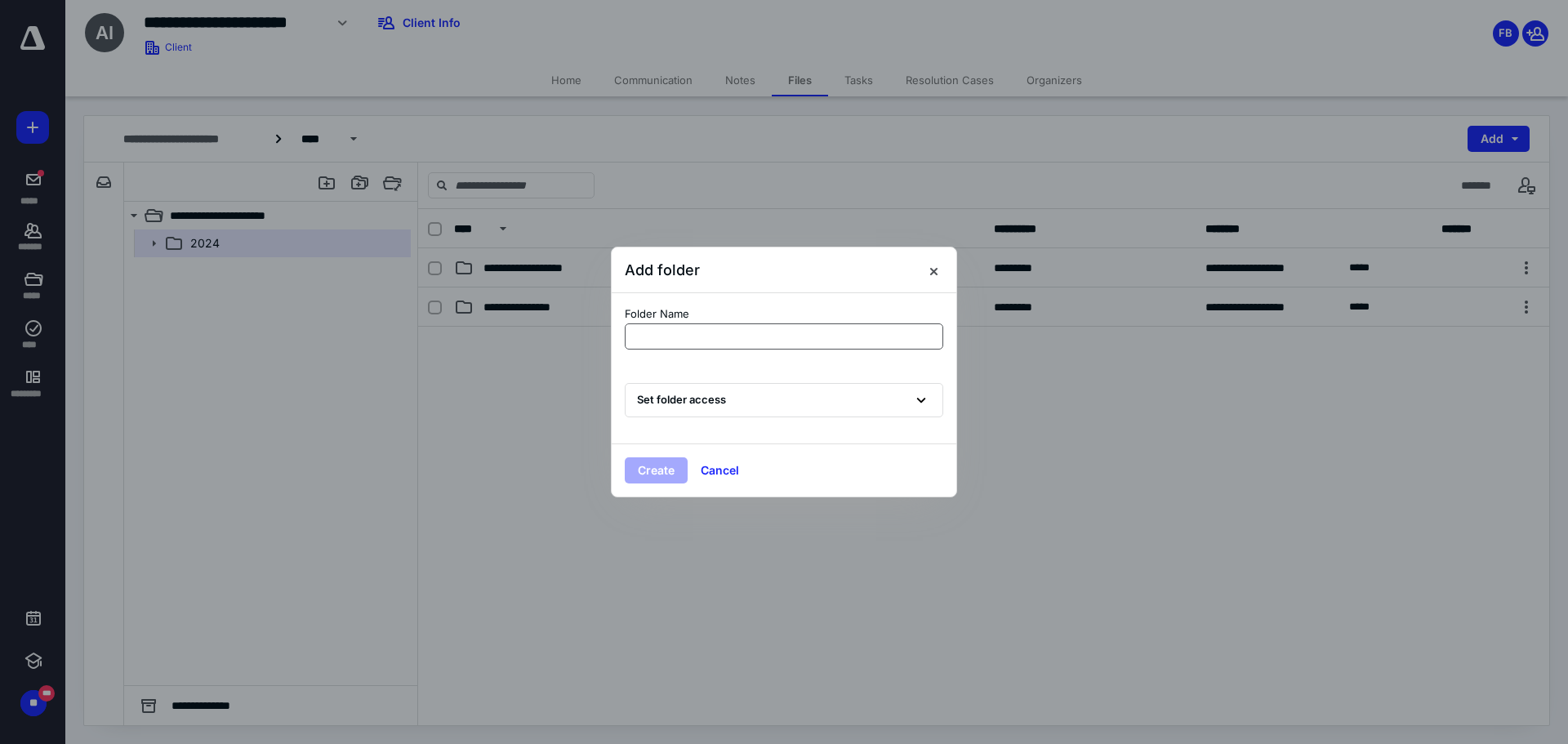 click at bounding box center (784, 336) 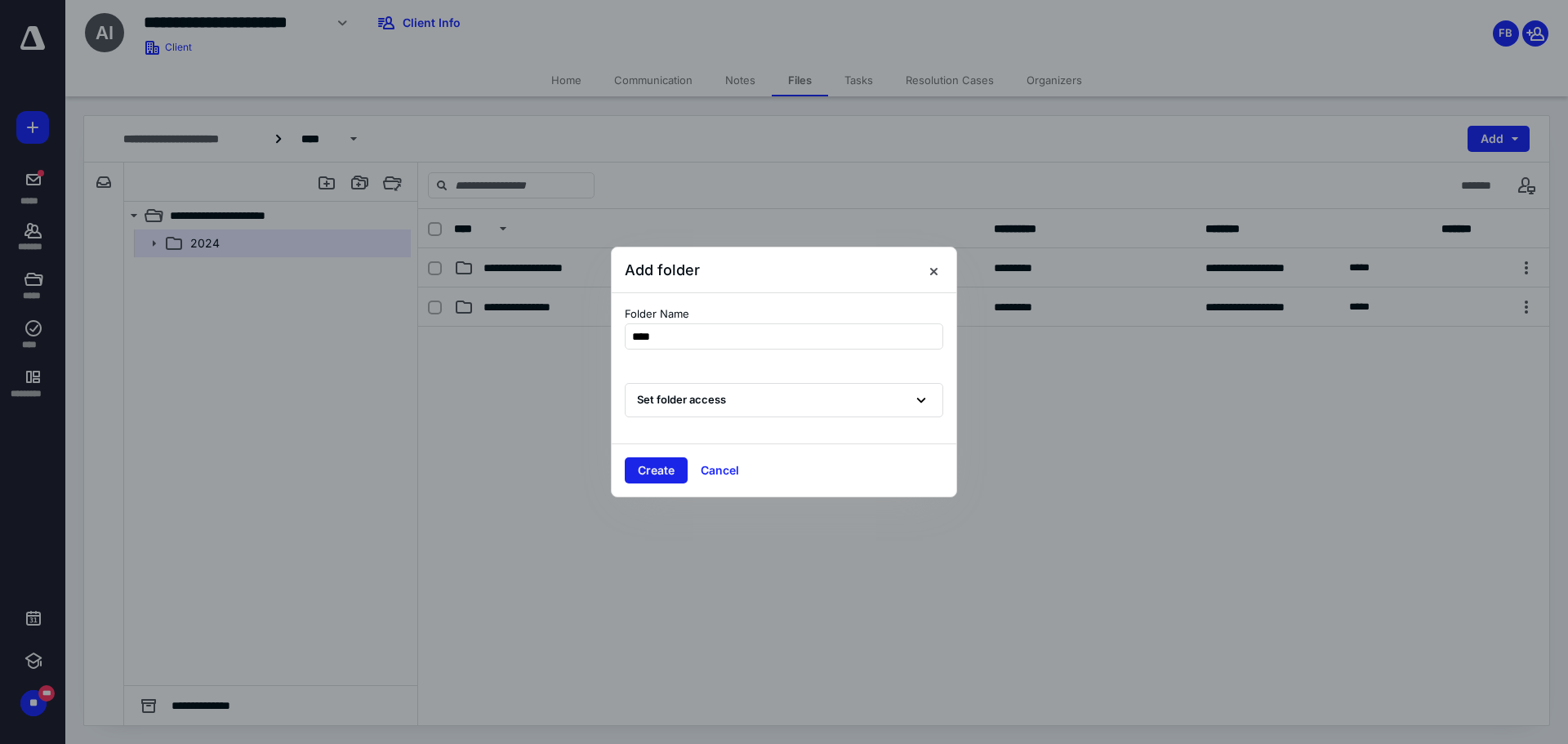 type on "****" 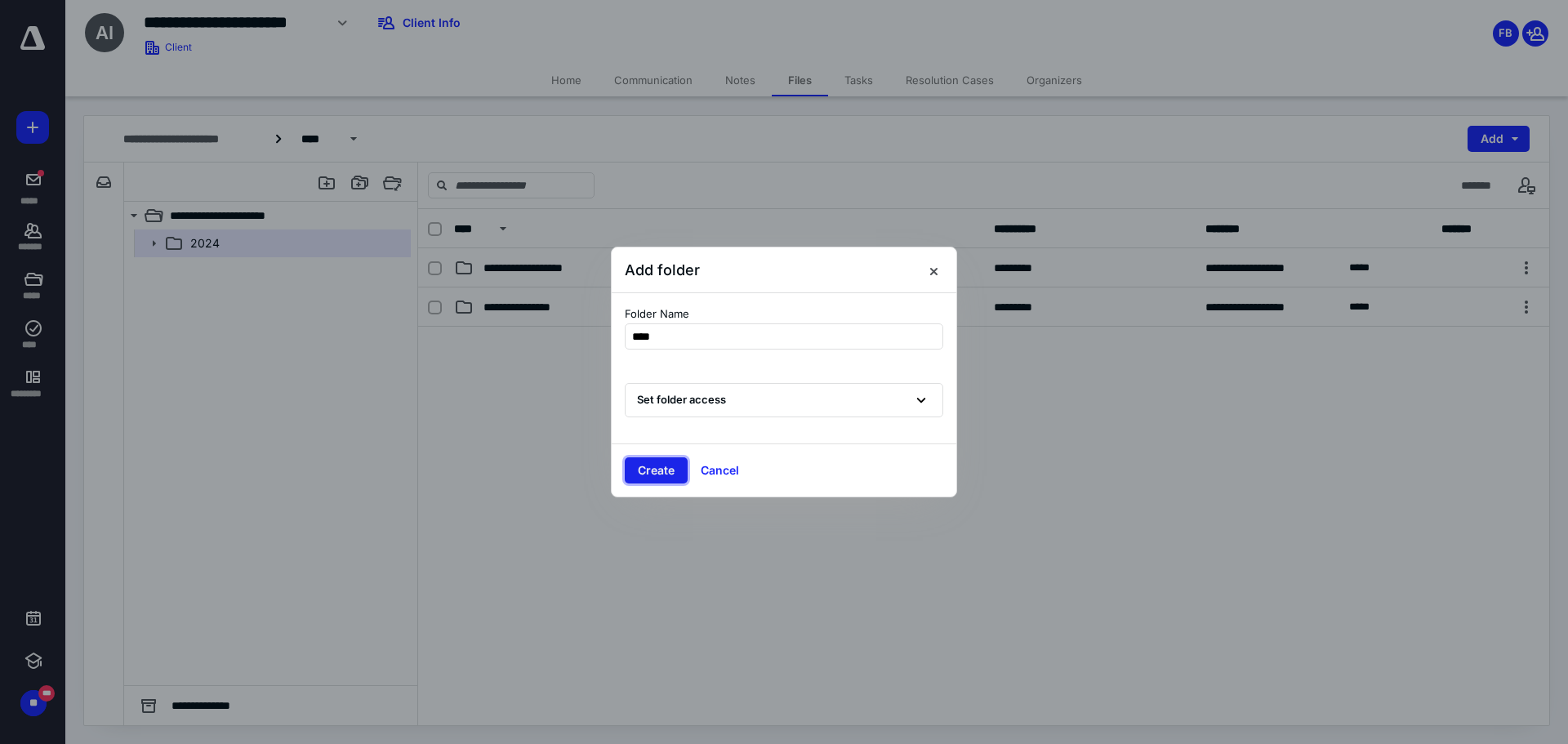 click on "Create" at bounding box center (656, 470) 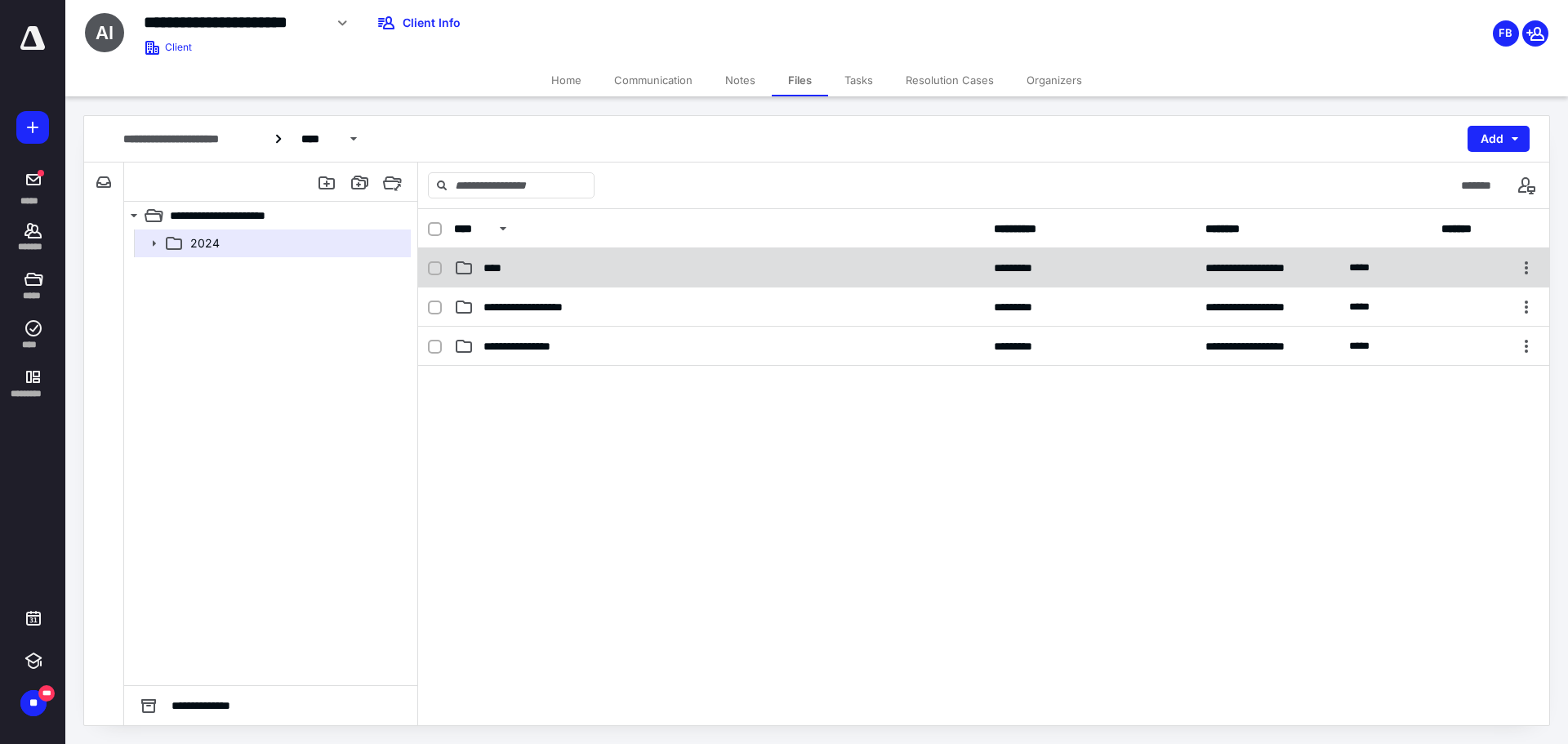 click on "**********" at bounding box center (983, 268) 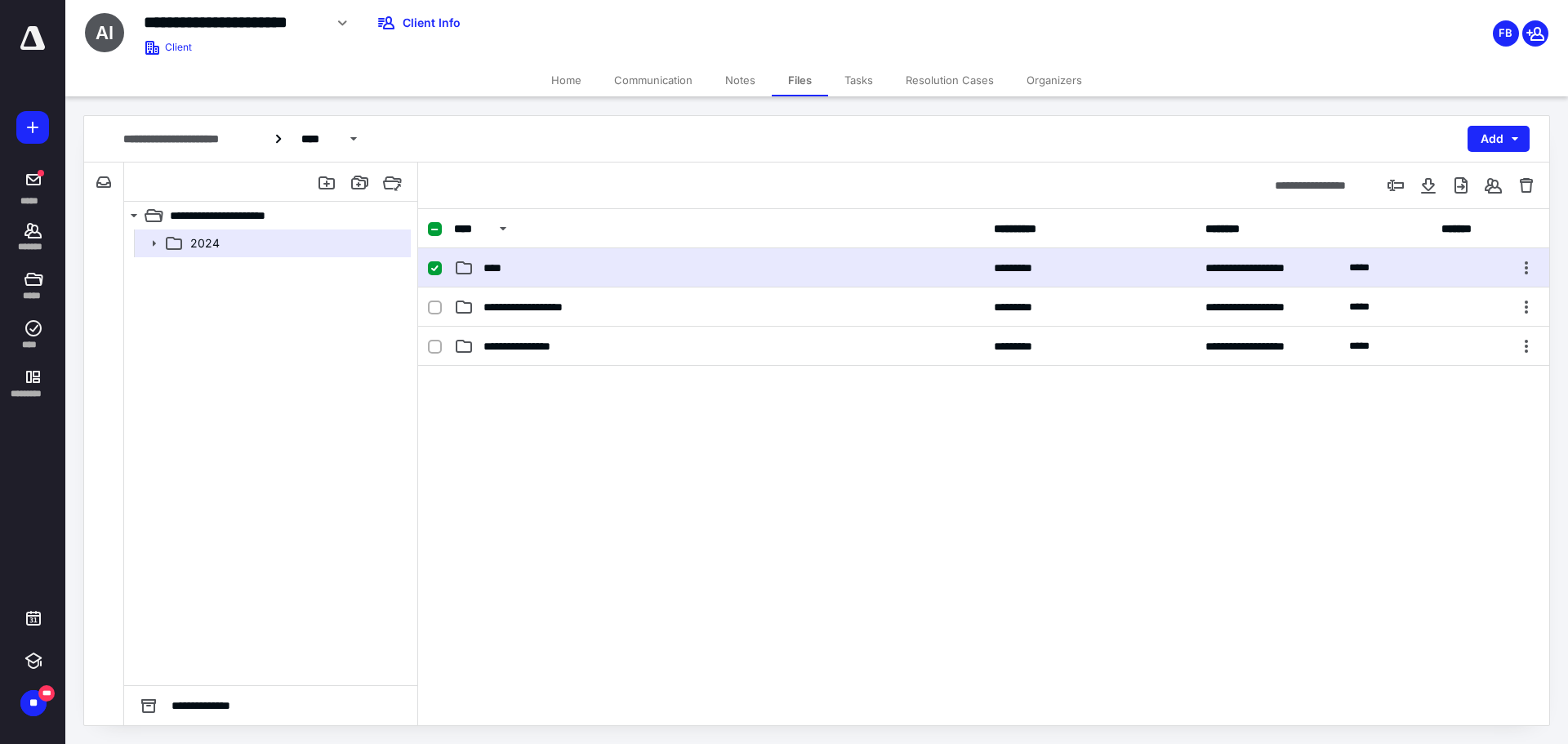 click on "**********" at bounding box center (983, 268) 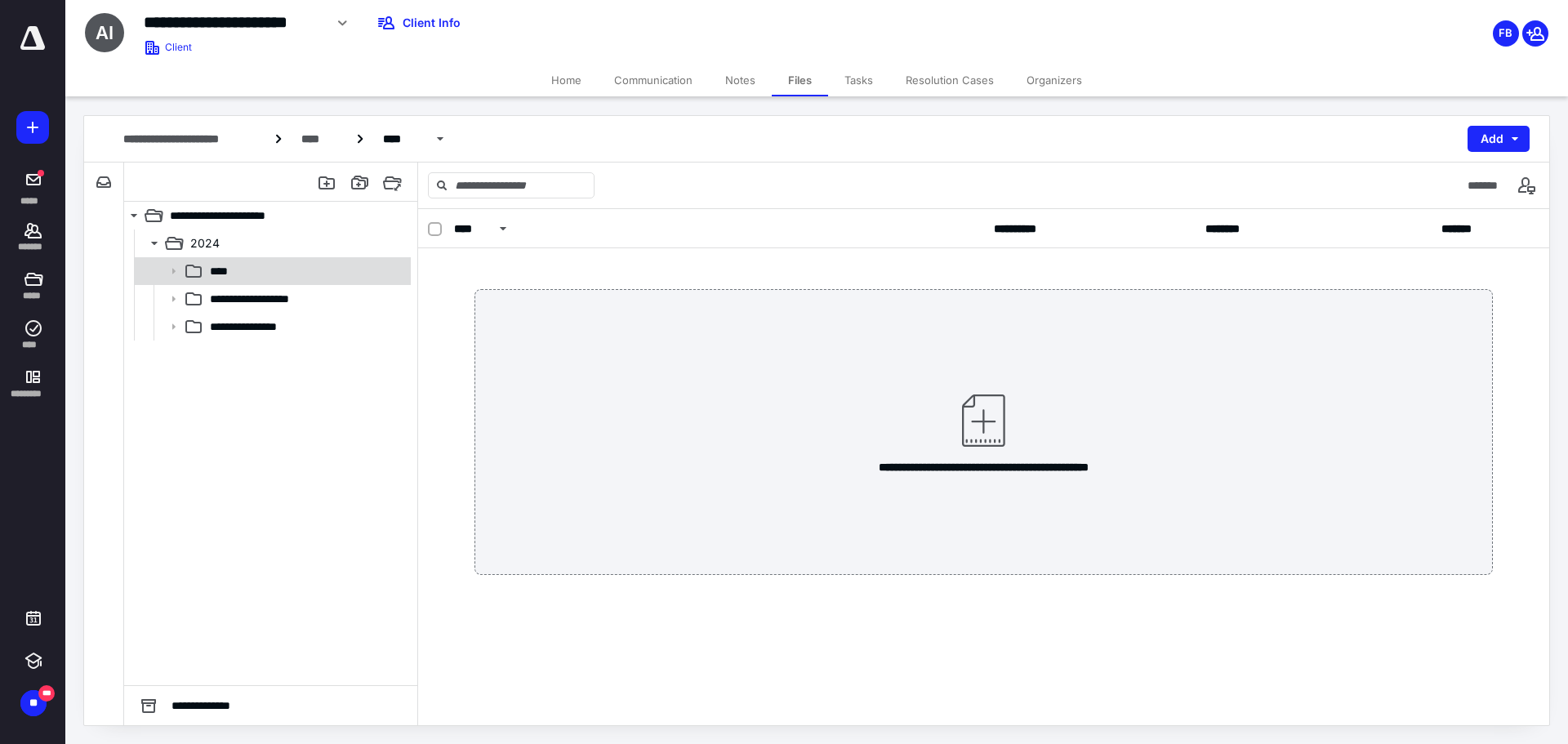 click on "****" at bounding box center (305, 271) 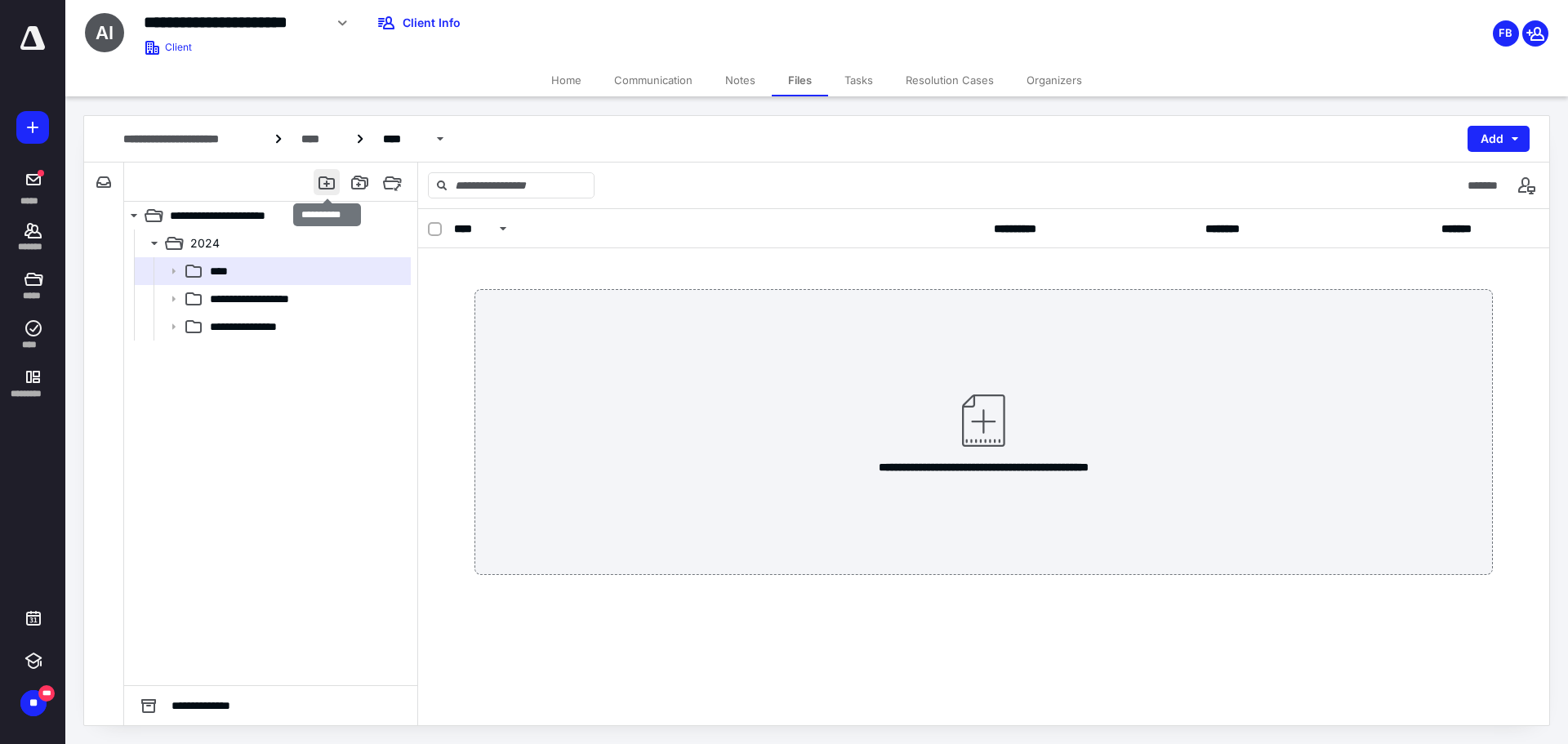 click at bounding box center [327, 182] 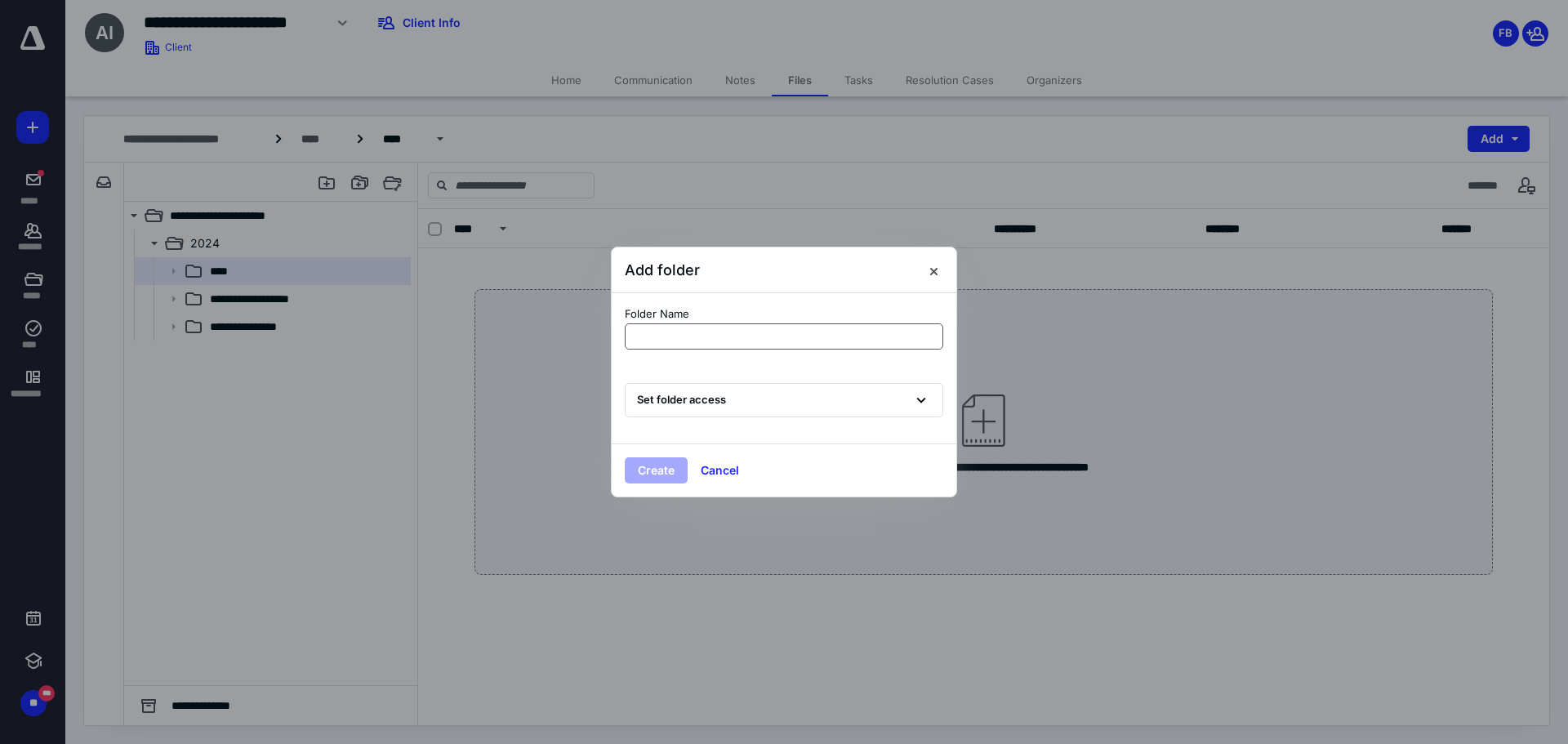 click at bounding box center (784, 336) 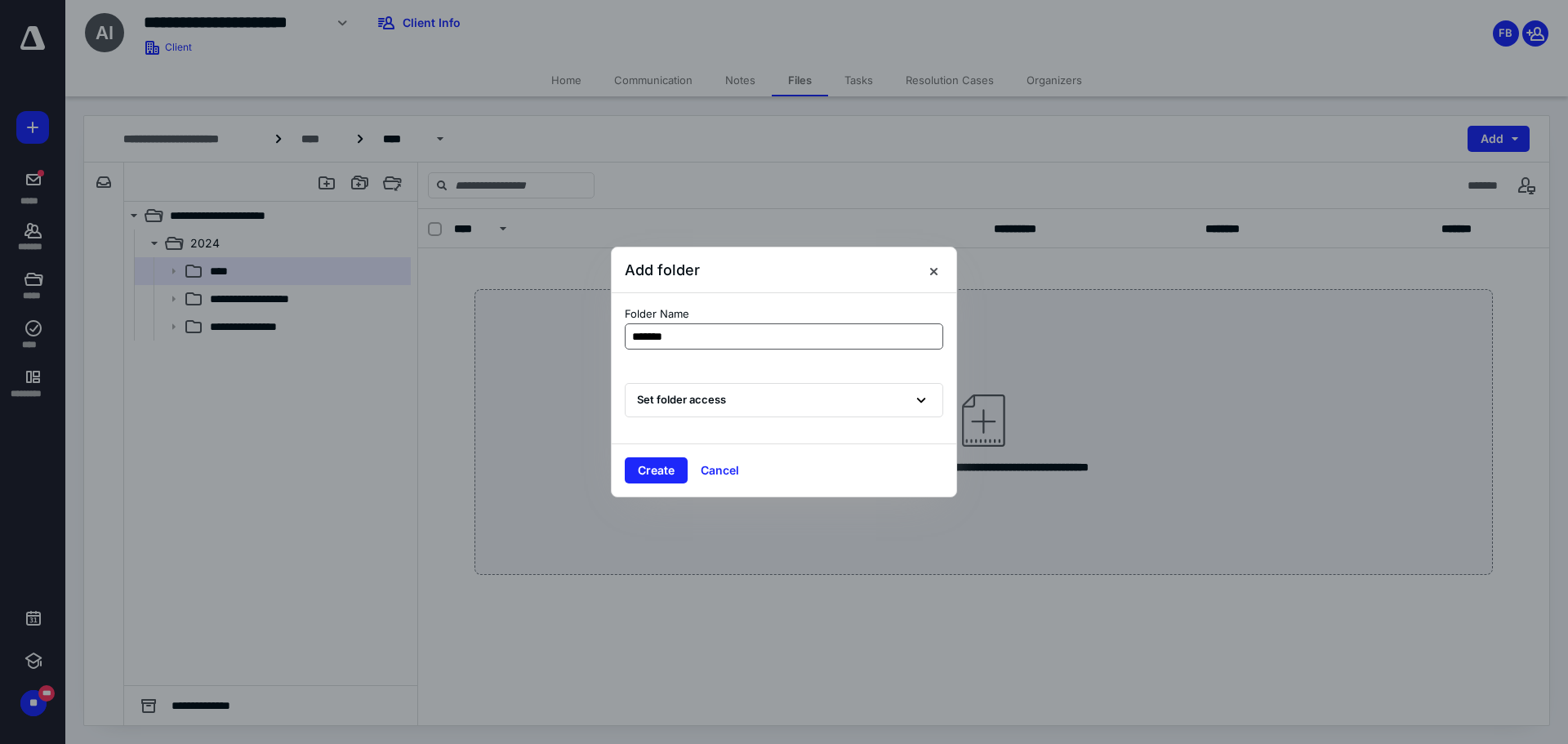 type on "********" 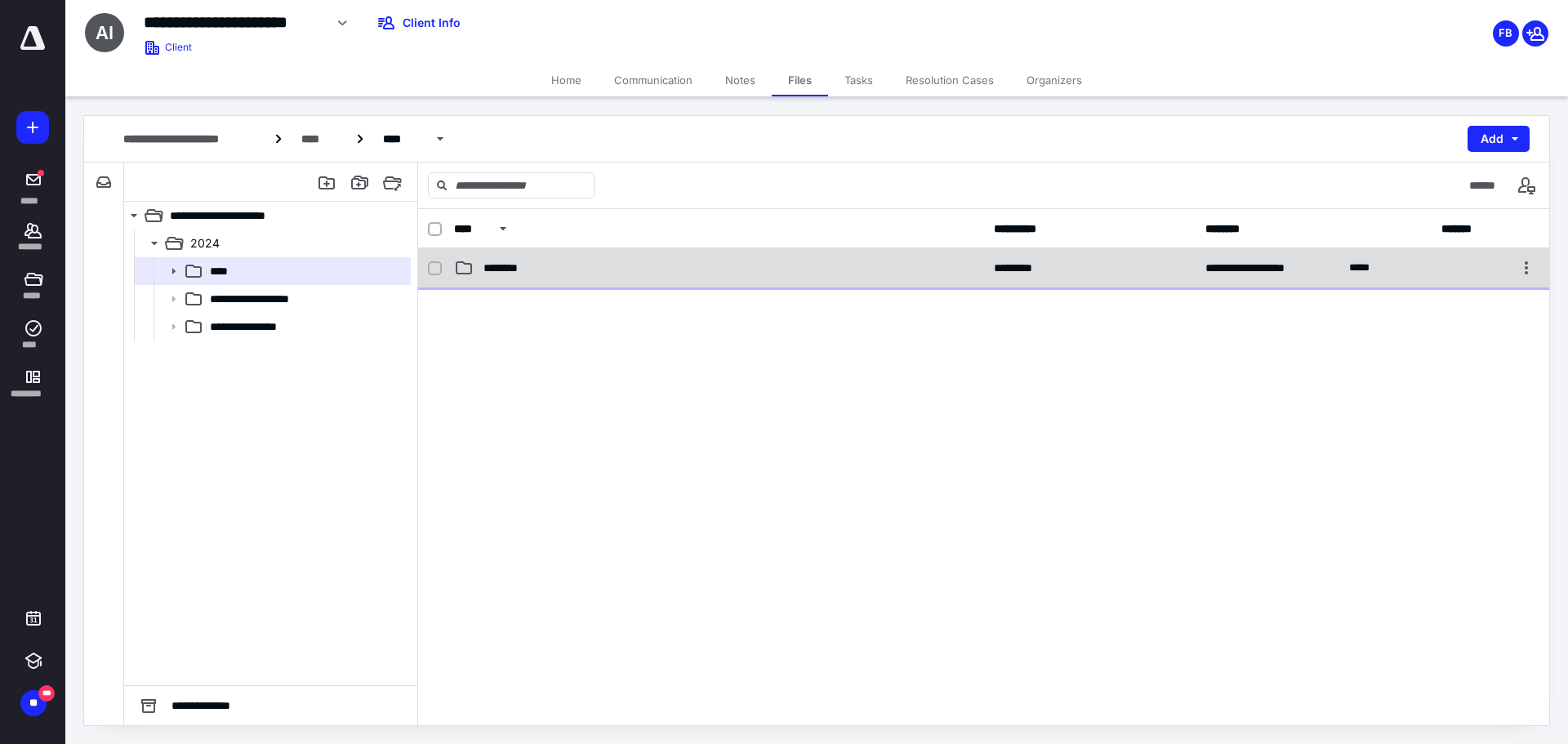 click on "********" at bounding box center (511, 268) 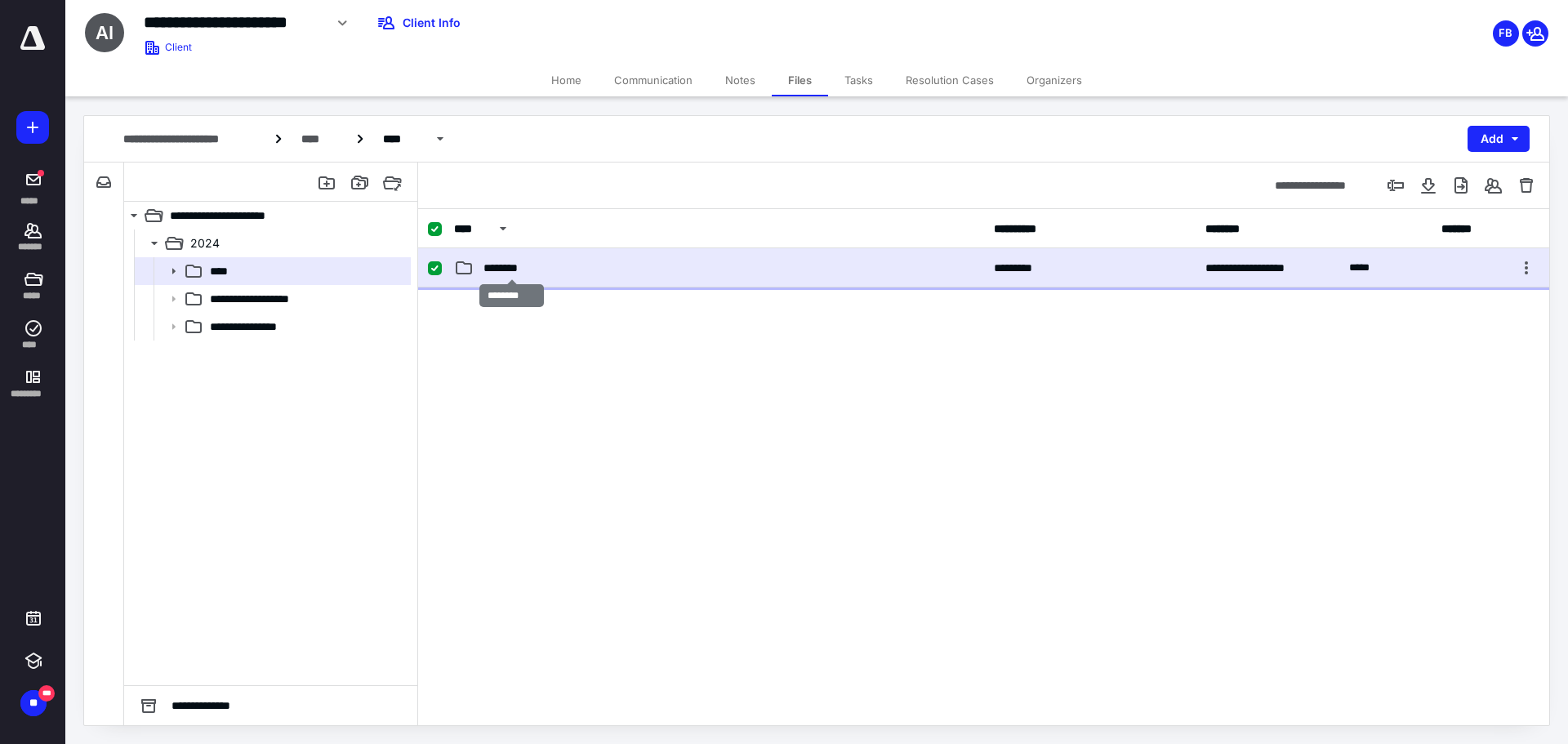 click on "********" at bounding box center (511, 268) 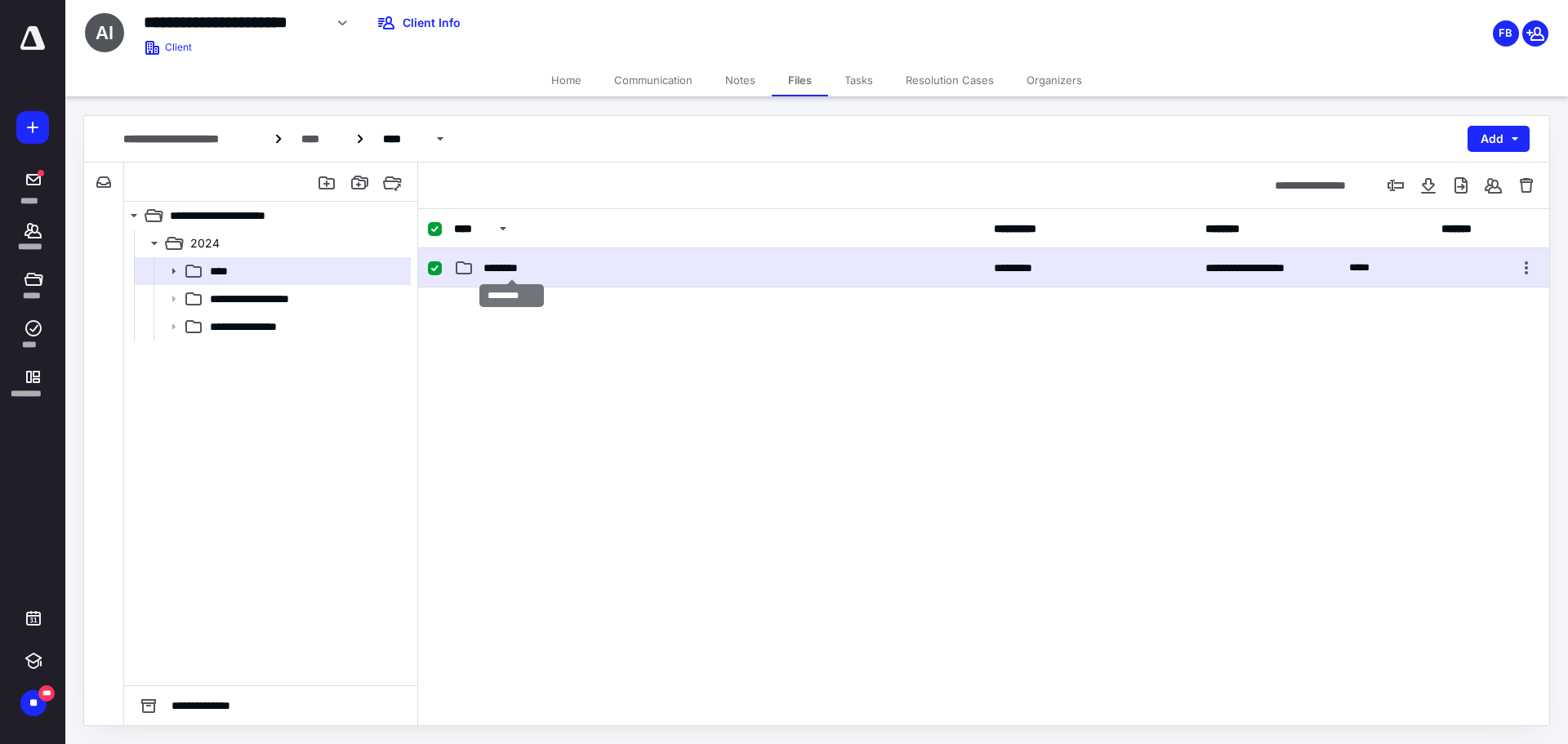 checkbox on "false" 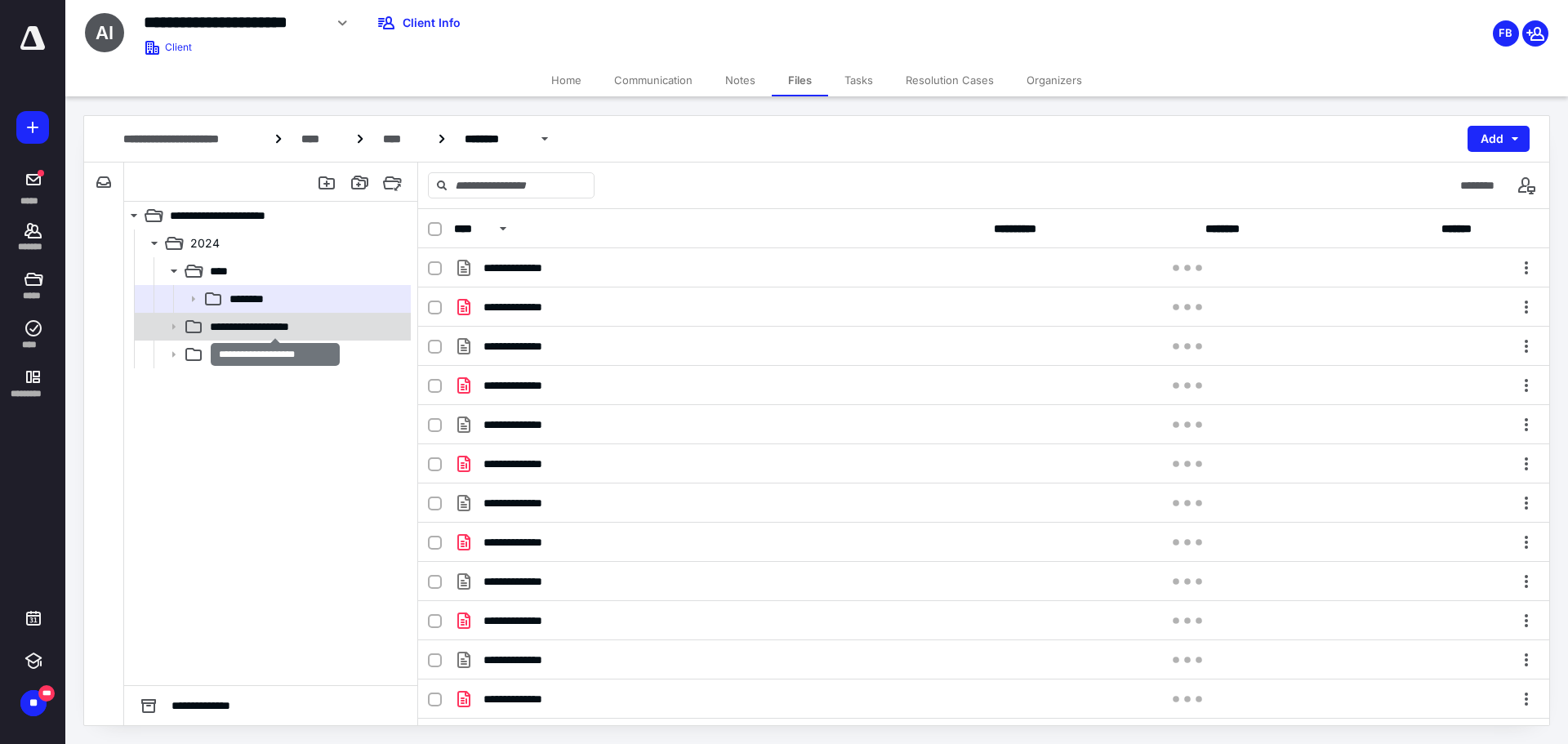 click on "**********" at bounding box center (275, 327) 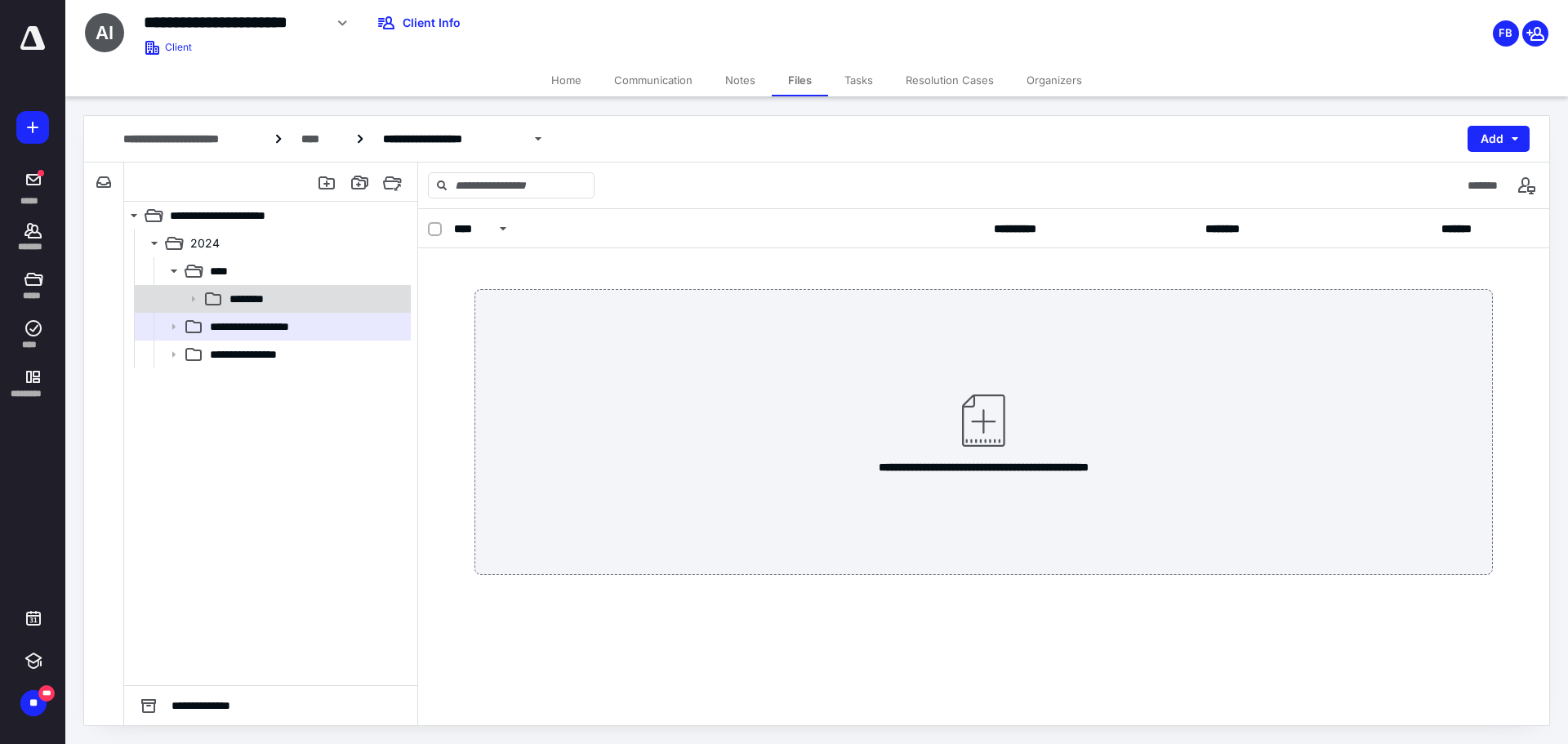 click on "********" at bounding box center (257, 299) 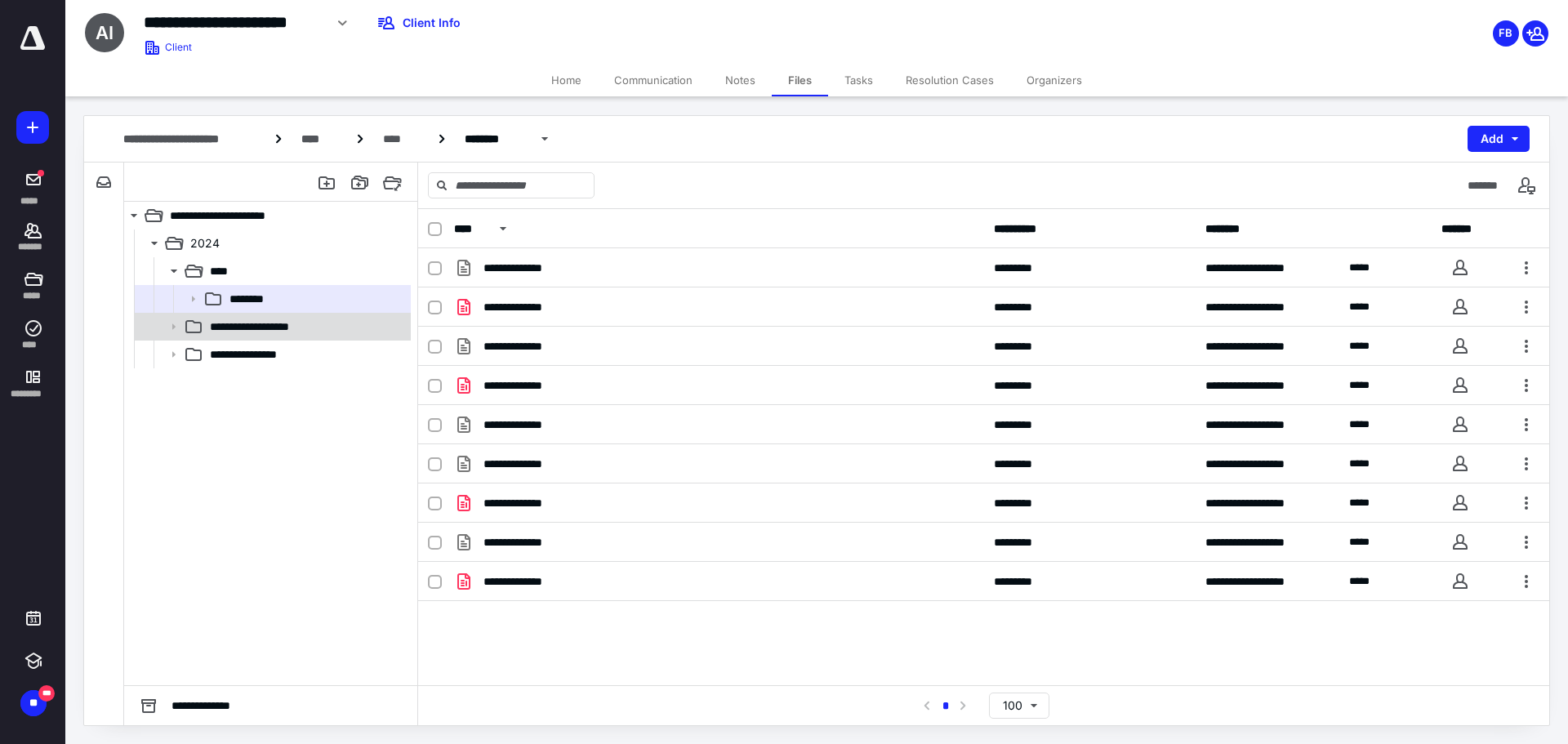 click on "**********" at bounding box center (275, 327) 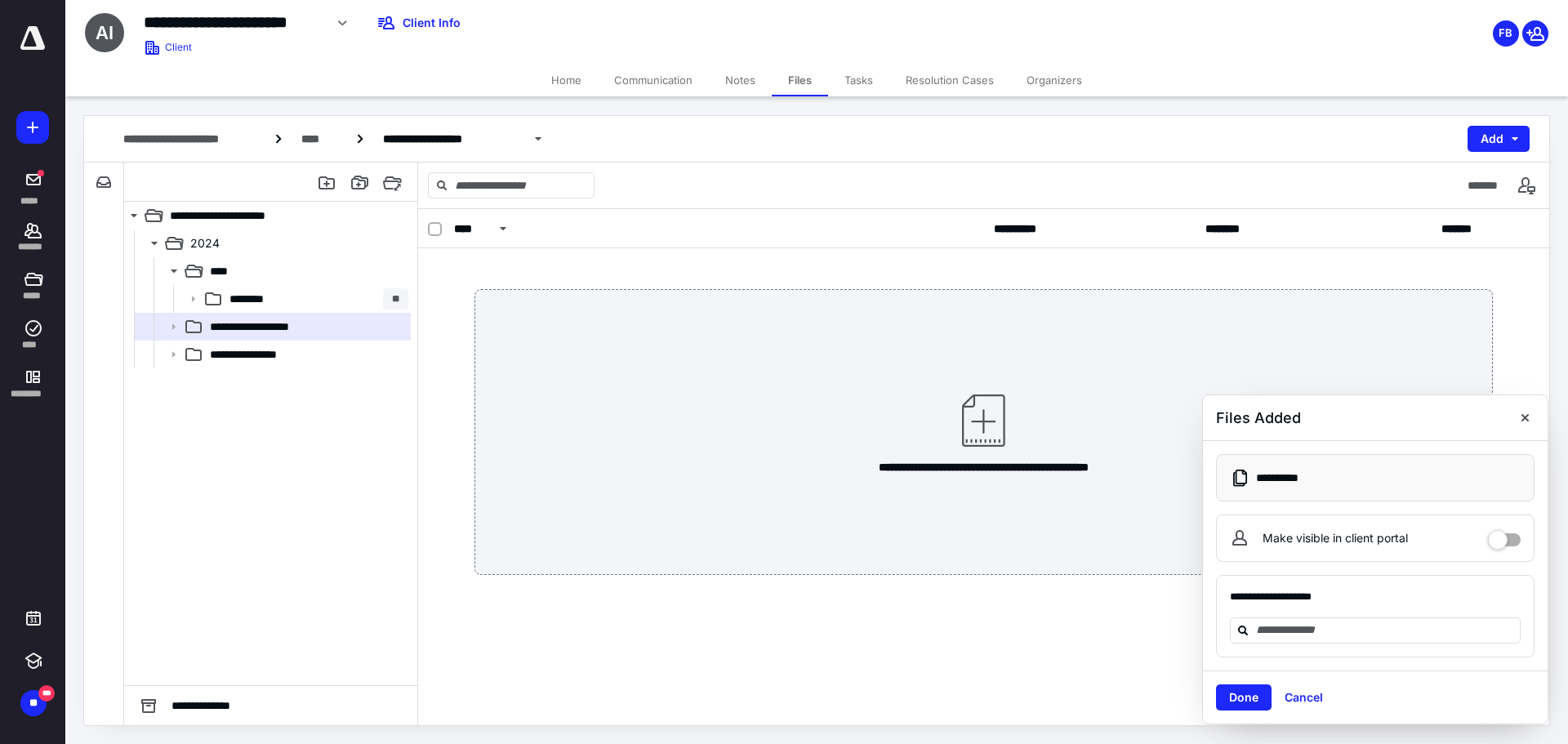 click on "Done" at bounding box center [1244, 697] 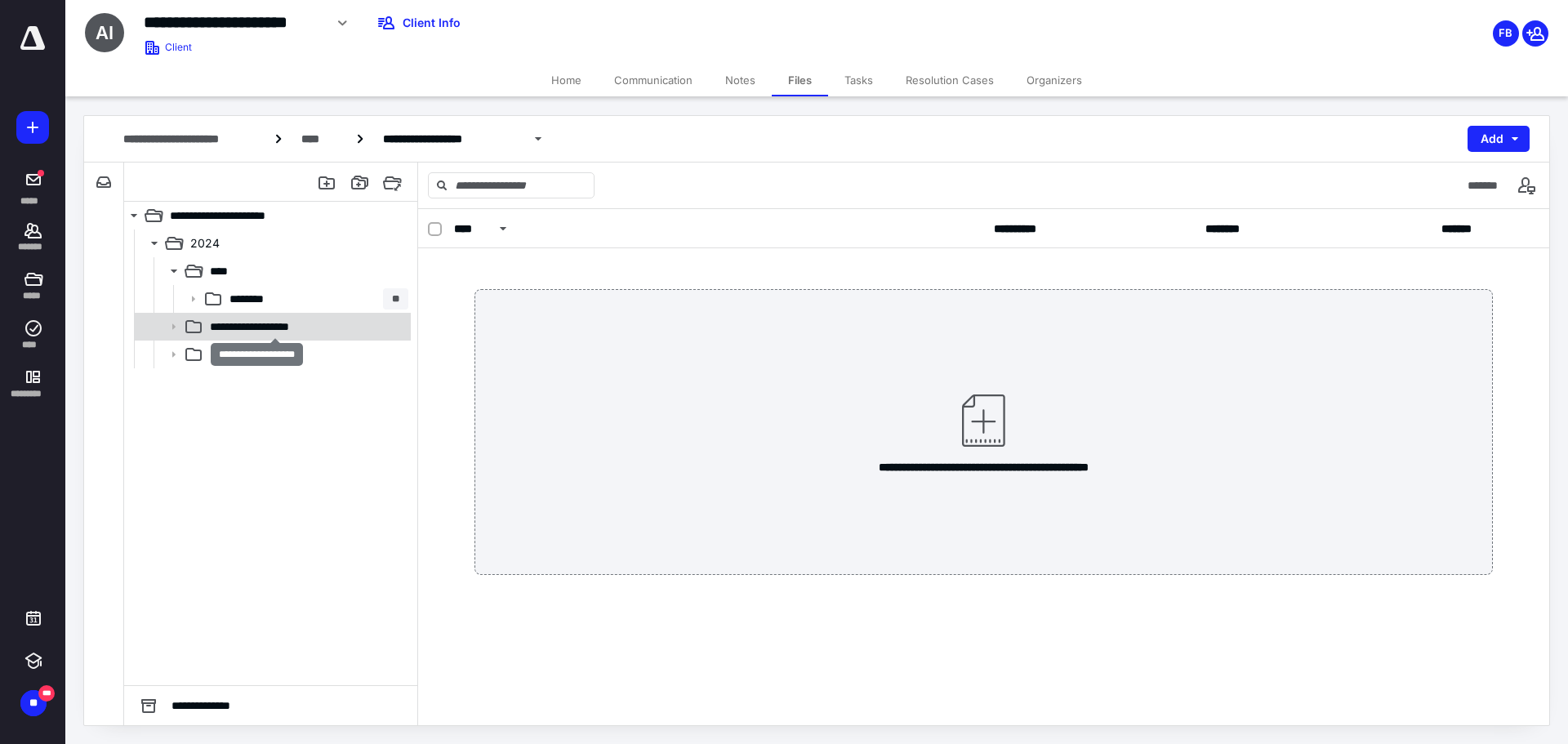 click on "**********" at bounding box center [275, 327] 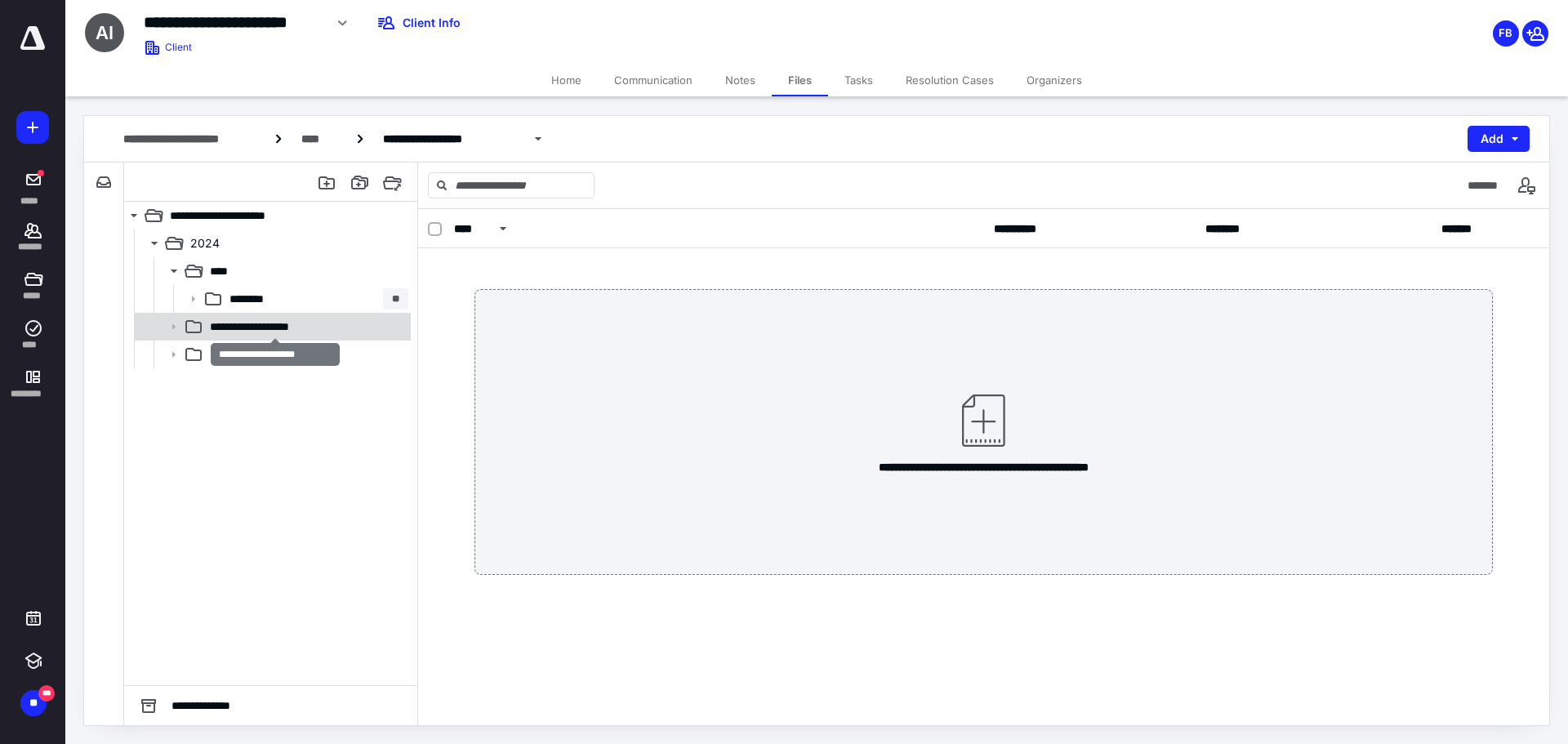 click on "**********" at bounding box center [275, 327] 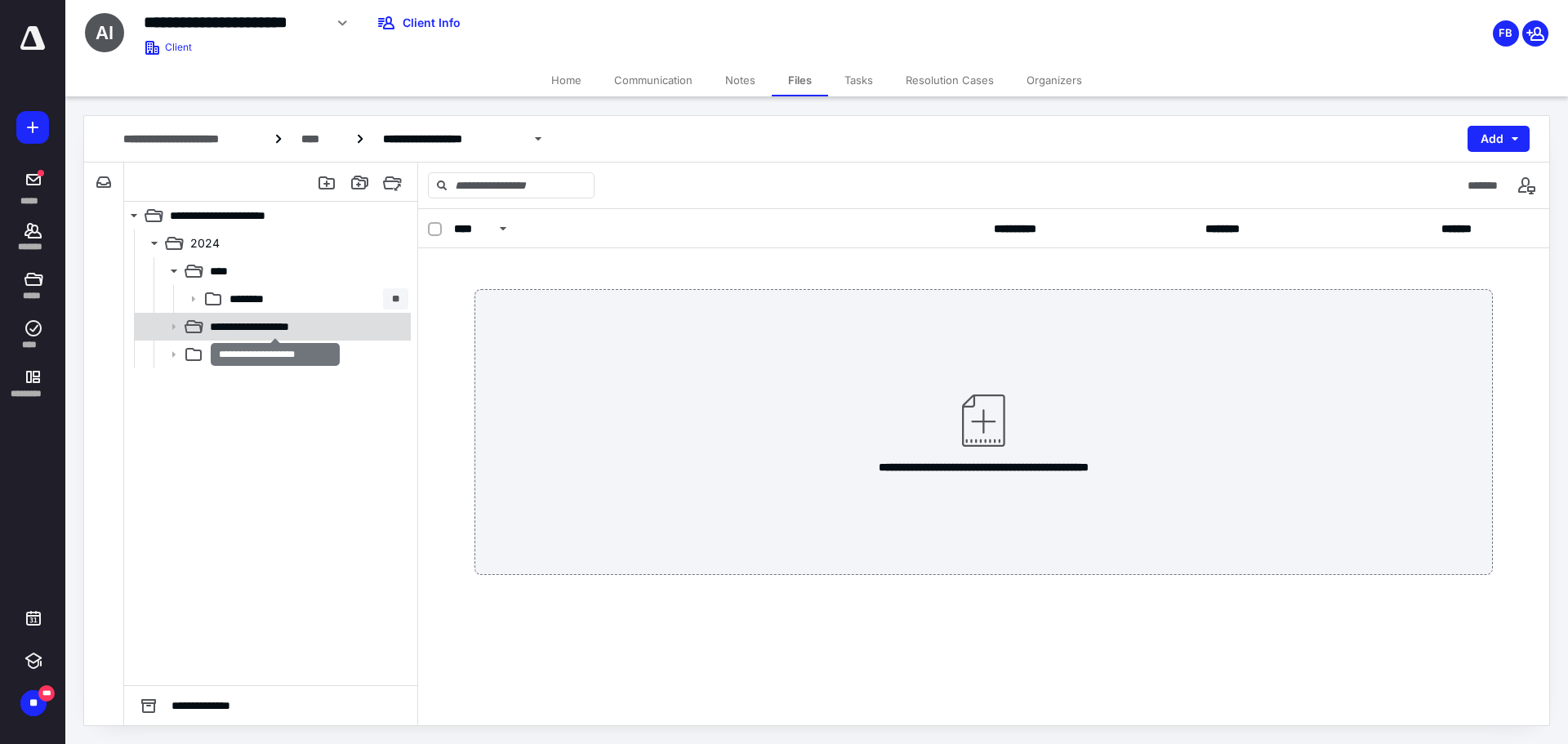 click on "**********" at bounding box center (275, 327) 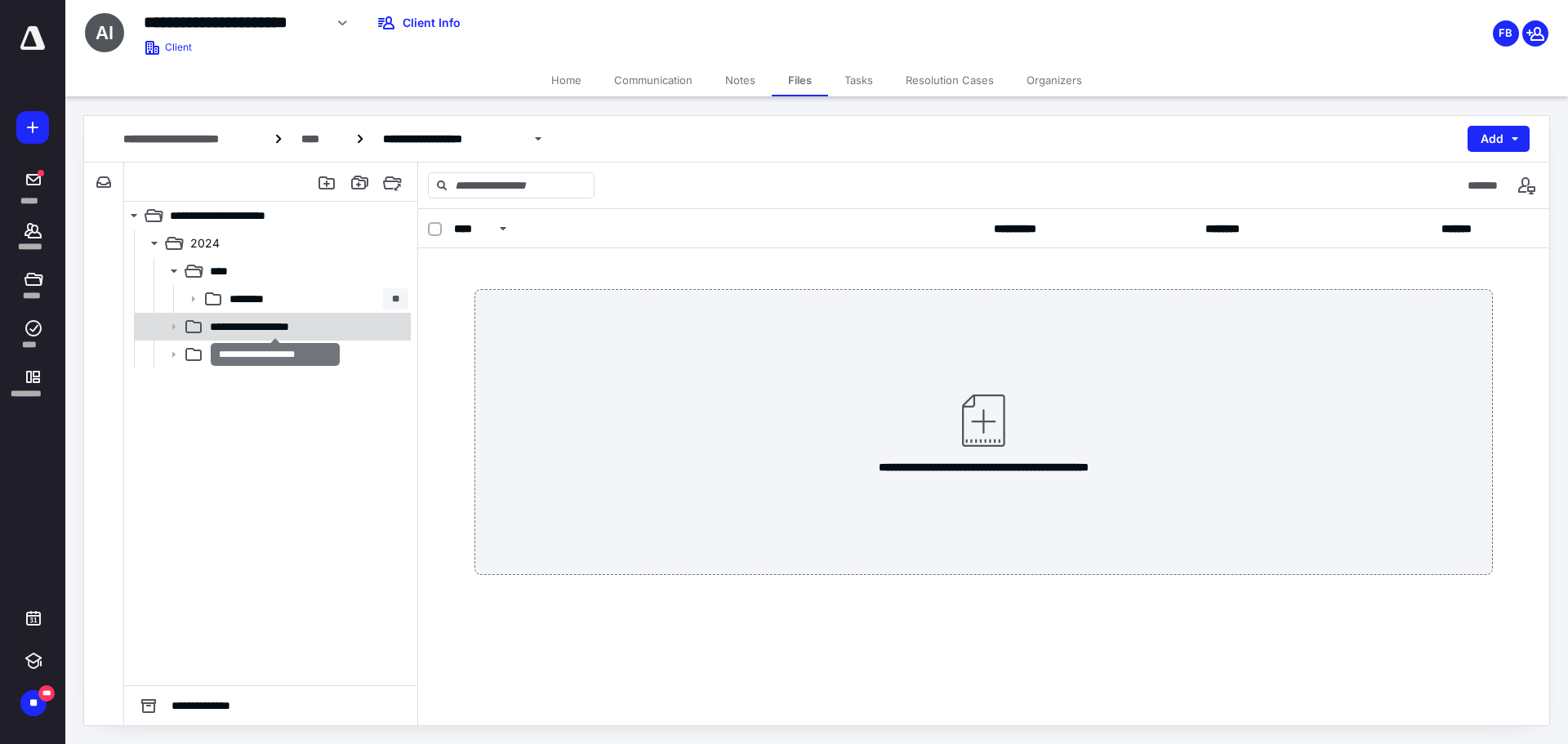 click on "**********" at bounding box center [275, 327] 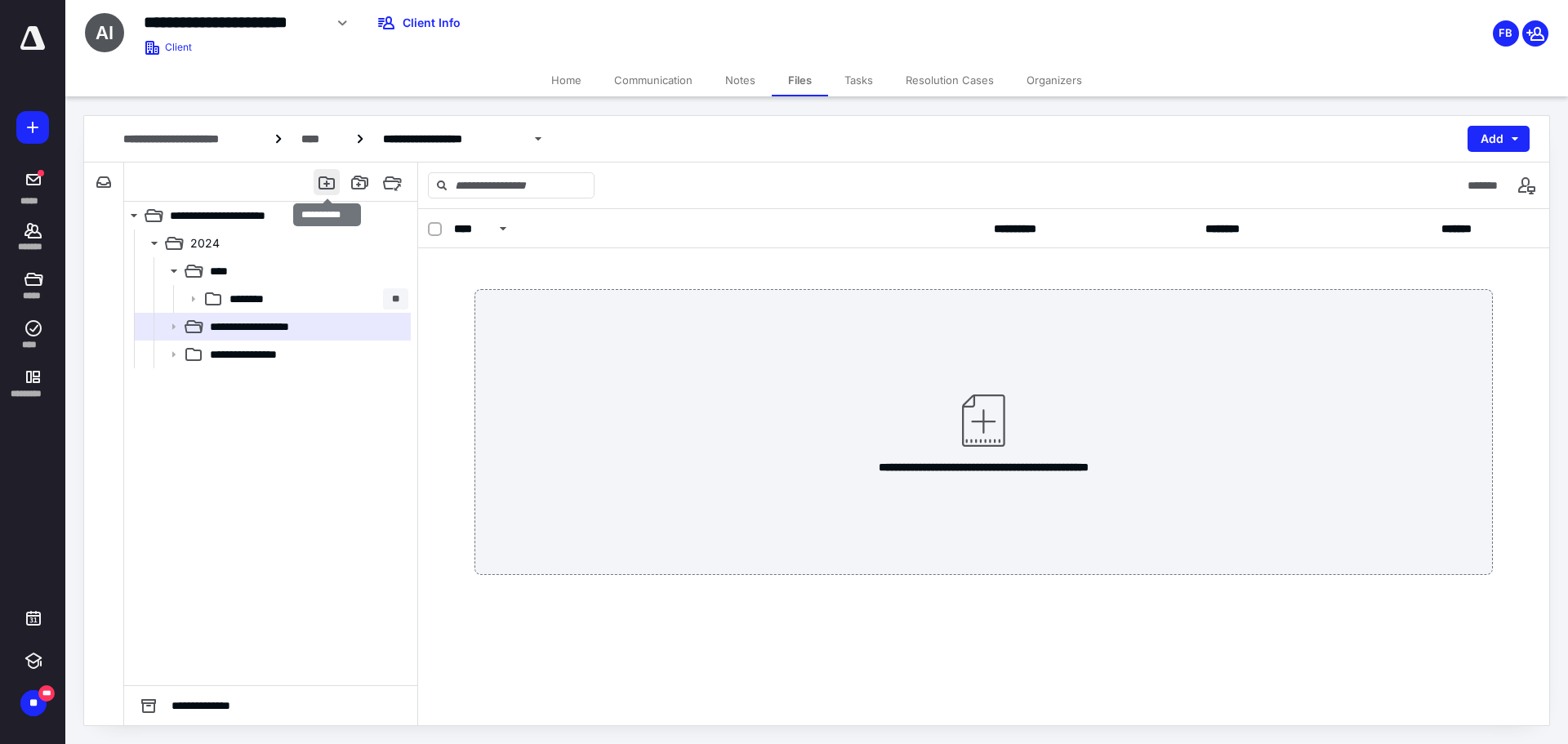 click at bounding box center [327, 182] 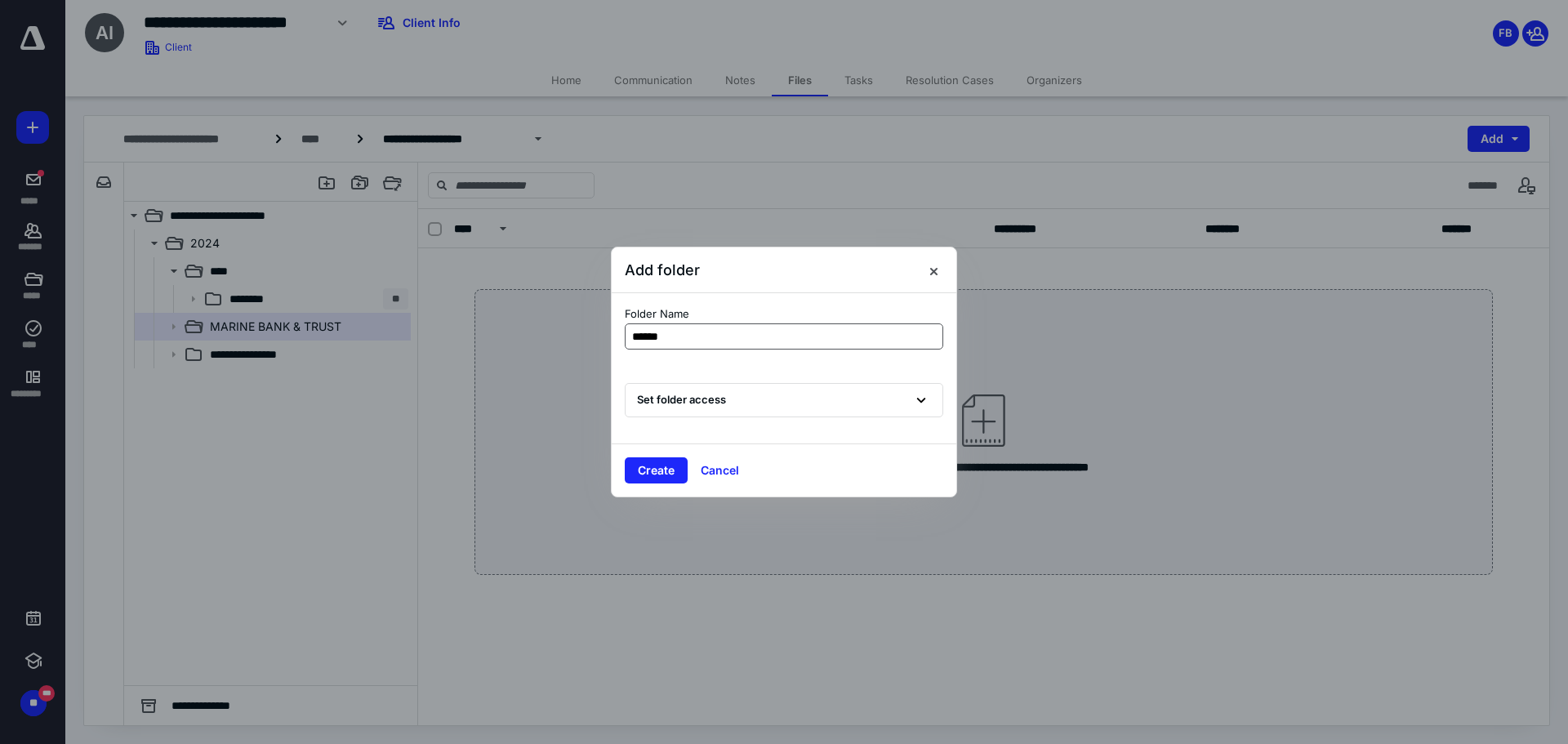 type on "*******" 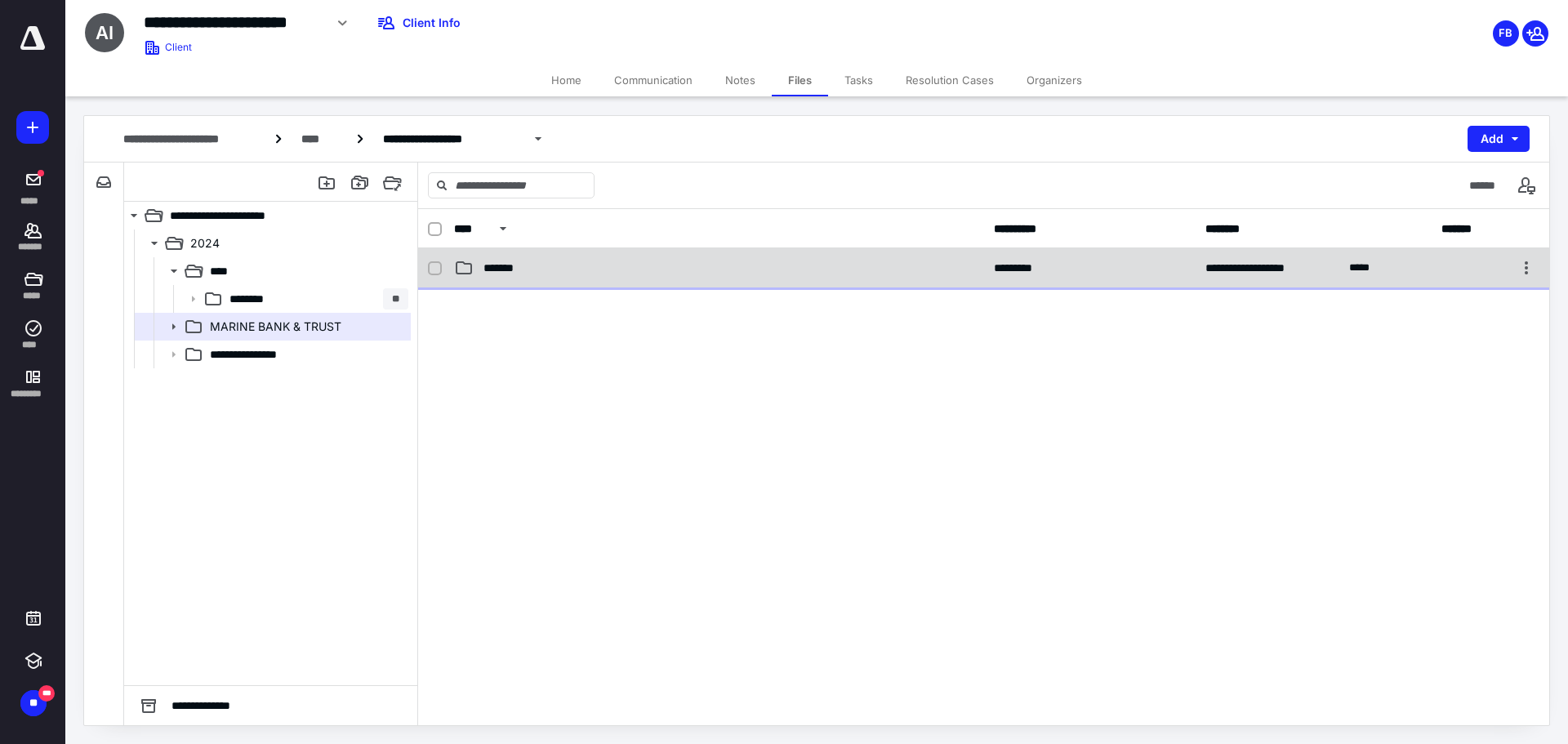 click on "*******" at bounding box center (719, 268) 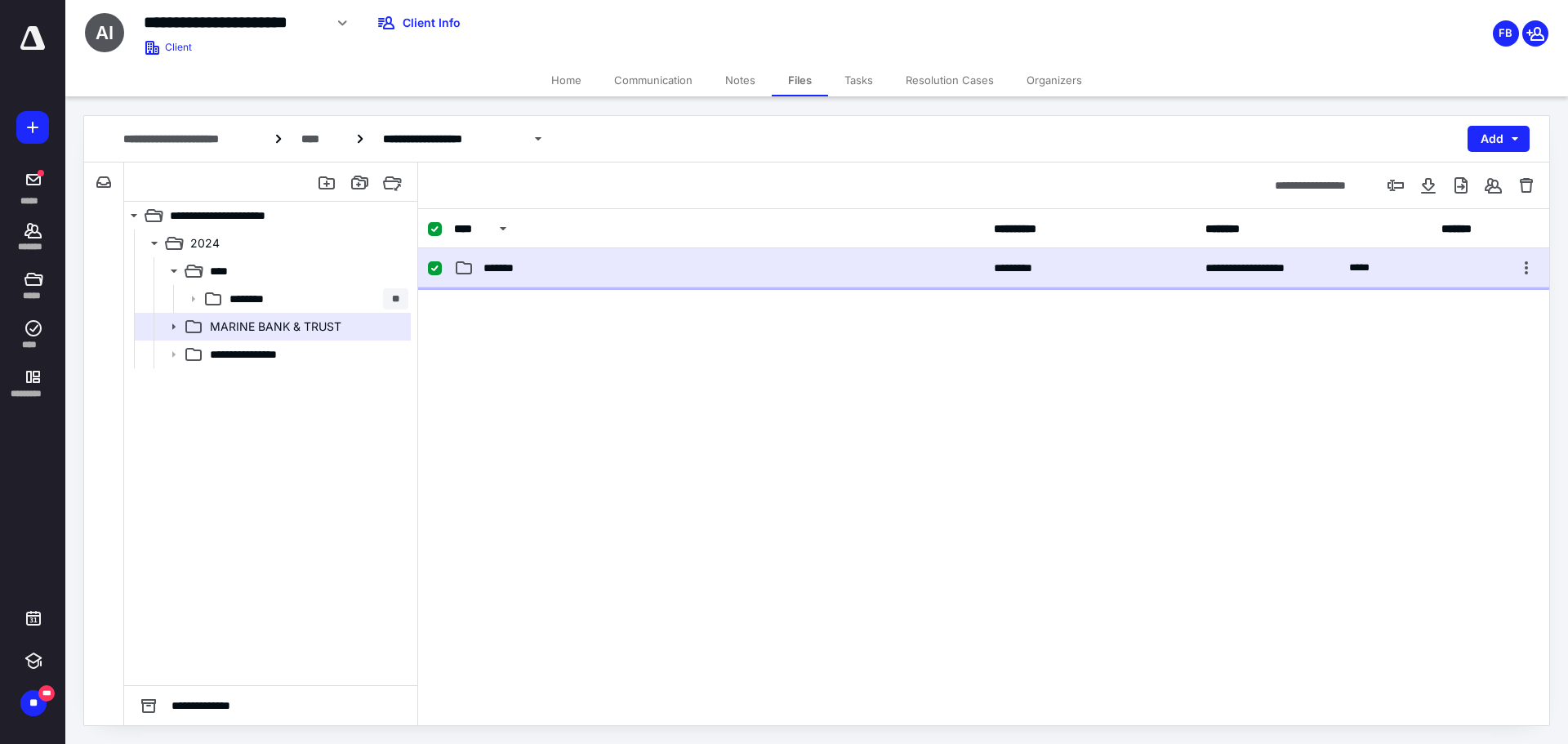 click on "*******" at bounding box center [719, 268] 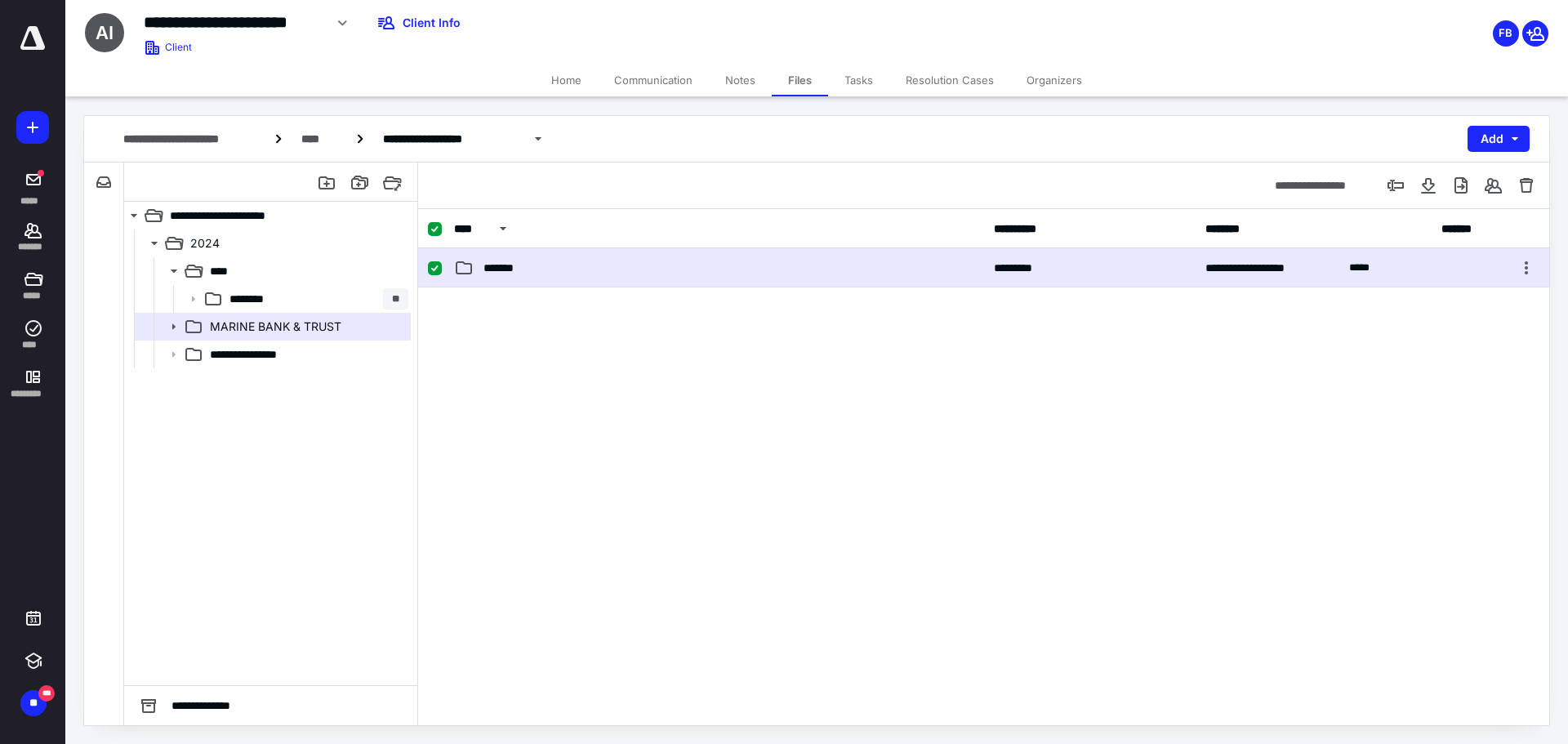 checkbox on "false" 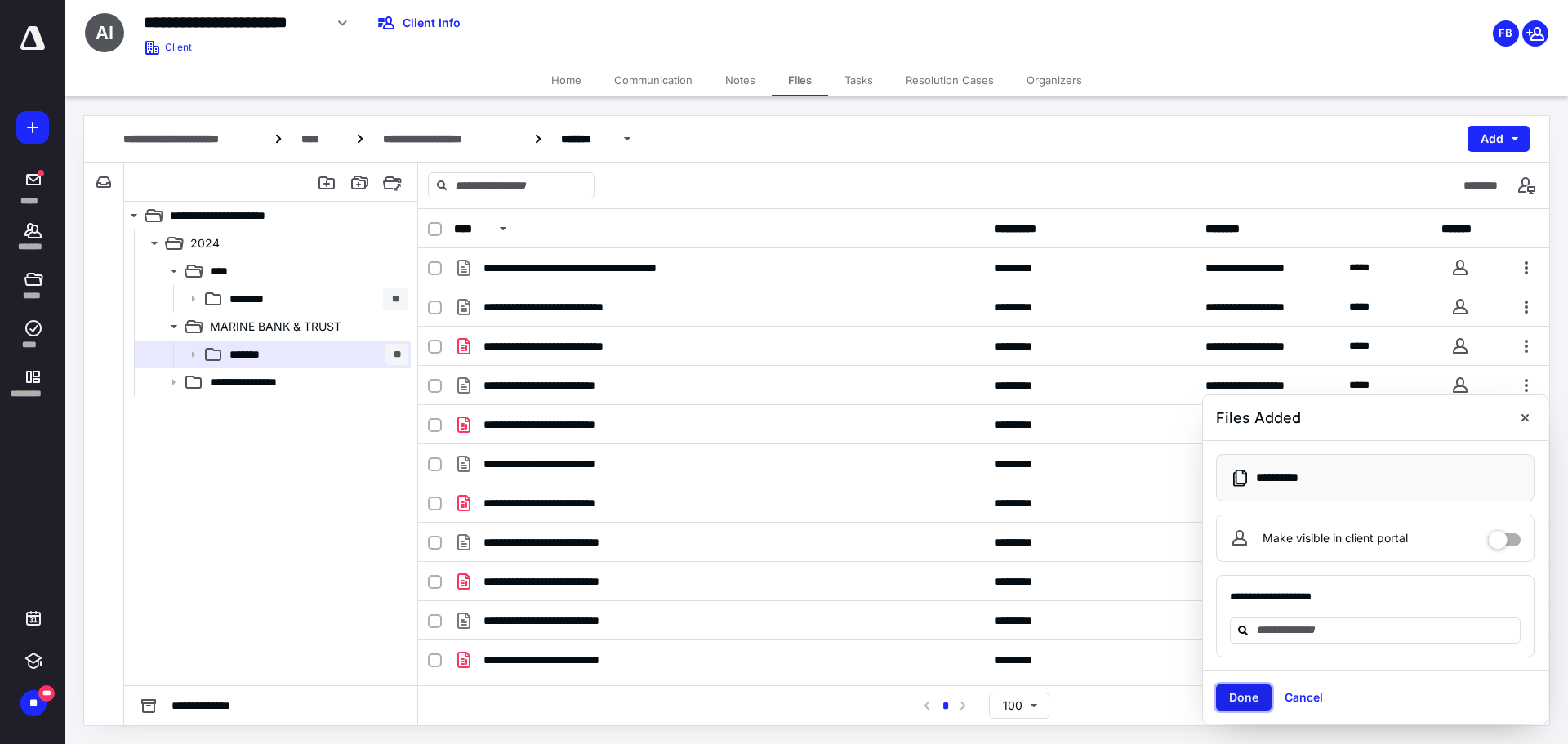 click on "Done" at bounding box center [1244, 697] 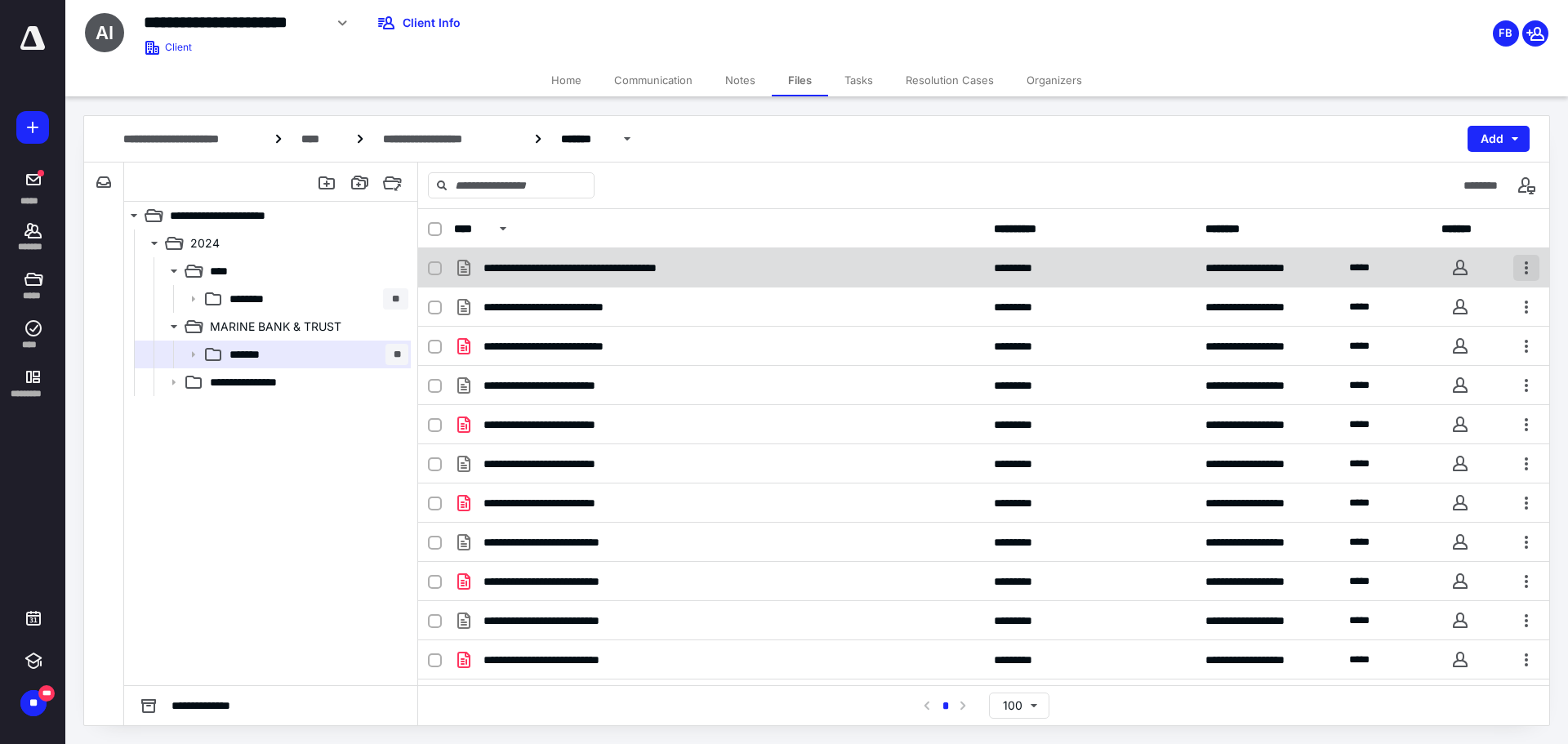 click at bounding box center [1526, 268] 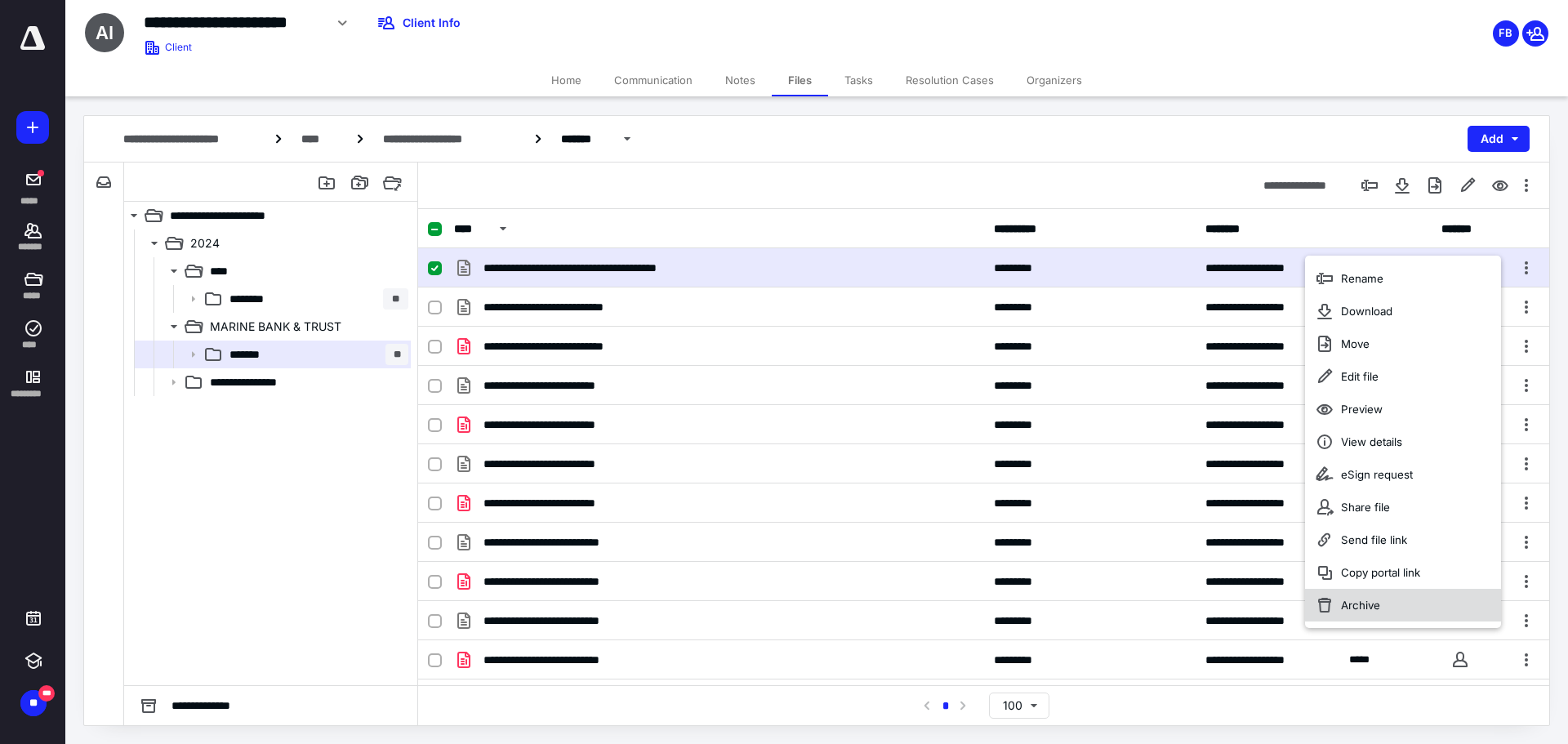 click on "Archive" at bounding box center [1403, 605] 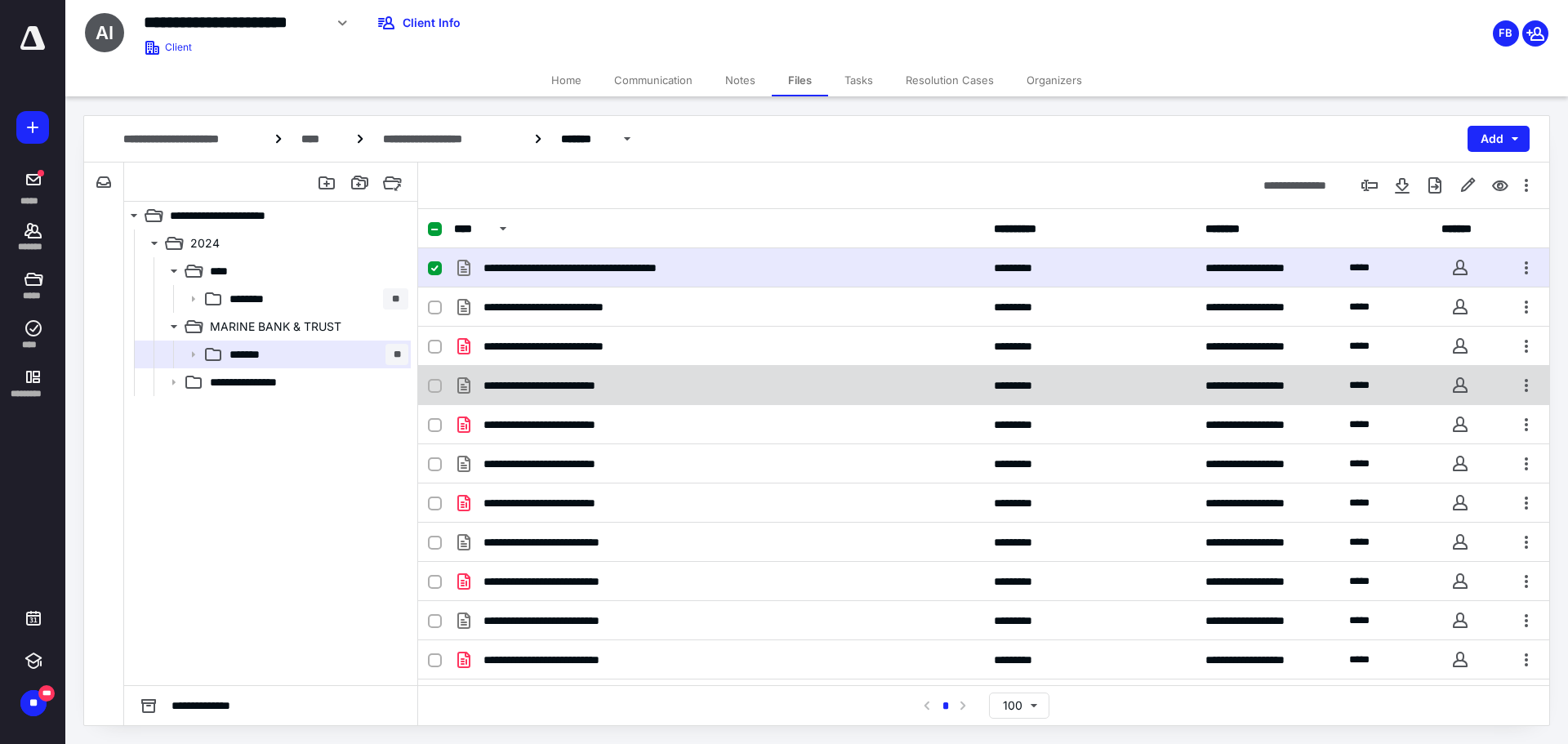 checkbox on "false" 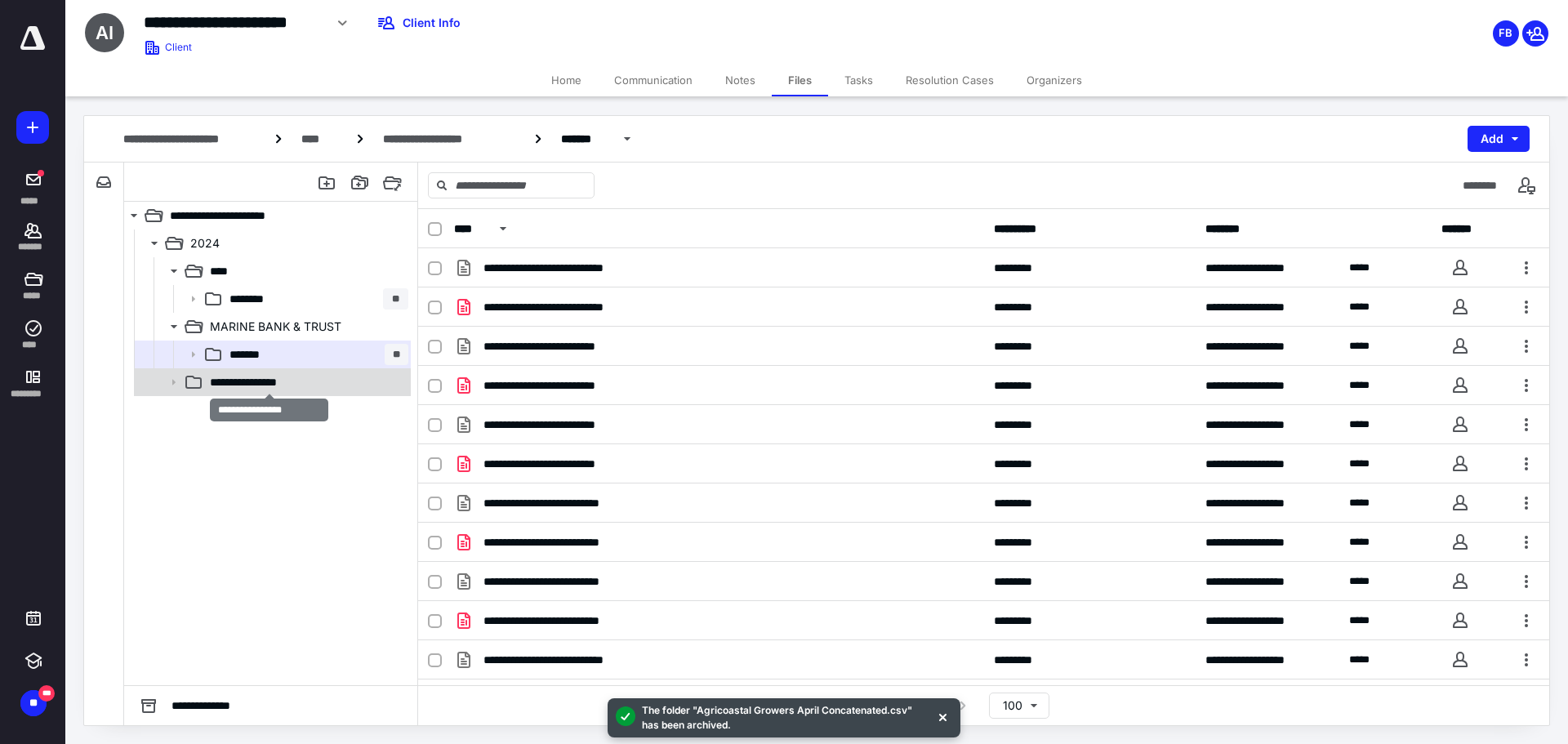 click on "**********" at bounding box center [269, 382] 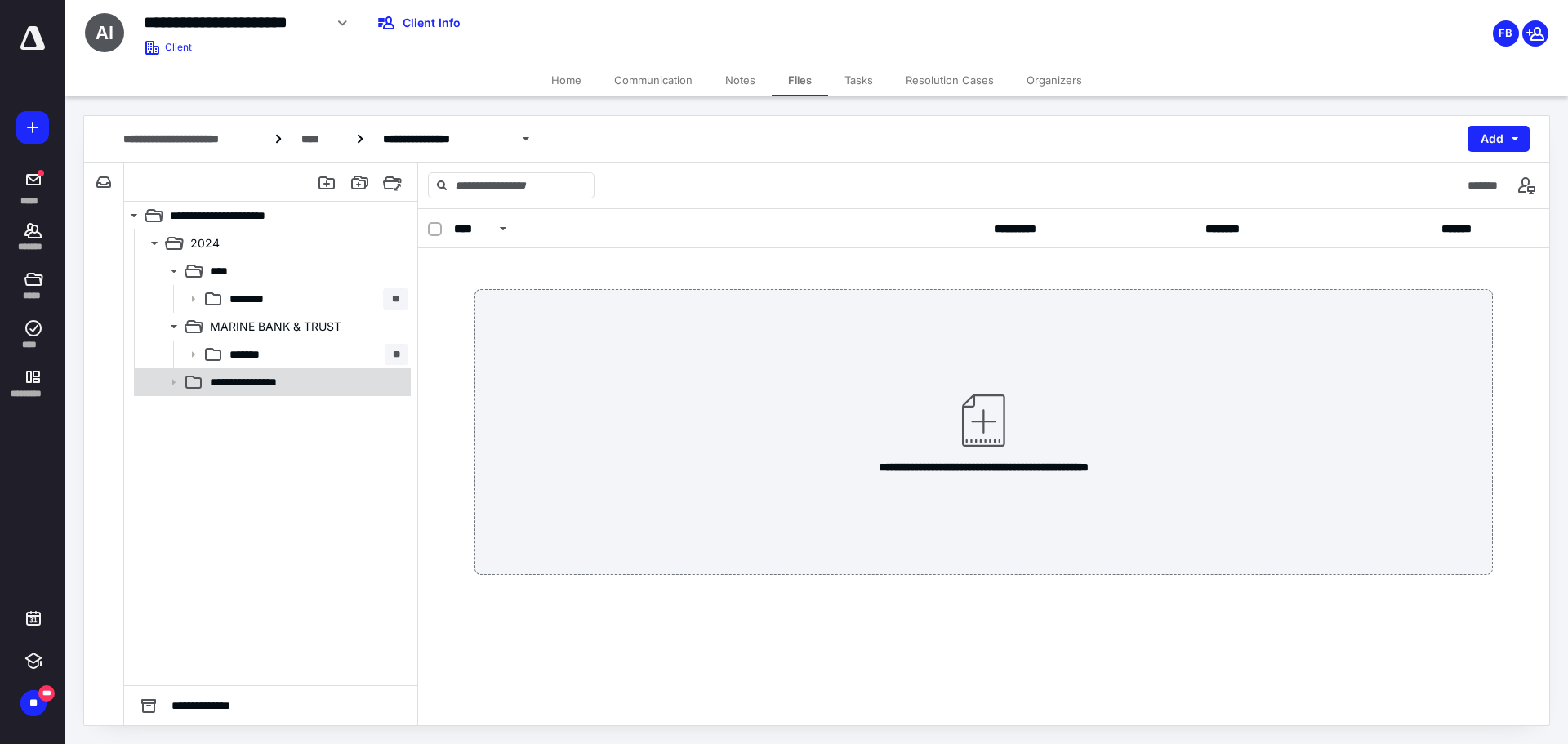 click on "**********" at bounding box center (269, 382) 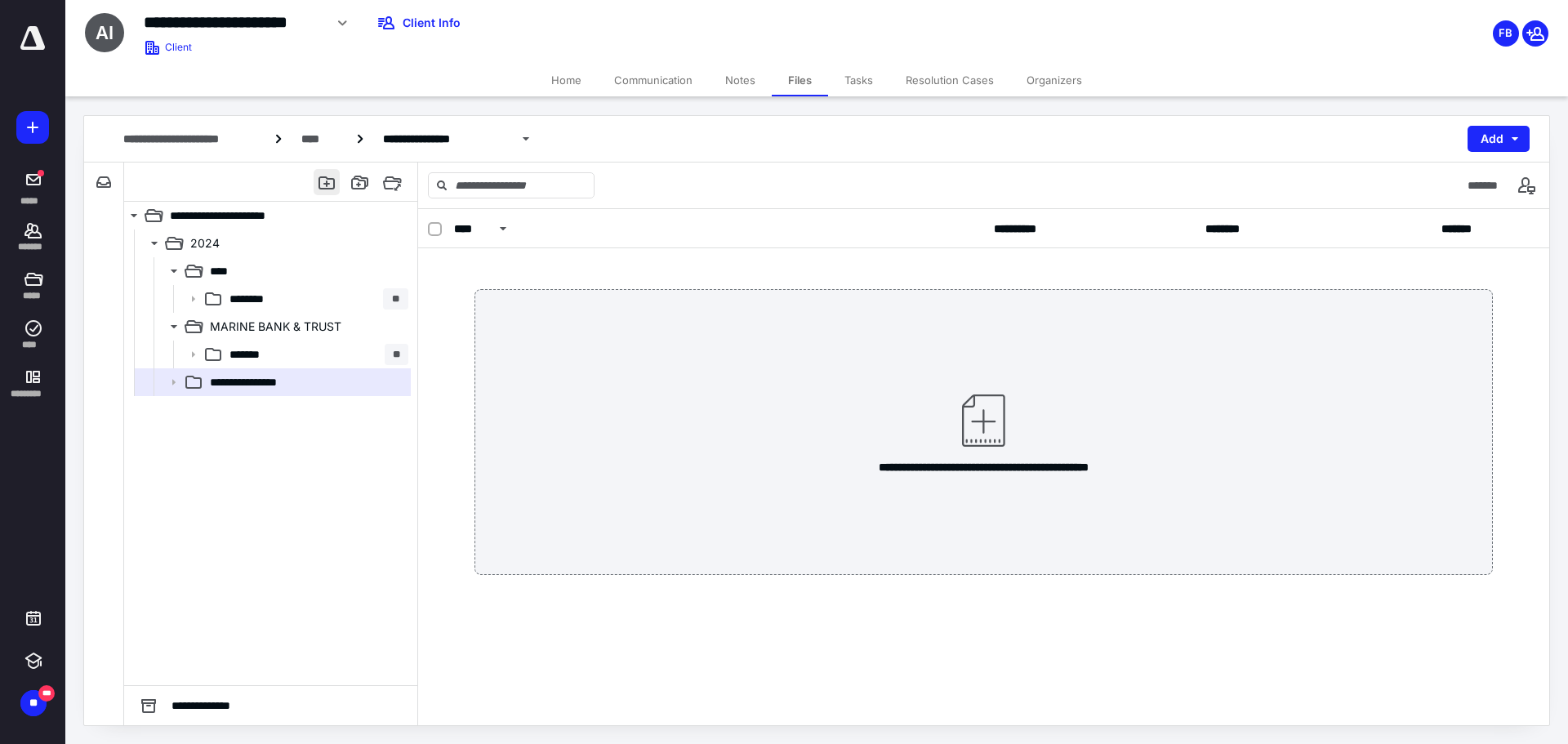 click at bounding box center [327, 182] 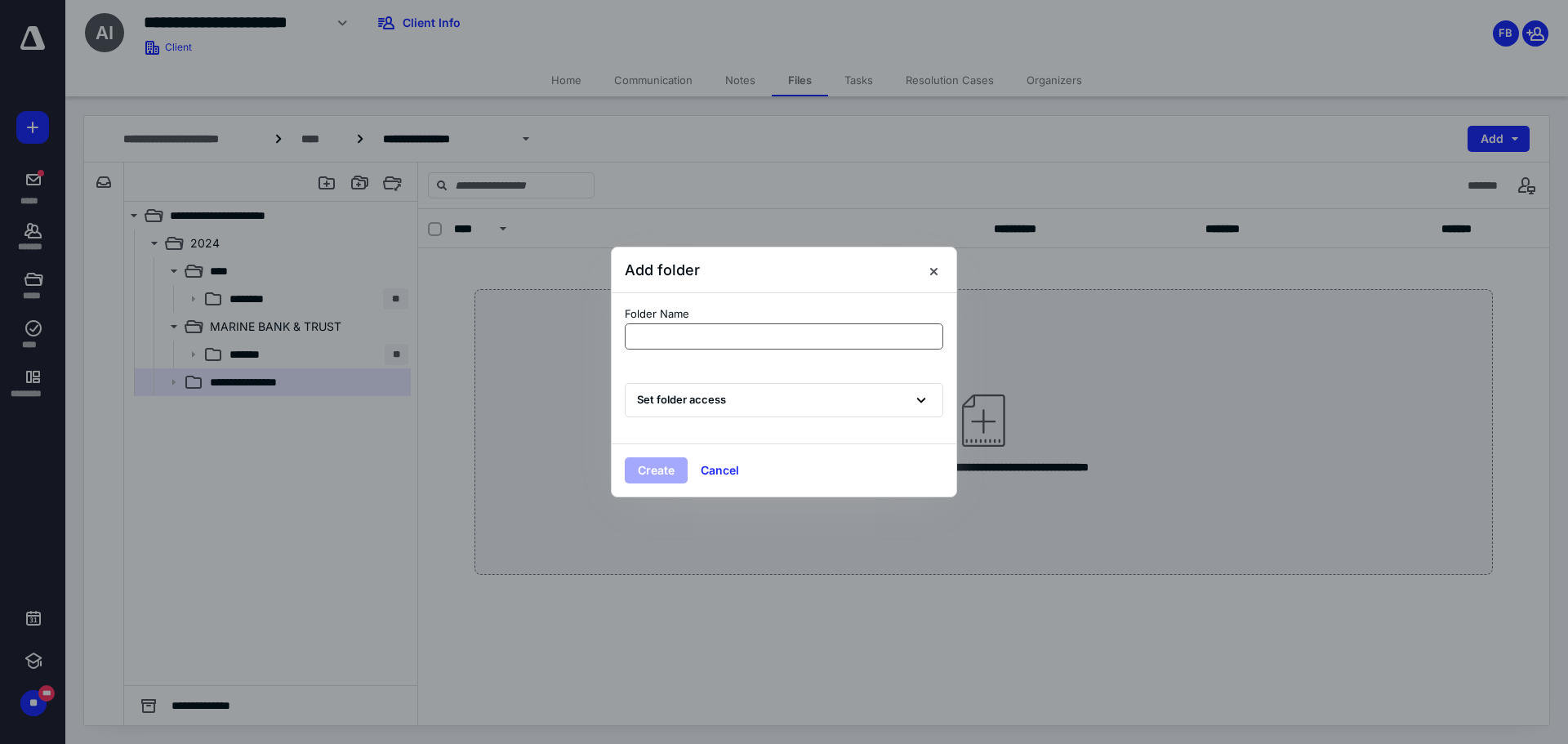 click at bounding box center (784, 336) 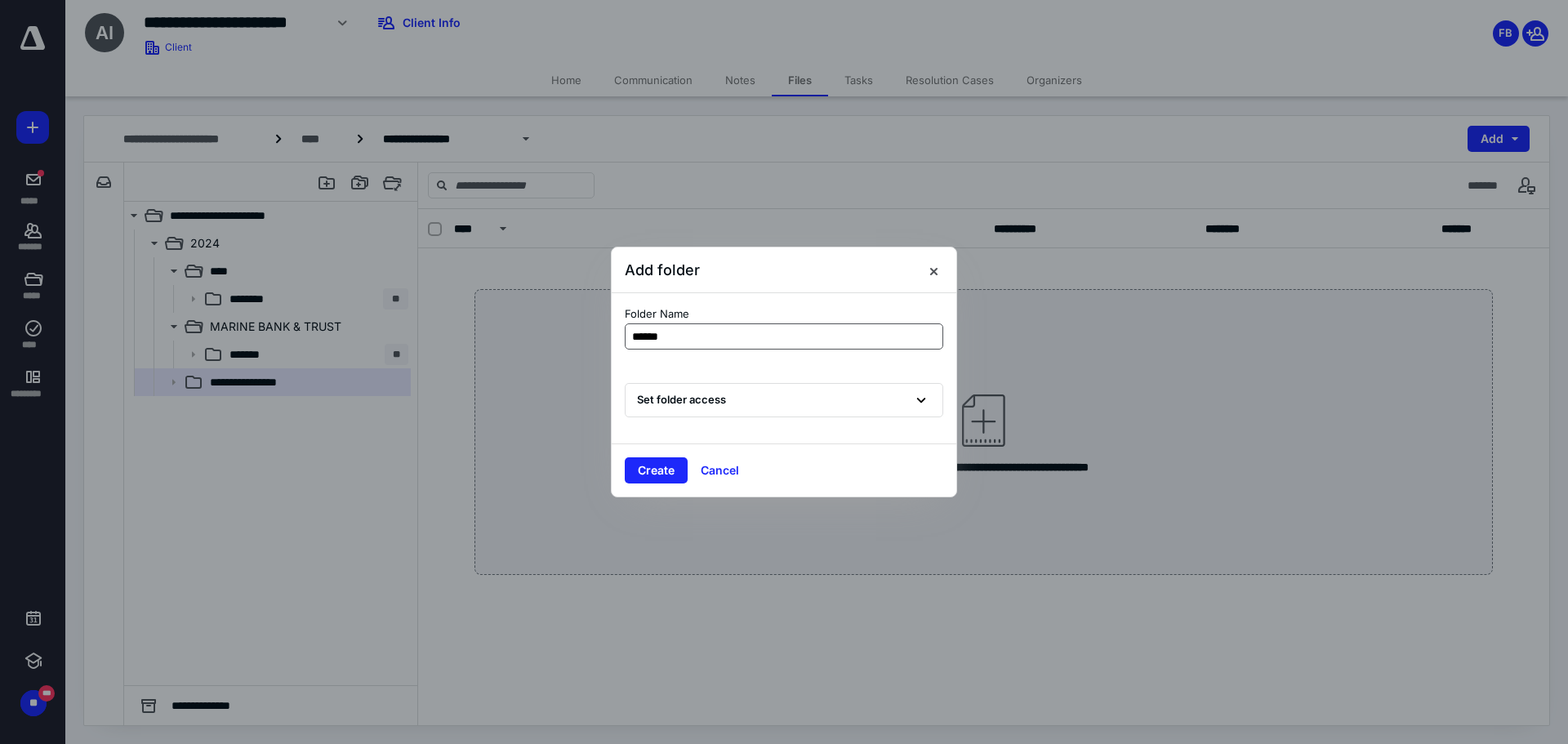 type on "*******" 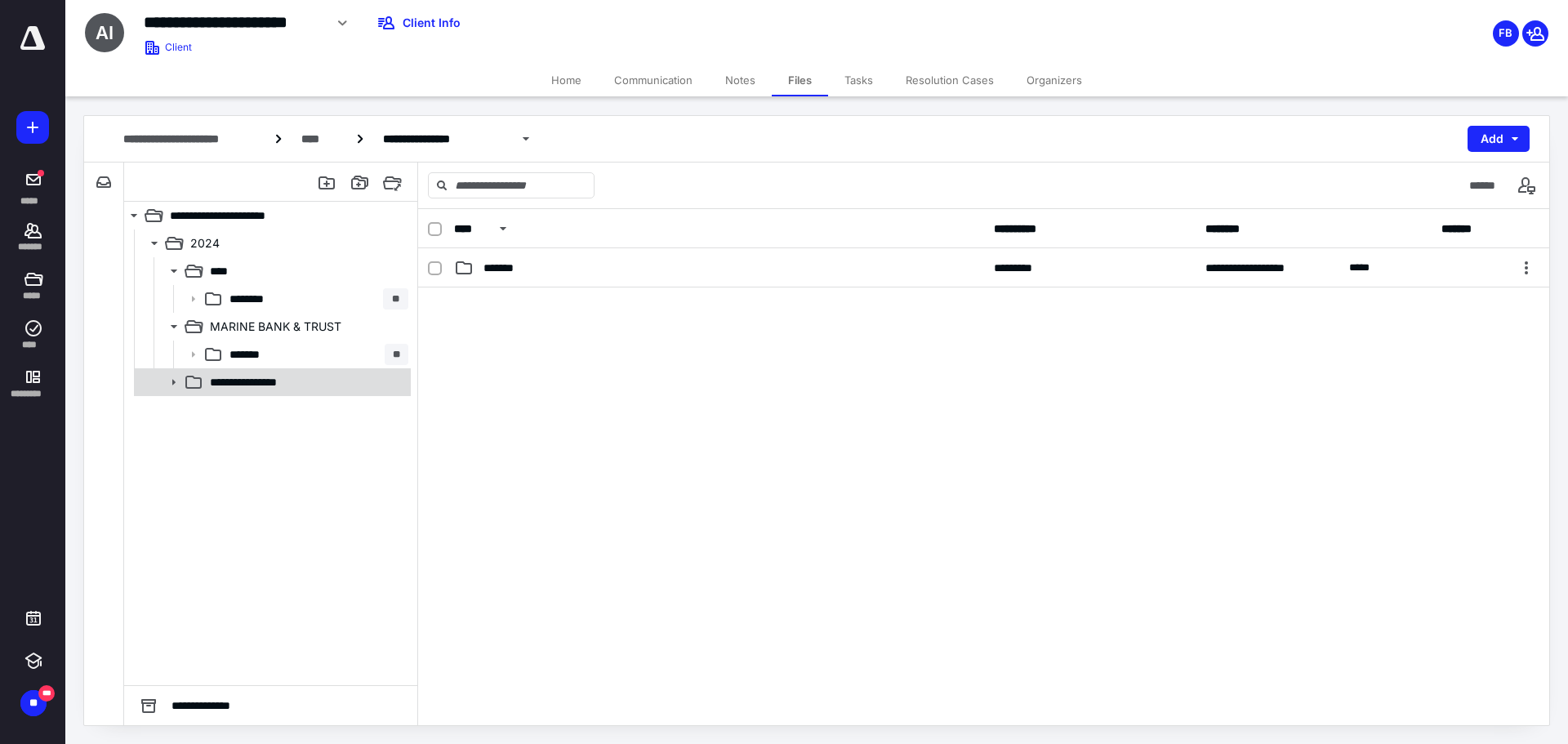 click on "**********" at bounding box center [269, 382] 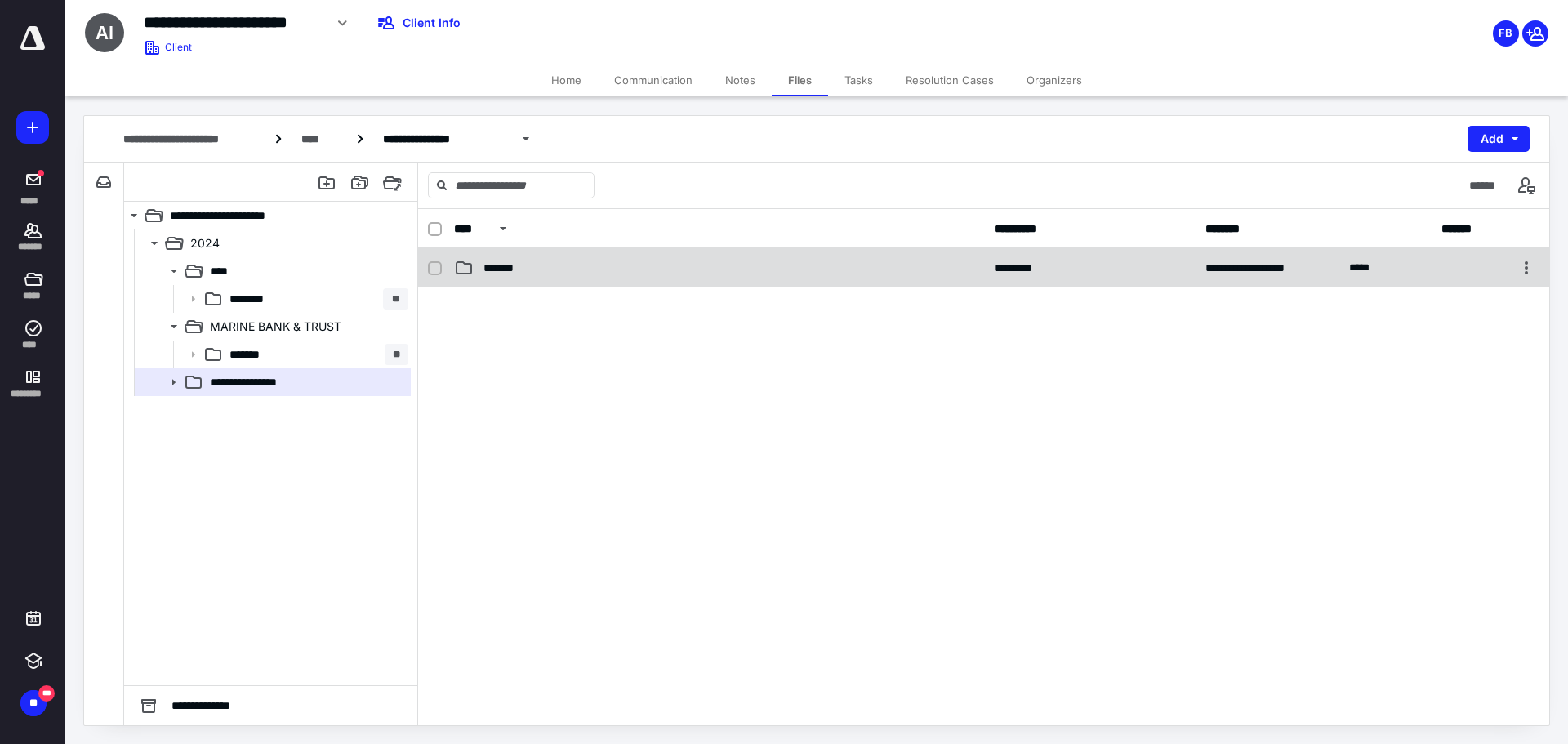 click on "*******" at bounding box center (719, 268) 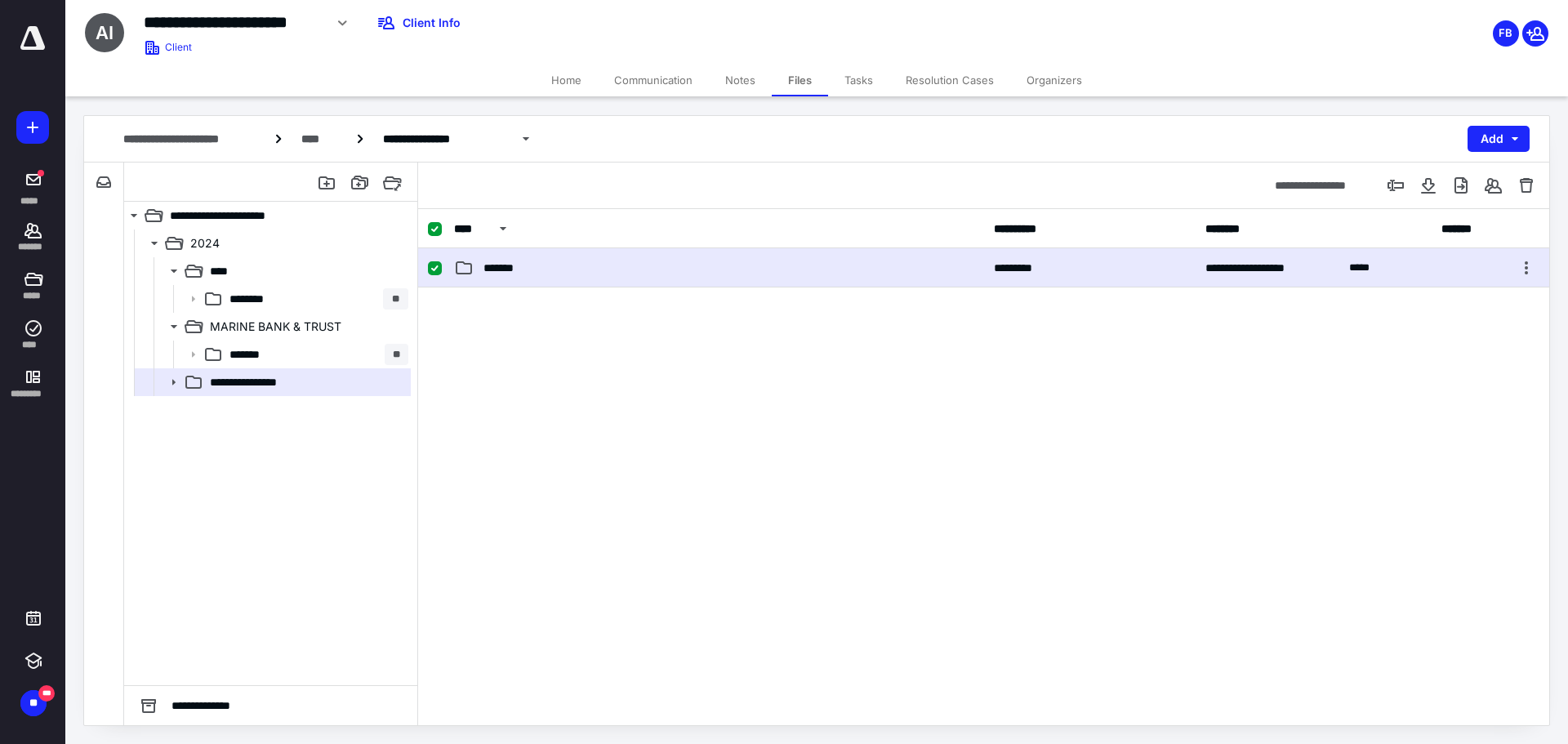 click on "*******" at bounding box center (719, 268) 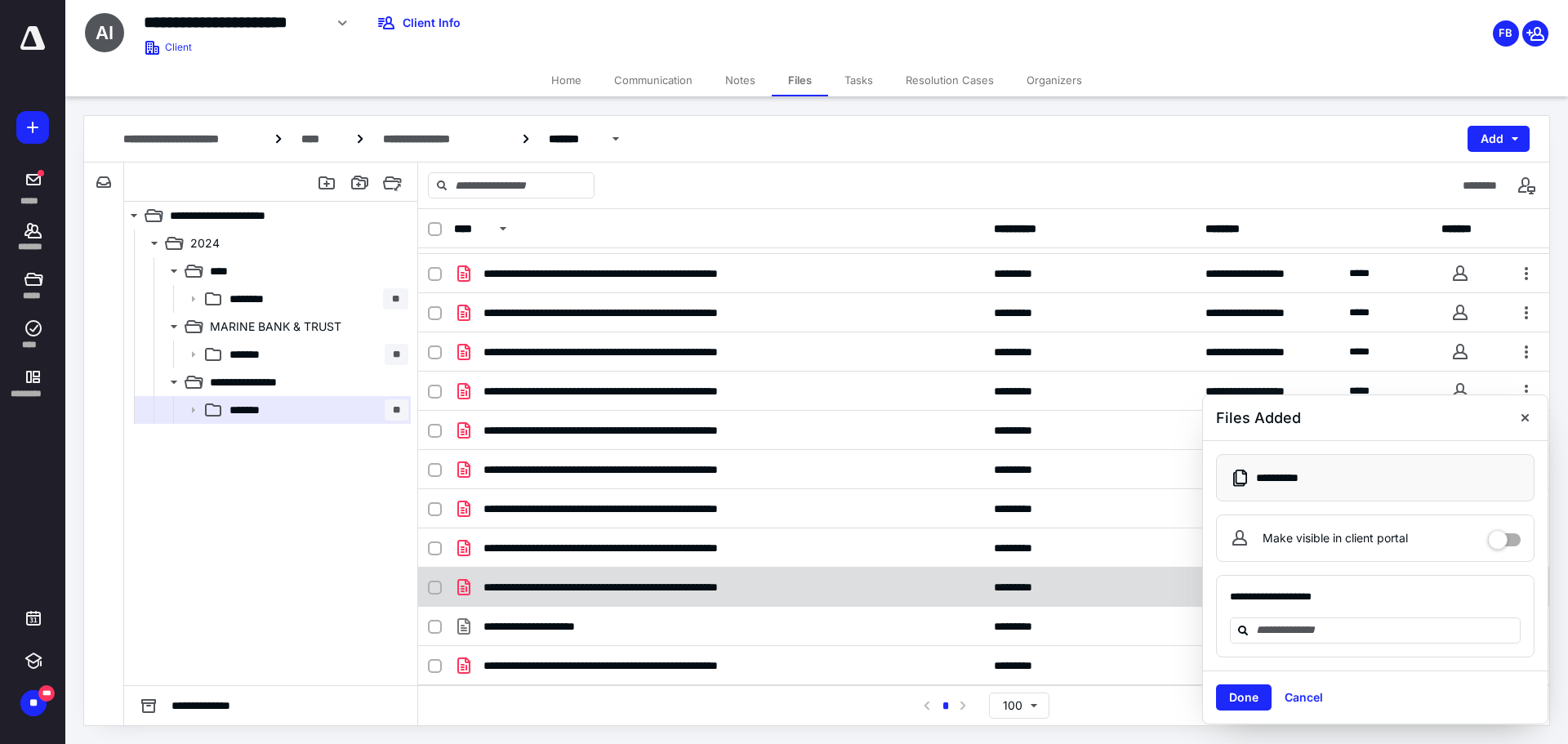 scroll, scrollTop: 0, scrollLeft: 0, axis: both 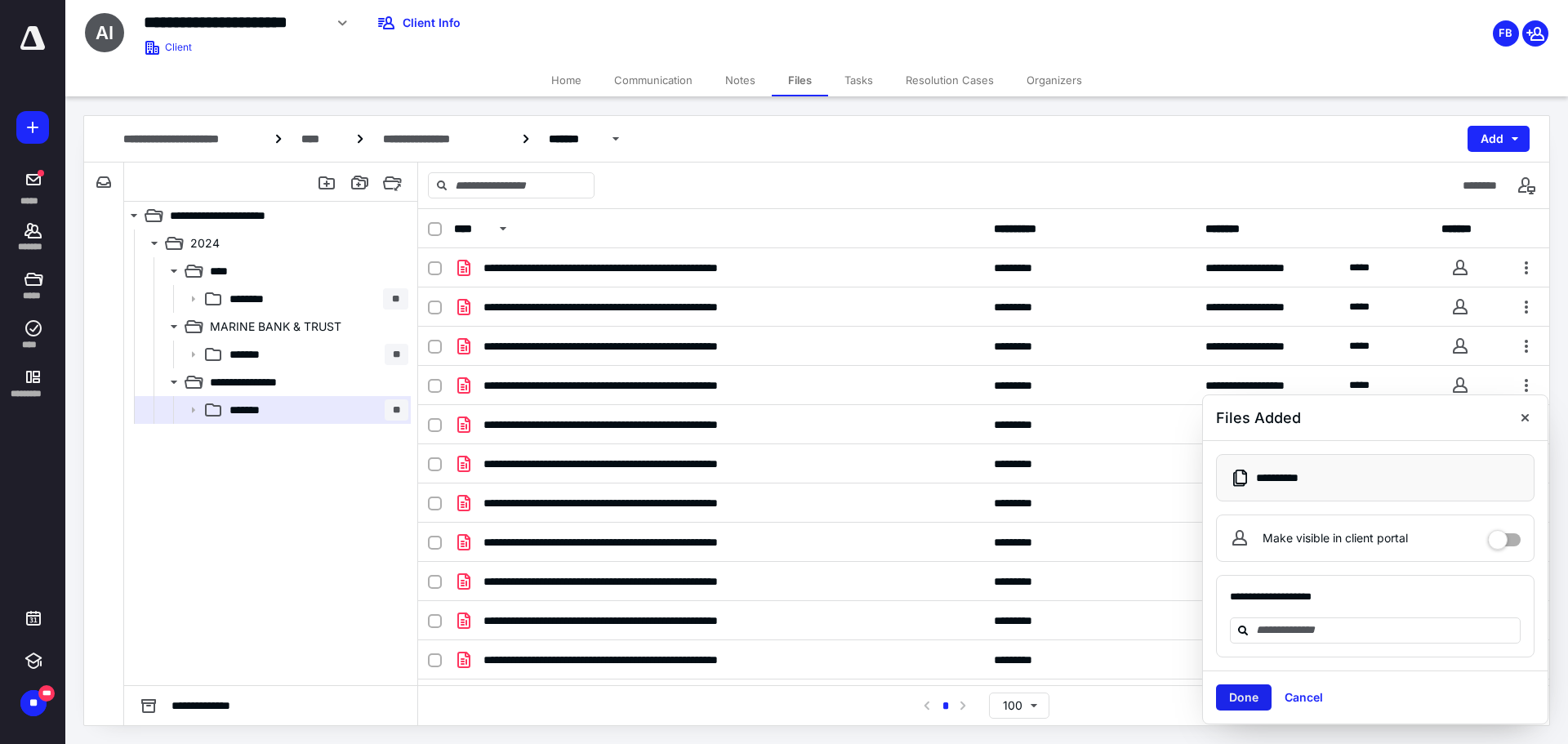 click on "Done" at bounding box center (1244, 697) 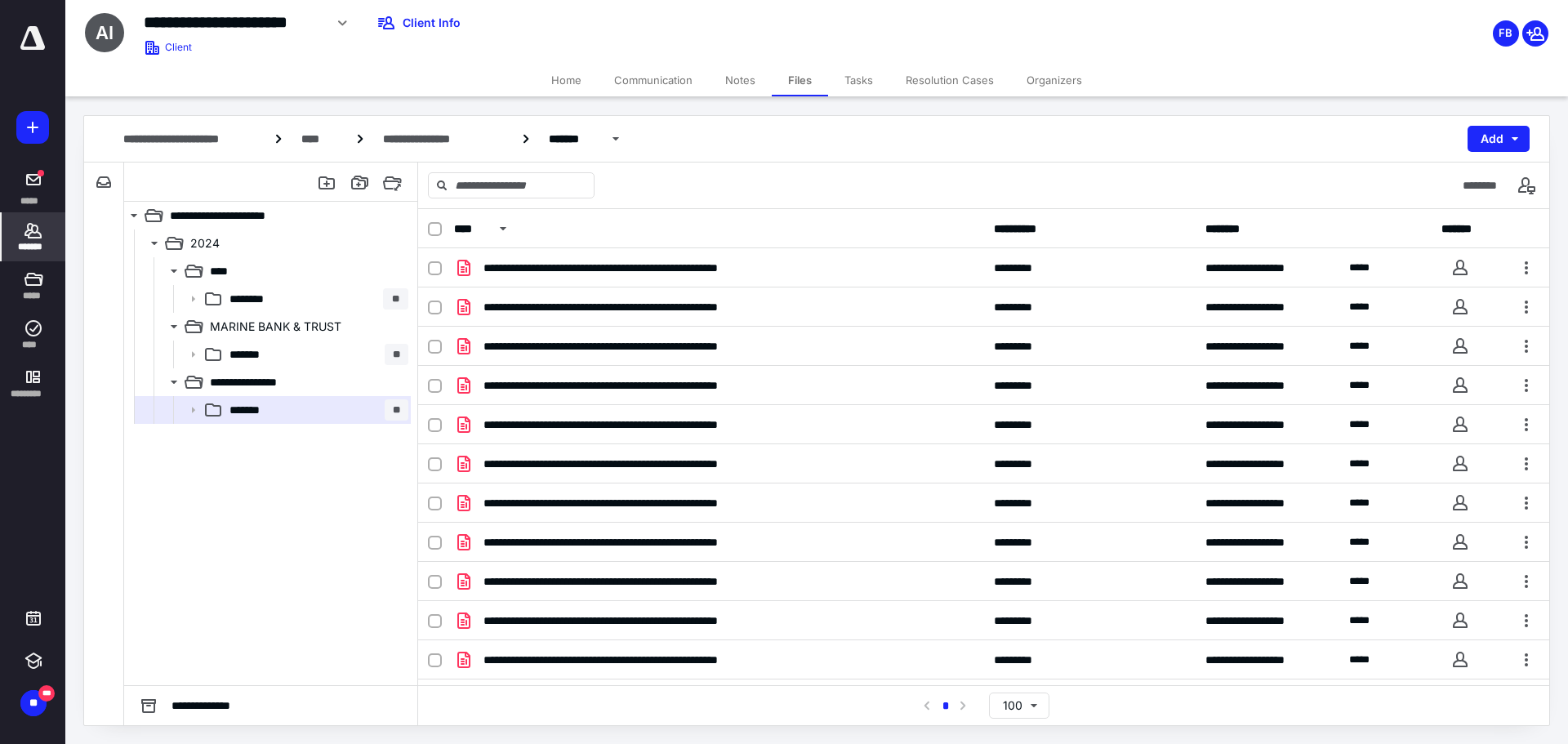 click on "*******" at bounding box center (33, 247) 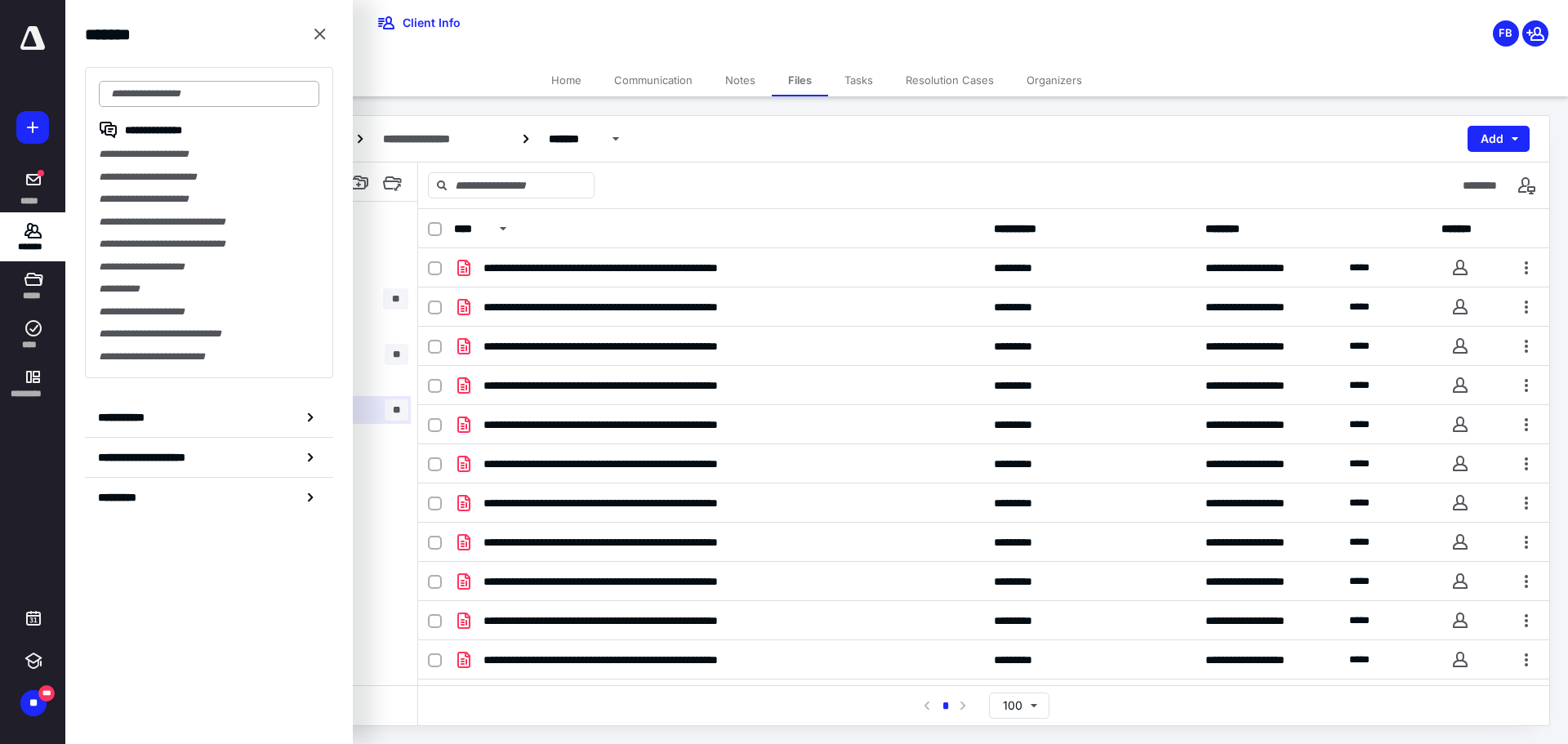 click at bounding box center (209, 94) 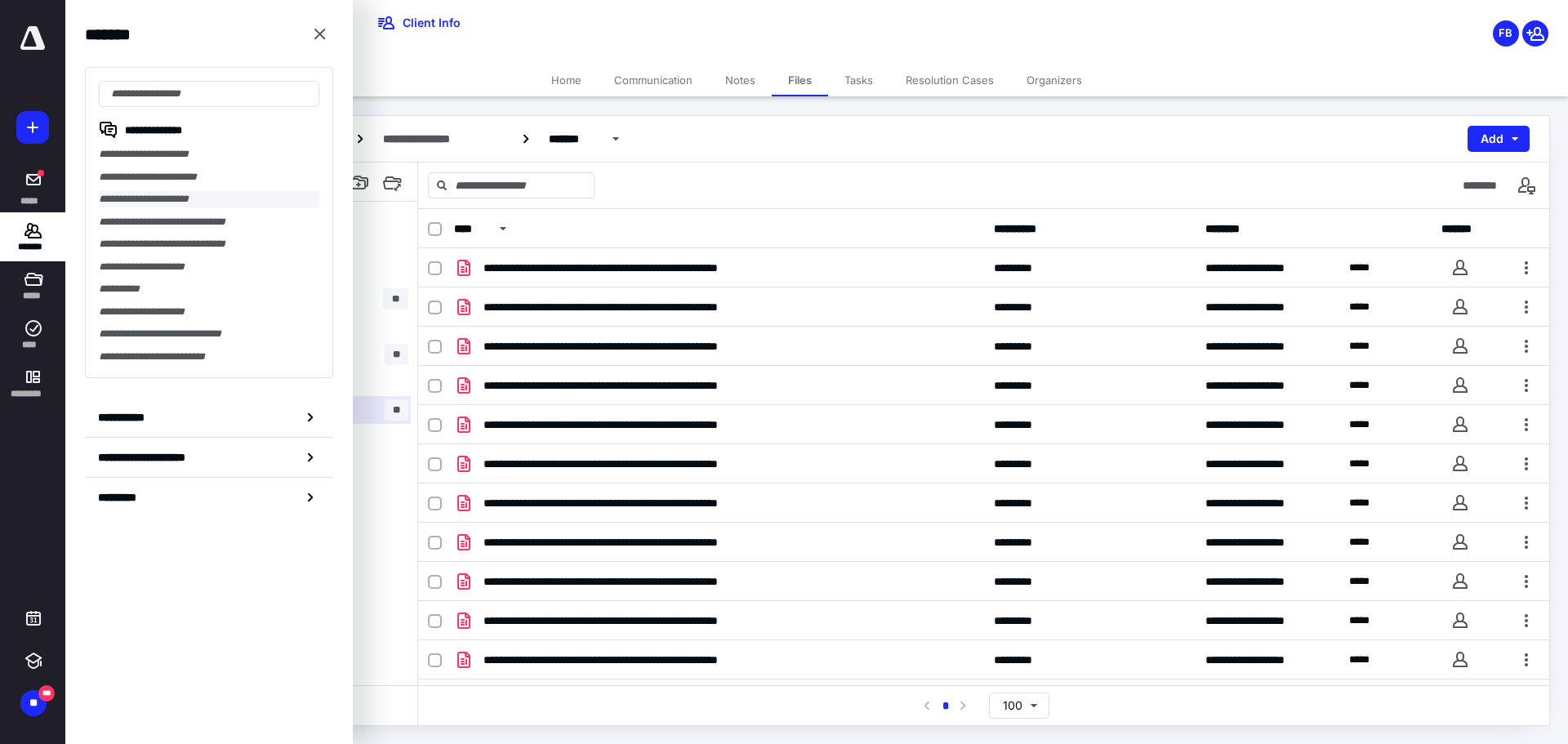 click on "**********" at bounding box center (209, 199) 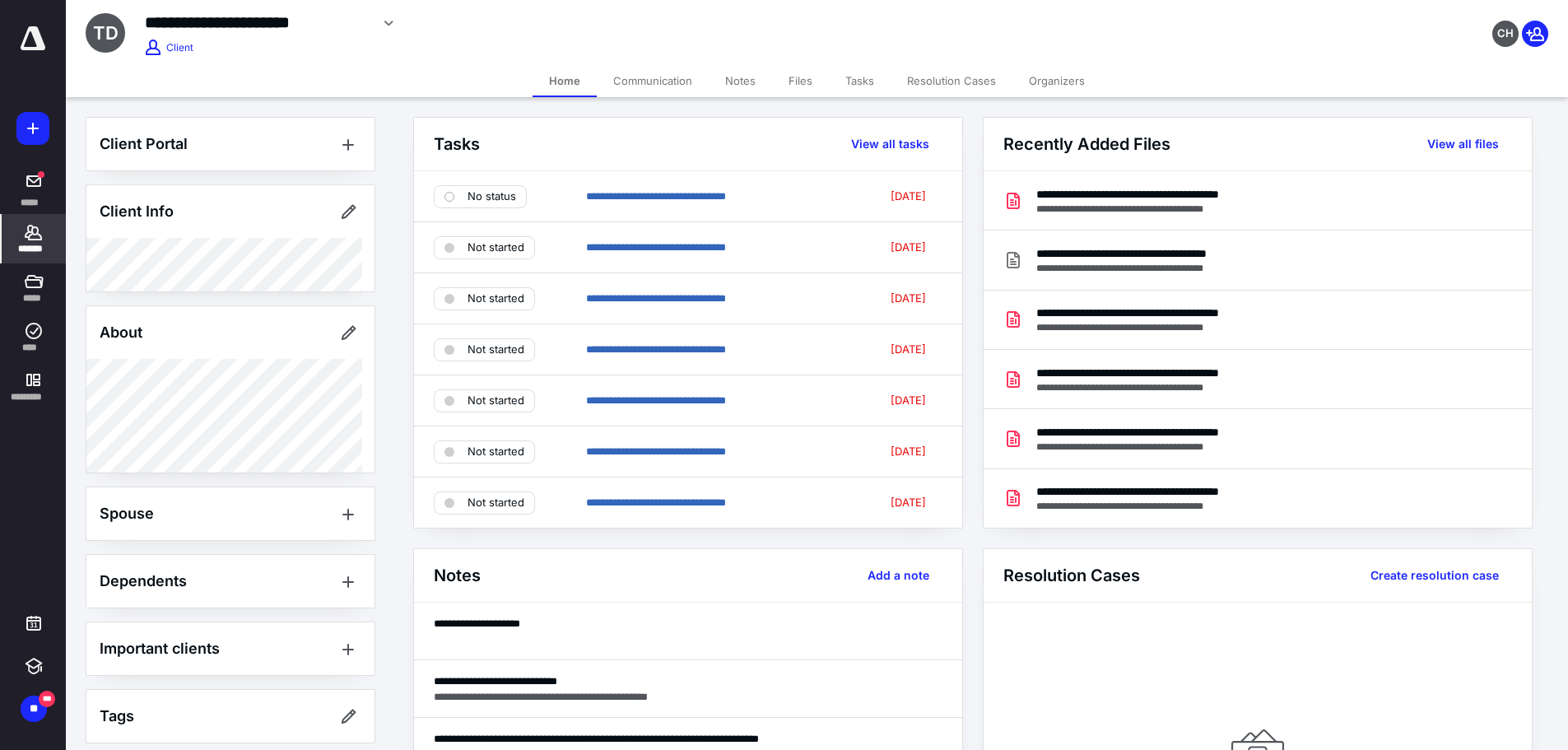 click on "Files" at bounding box center [800, 81] 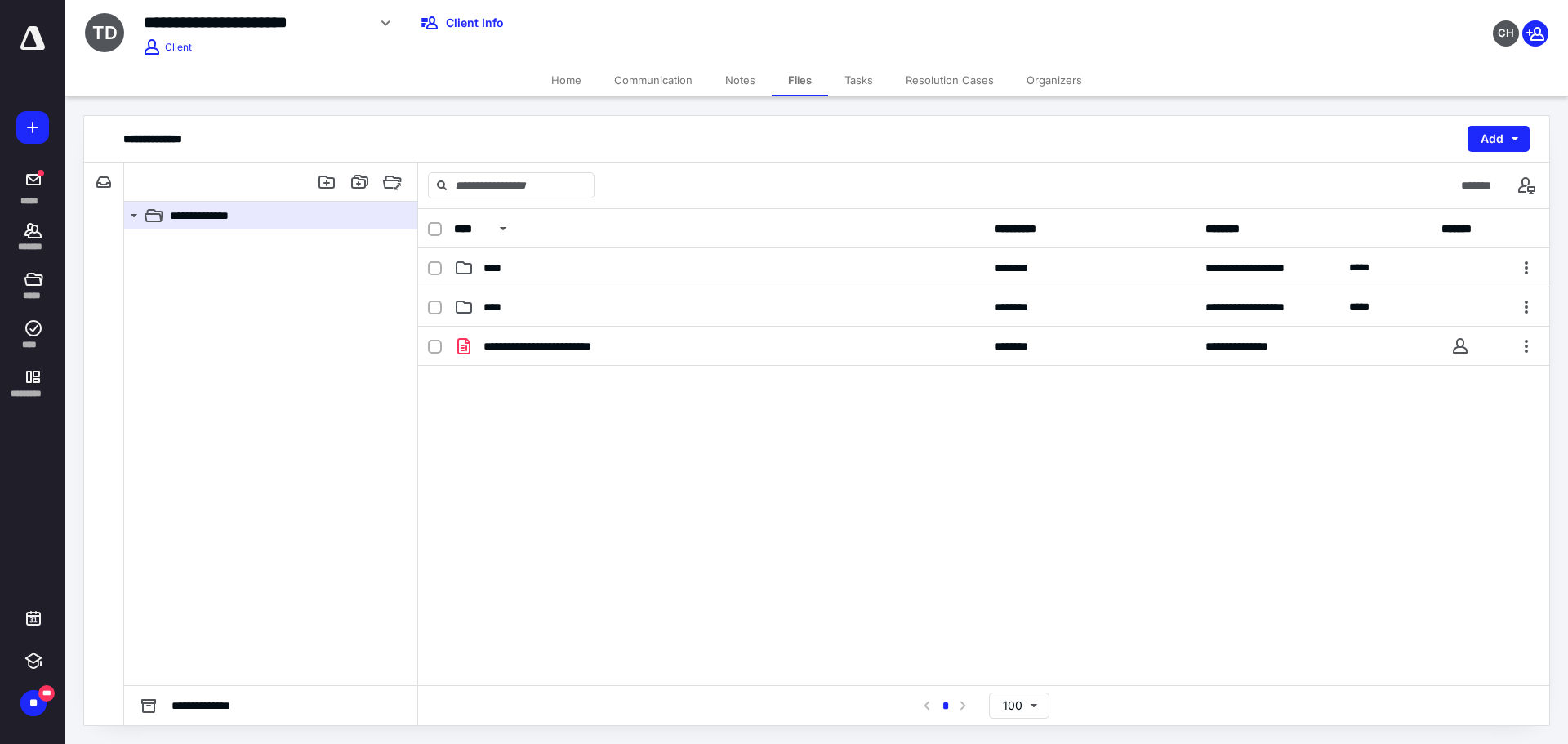 click on "Notes" at bounding box center [740, 80] 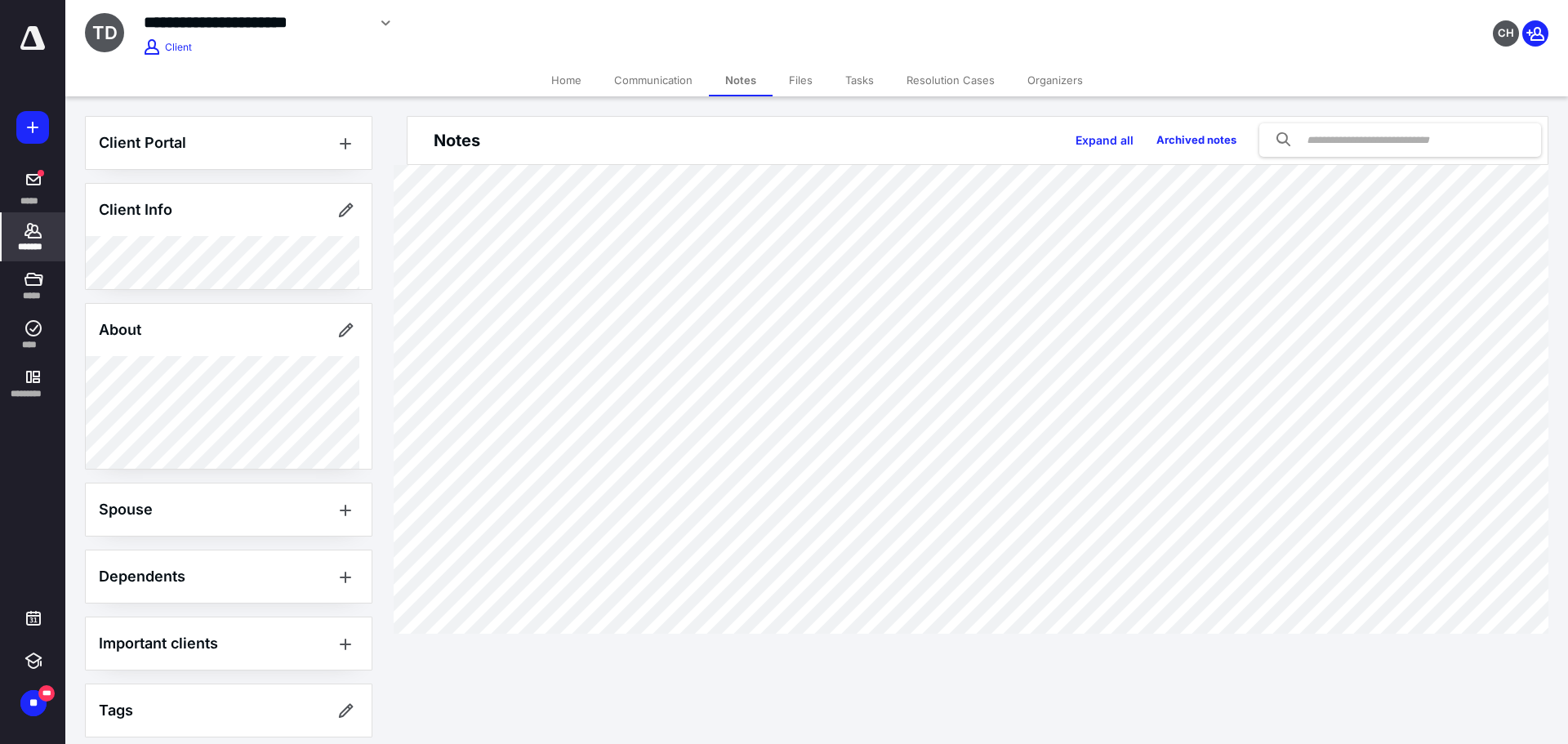 click on "*******" at bounding box center (33, 247) 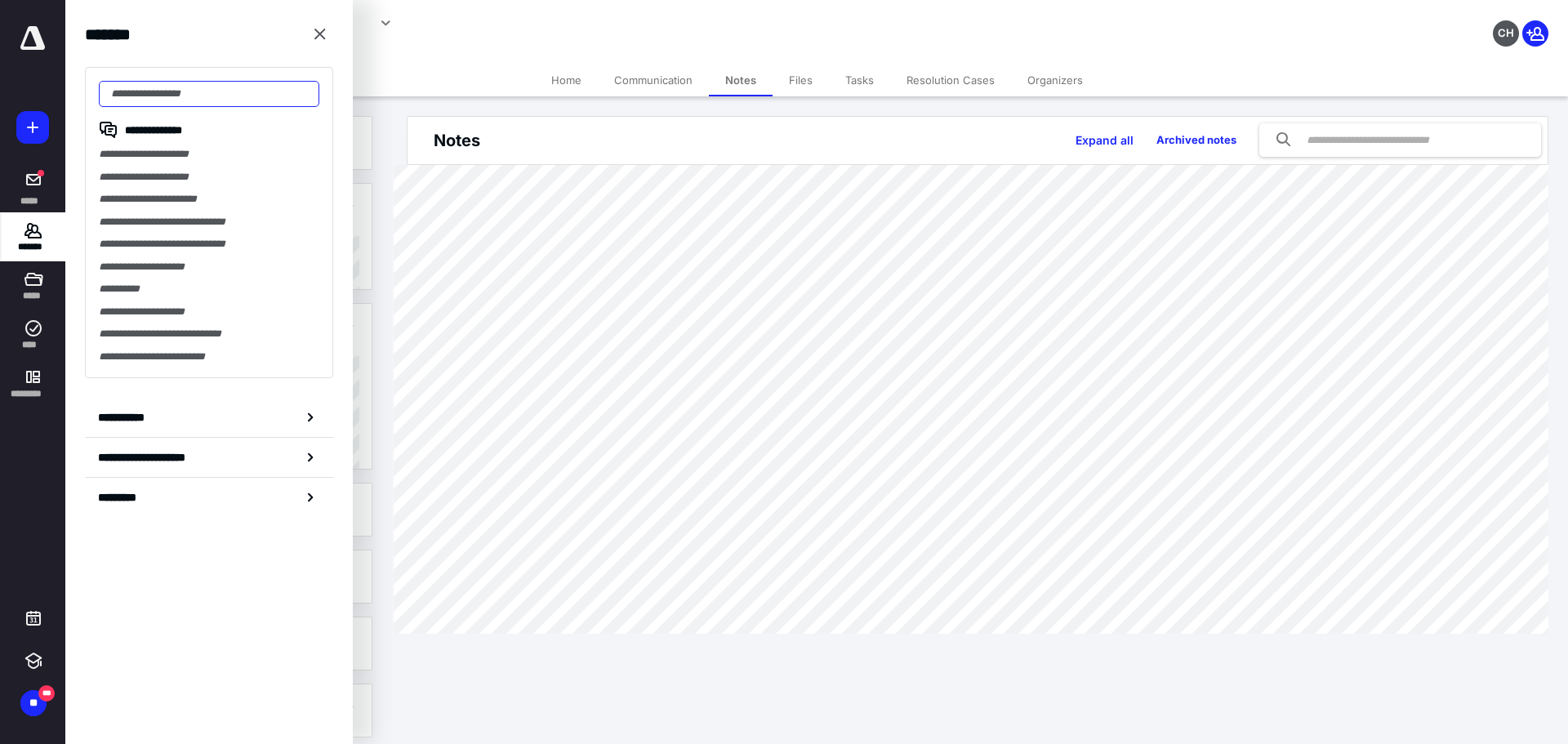 click at bounding box center (209, 94) 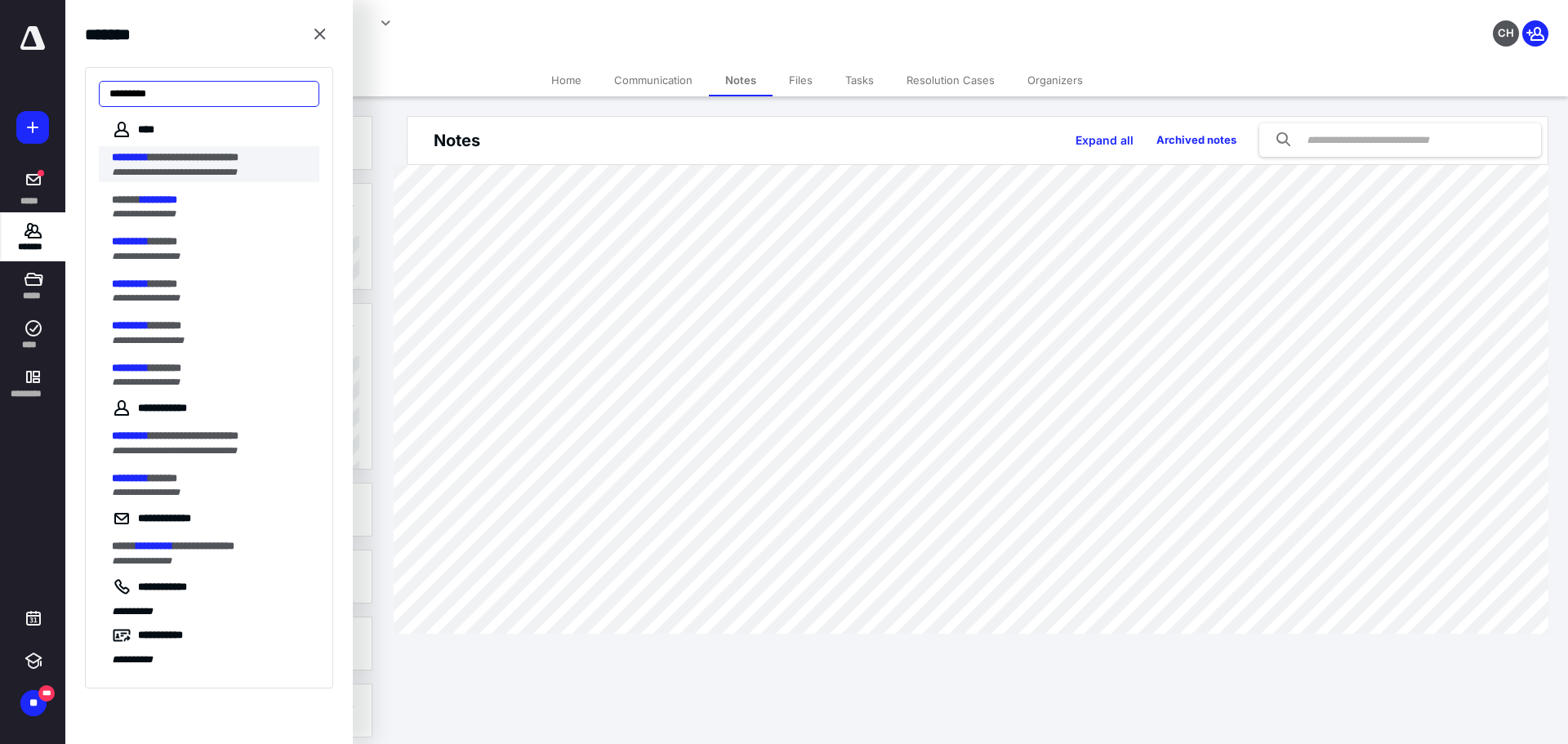 type on "*********" 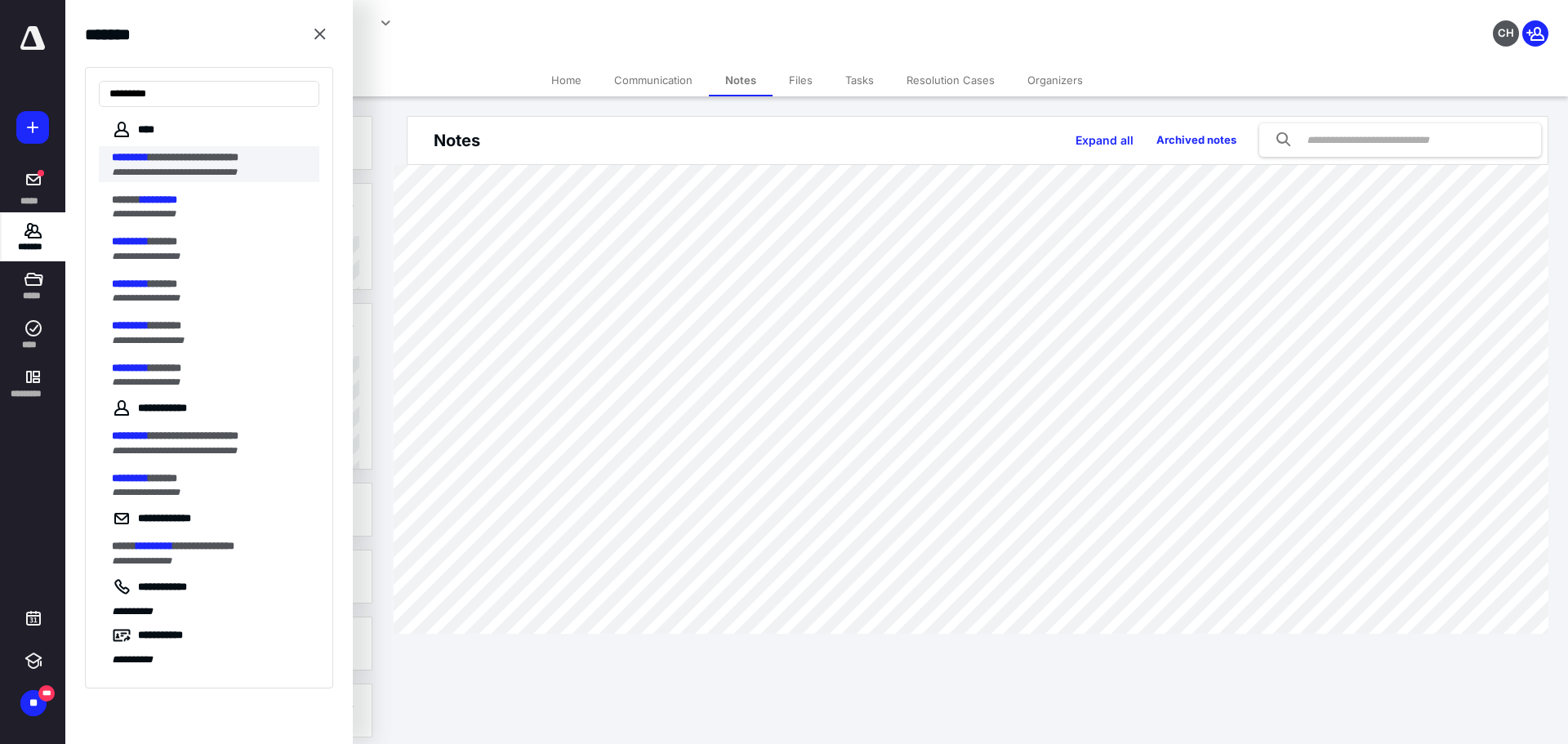 click on "**********" at bounding box center [194, 157] 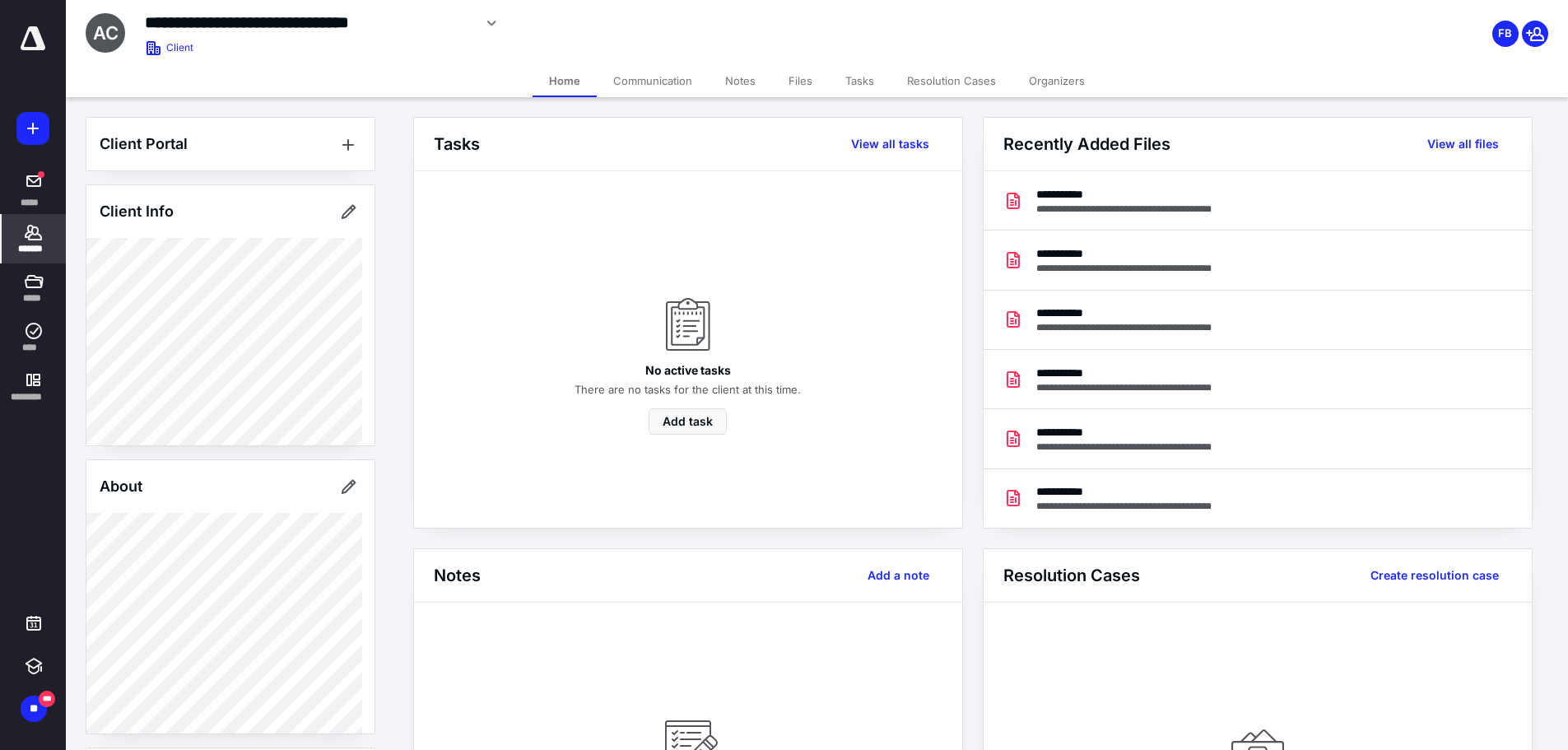 click on "Tasks" at bounding box center [859, 81] 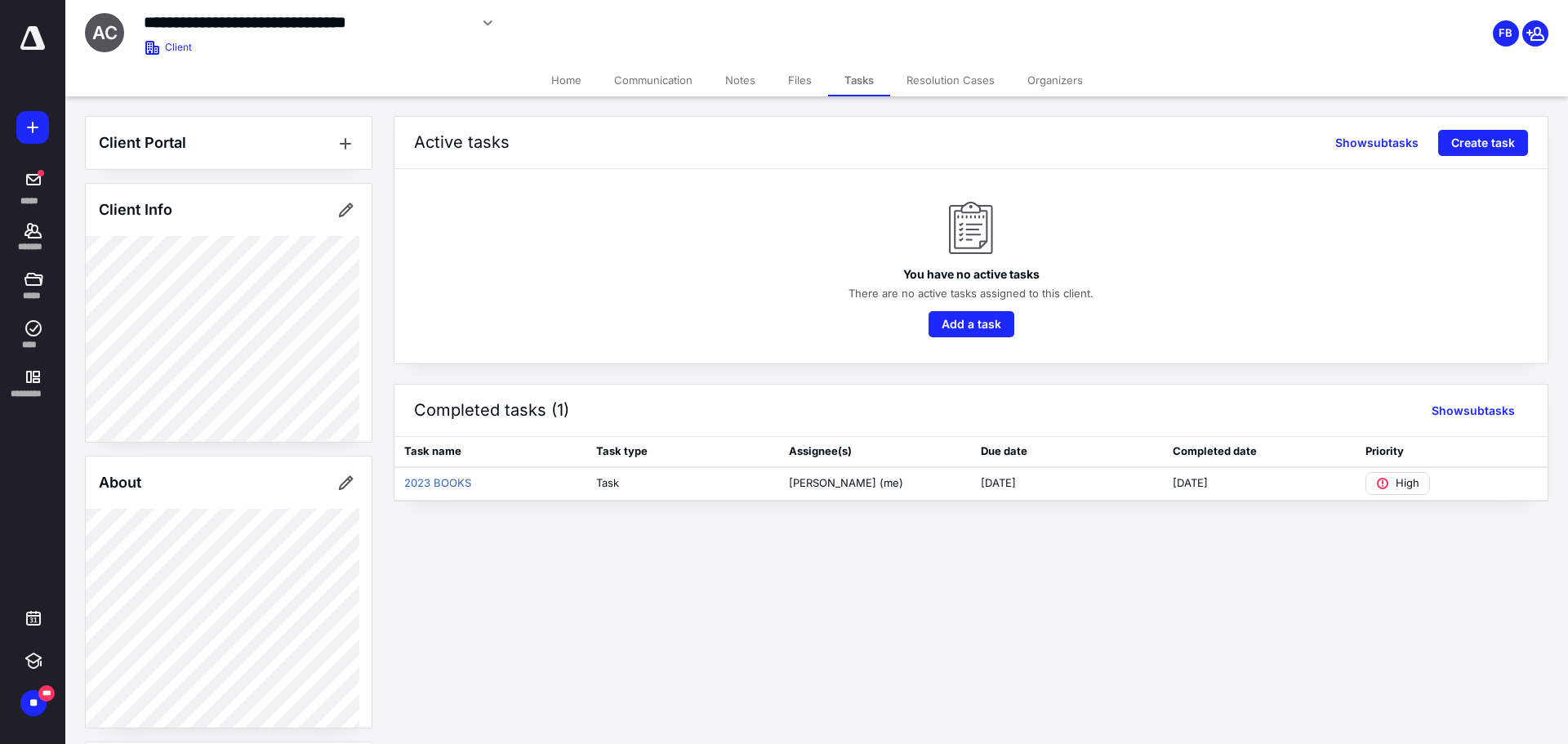 click on "Files" at bounding box center (800, 80) 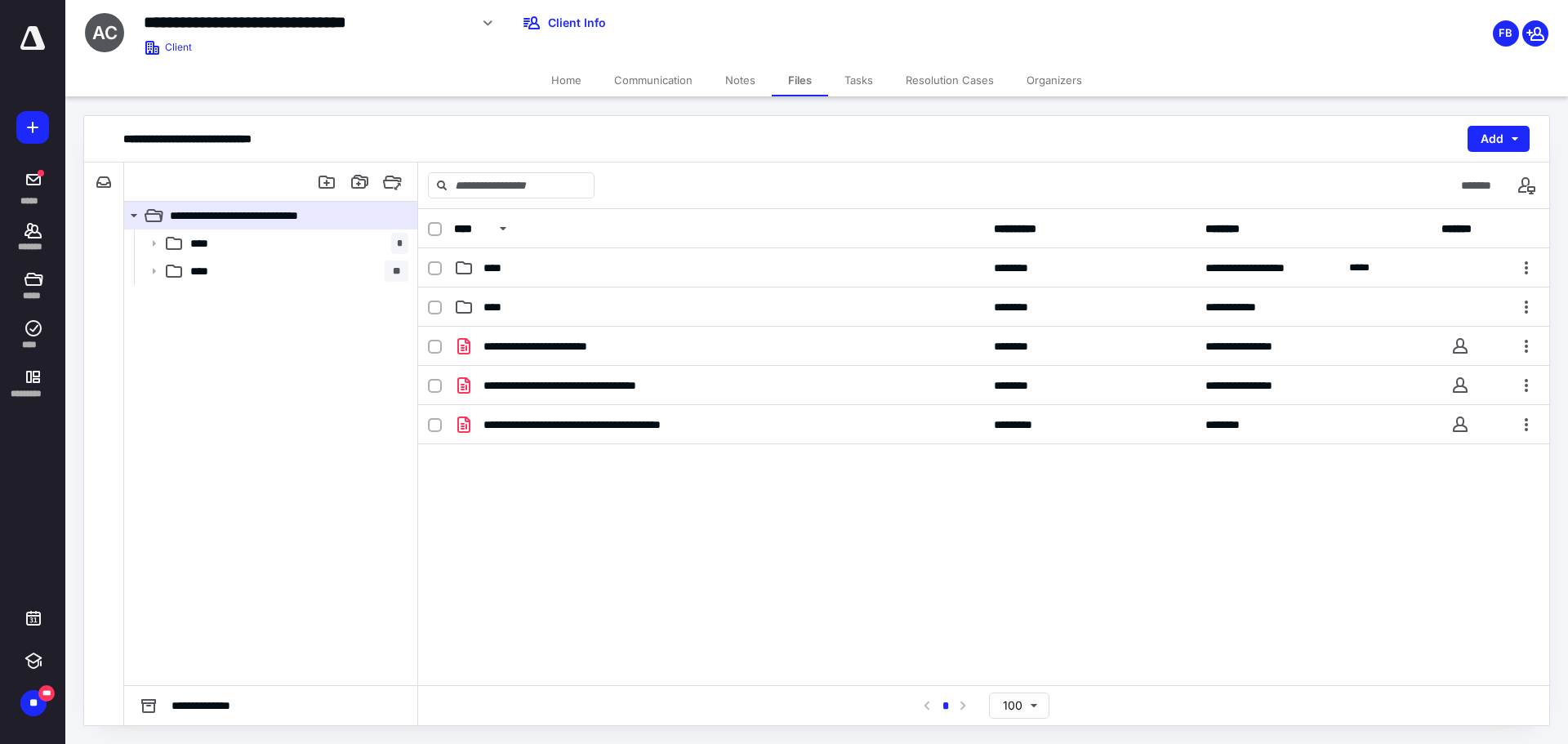 click on "Tasks" at bounding box center [858, 80] 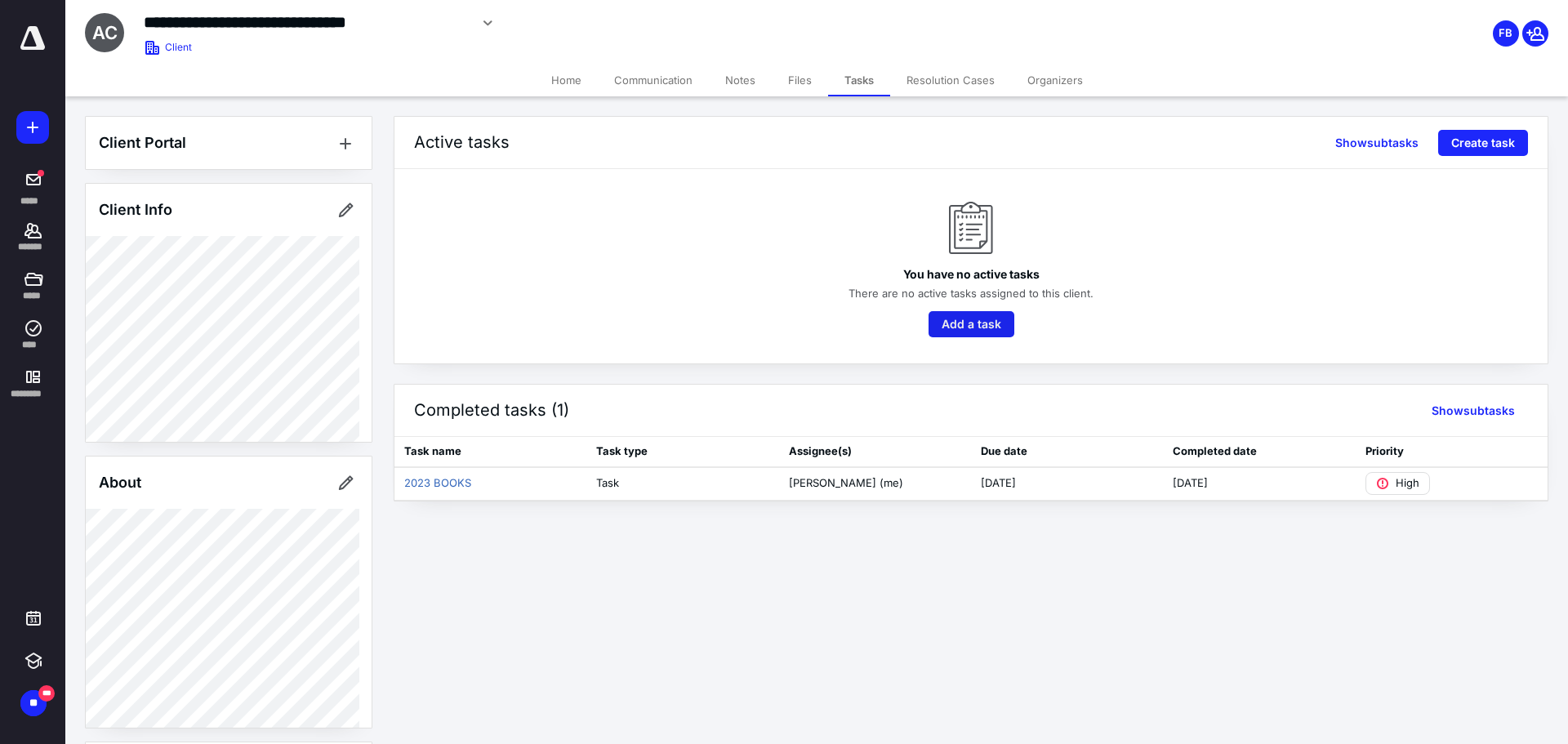 click on "Add a task" at bounding box center (971, 324) 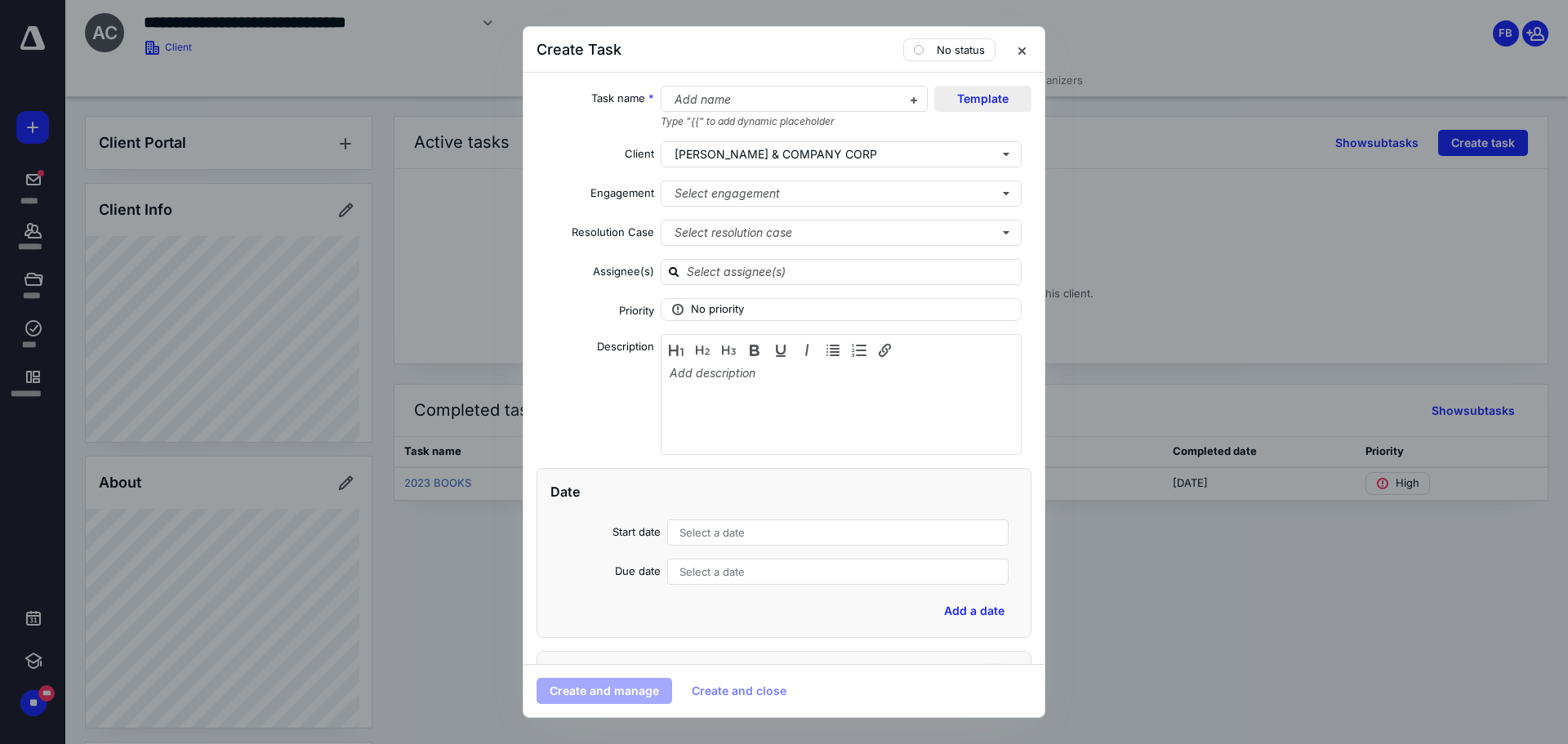 click on "Template" at bounding box center (982, 99) 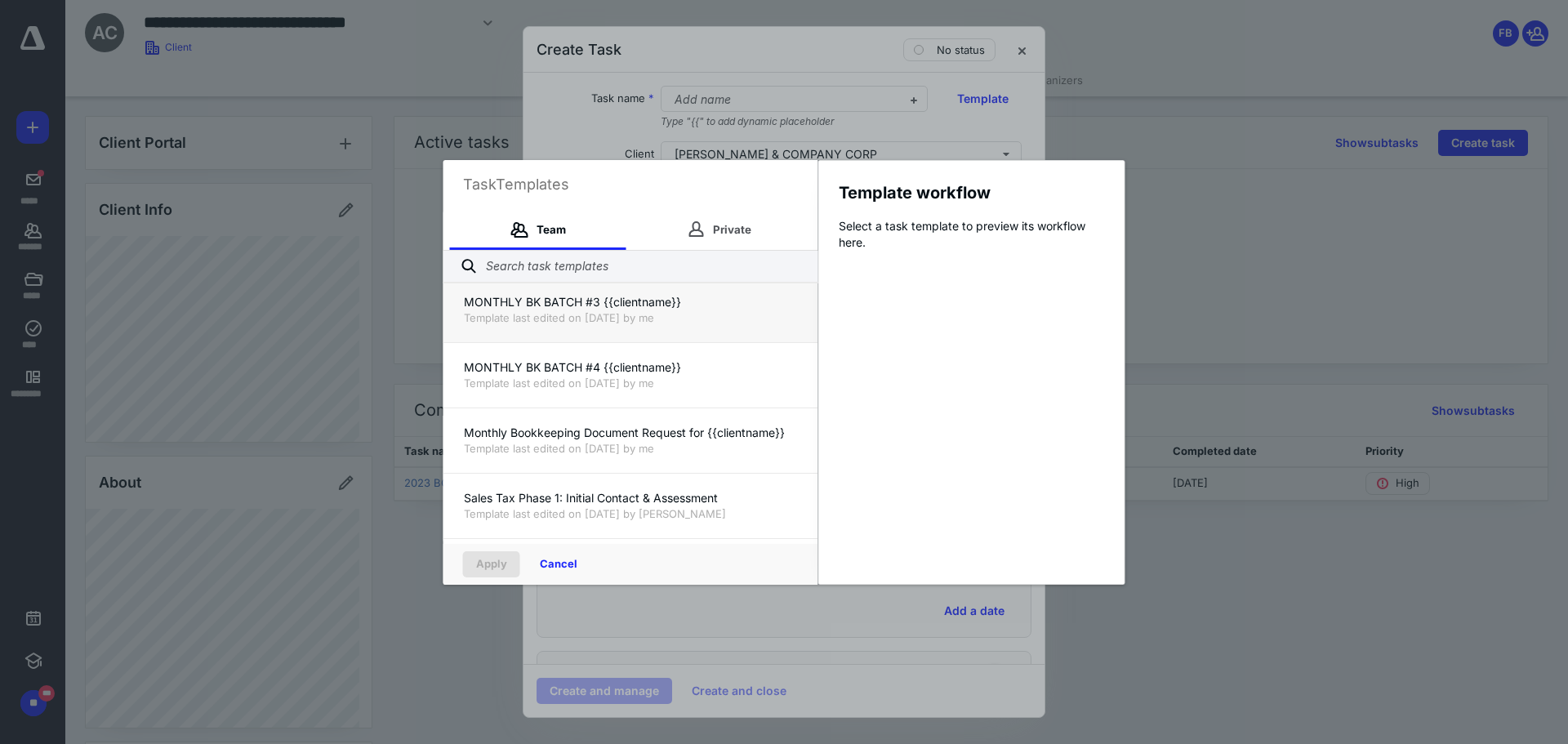 scroll, scrollTop: 457, scrollLeft: 0, axis: vertical 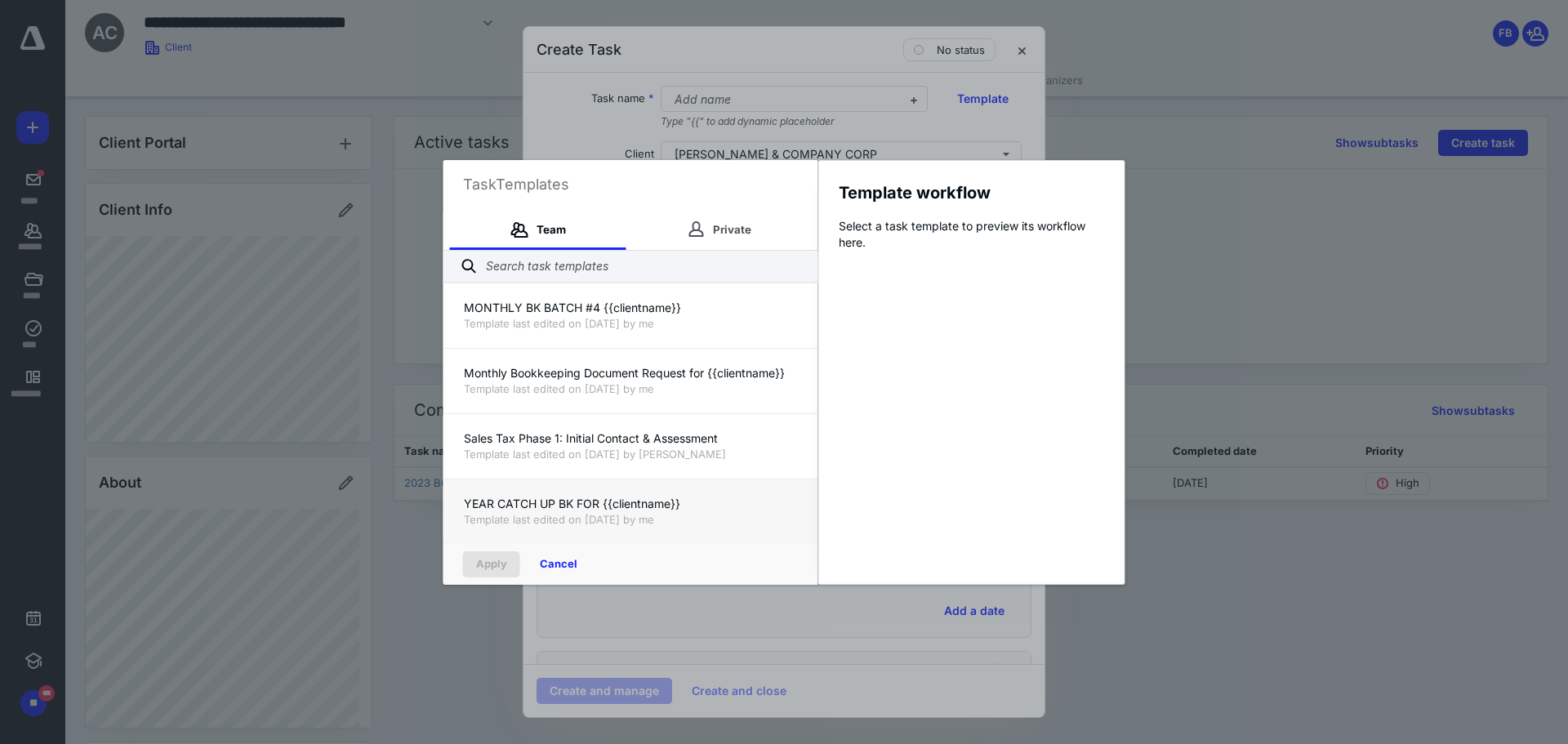 click on "Template last edited on [DATE] by me" at bounding box center [630, 519] 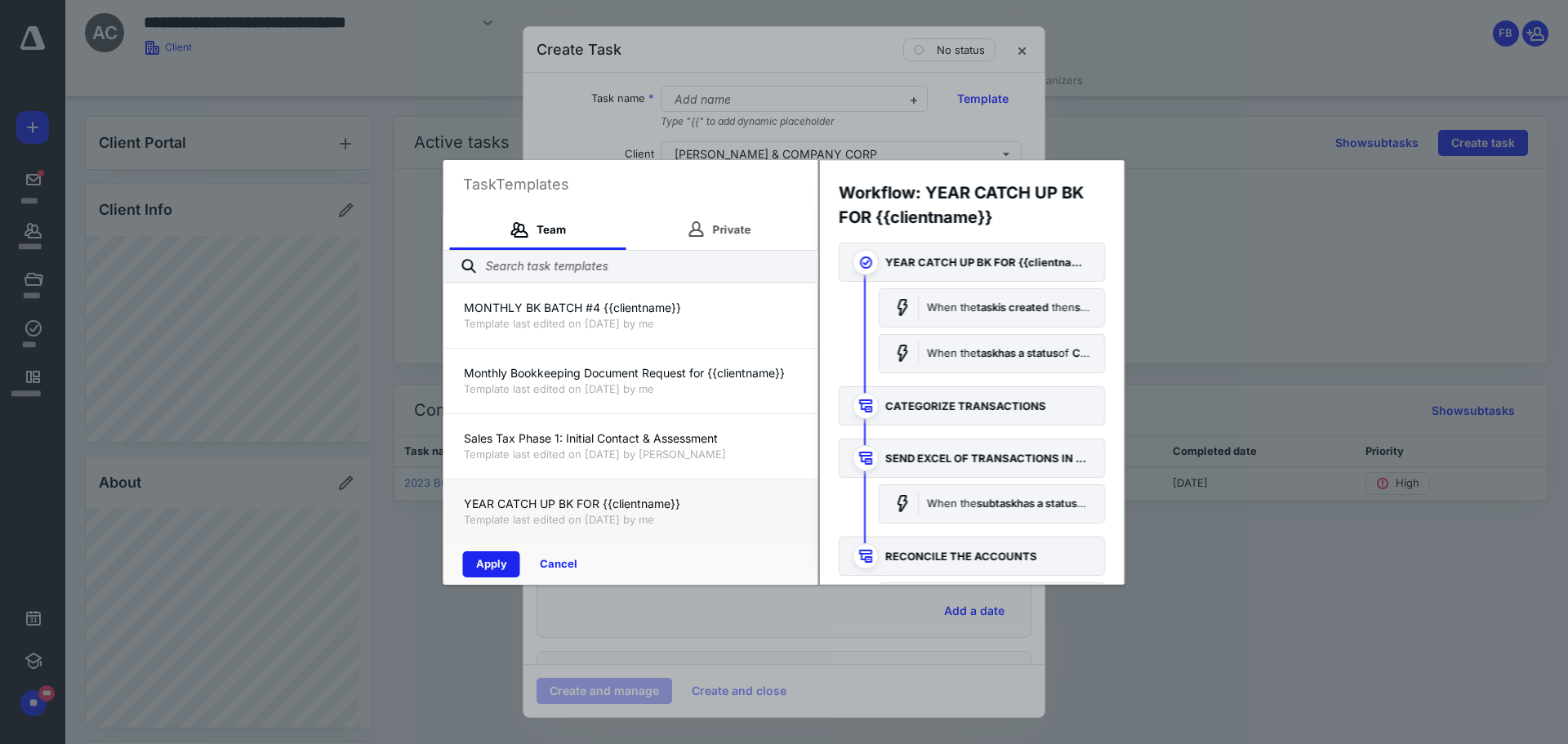 click on "Apply" at bounding box center [492, 564] 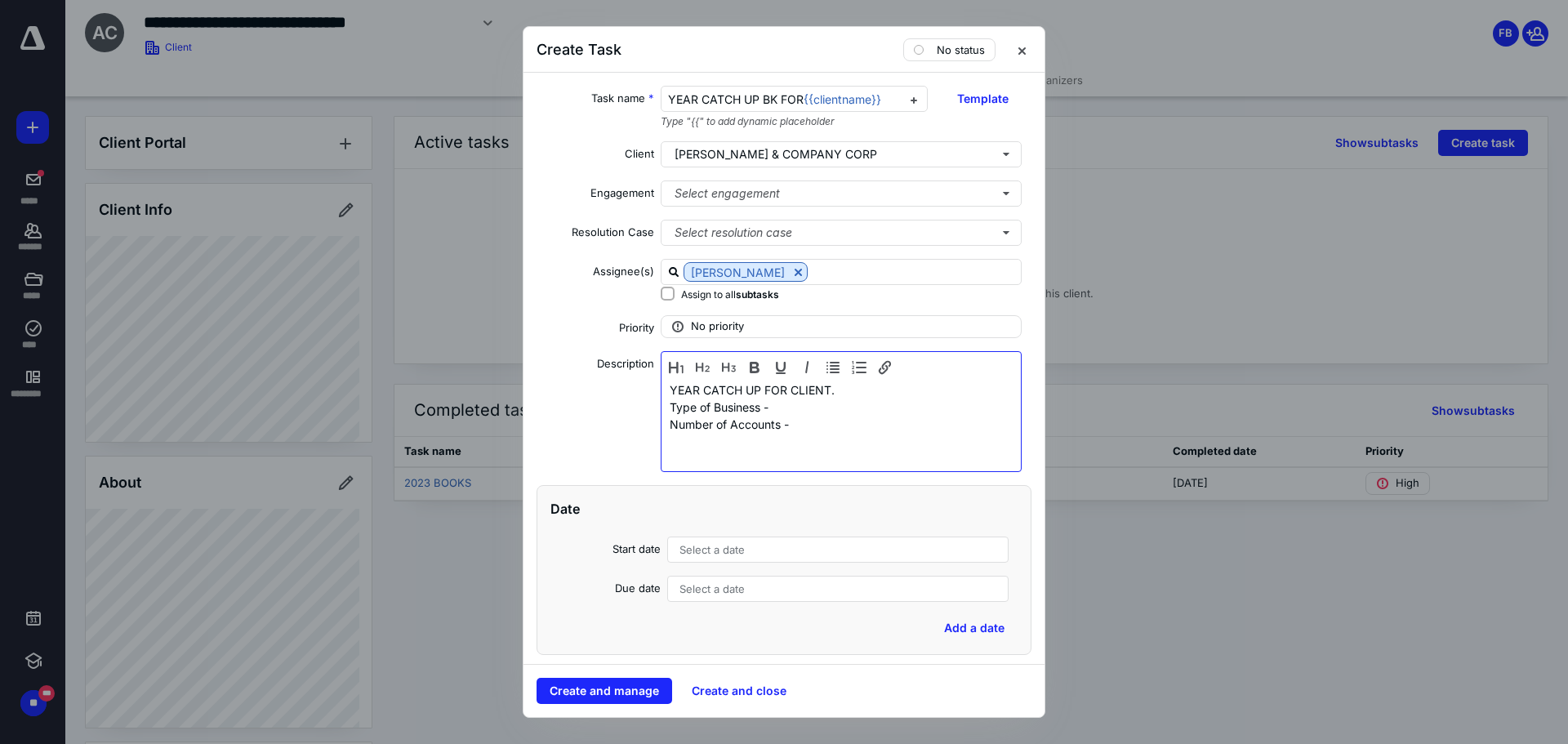 click on "YEAR CATCH UP FOR CLIENT. Type of Business -  Number of Accounts -" at bounding box center (841, 424) 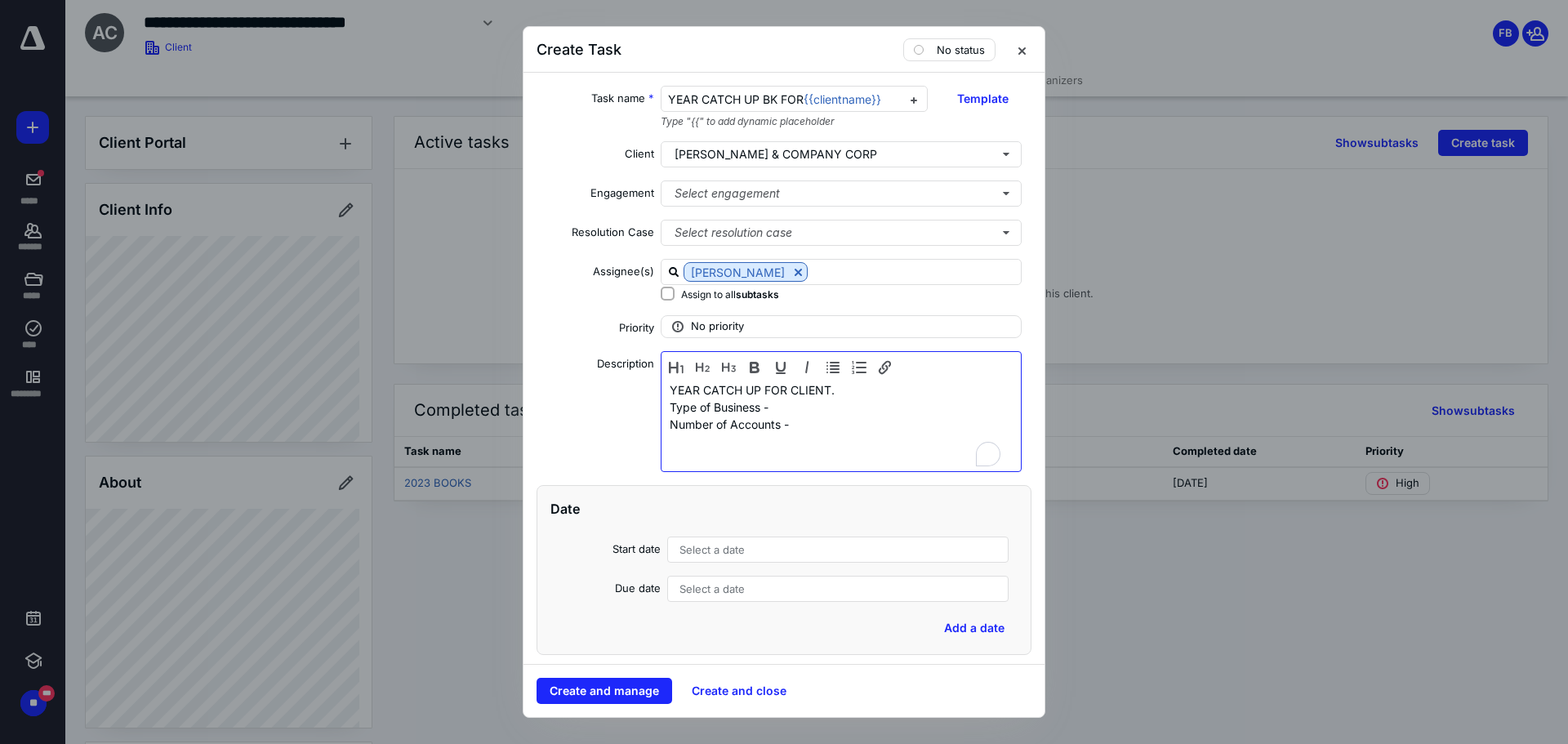 type 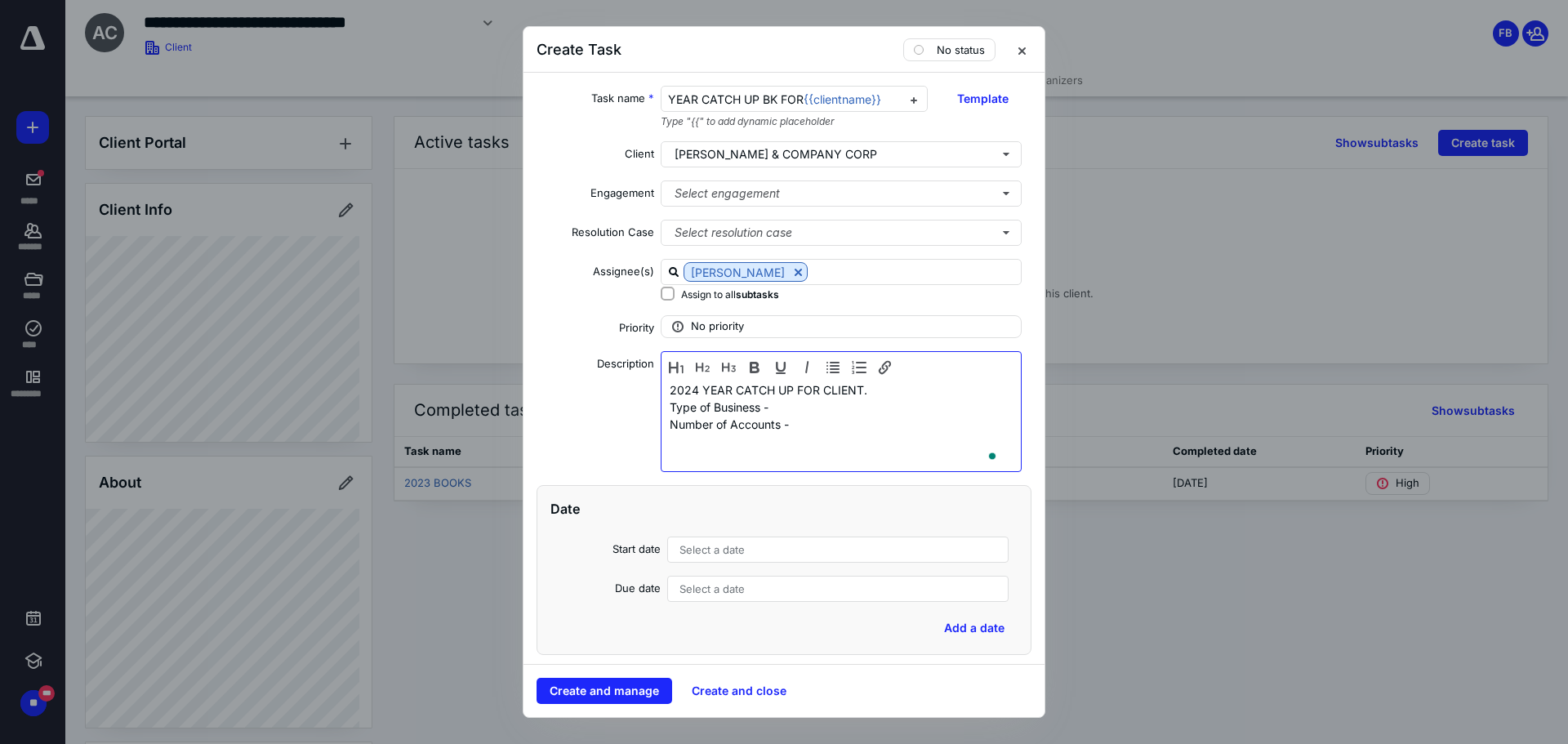 click on "Type of Business -" at bounding box center [841, 407] 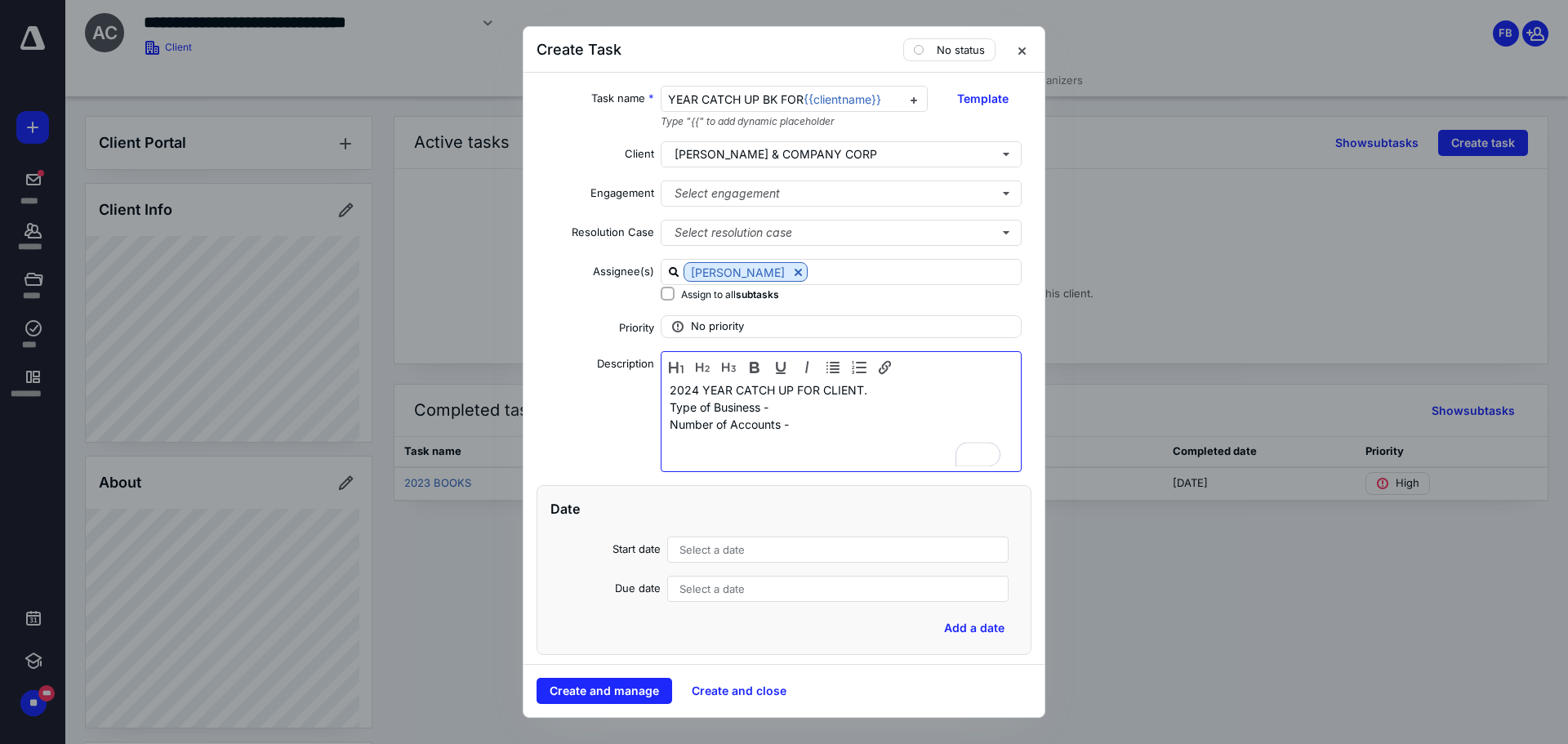 click on "Type of Business -" at bounding box center [841, 407] 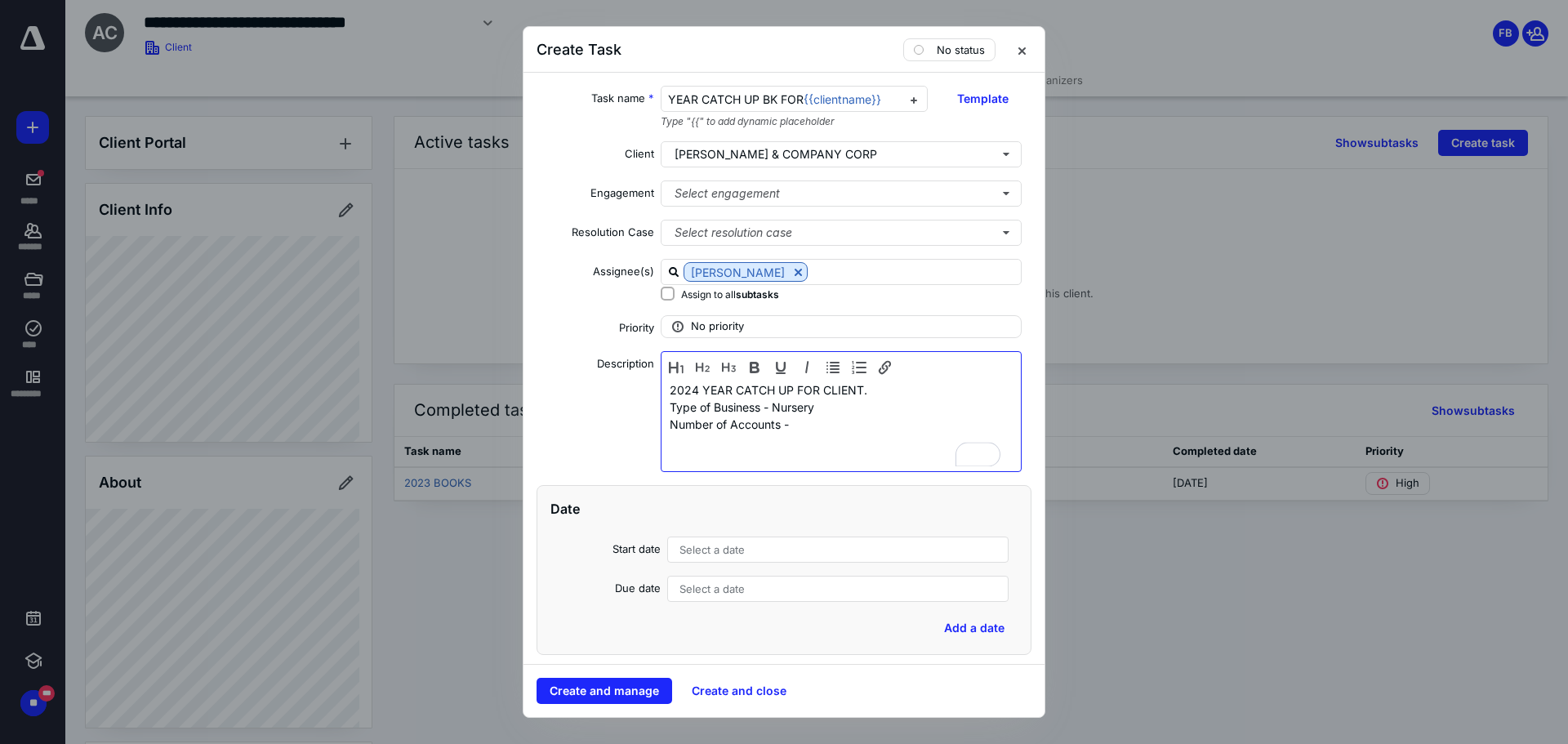 click on "Number of Accounts -" at bounding box center (841, 424) 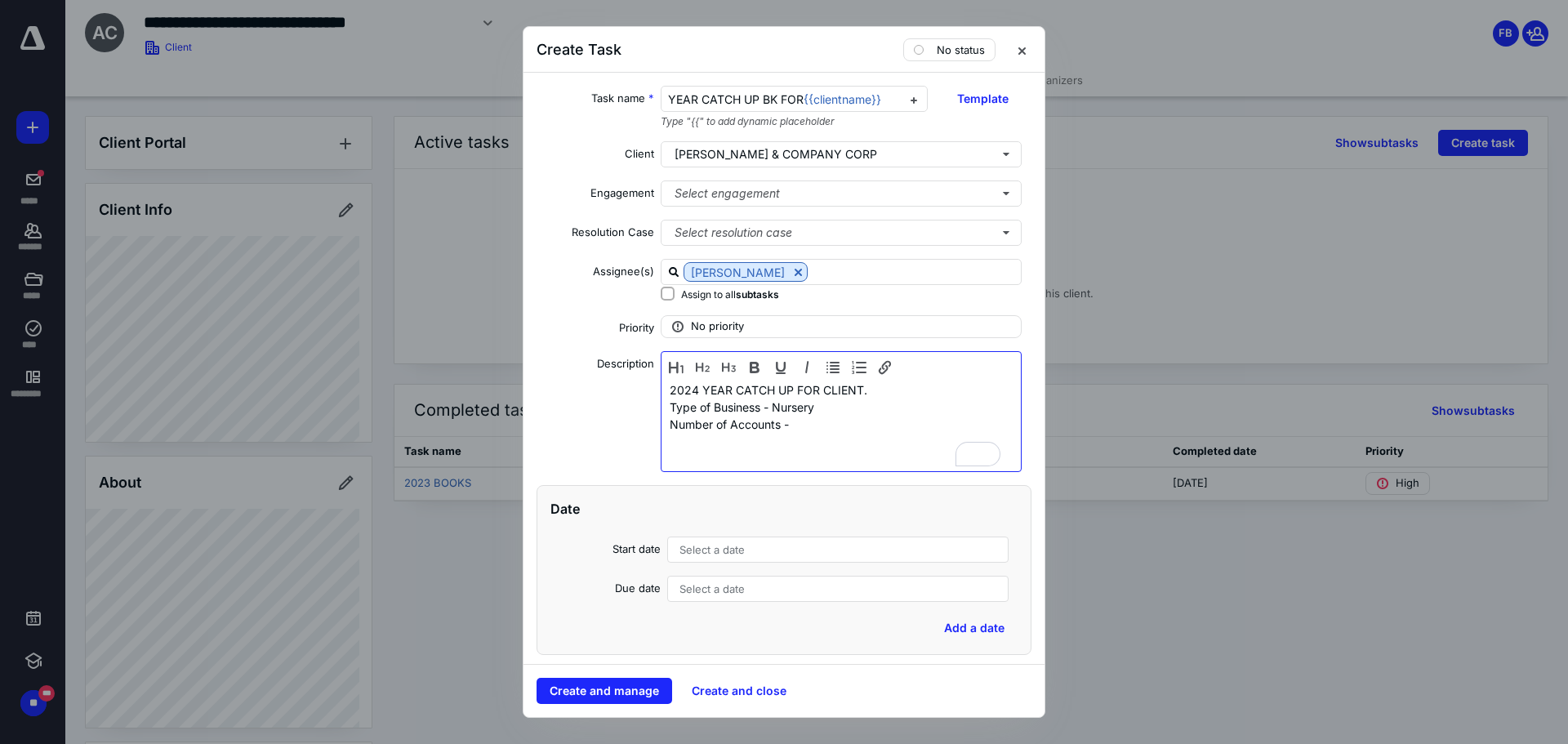 click on "Number of Accounts -" at bounding box center (841, 424) 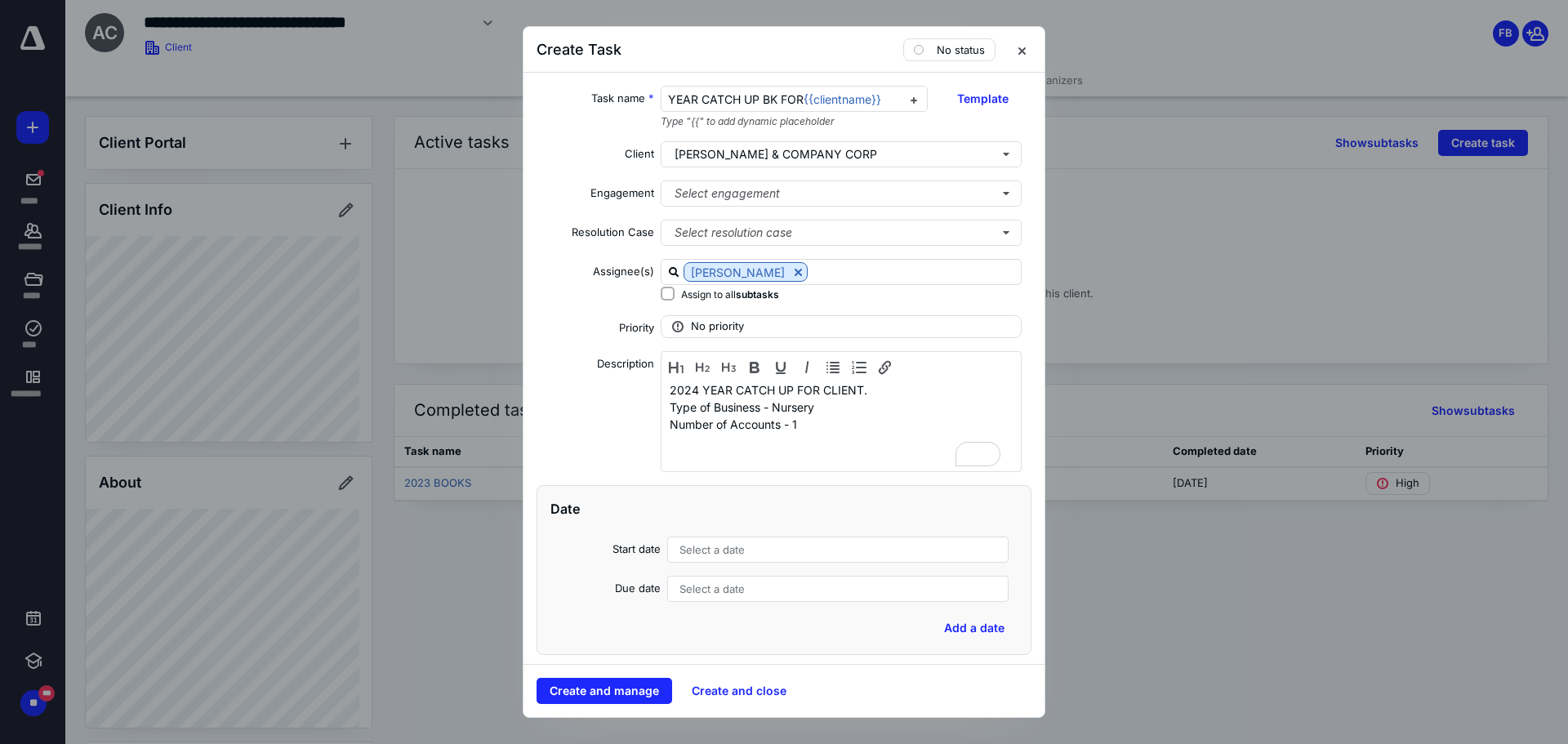 click on "Select a date" at bounding box center [712, 550] 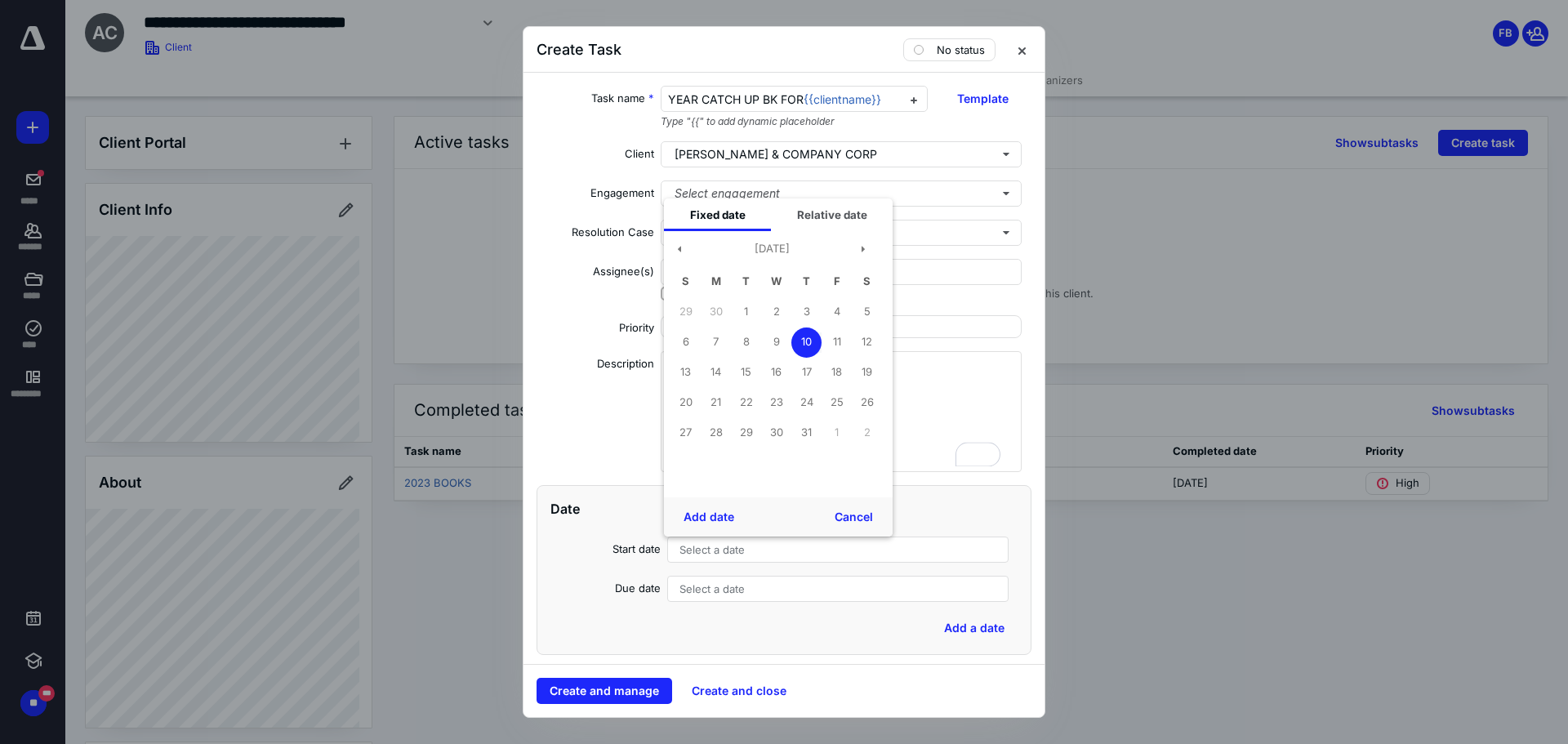click on "10" at bounding box center (806, 342) 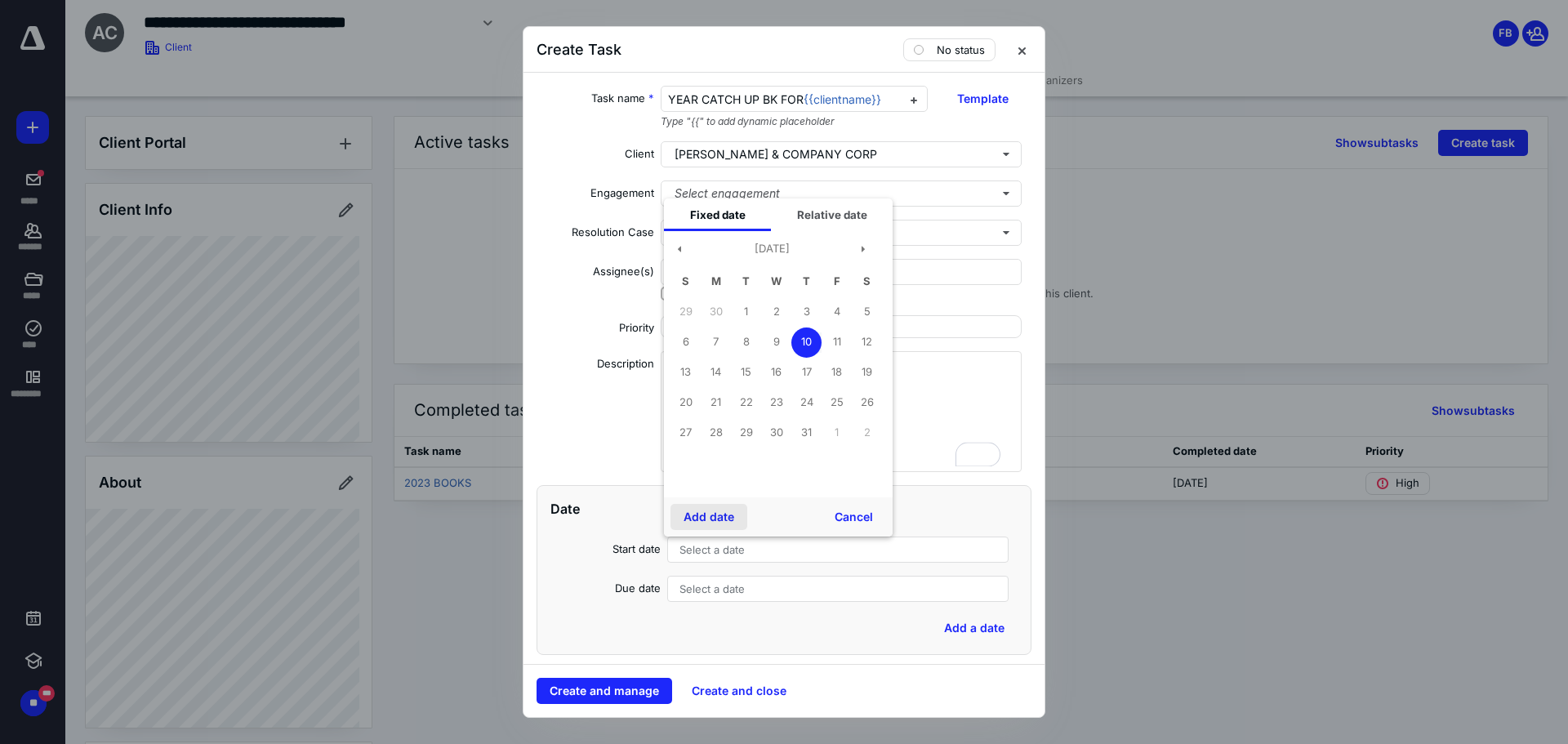 click on "Add date" at bounding box center [709, 517] 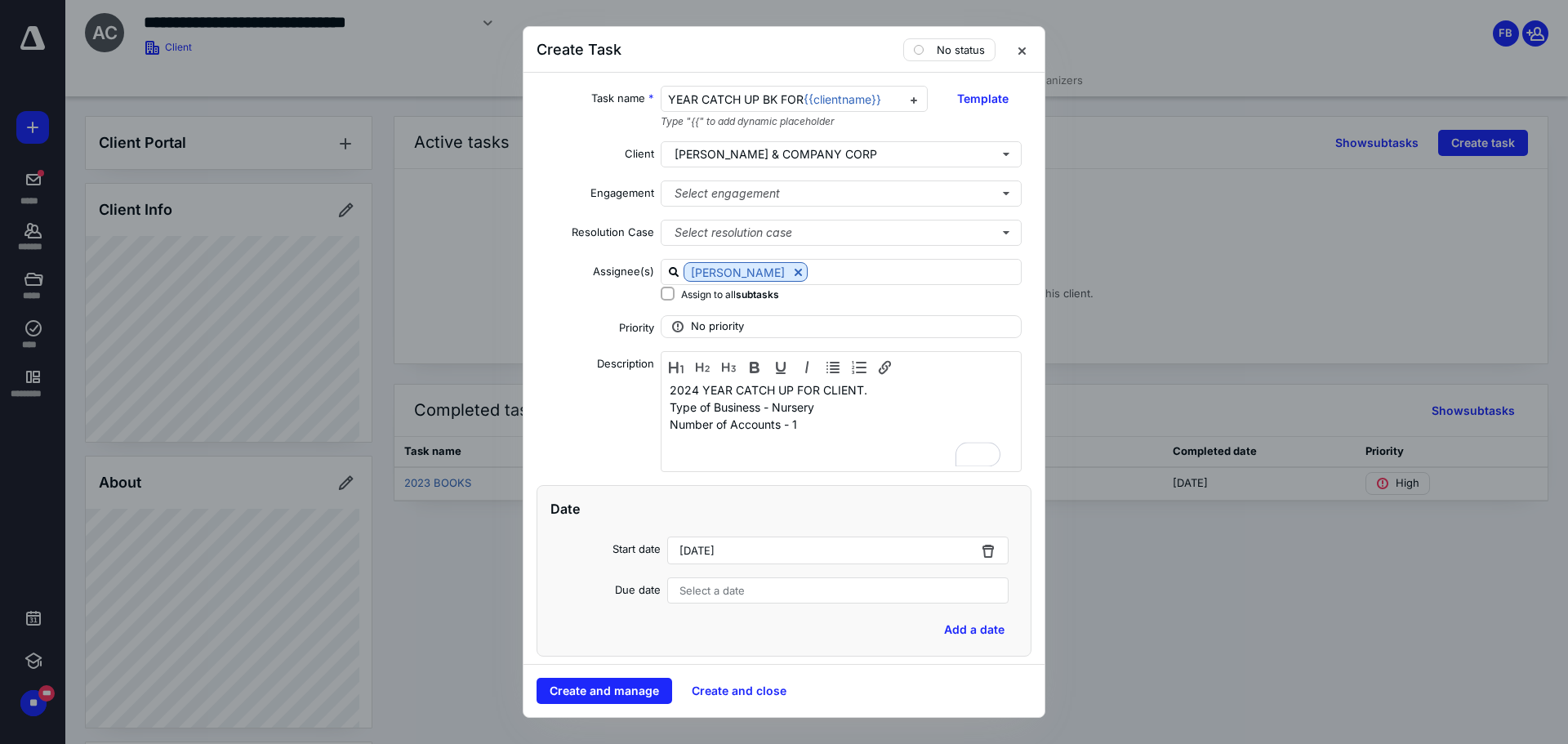 scroll, scrollTop: 72, scrollLeft: 0, axis: vertical 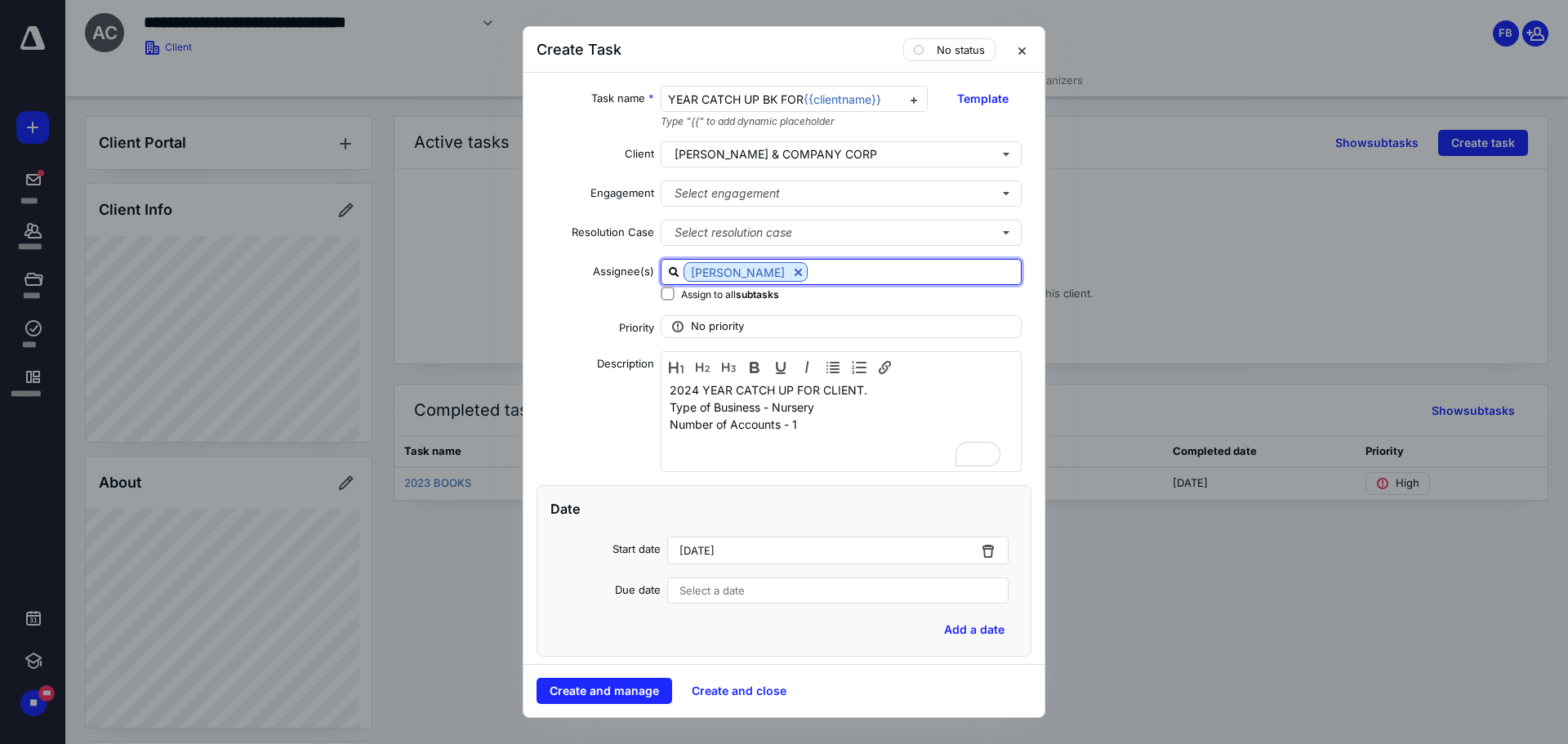 click at bounding box center [914, 271] 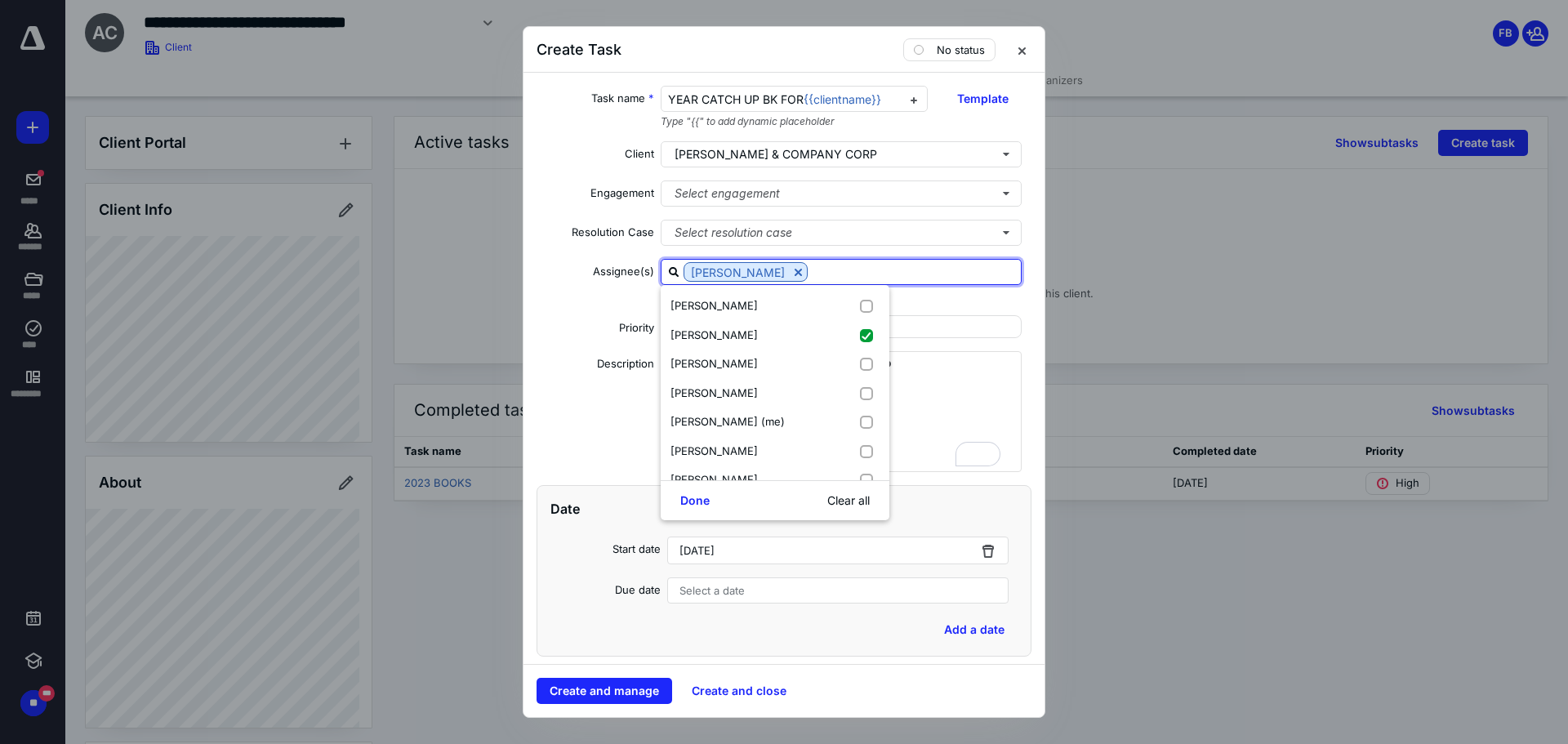 drag, startPoint x: 806, startPoint y: 275, endPoint x: 612, endPoint y: 300, distance: 195.60419 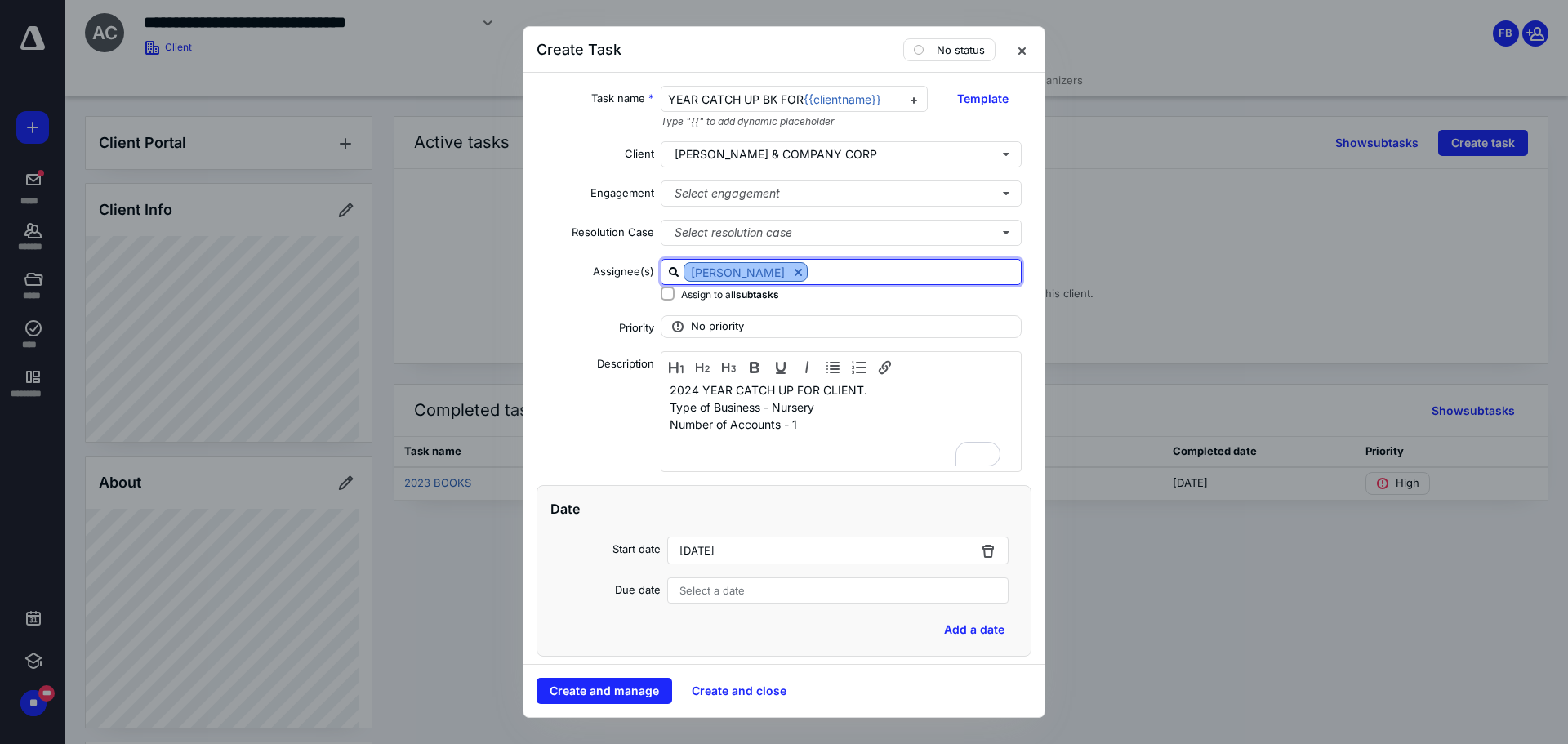 click at bounding box center (798, 272) 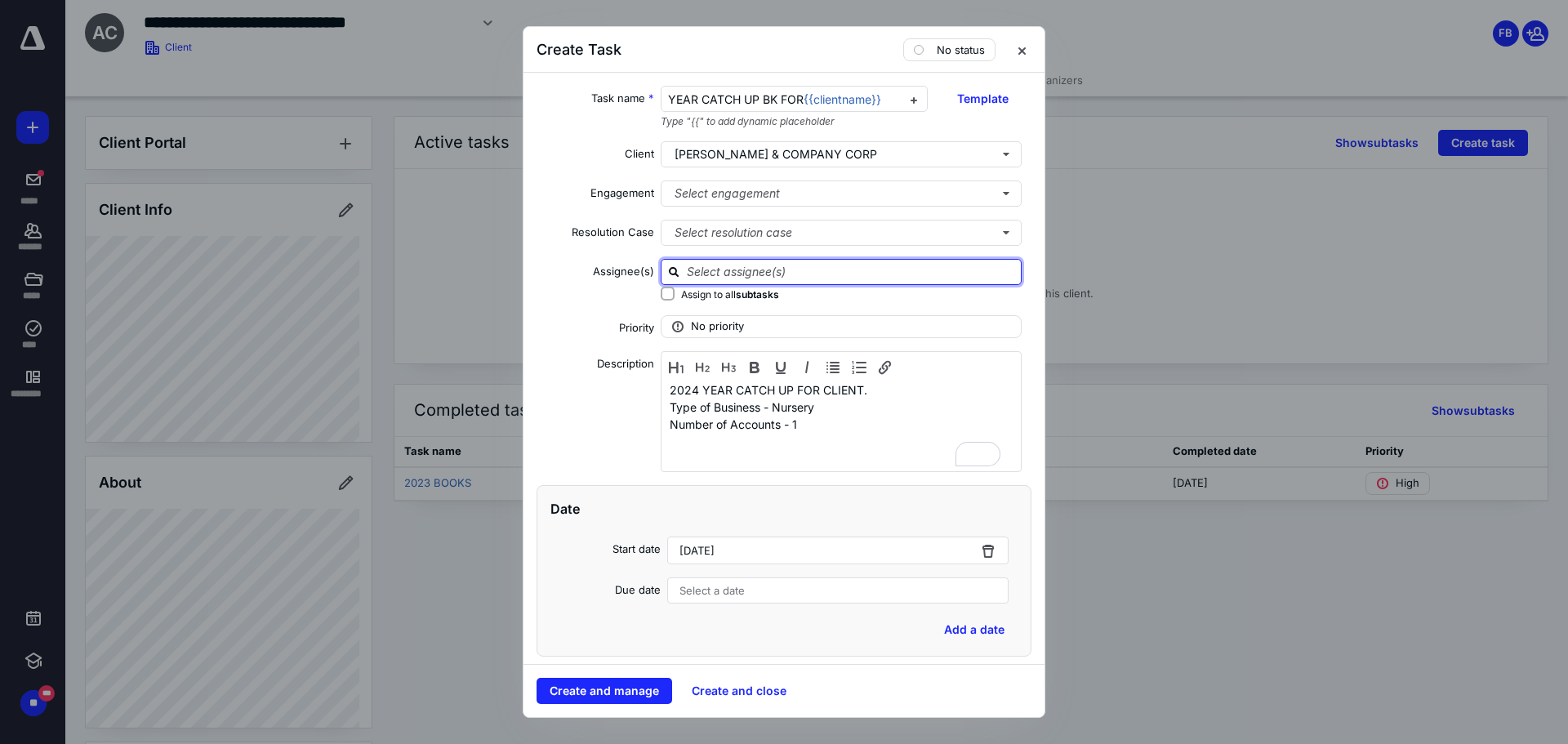 click at bounding box center [851, 271] 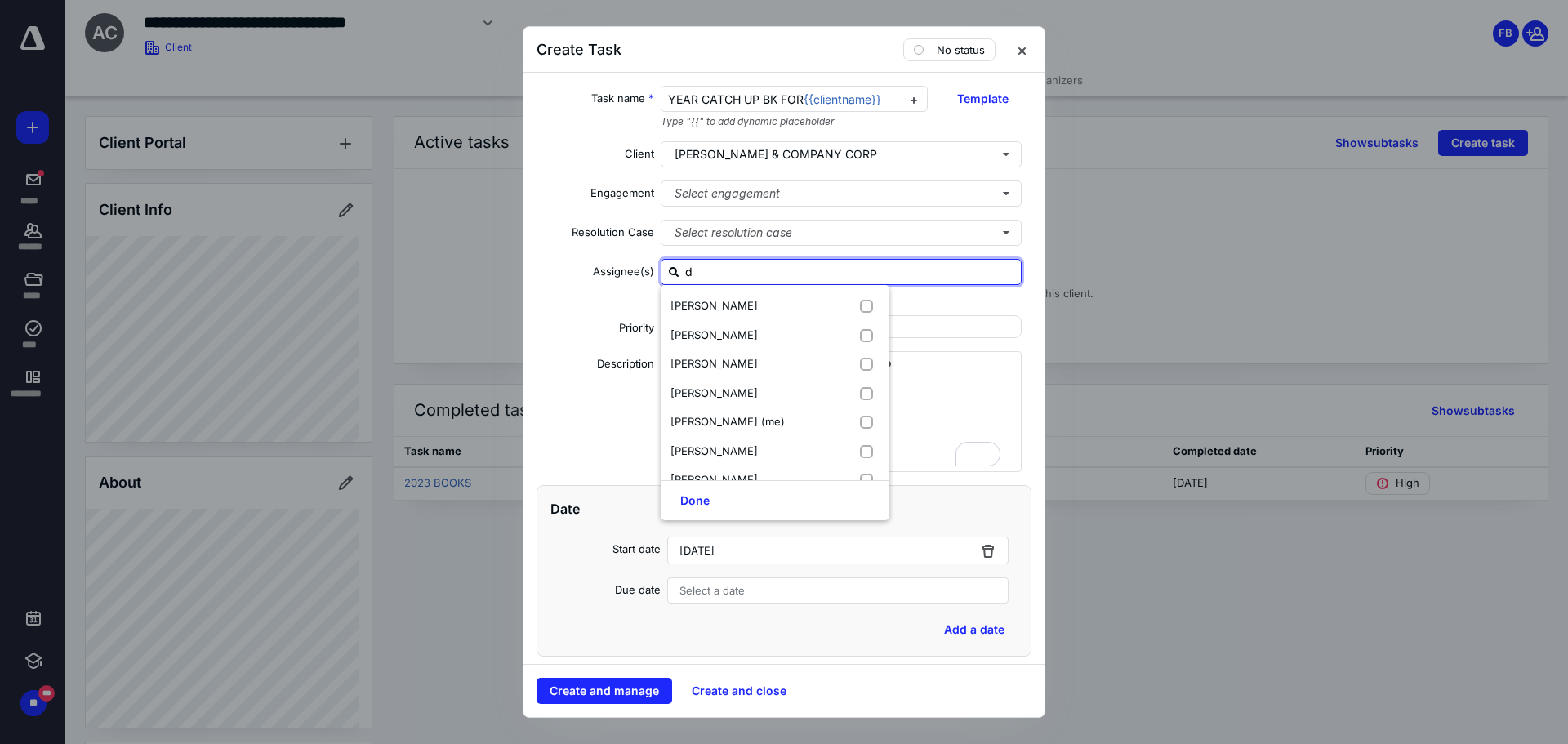 type on "da" 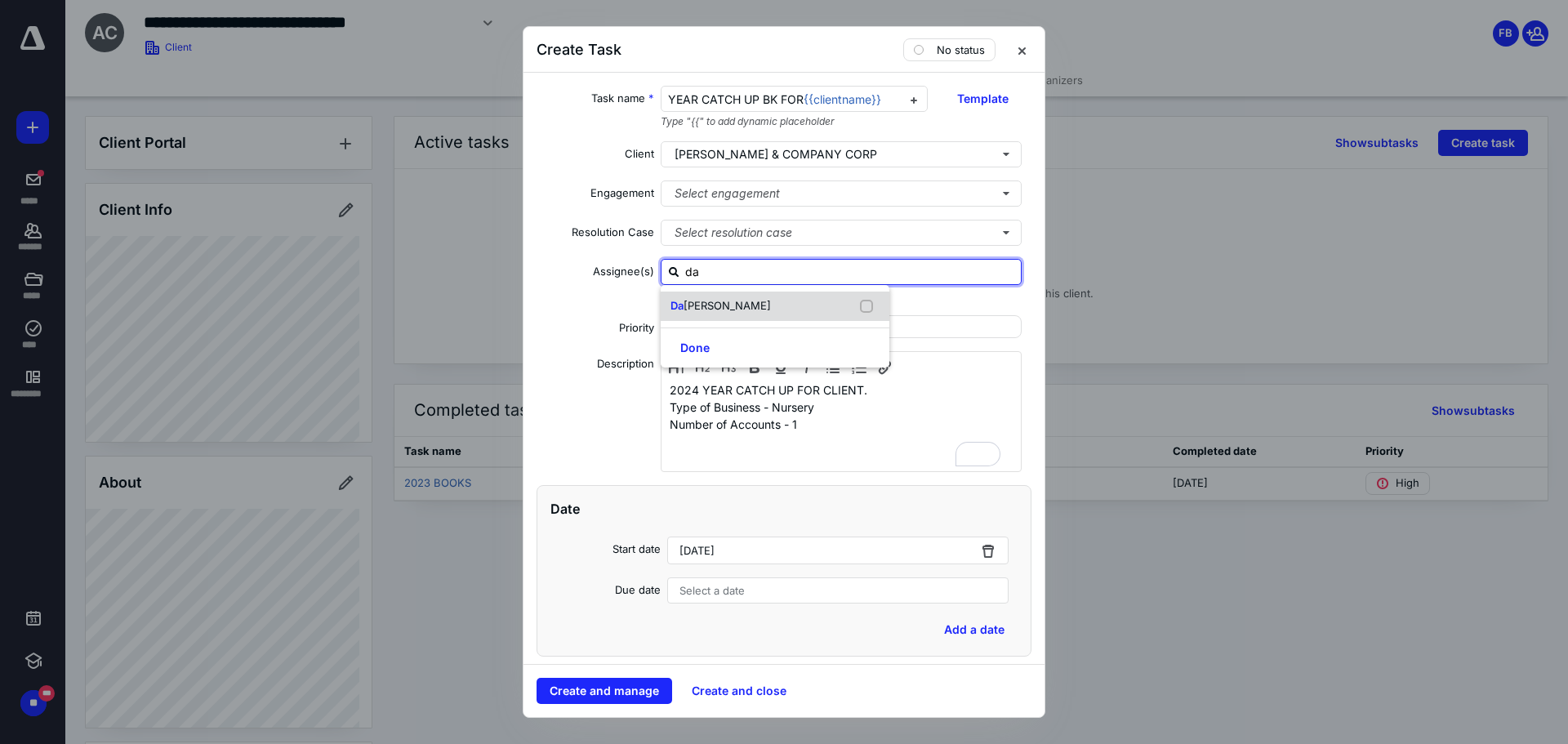 click on "[PERSON_NAME]" at bounding box center (727, 305) 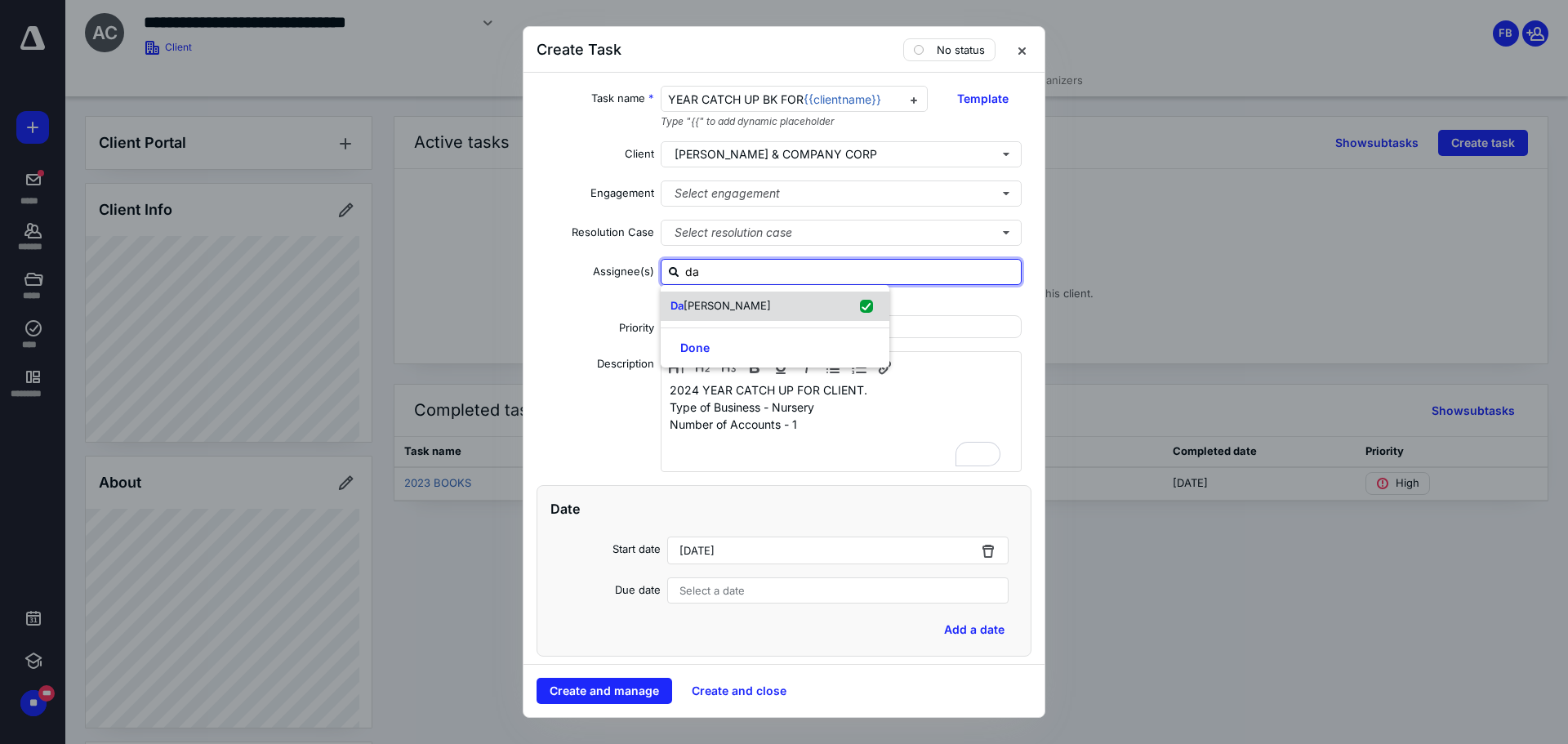 checkbox on "true" 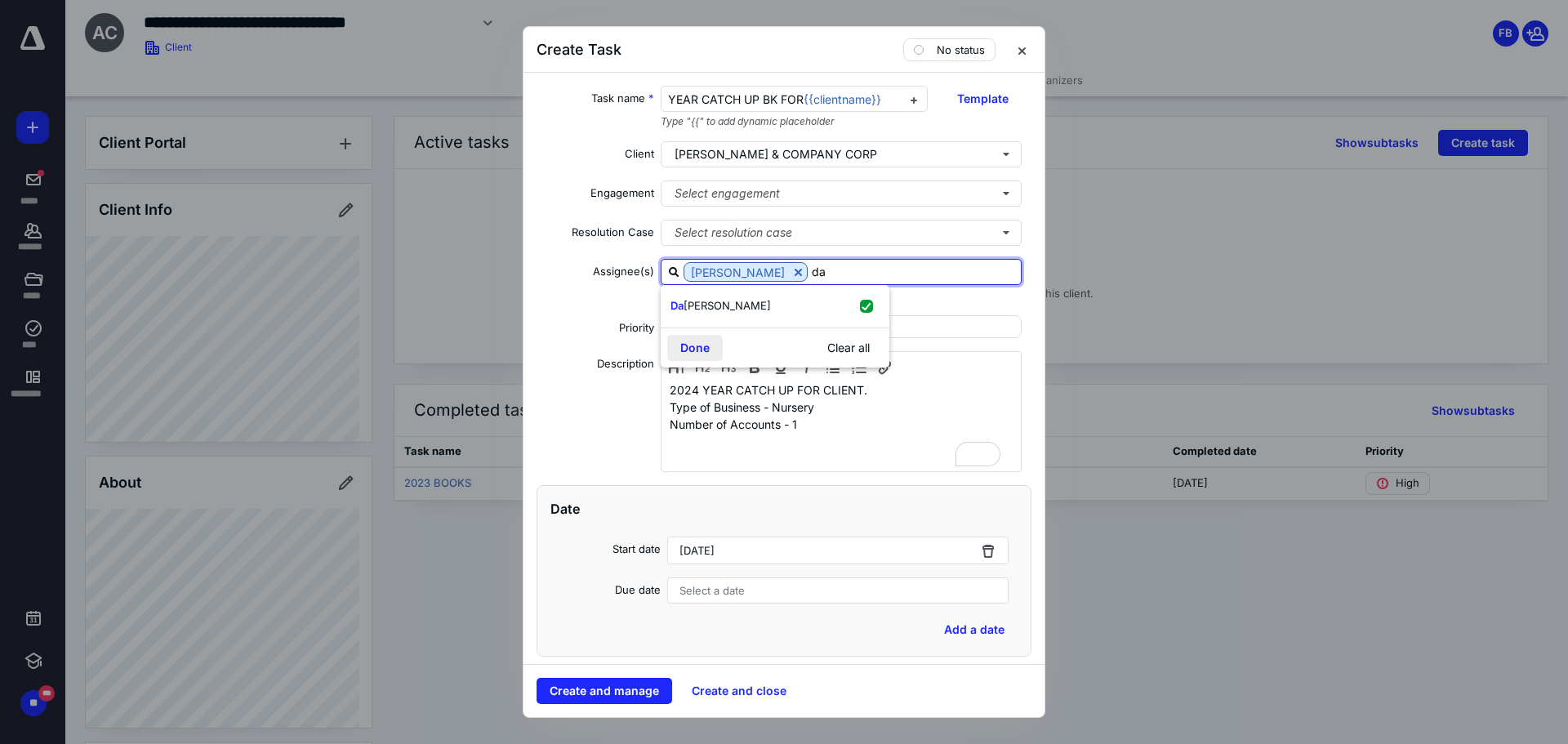 type on "da" 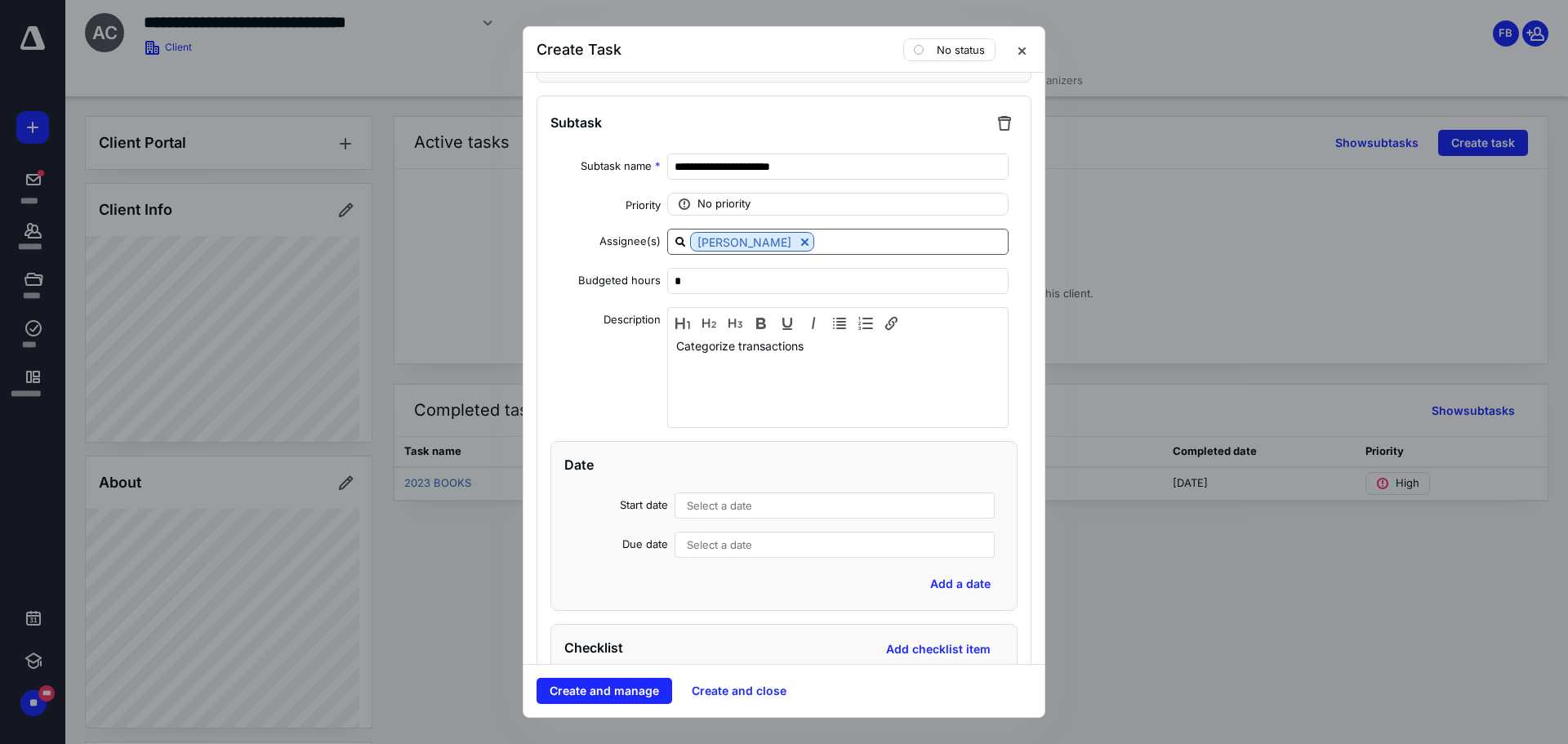 click at bounding box center [911, 241] 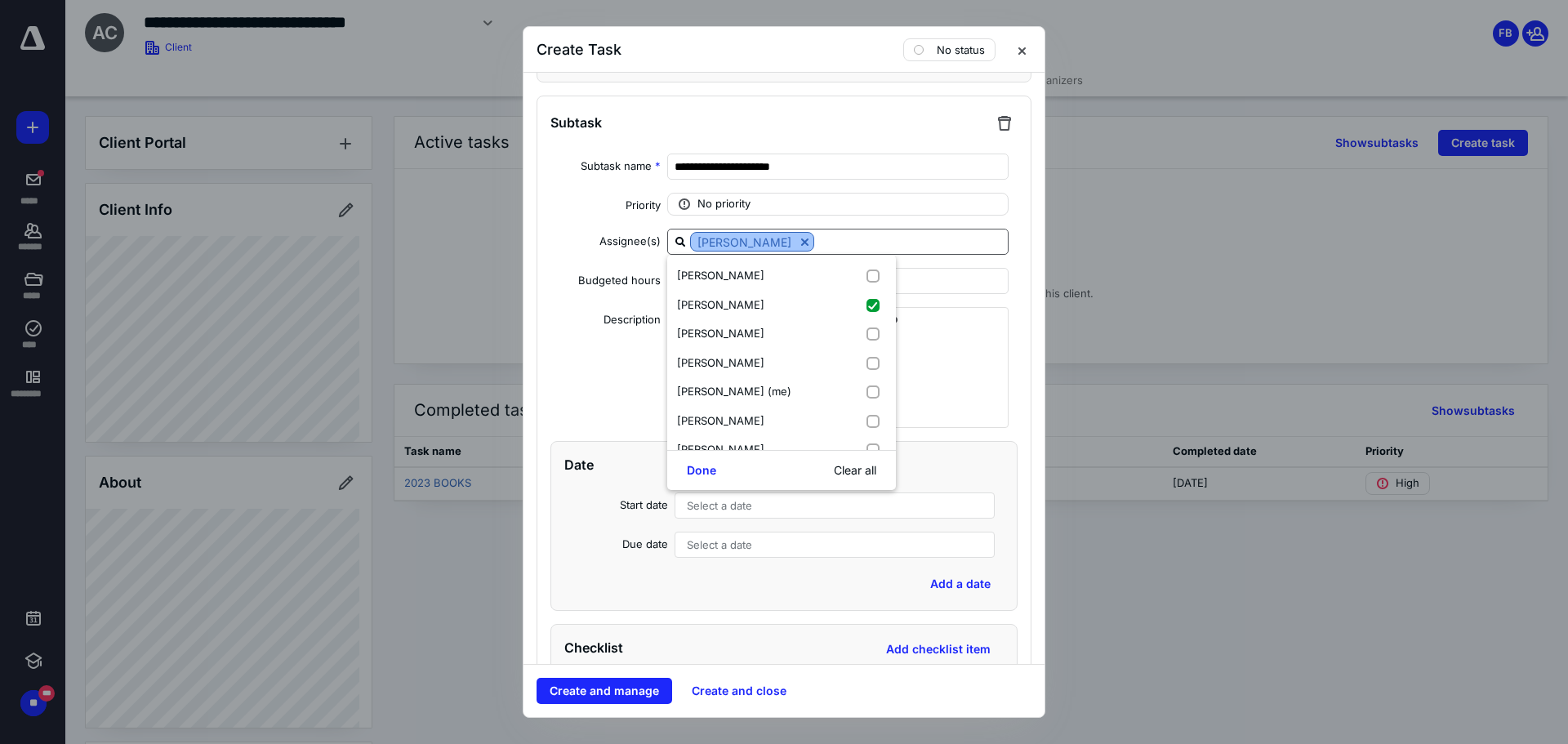 click at bounding box center (804, 242) 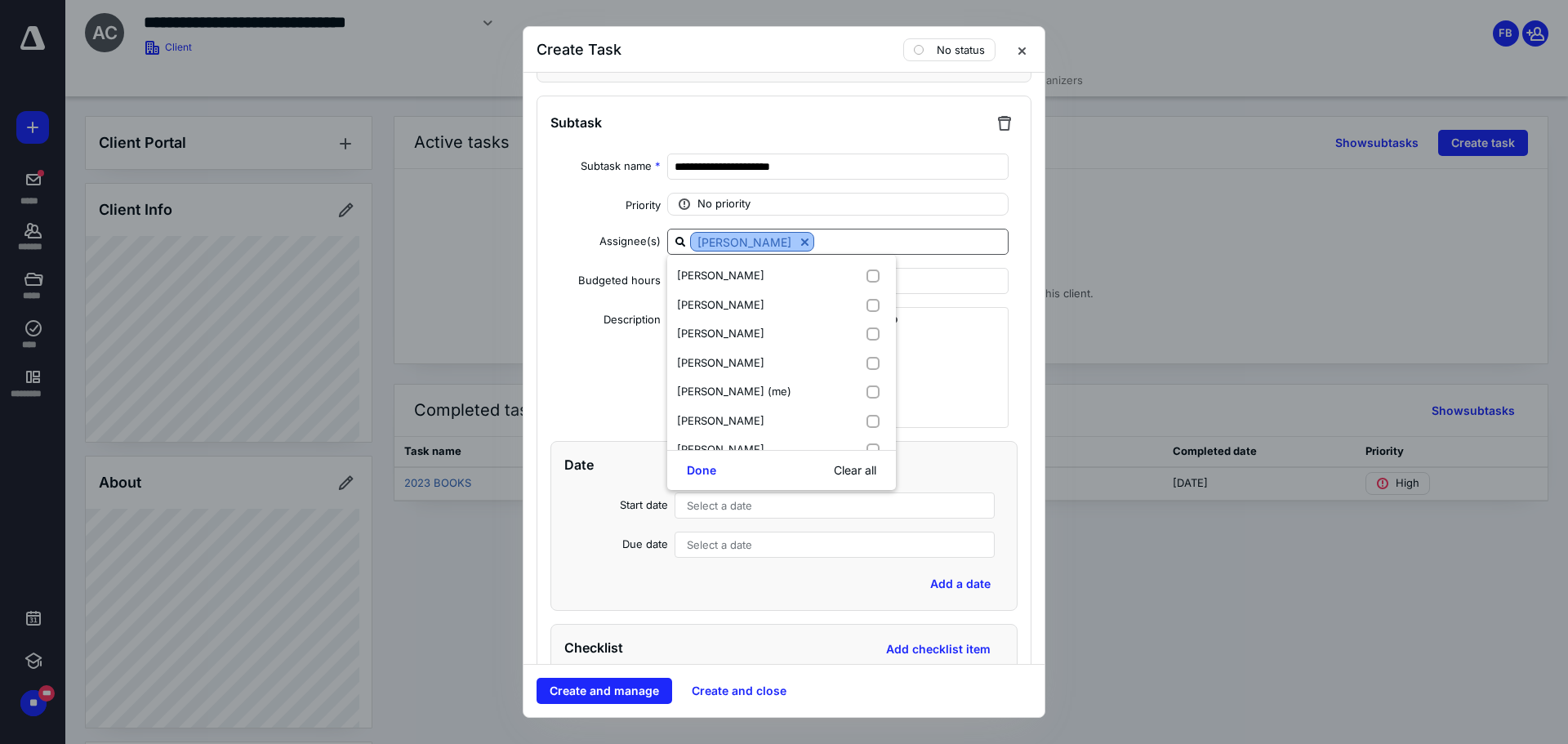checkbox on "false" 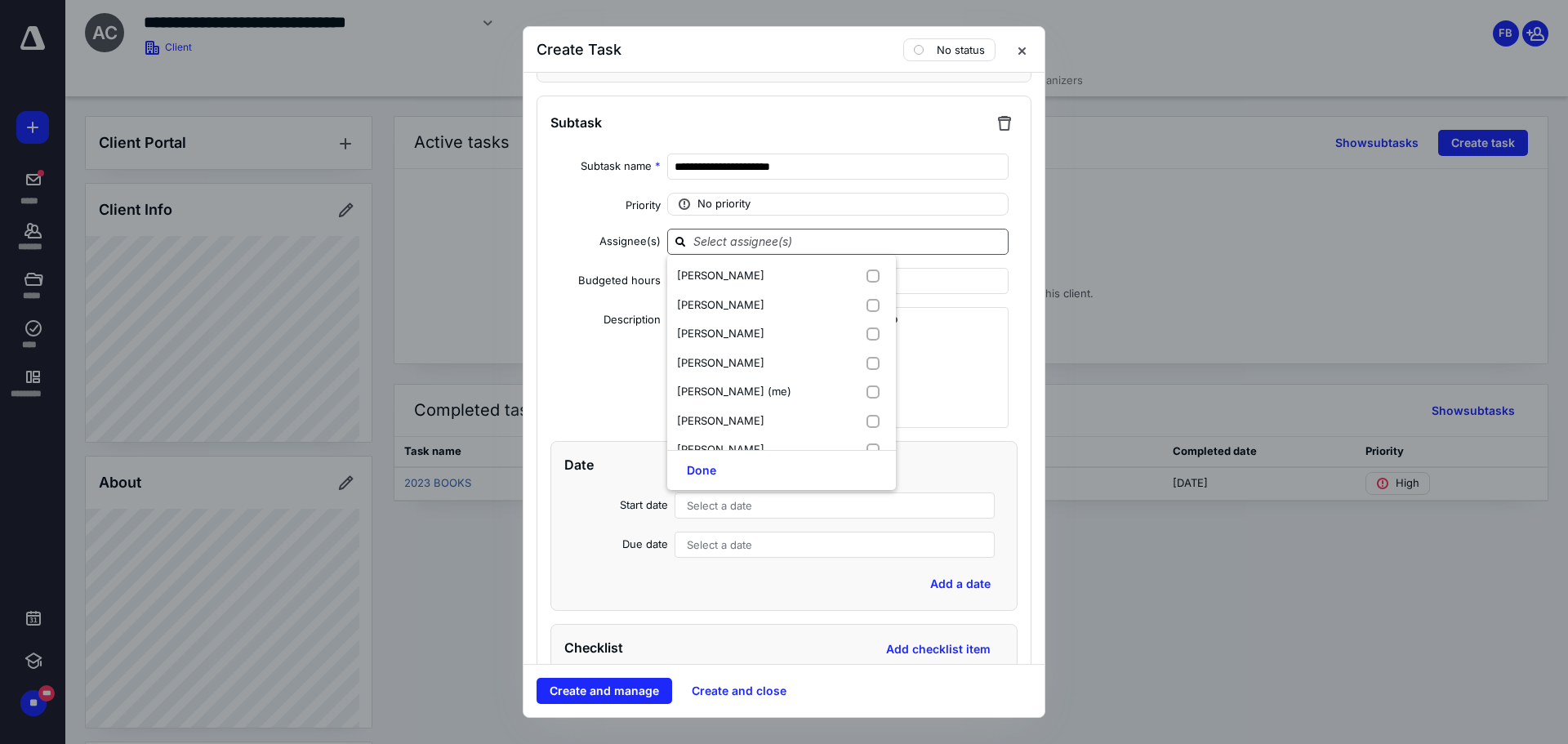 click at bounding box center [848, 241] 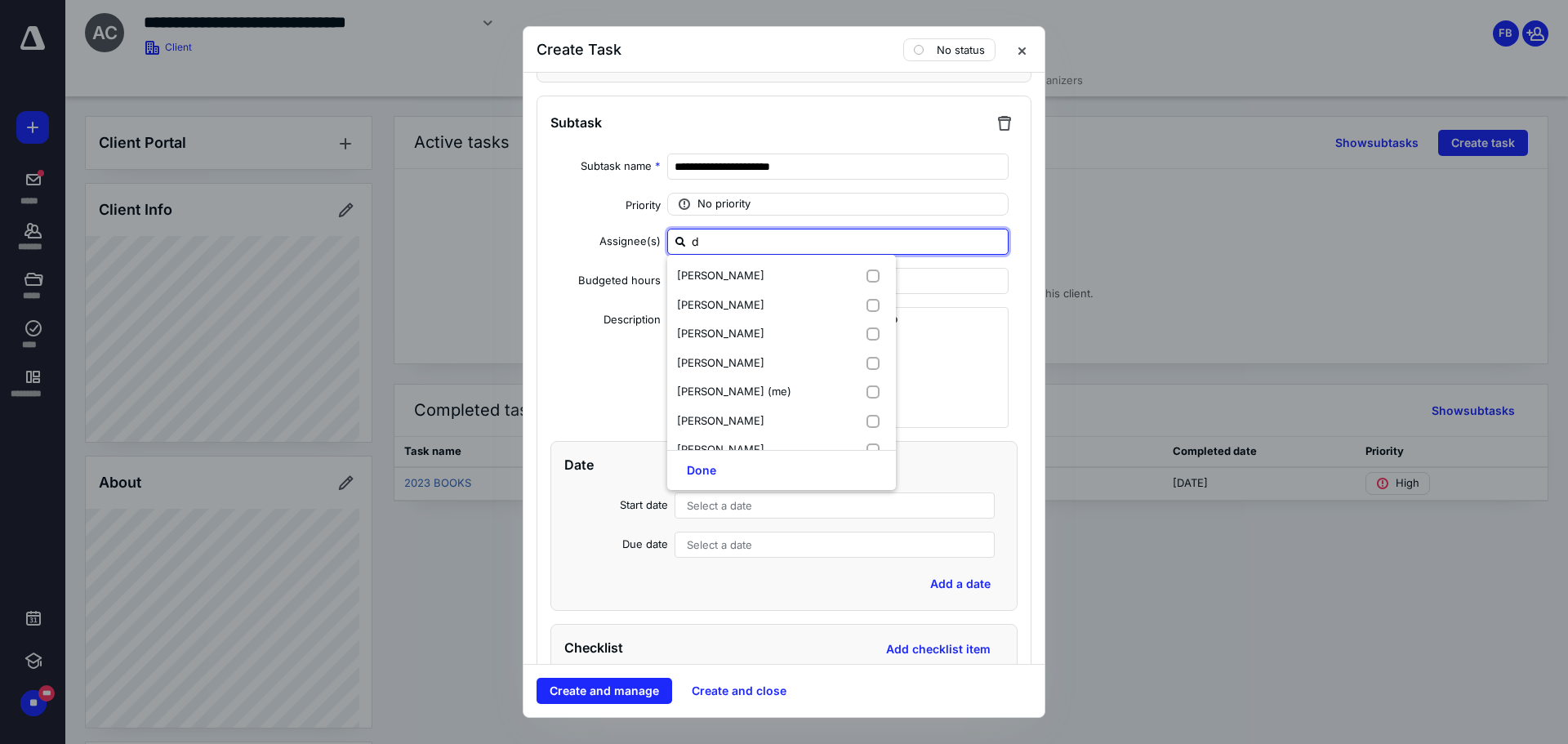 type on "da" 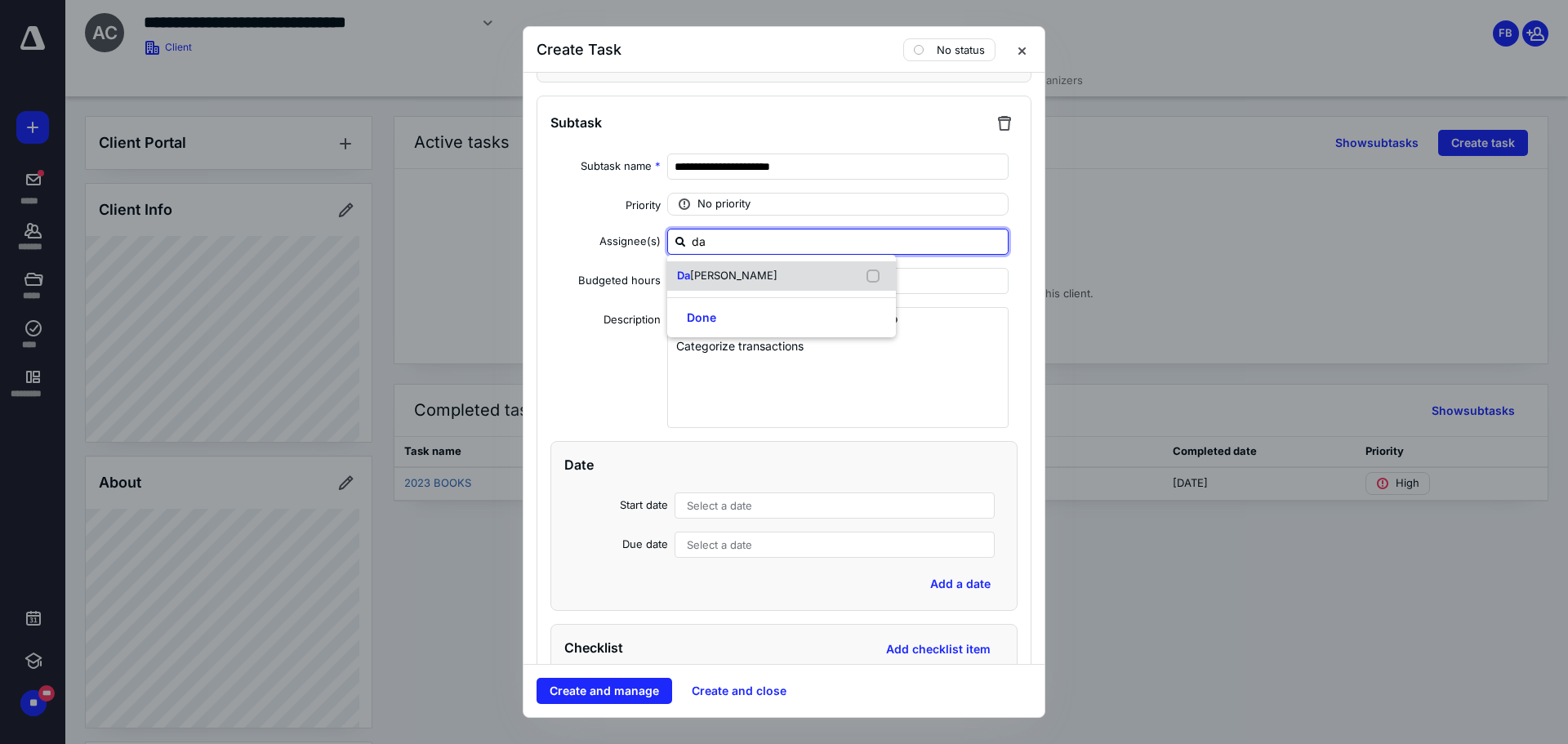 click on "[PERSON_NAME]" at bounding box center (733, 275) 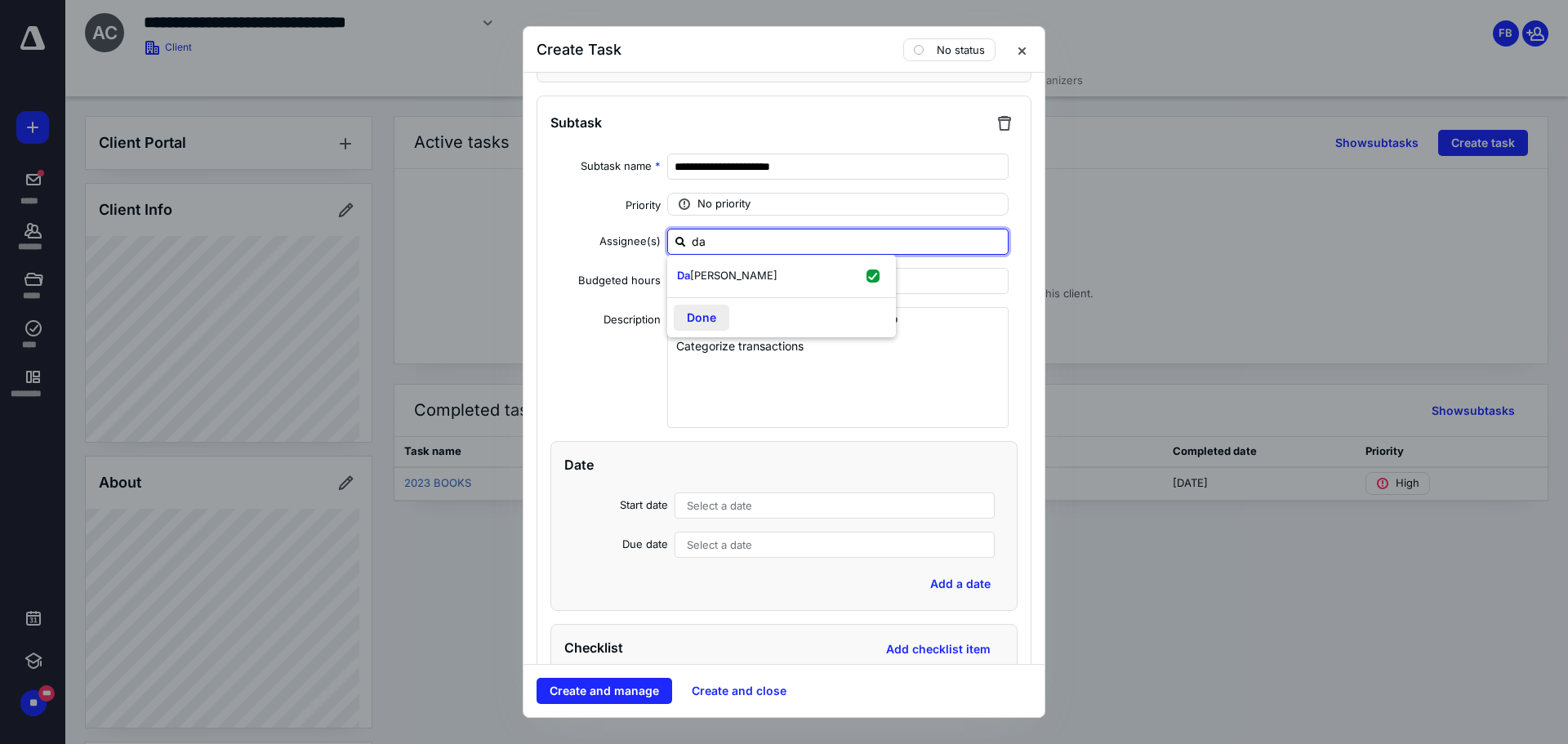 checkbox on "true" 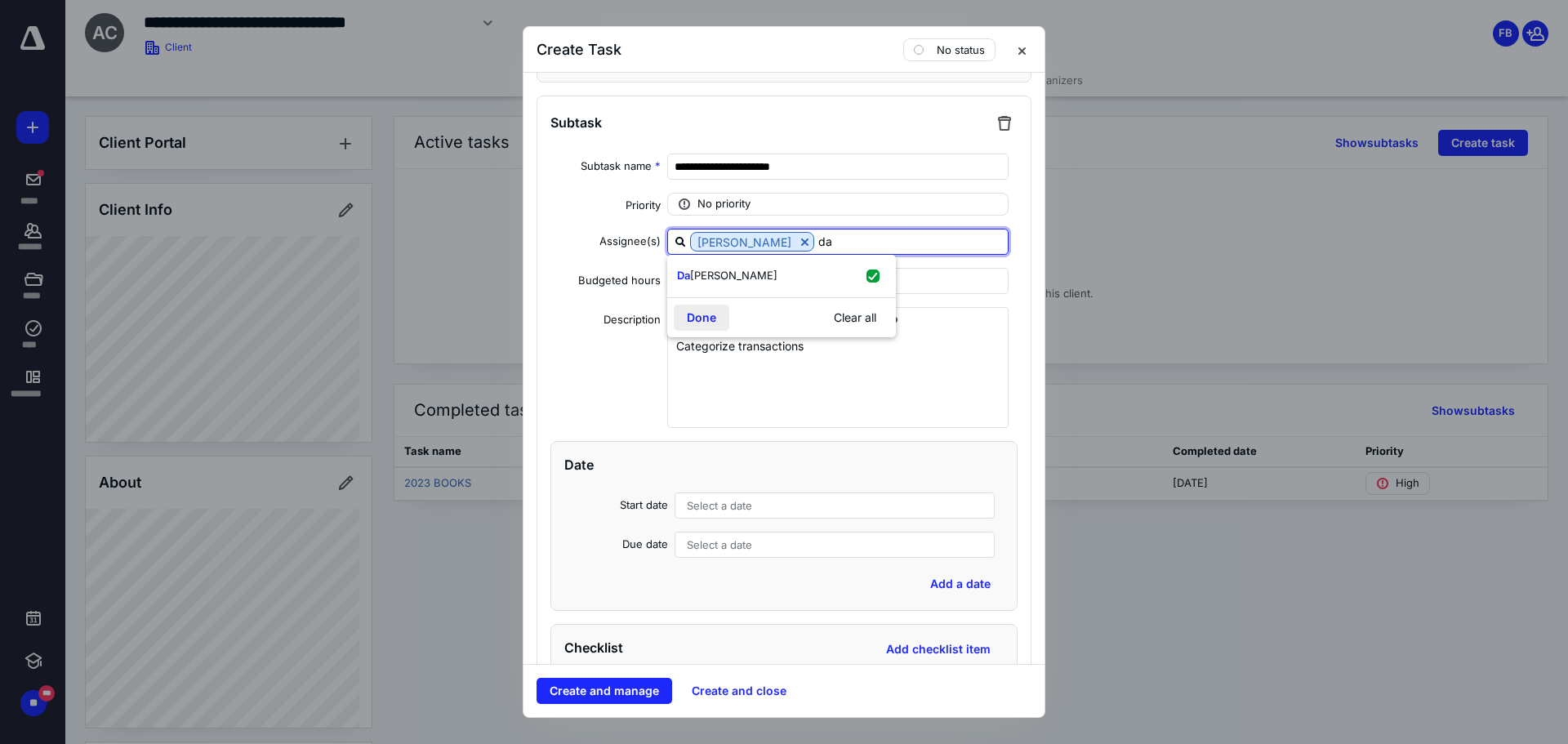 type on "da" 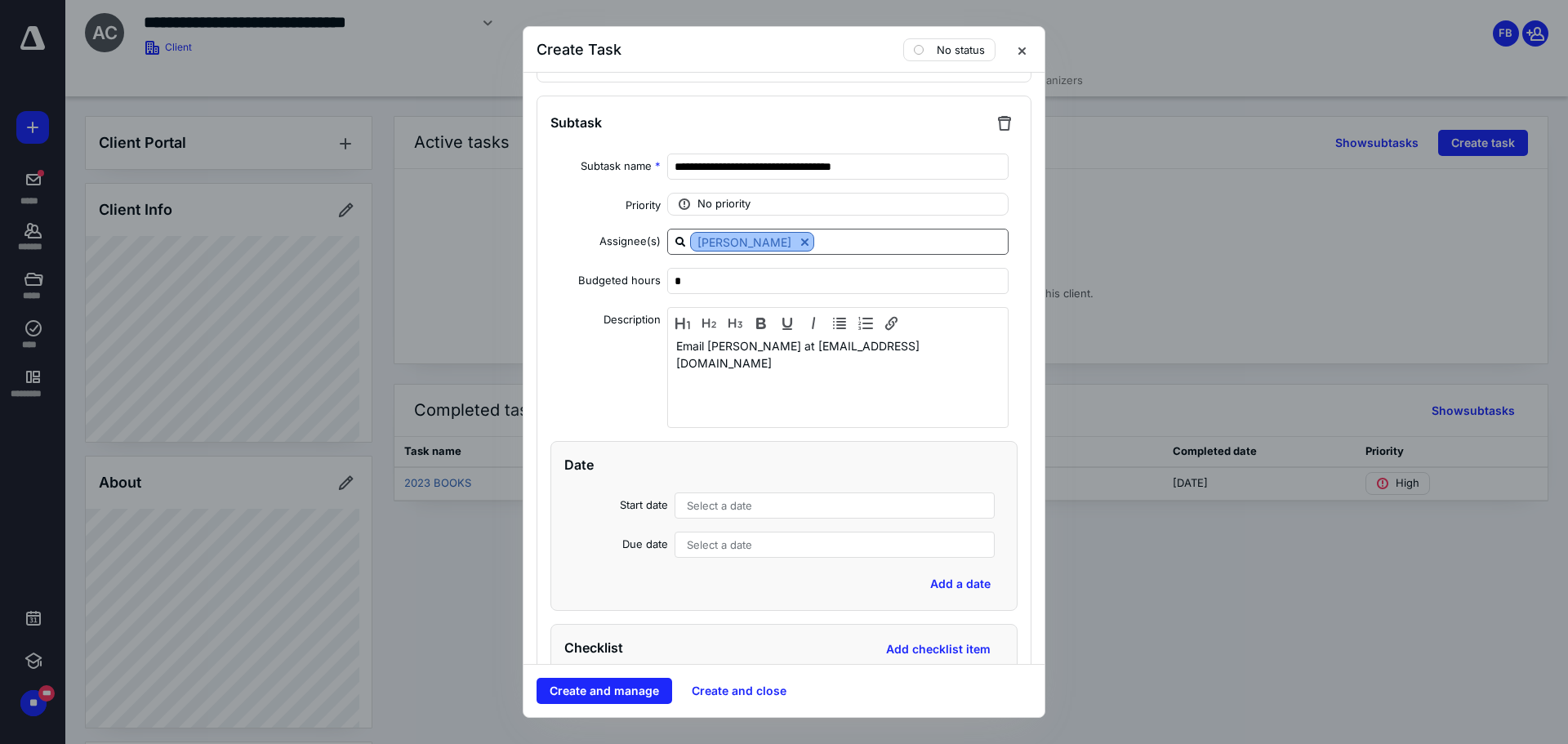 click at bounding box center [804, 242] 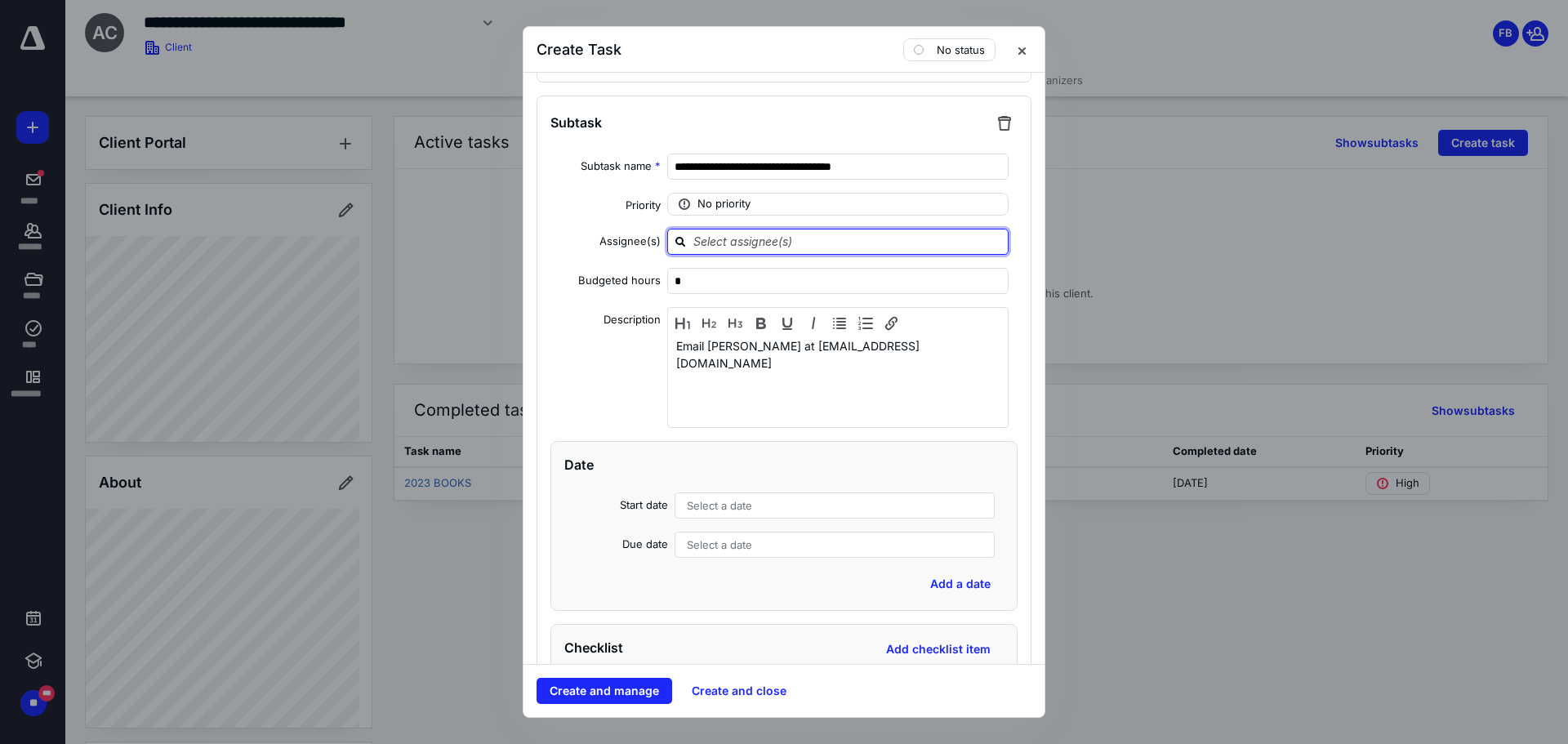 click at bounding box center [848, 241] 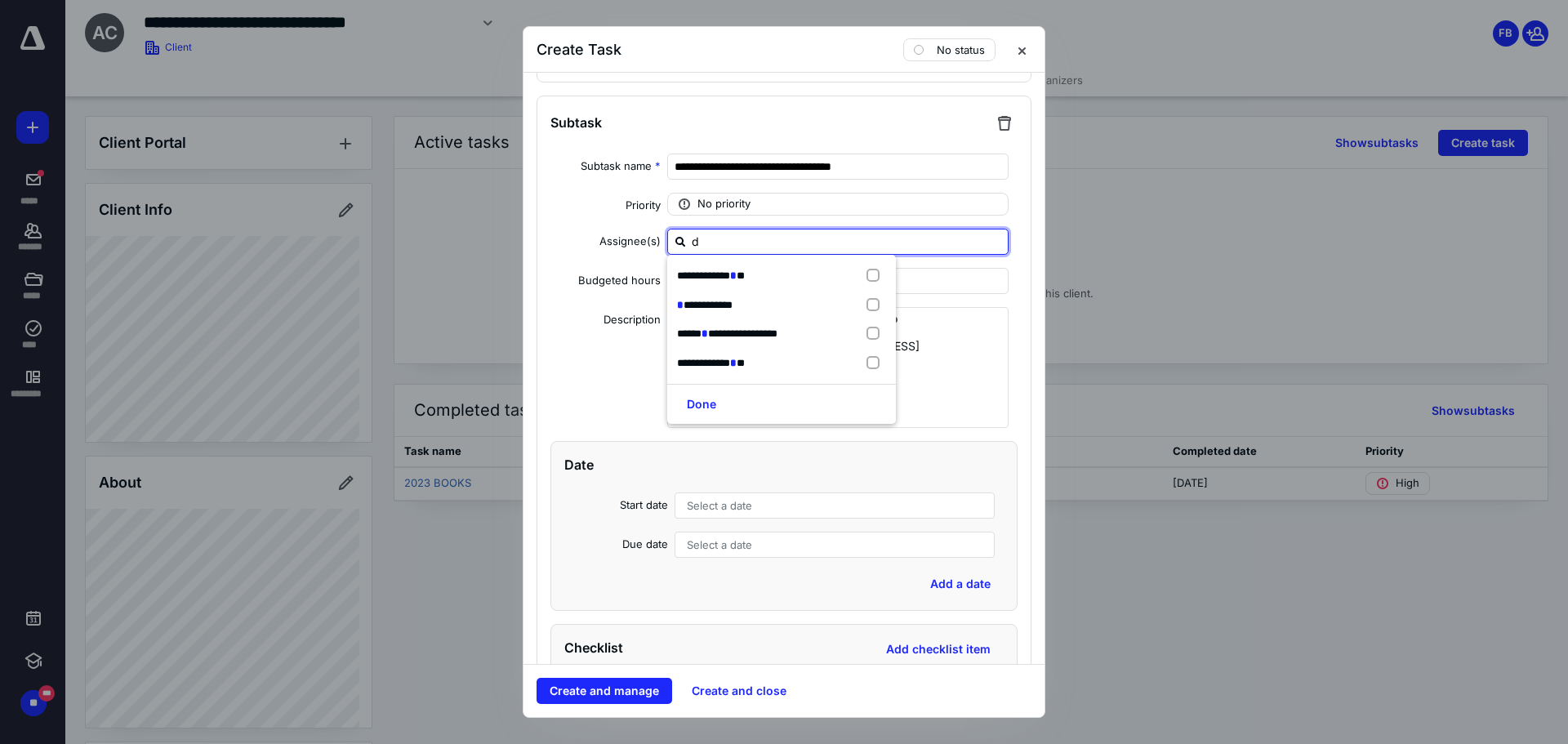 type on "da" 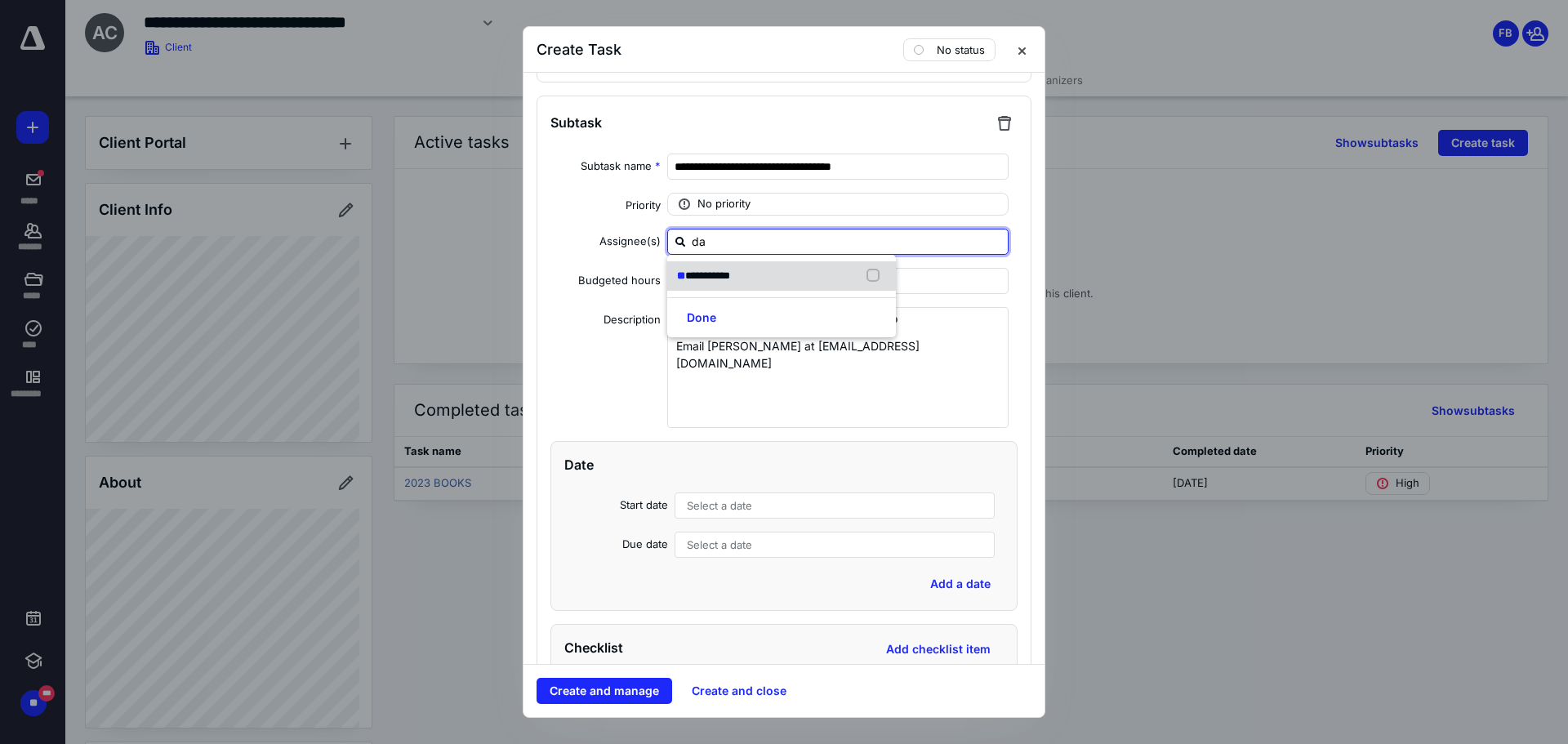 click on "**********" at bounding box center [707, 275] 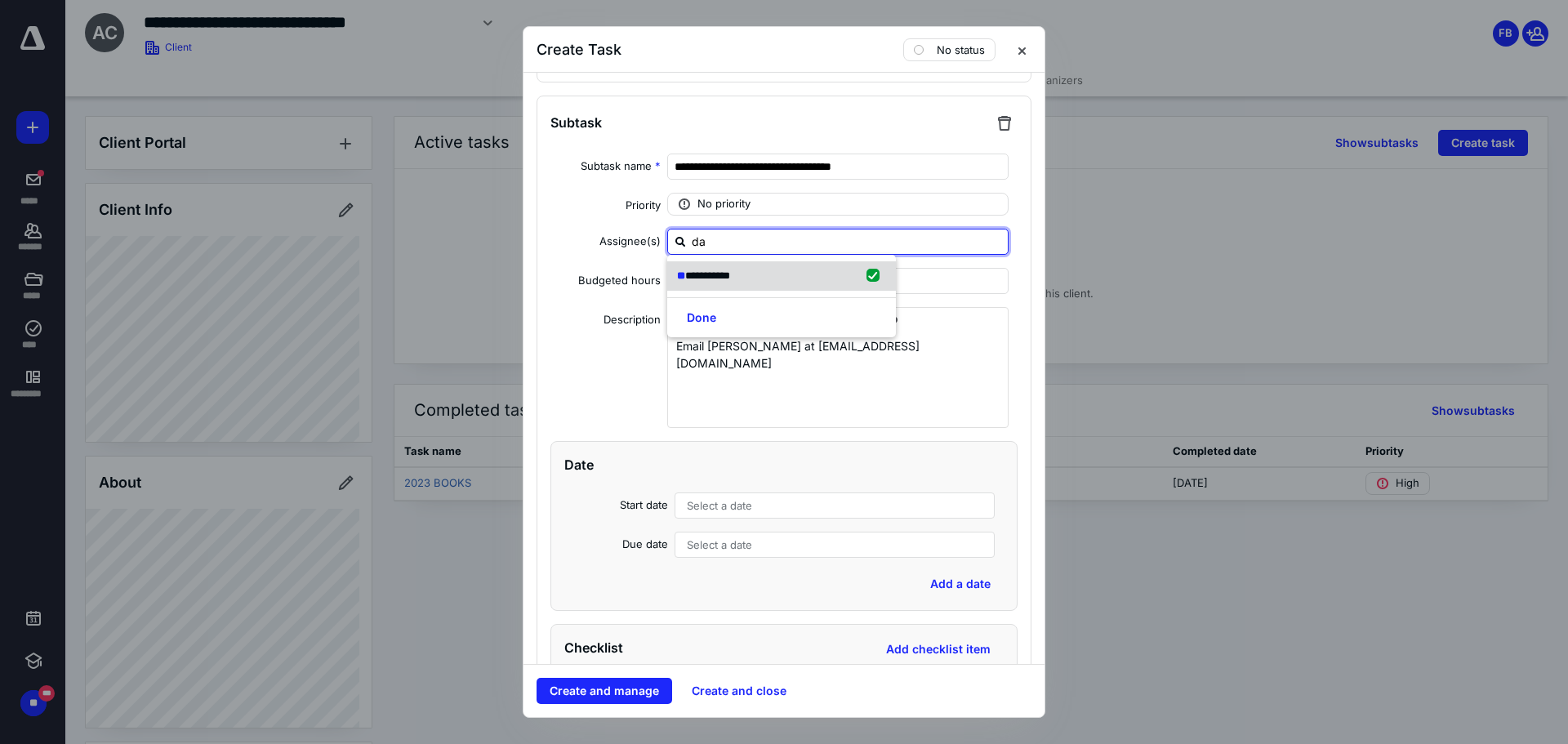 checkbox on "true" 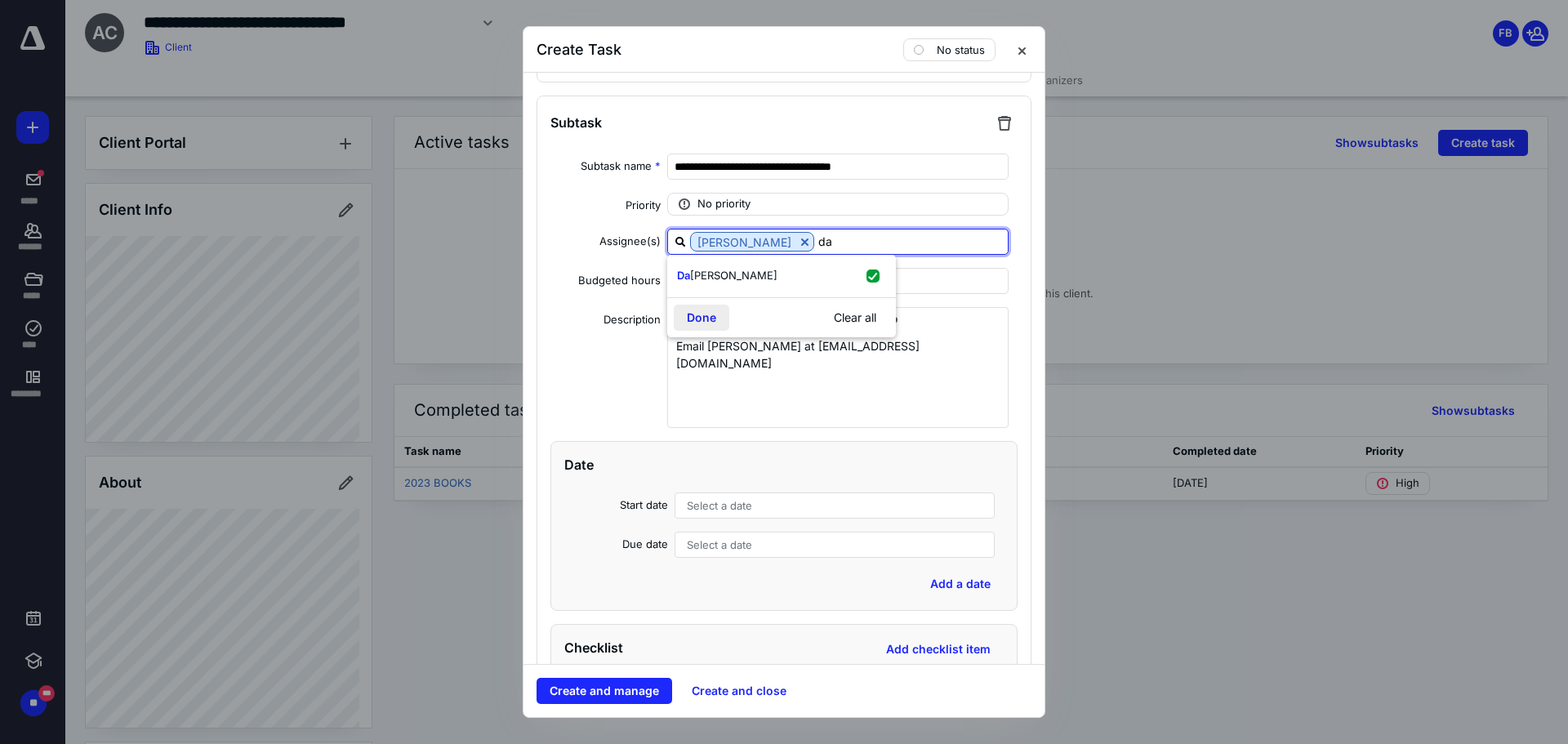 type on "da" 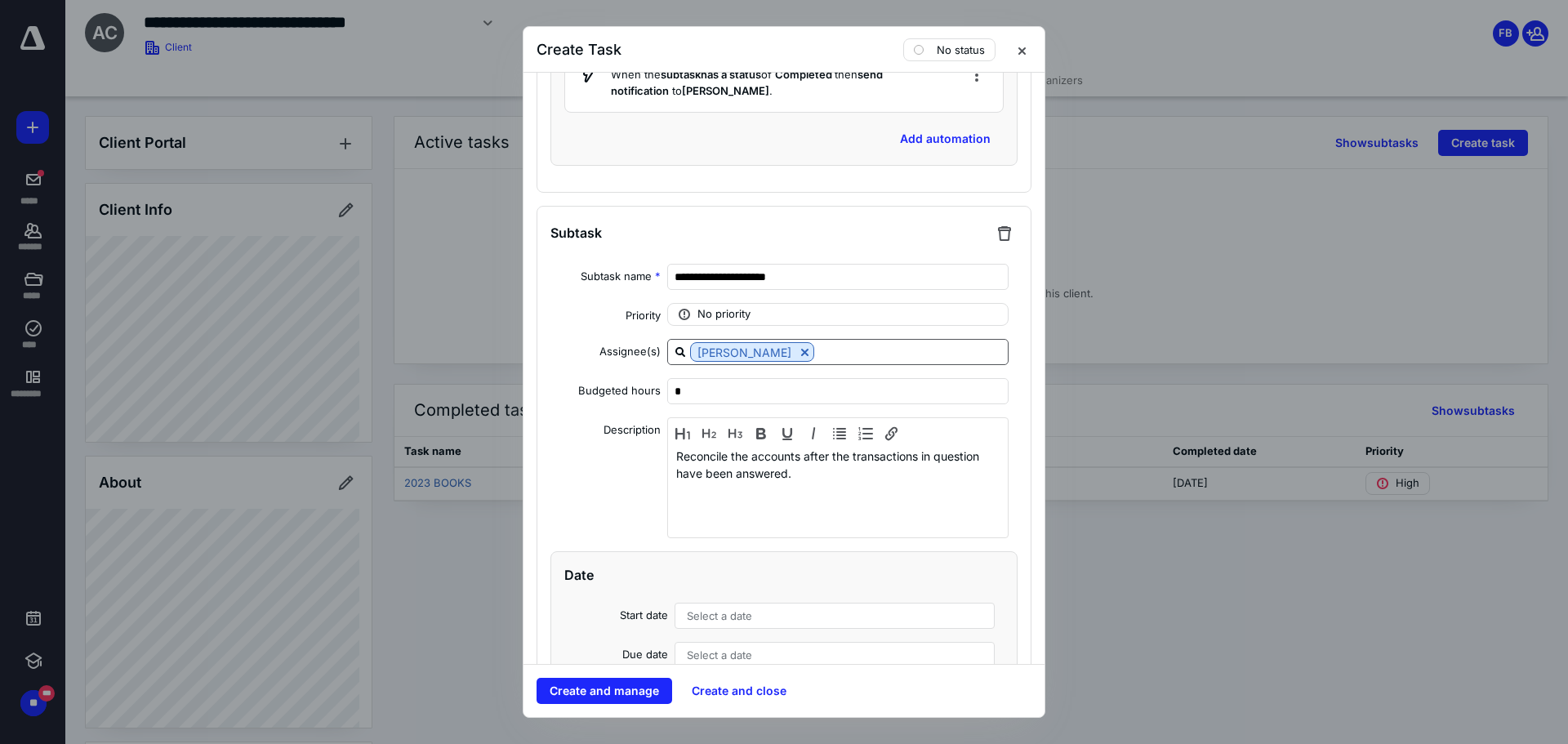 click at bounding box center [804, 352] 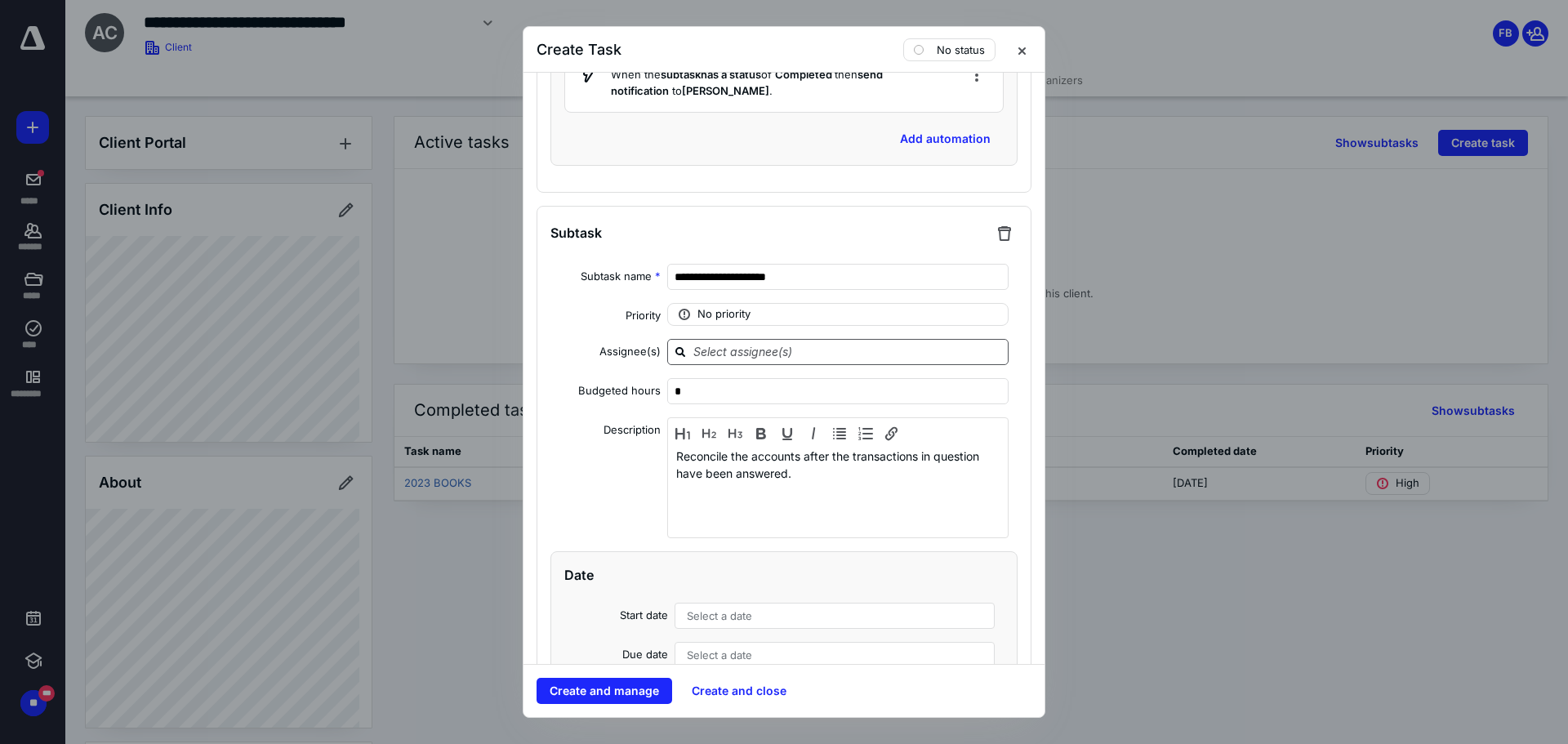 click at bounding box center (848, 351) 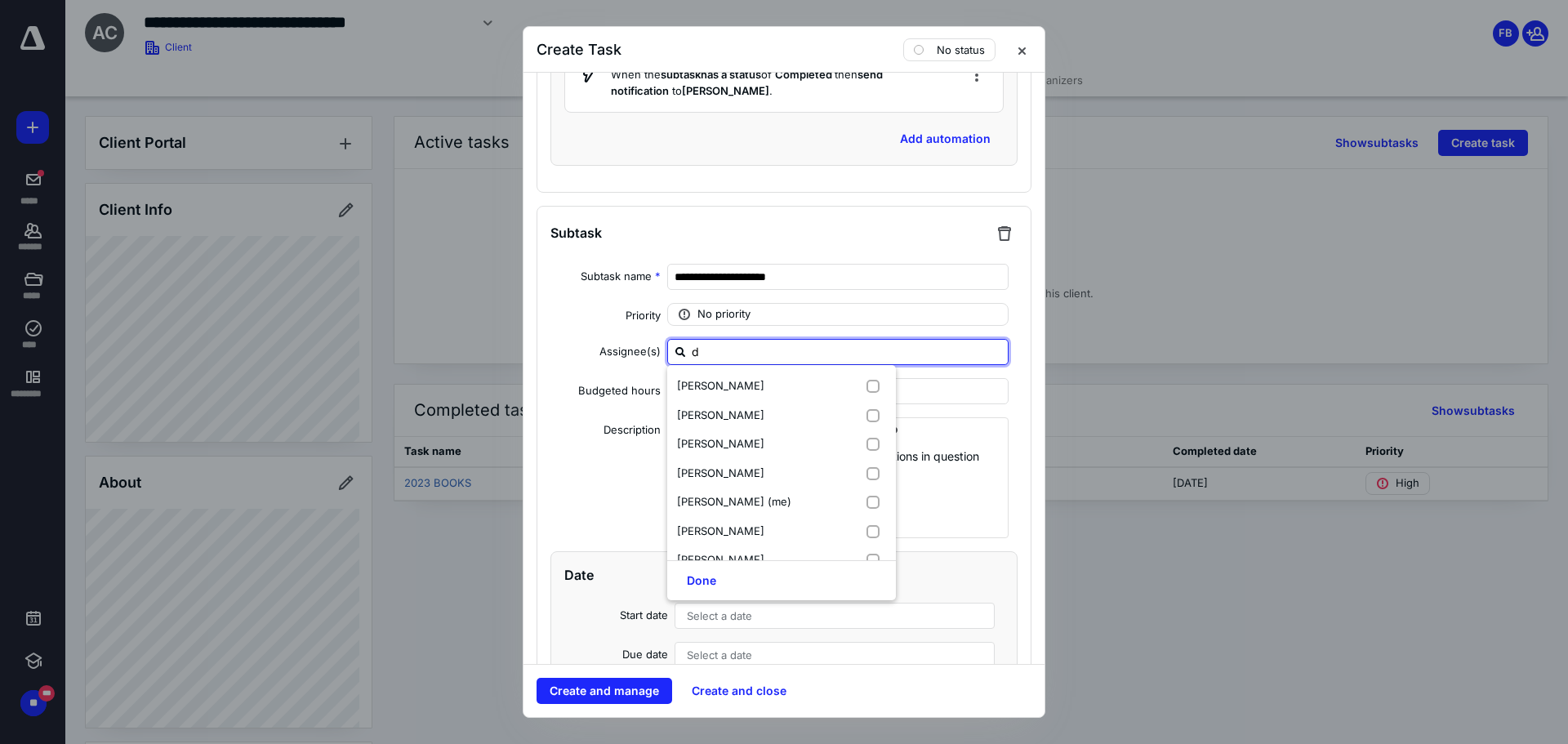 type on "da" 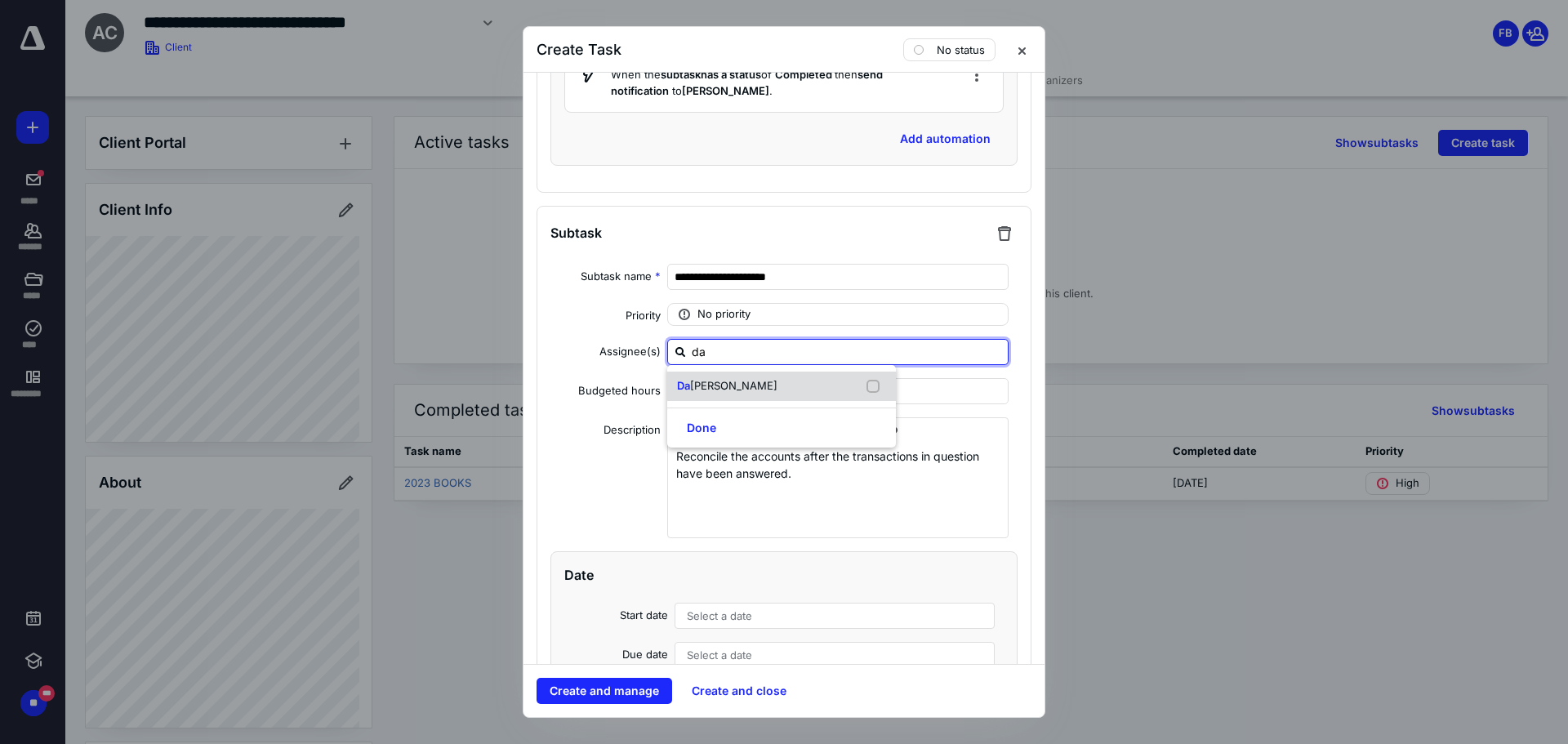 click on "[PERSON_NAME]" at bounding box center (733, 385) 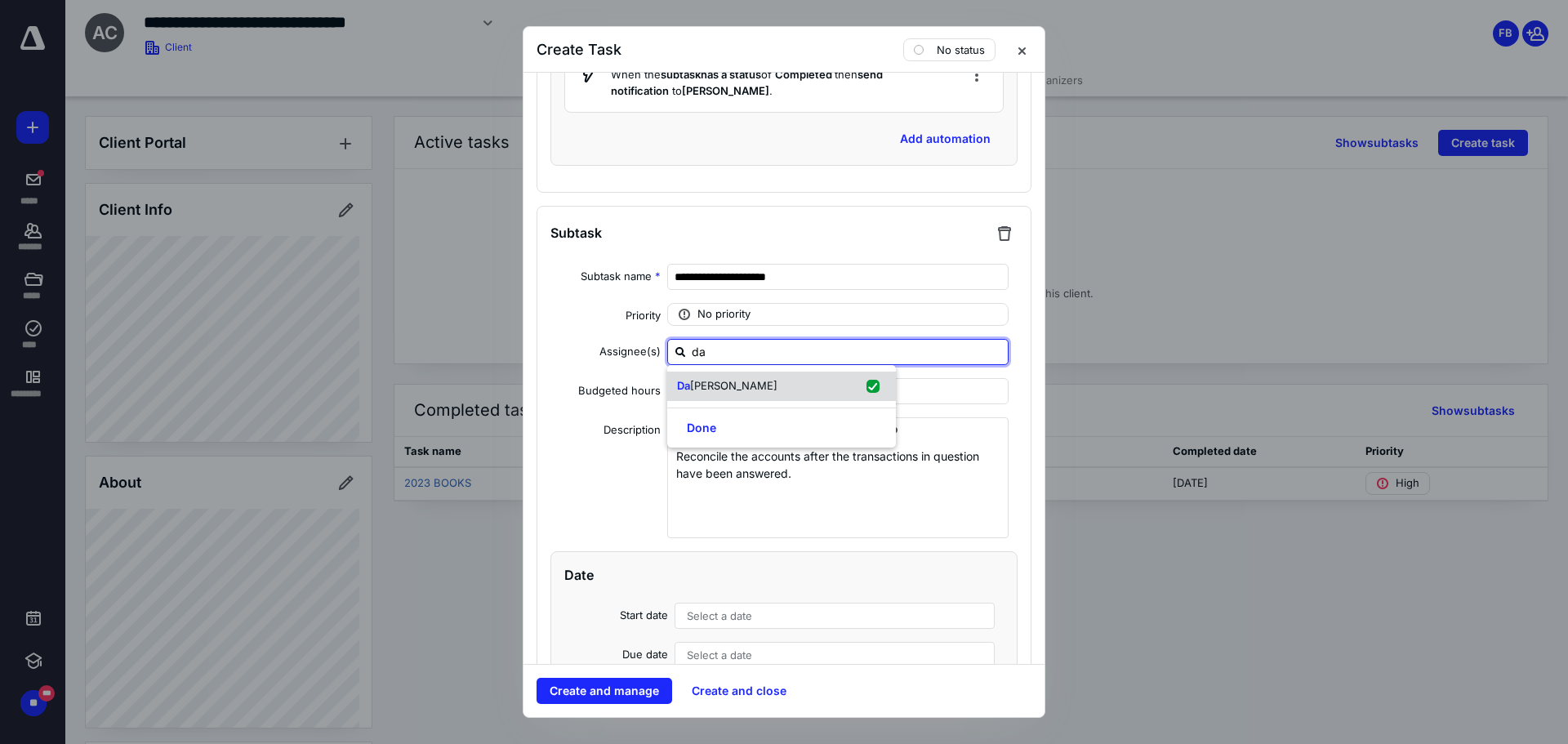 checkbox on "true" 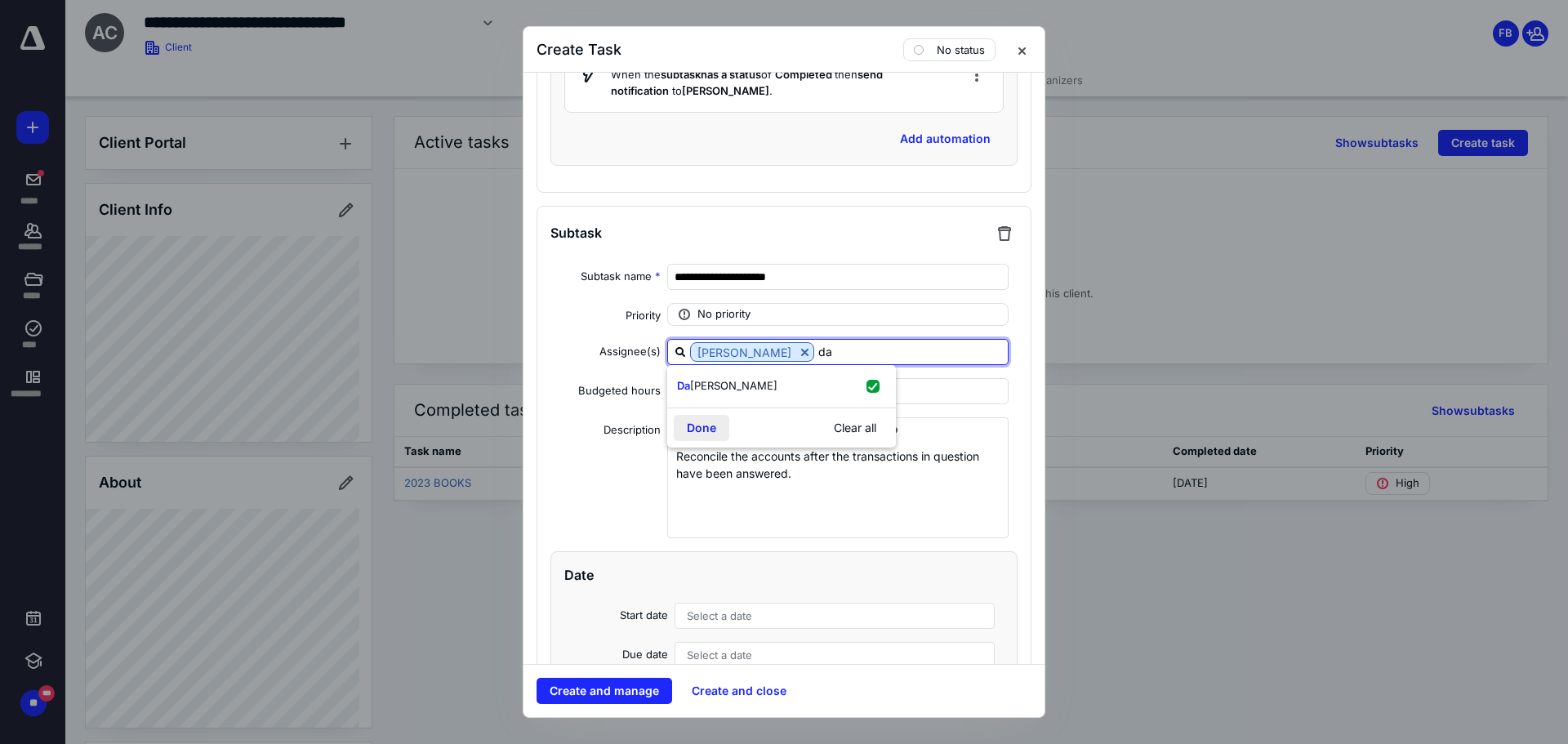 type on "da" 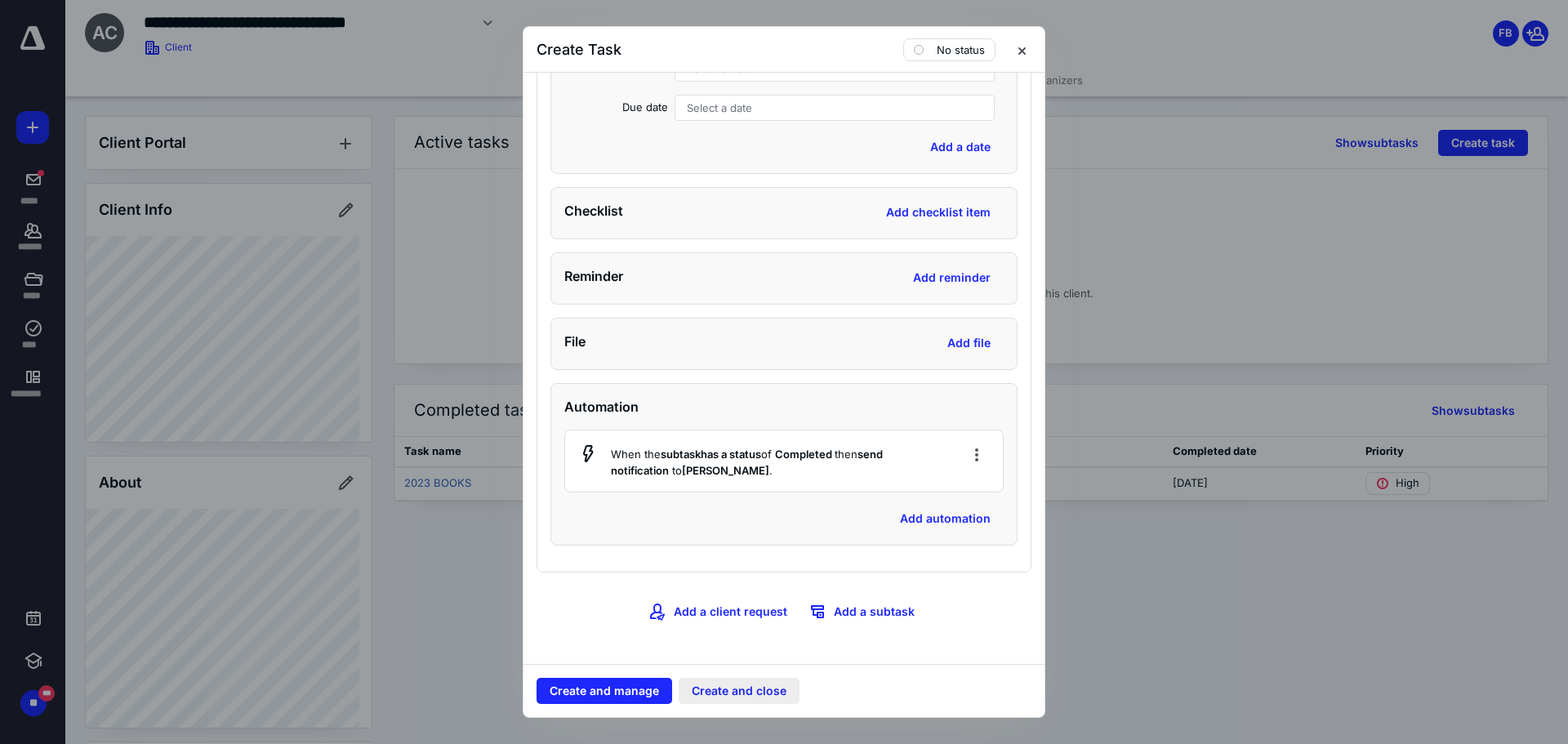 click on "Create and close" at bounding box center (739, 691) 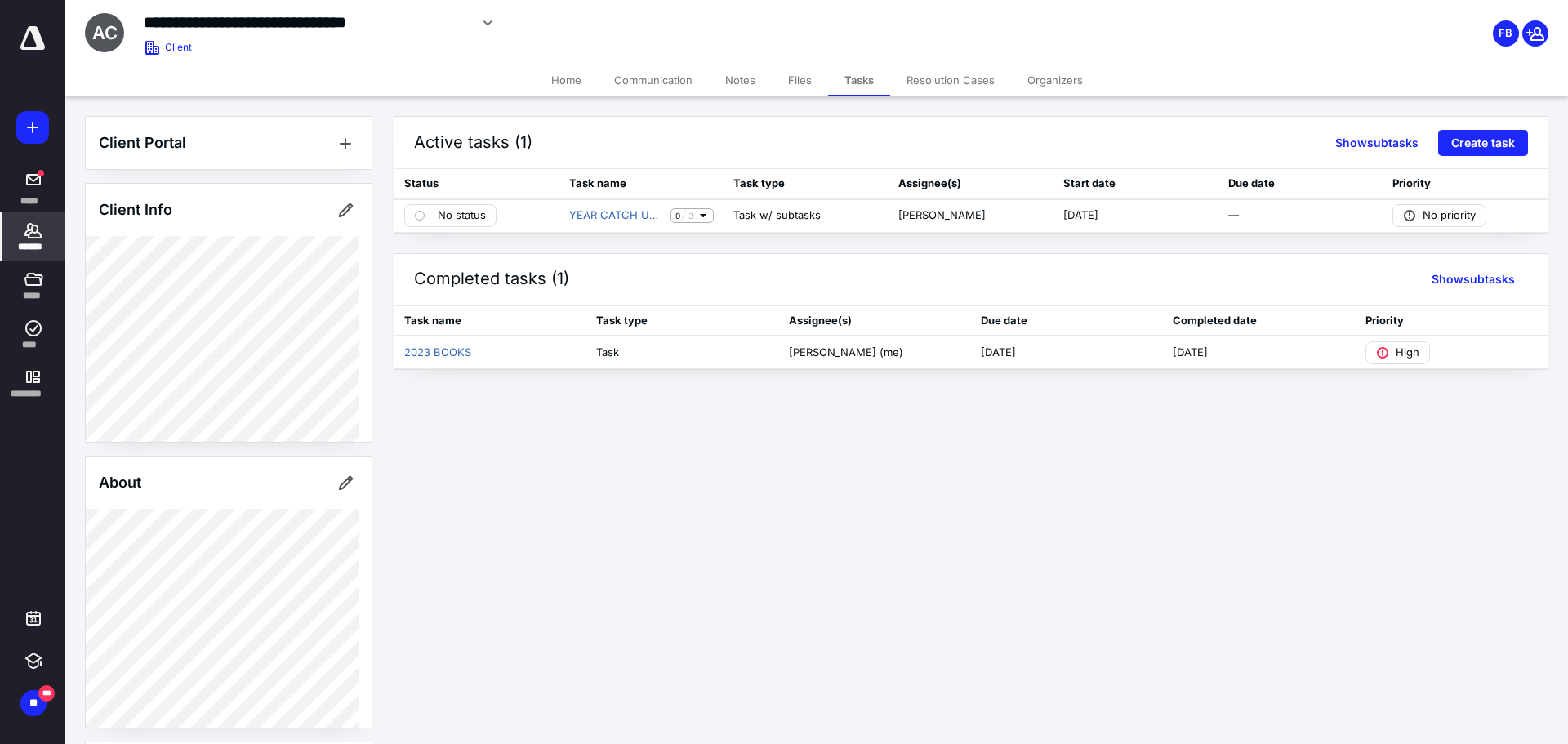 click on "*******" at bounding box center (33, 247) 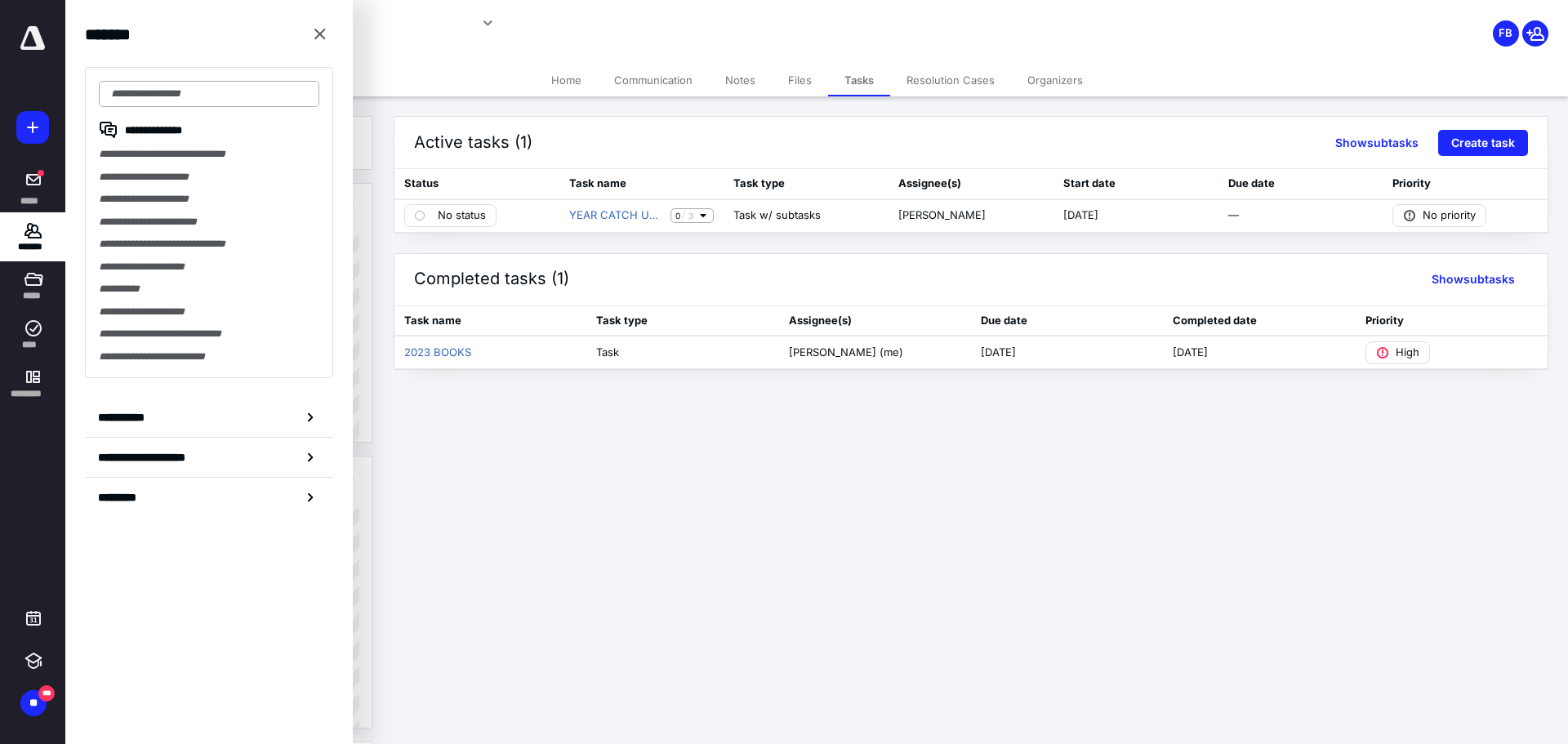 click at bounding box center [209, 94] 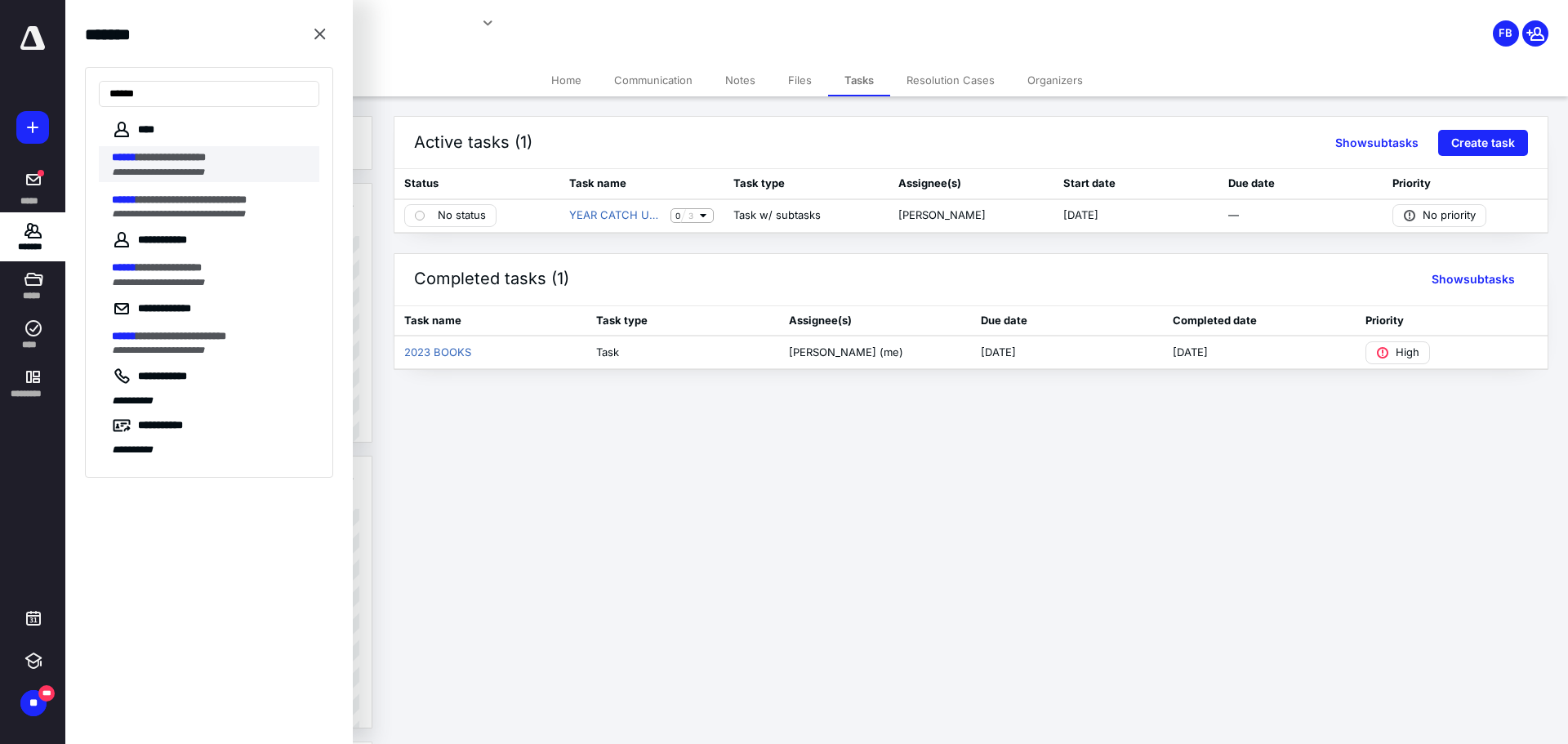 type on "******" 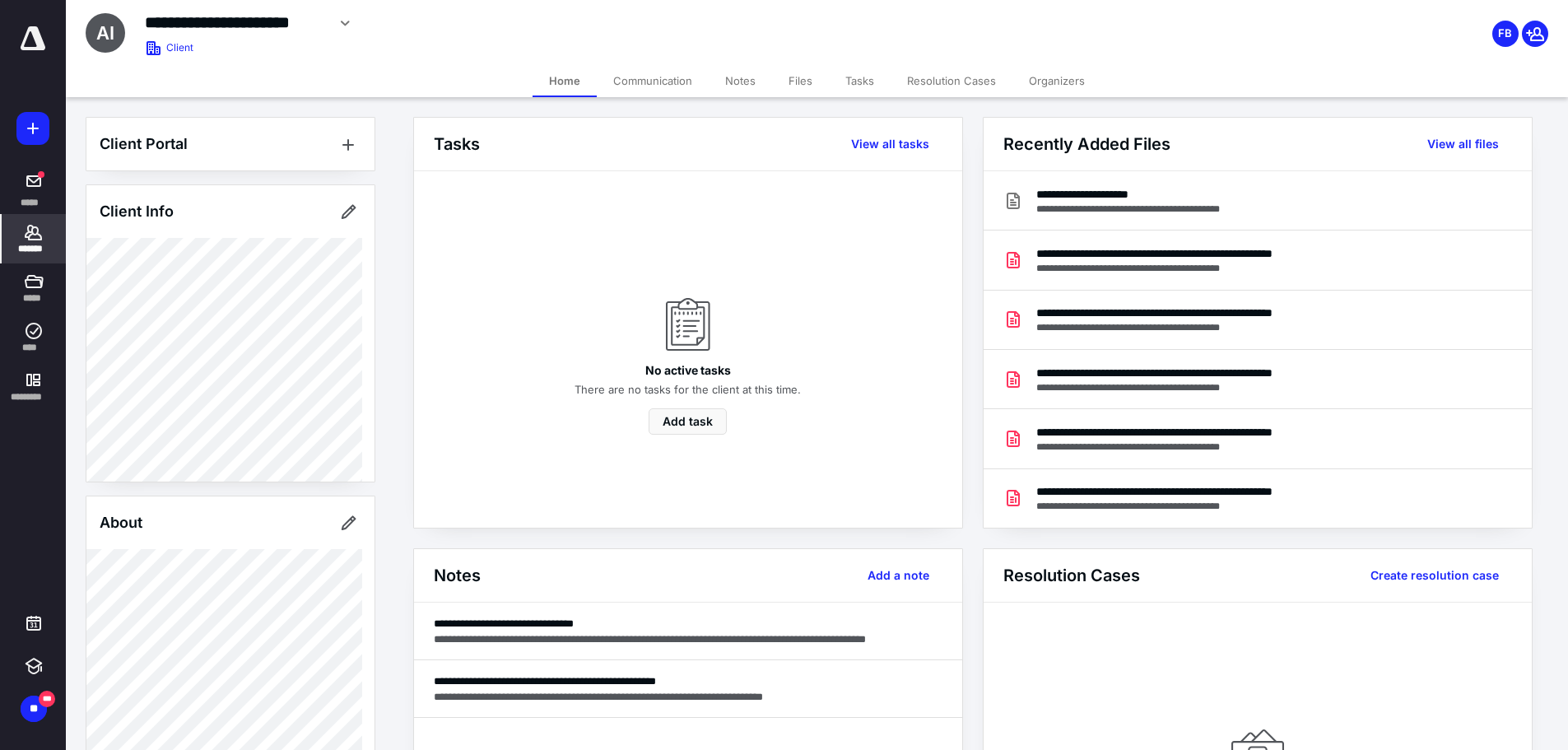 click on "Tasks" at bounding box center (859, 81) 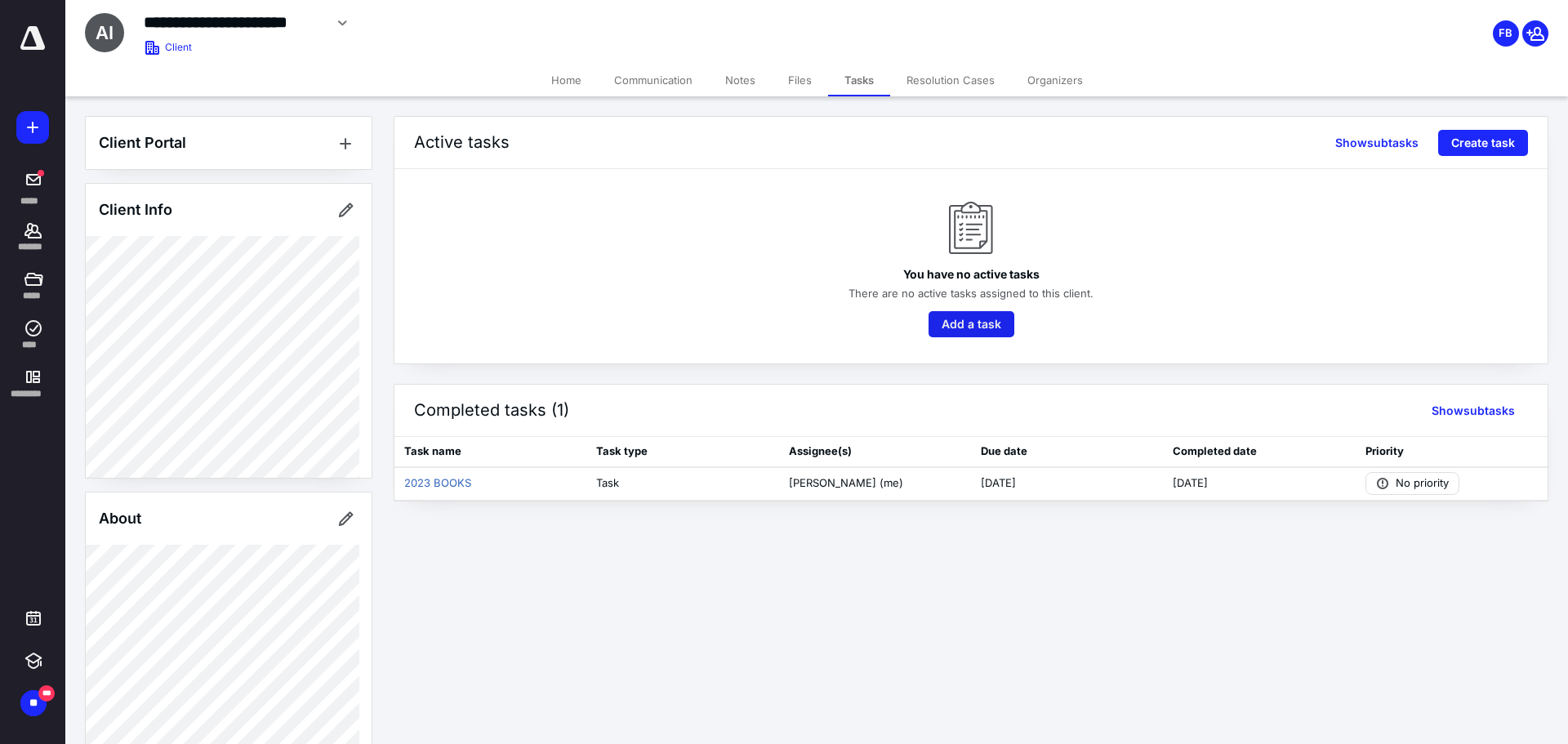 click on "Add a task" at bounding box center (971, 324) 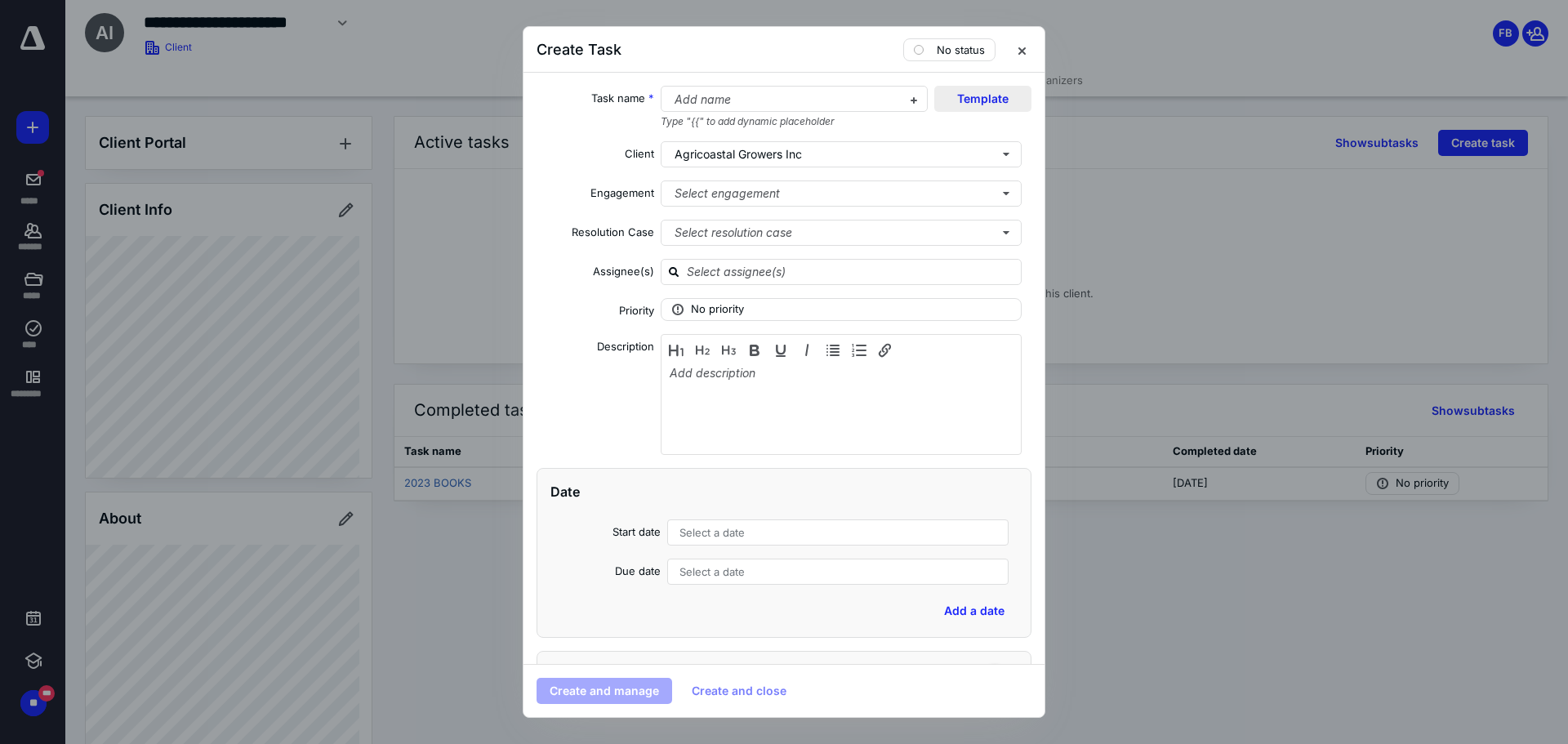 click on "Template" at bounding box center [982, 99] 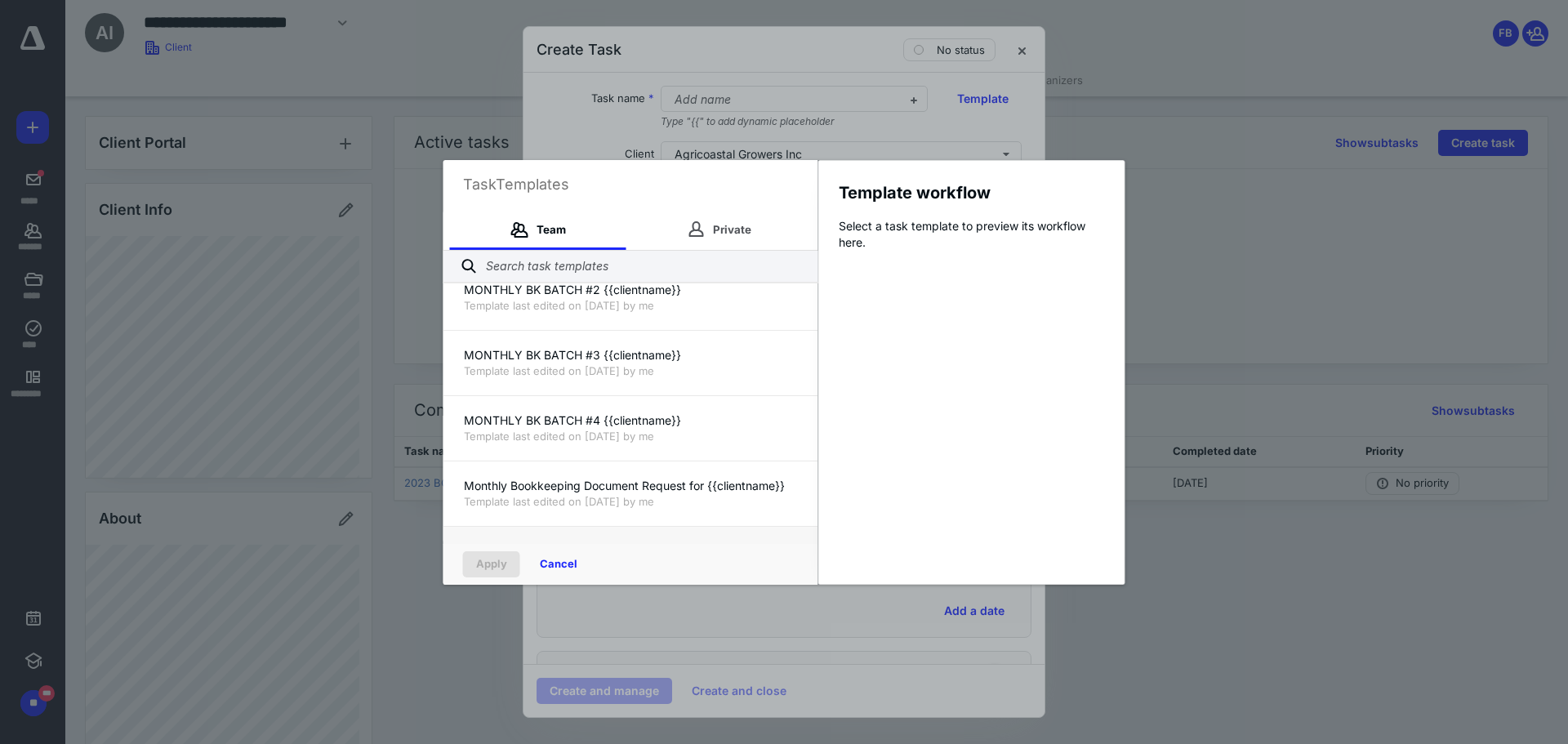 scroll, scrollTop: 457, scrollLeft: 0, axis: vertical 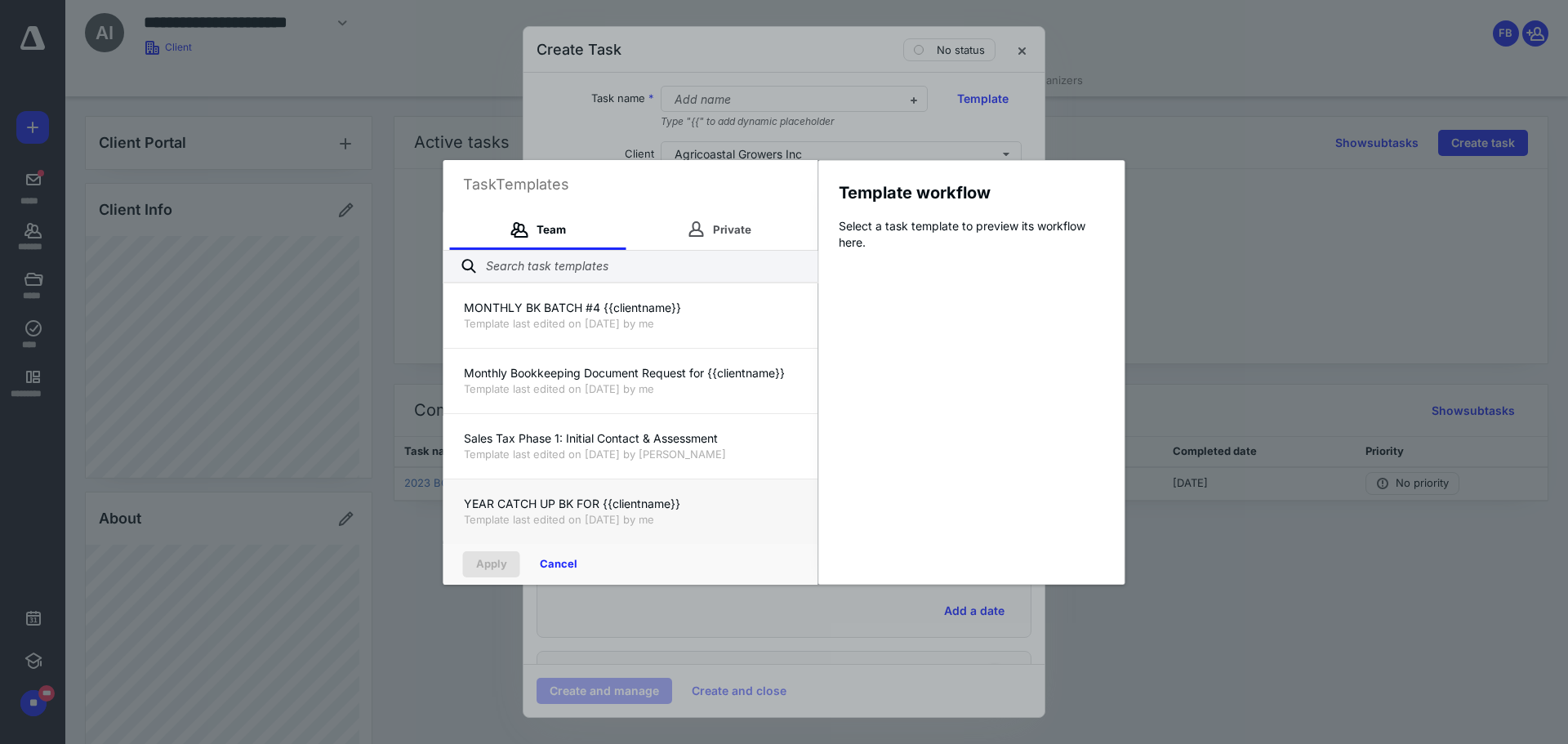 click on "YEAR CATCH UP BK FOR {{clientname}}" at bounding box center (630, 504) 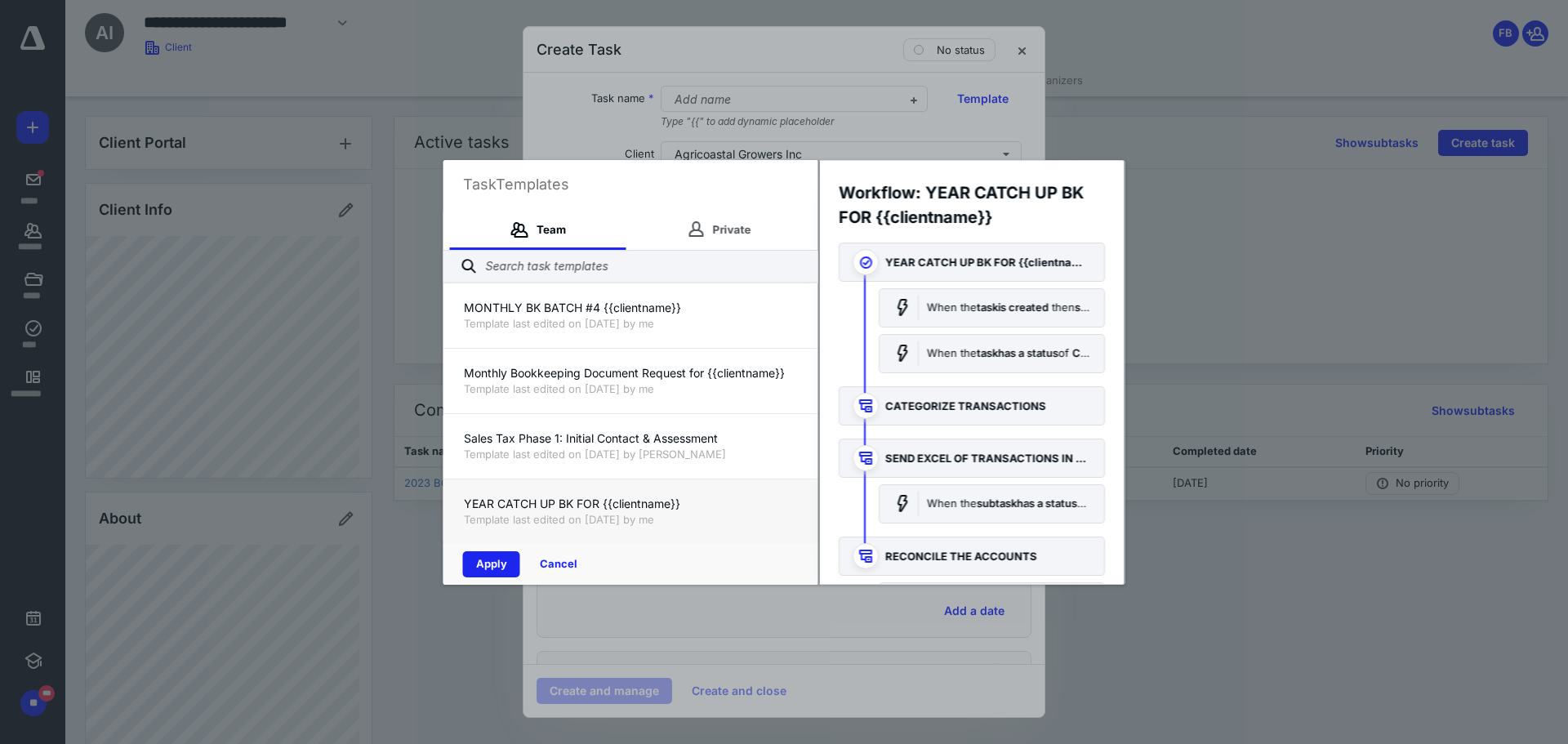 click on "Apply" at bounding box center [492, 564] 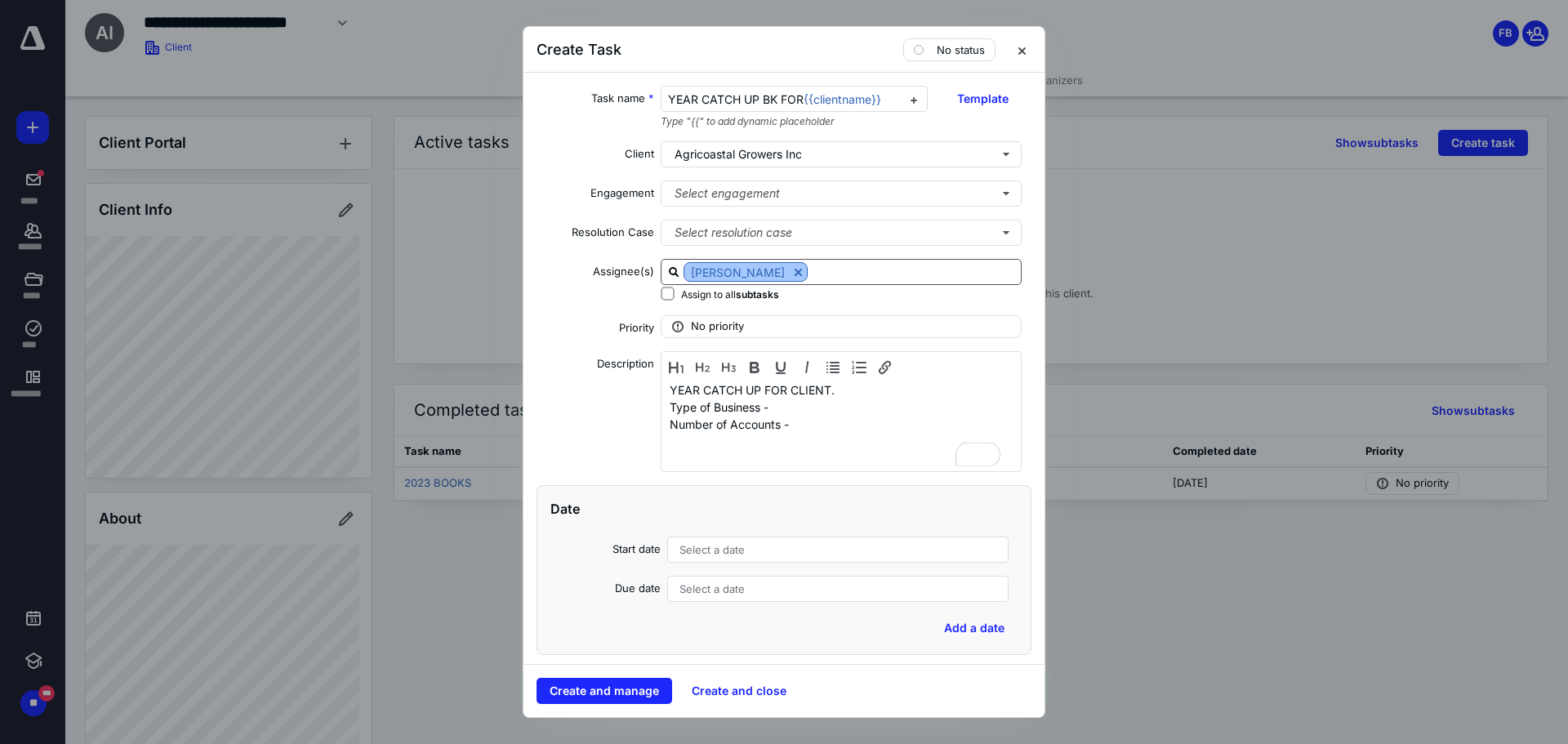click at bounding box center [798, 272] 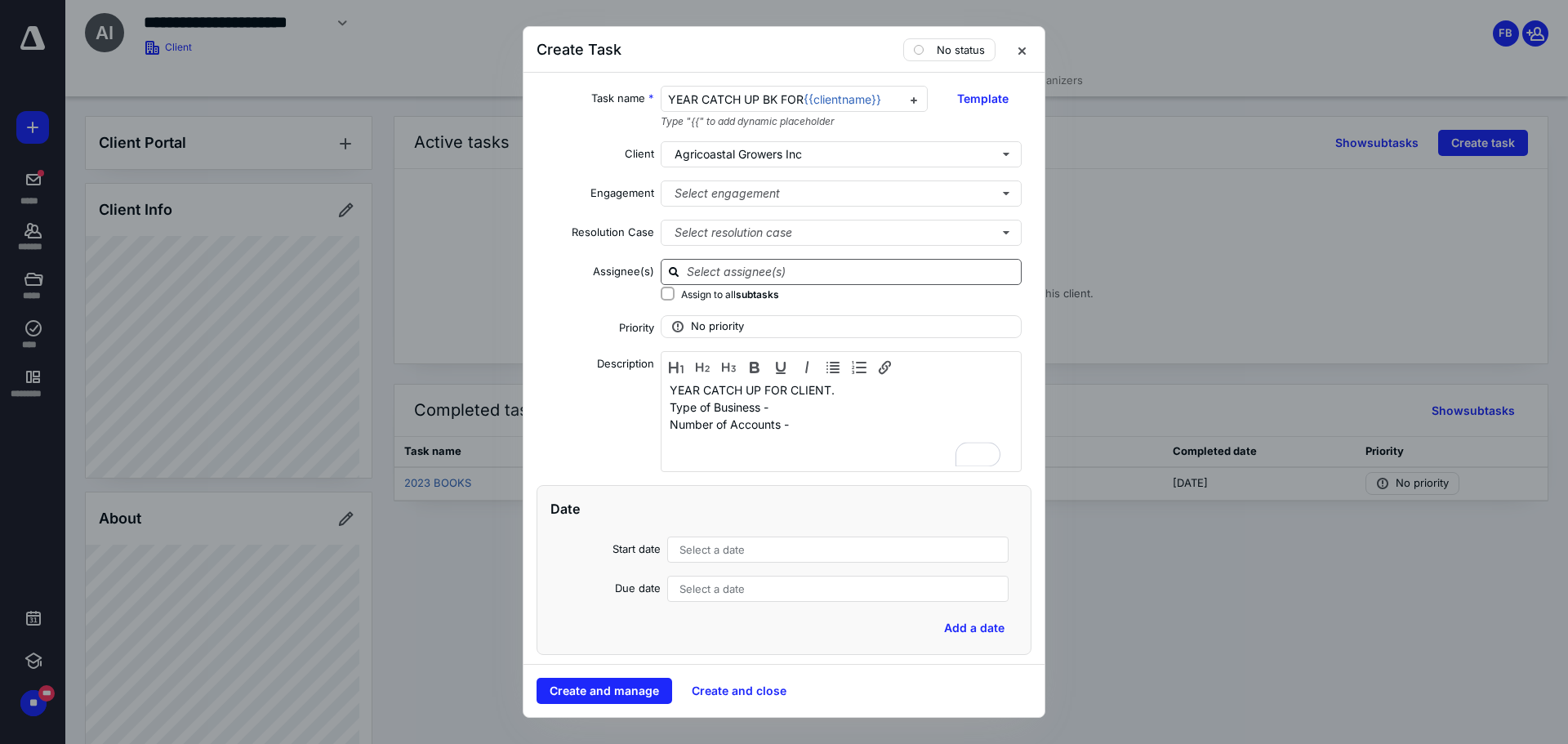 click at bounding box center (851, 271) 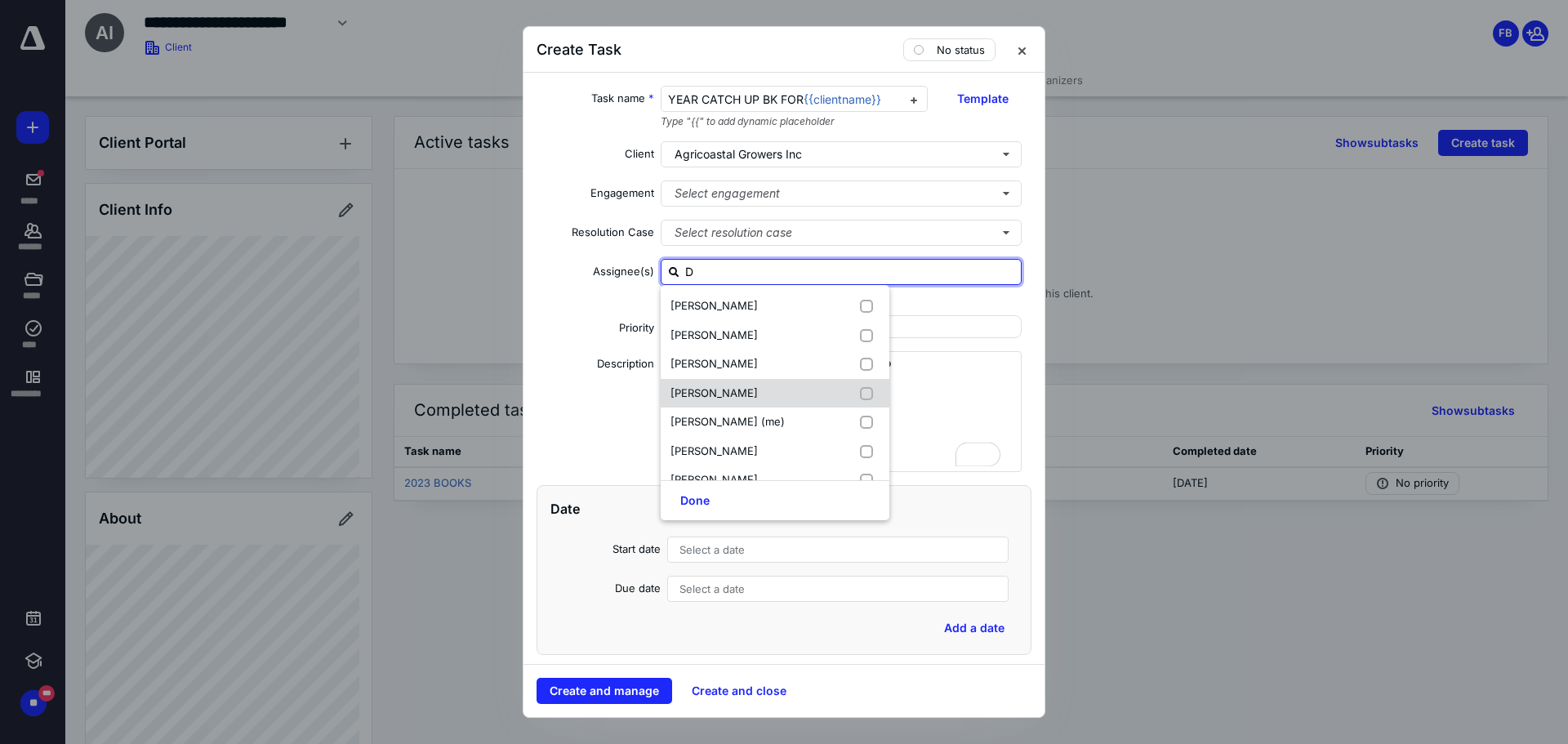 type on "DA" 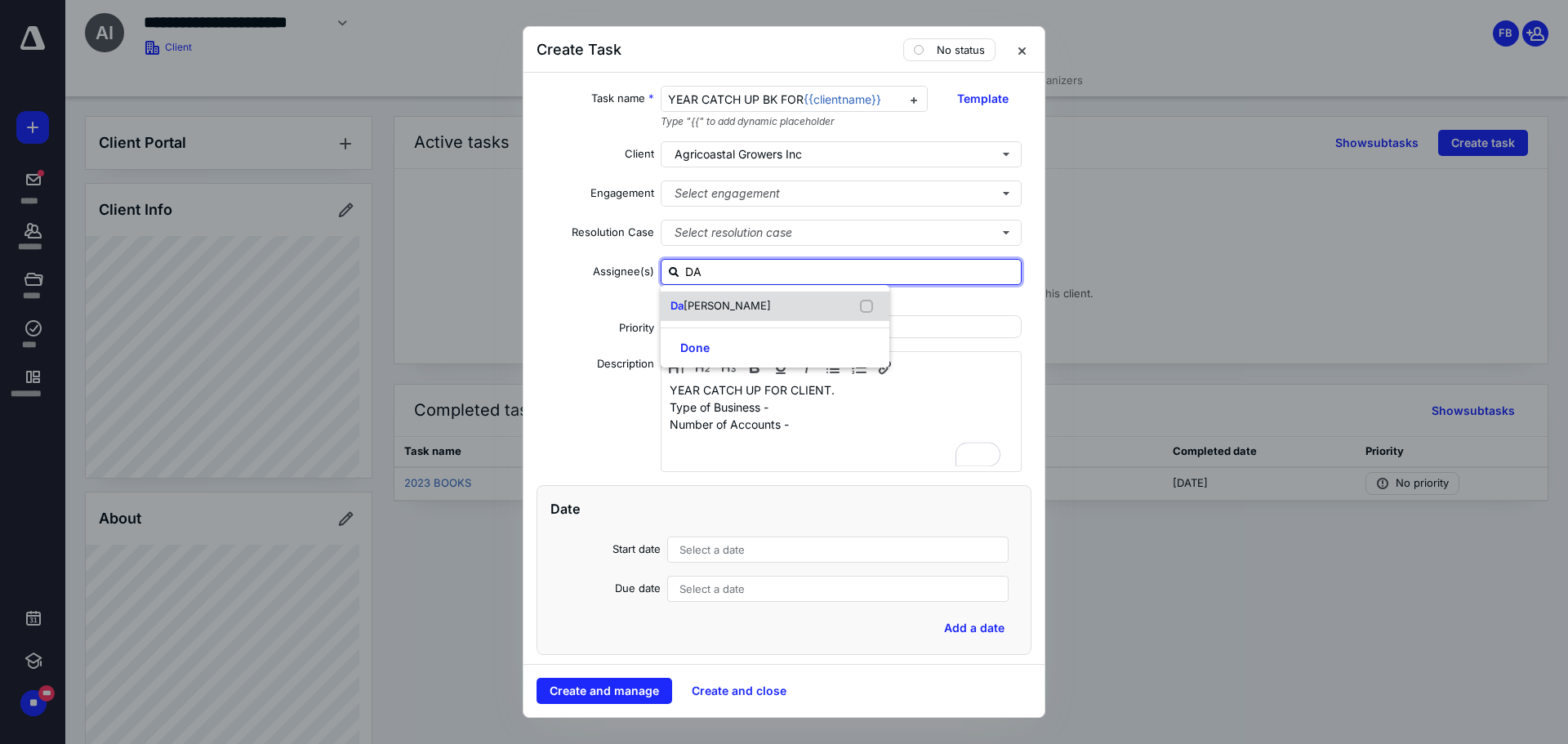 click on "Da [PERSON_NAME]" at bounding box center [724, 306] 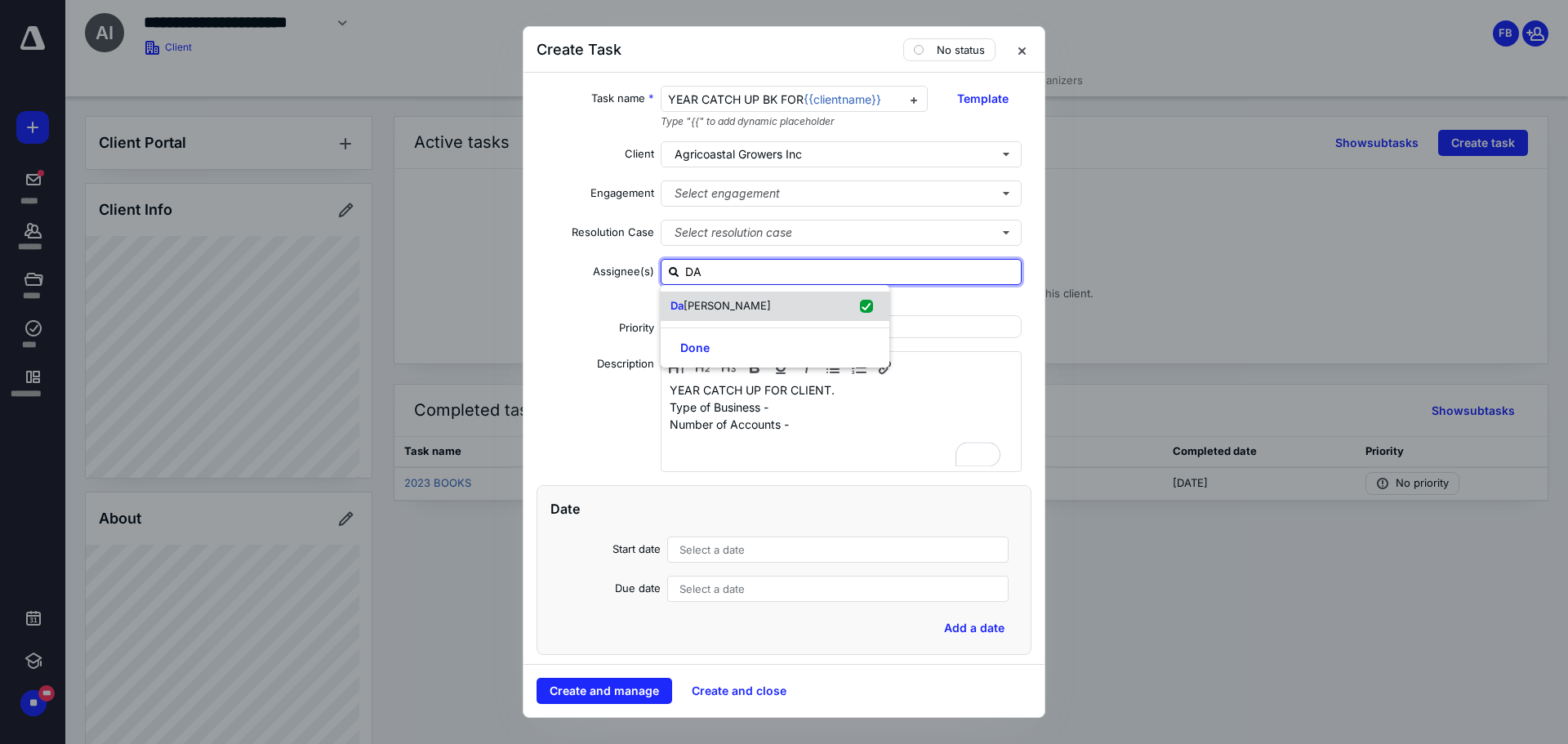 checkbox on "true" 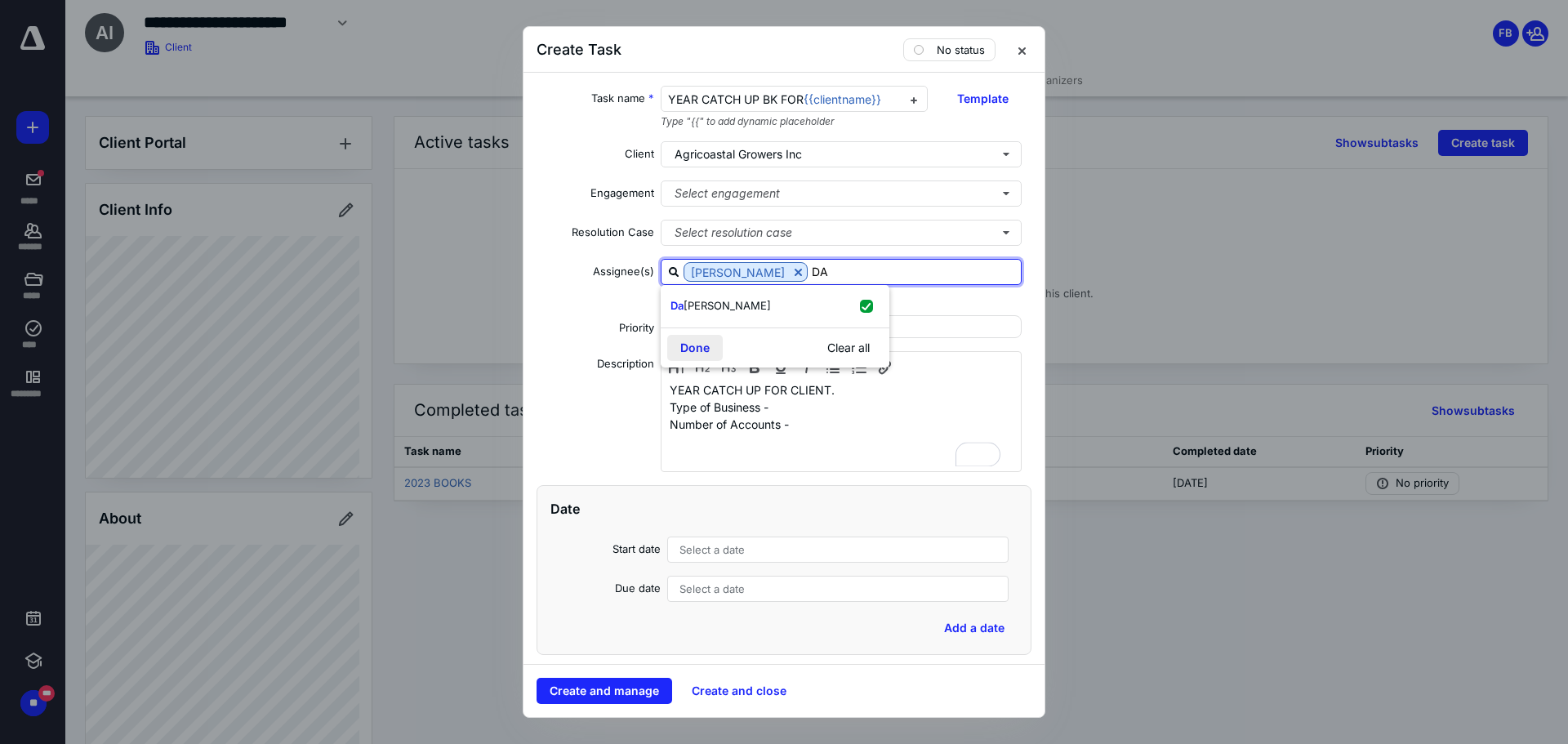 type on "DA" 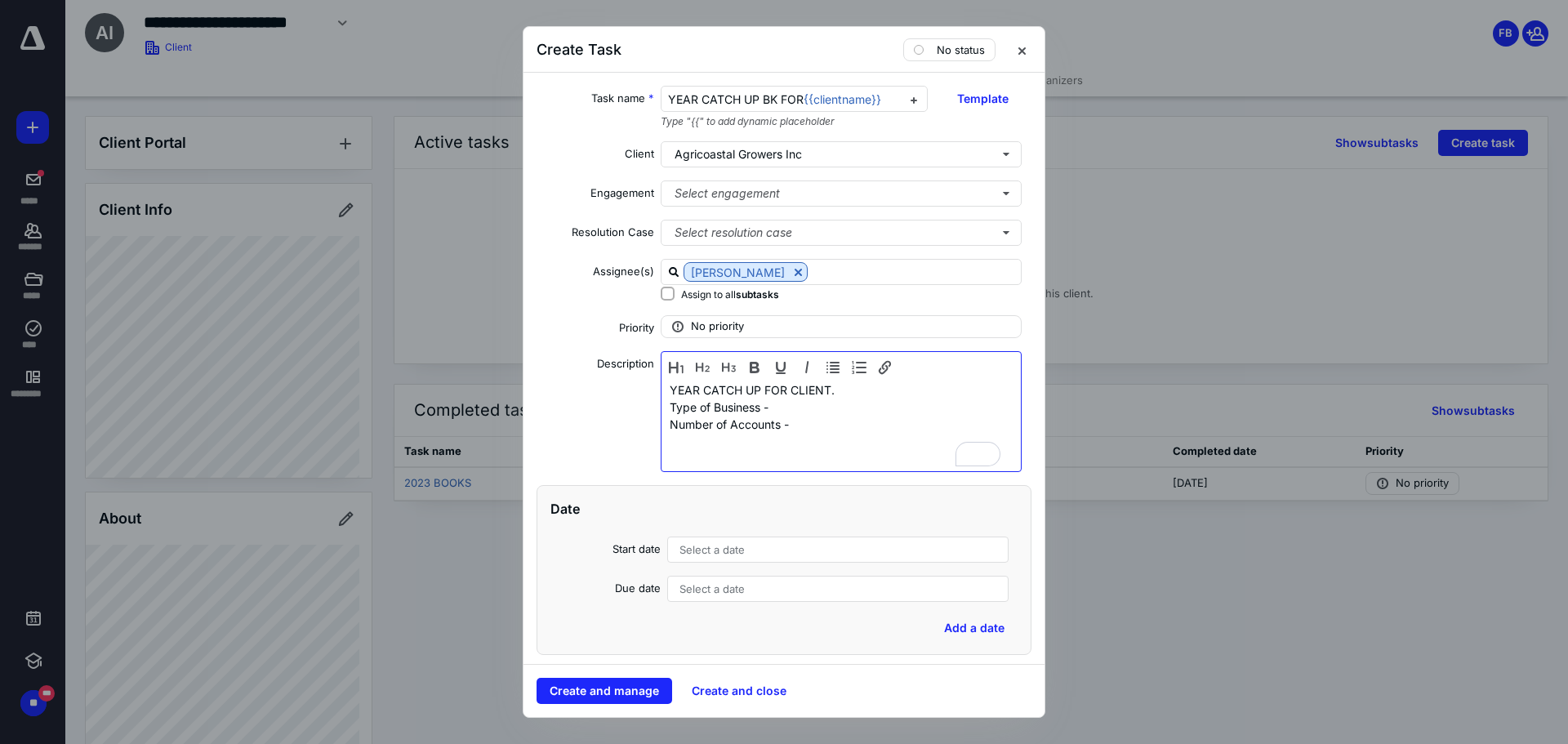 click on "YEAR CATCH UP FOR CLIENT. Type of Business -  Number of Accounts -" at bounding box center [841, 424] 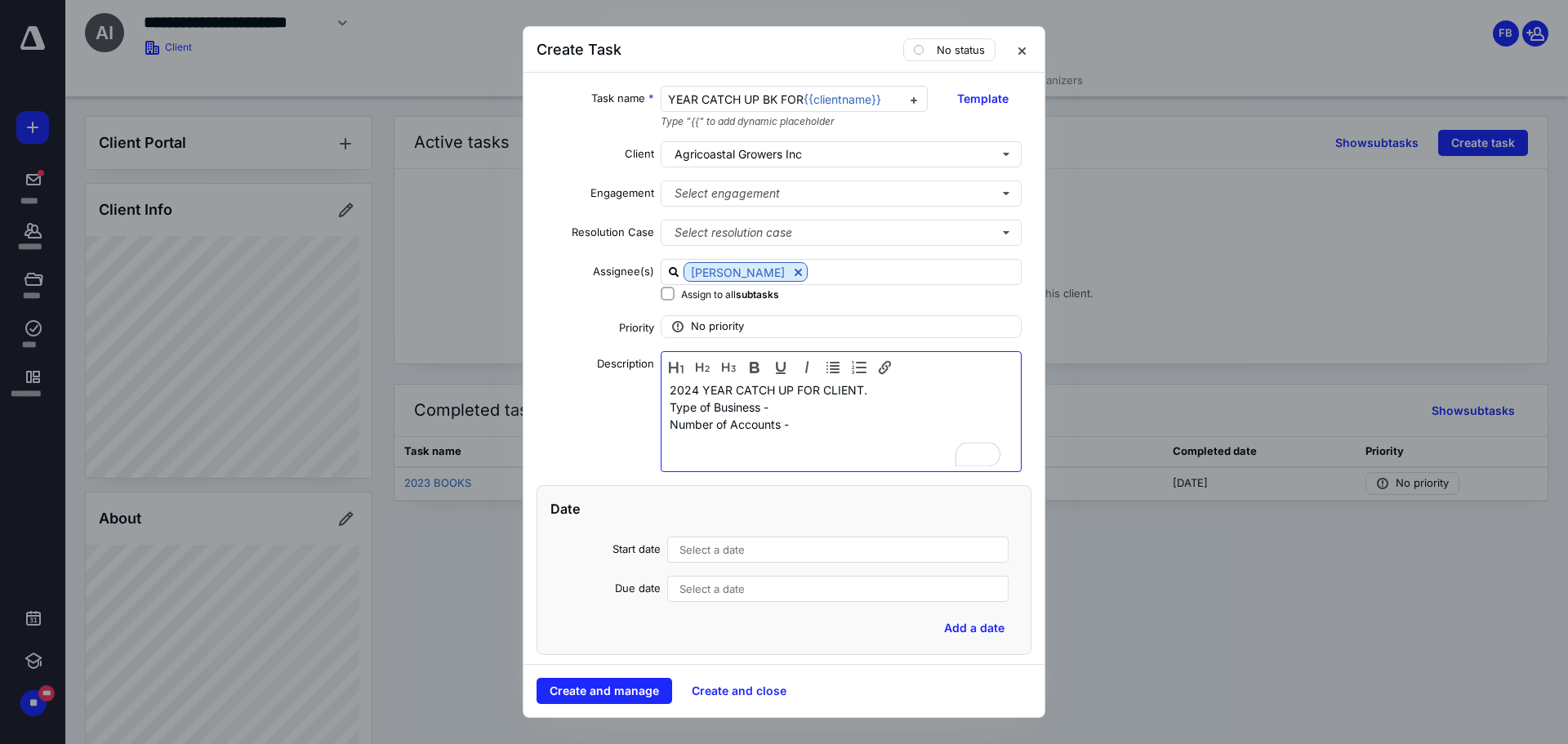 click on "Type of Business -" at bounding box center (841, 407) 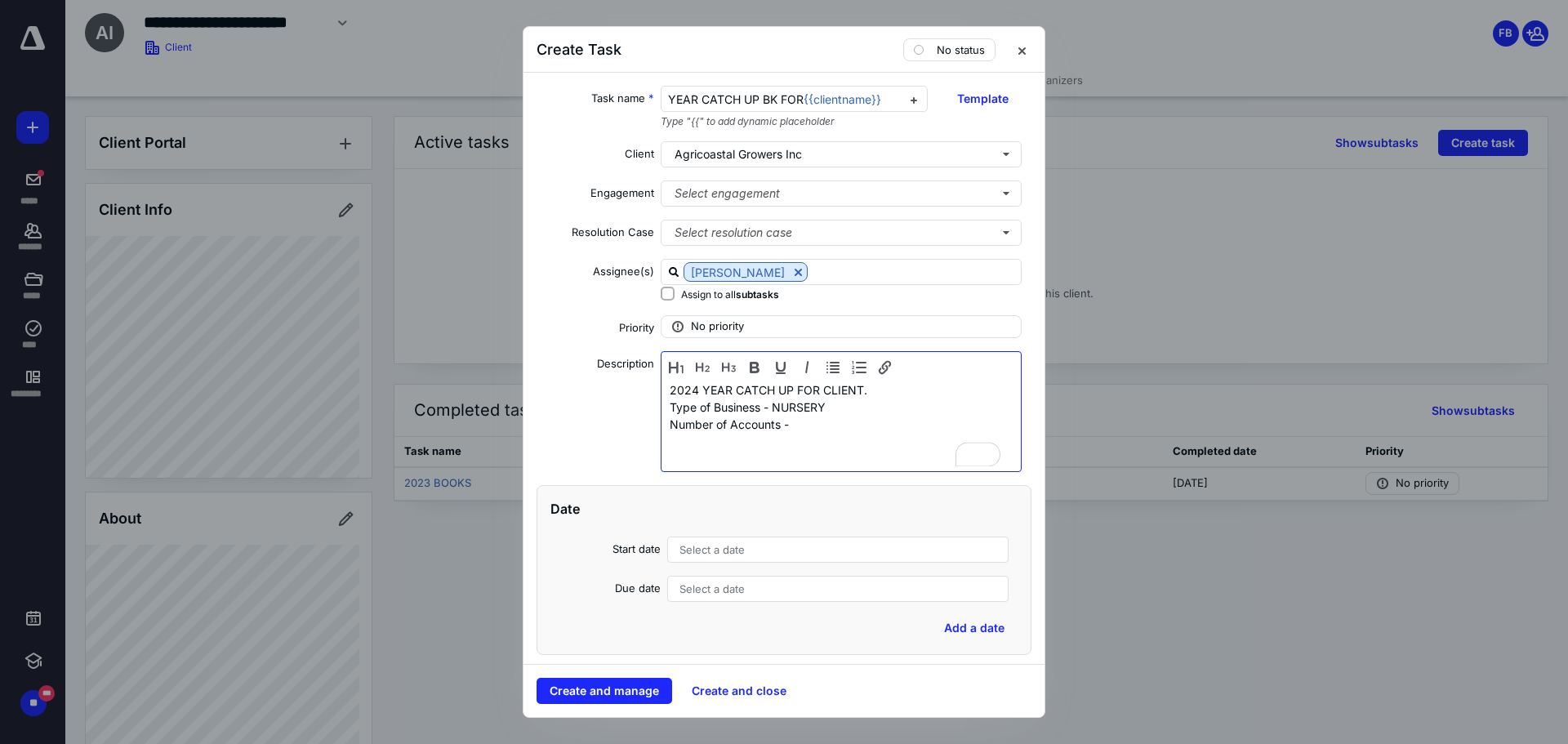 click on "Number of Accounts -" at bounding box center (841, 424) 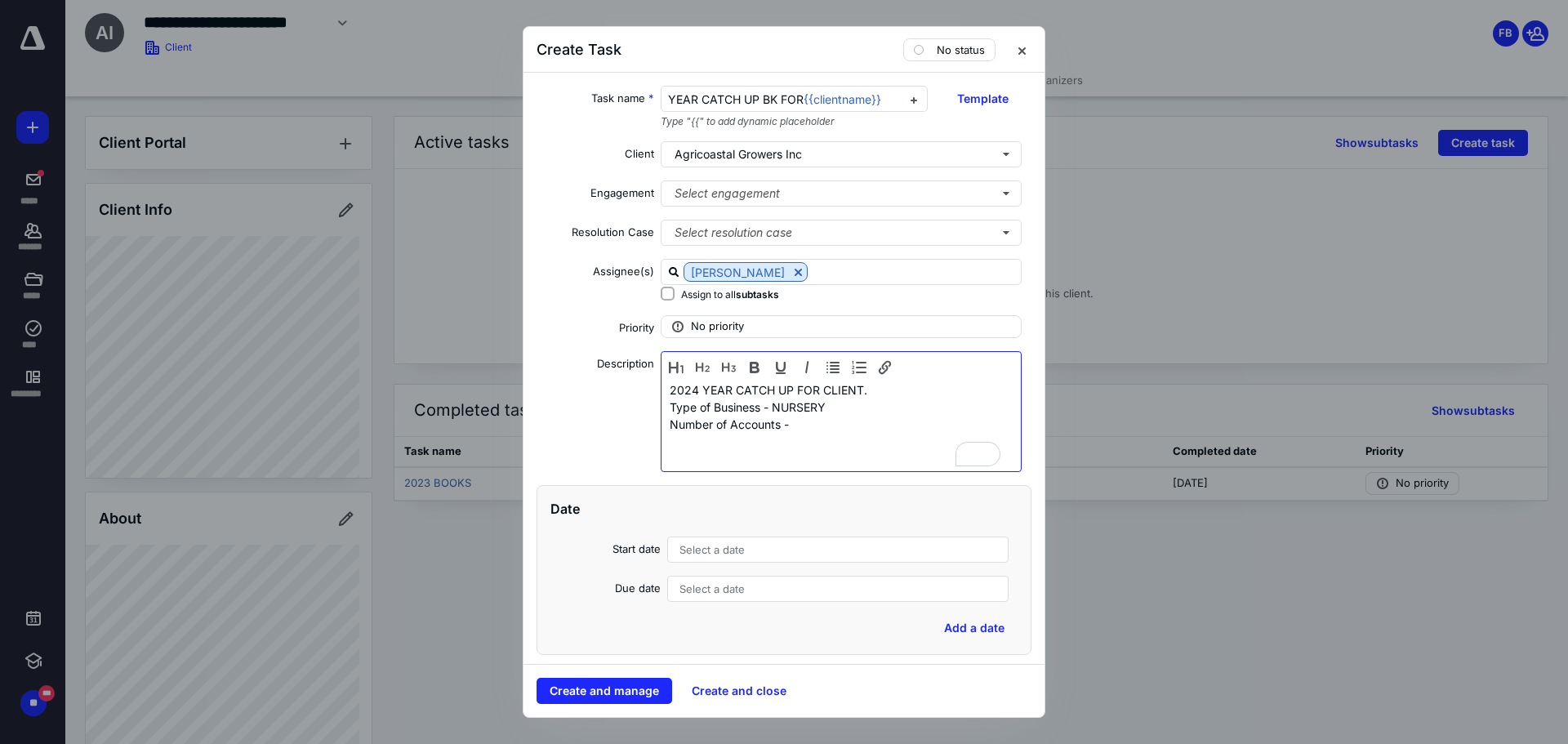 click on "Number of Accounts -" at bounding box center (841, 424) 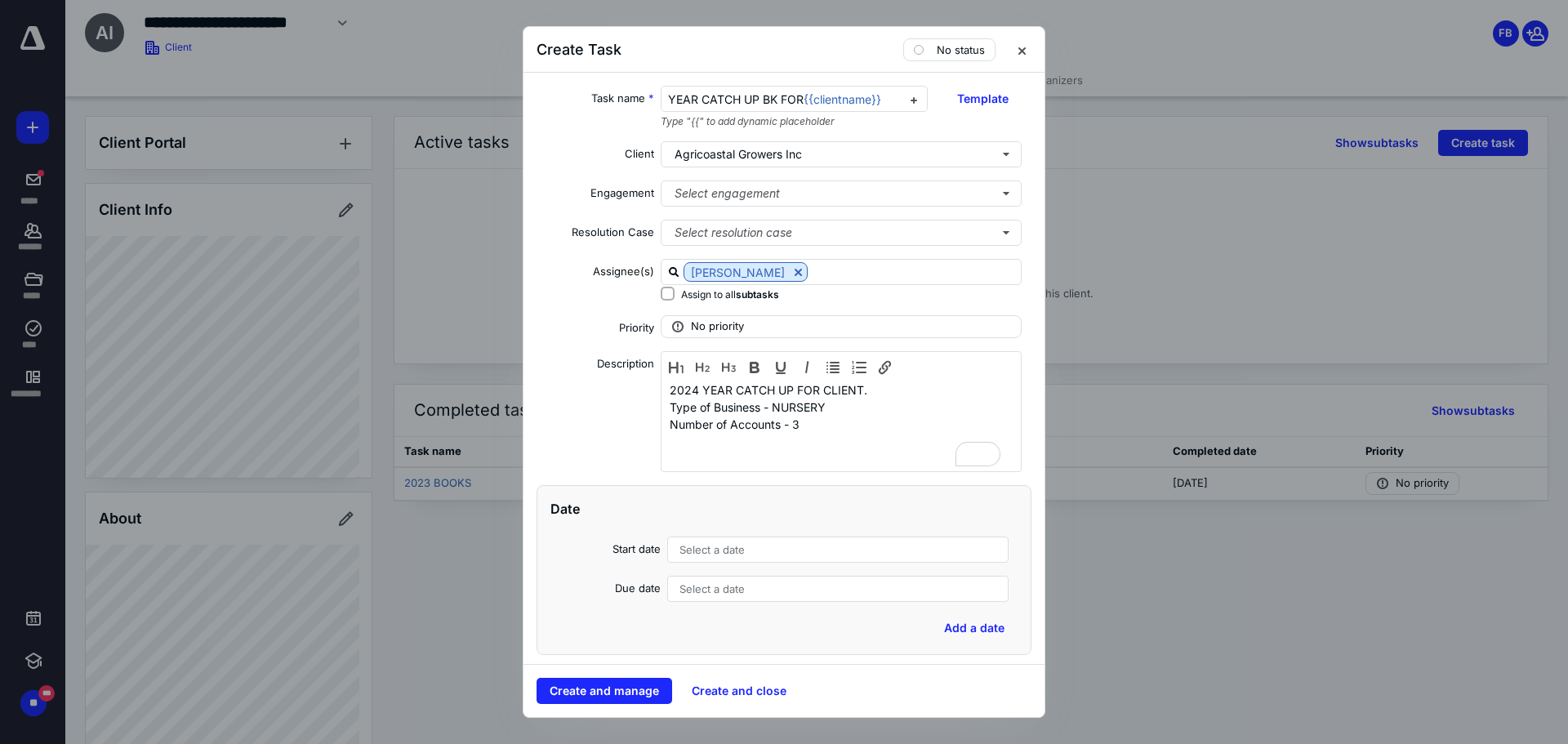 click on "Select a date" at bounding box center (712, 550) 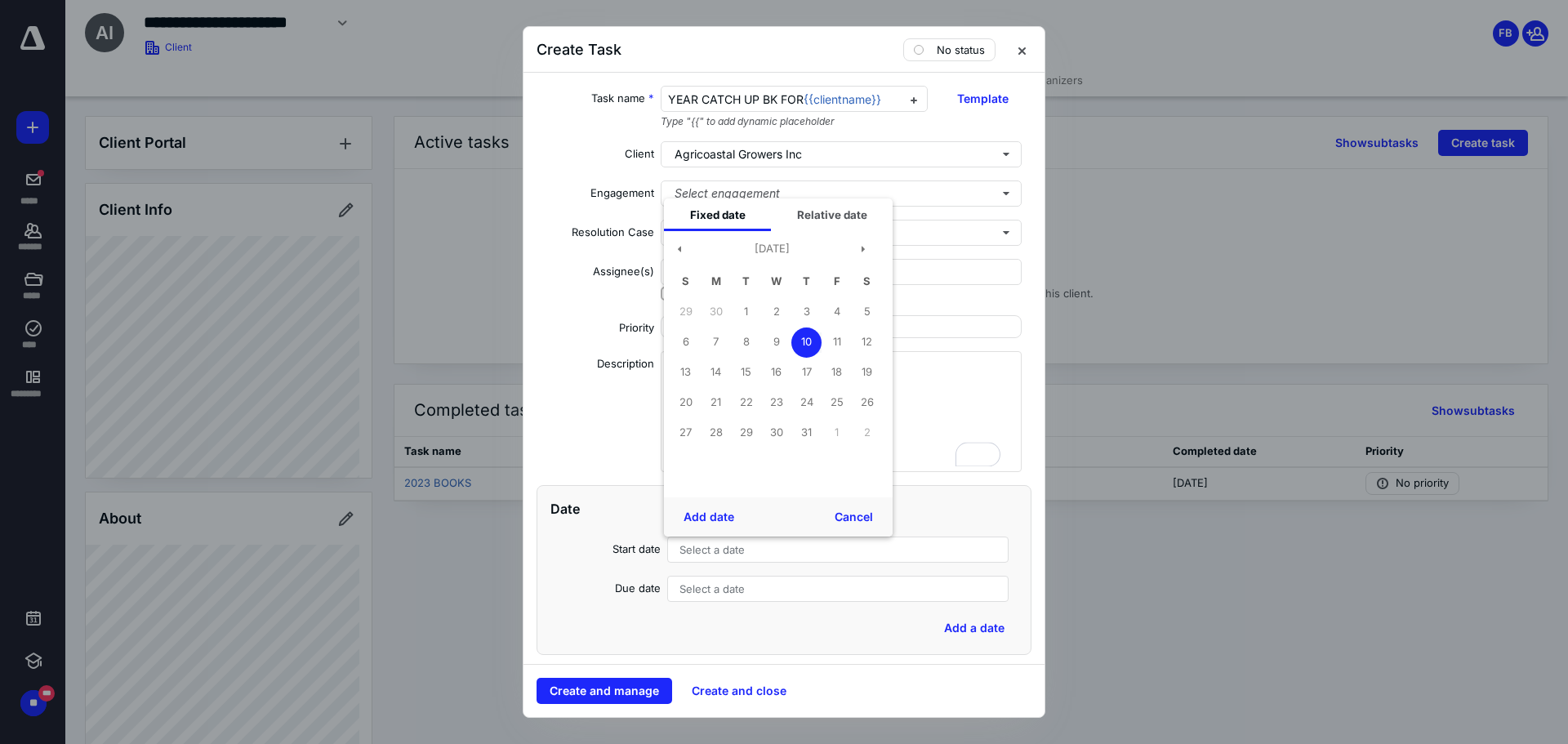 click on "10" at bounding box center [806, 342] 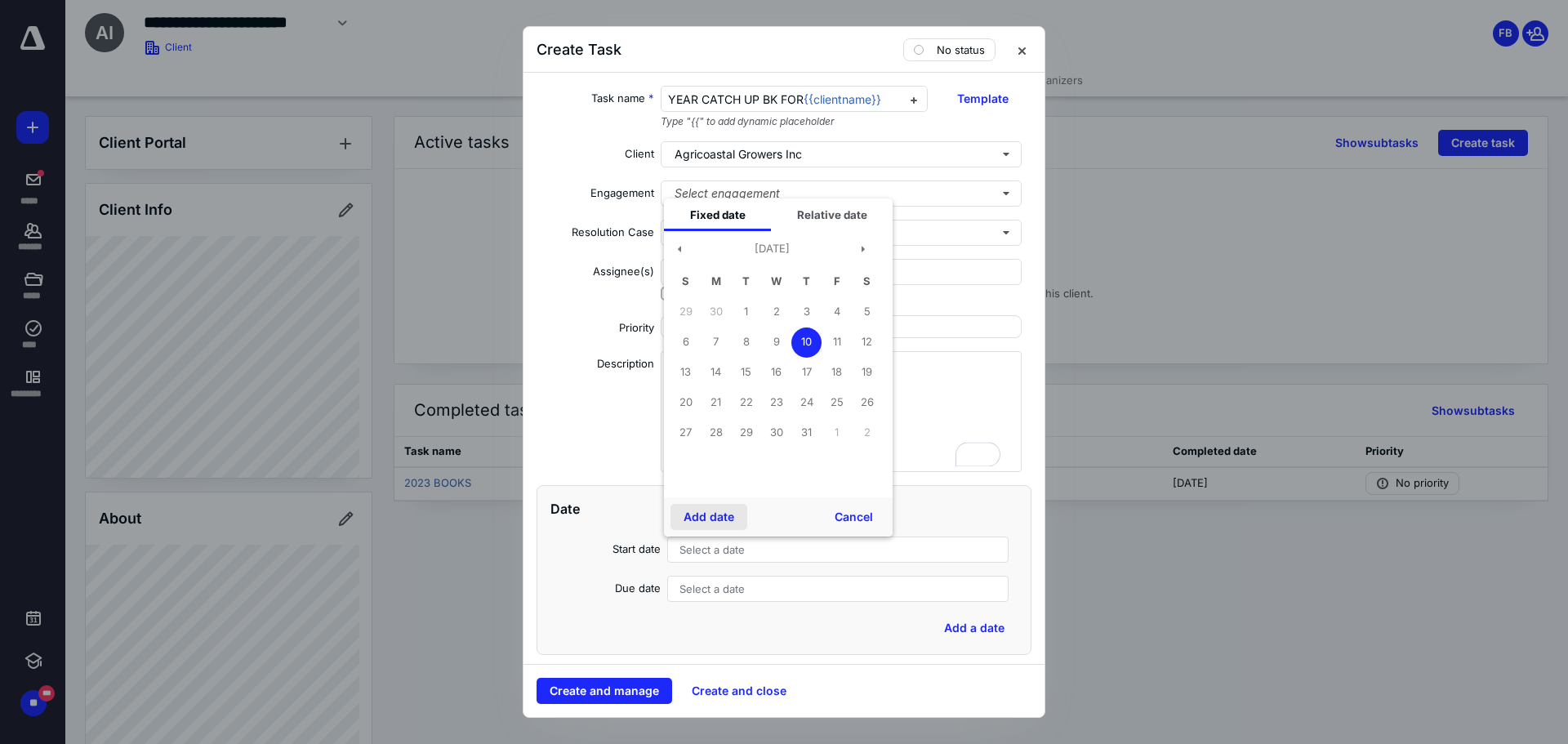 click on "Add date" at bounding box center (709, 517) 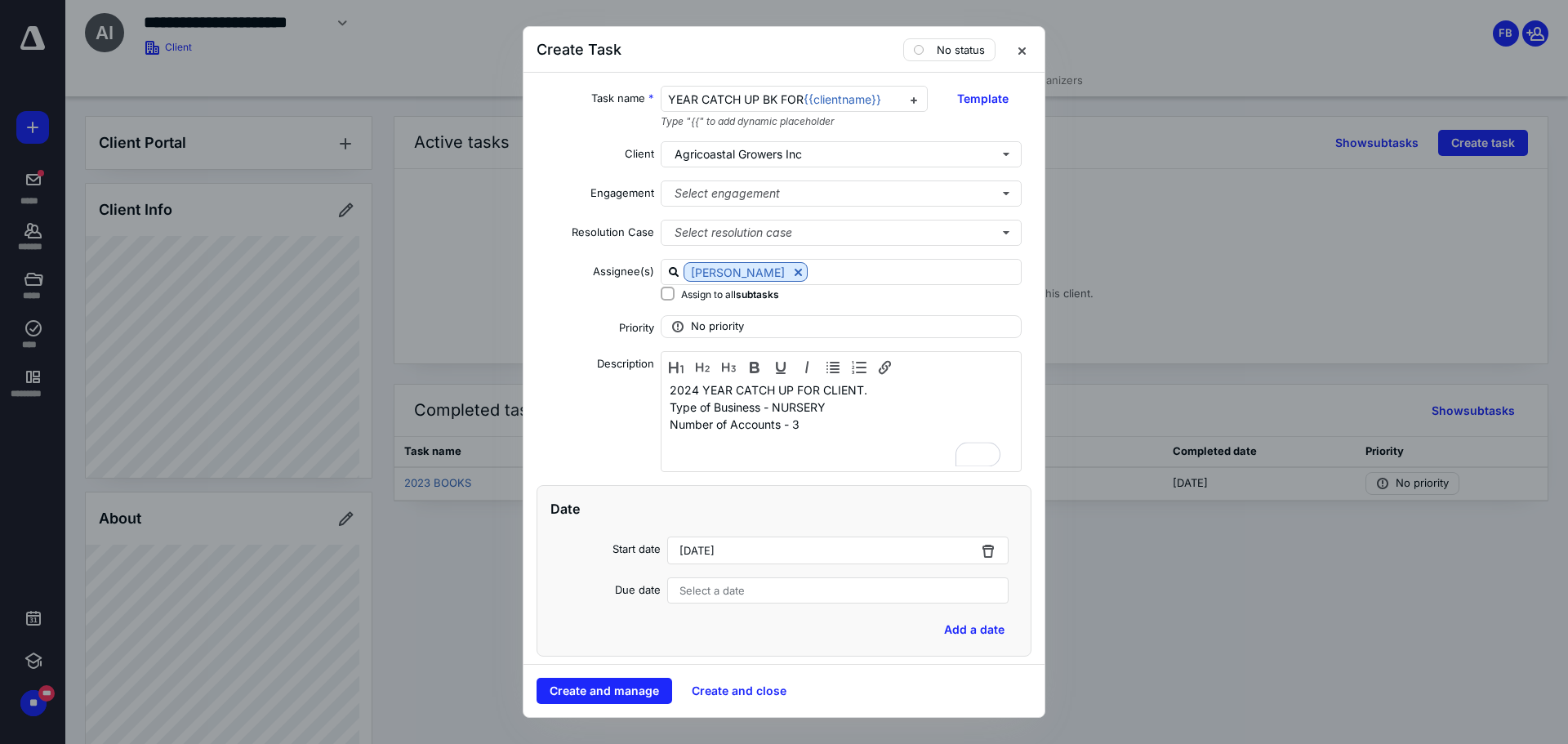 scroll, scrollTop: 98, scrollLeft: 0, axis: vertical 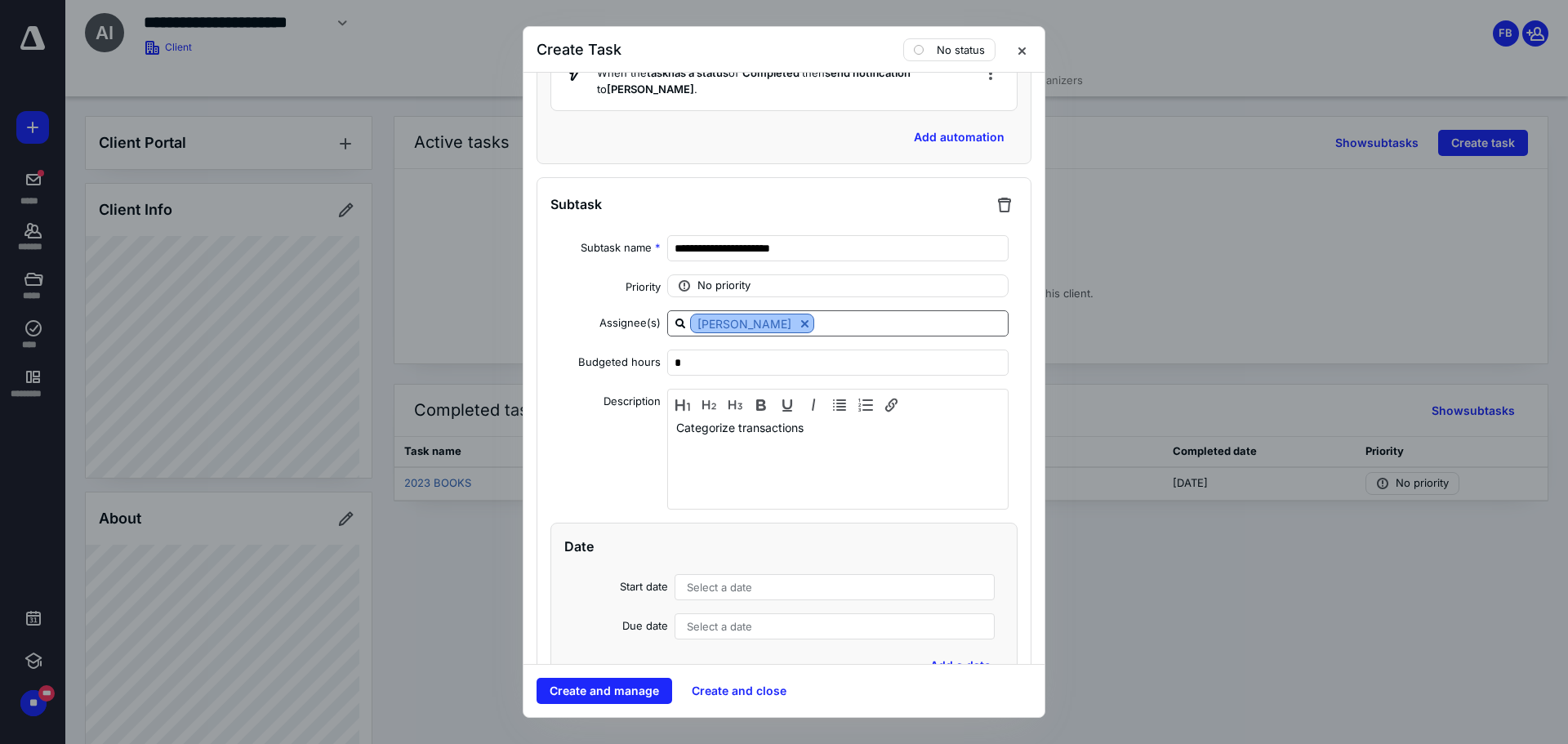 click at bounding box center (804, 323) 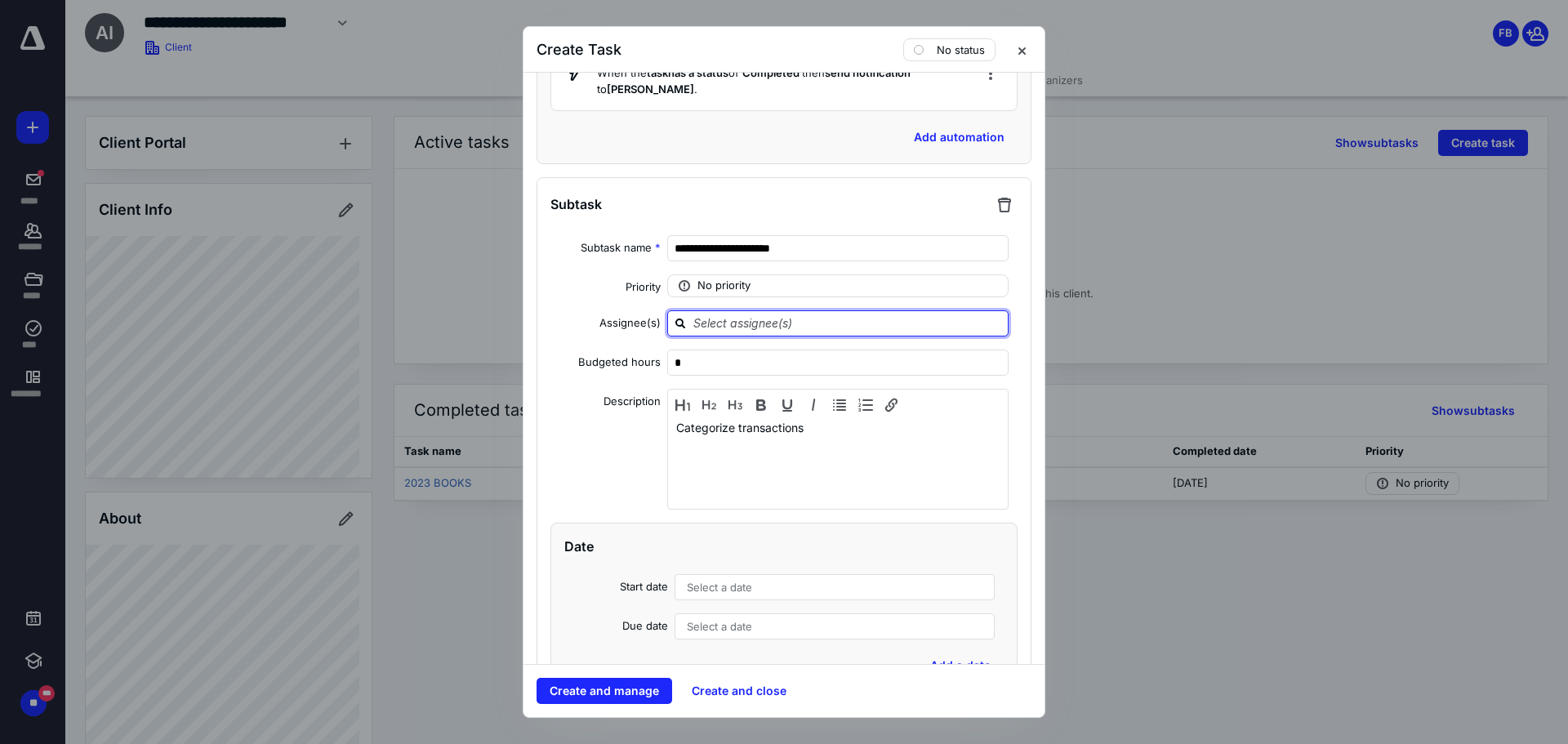 click at bounding box center [848, 323] 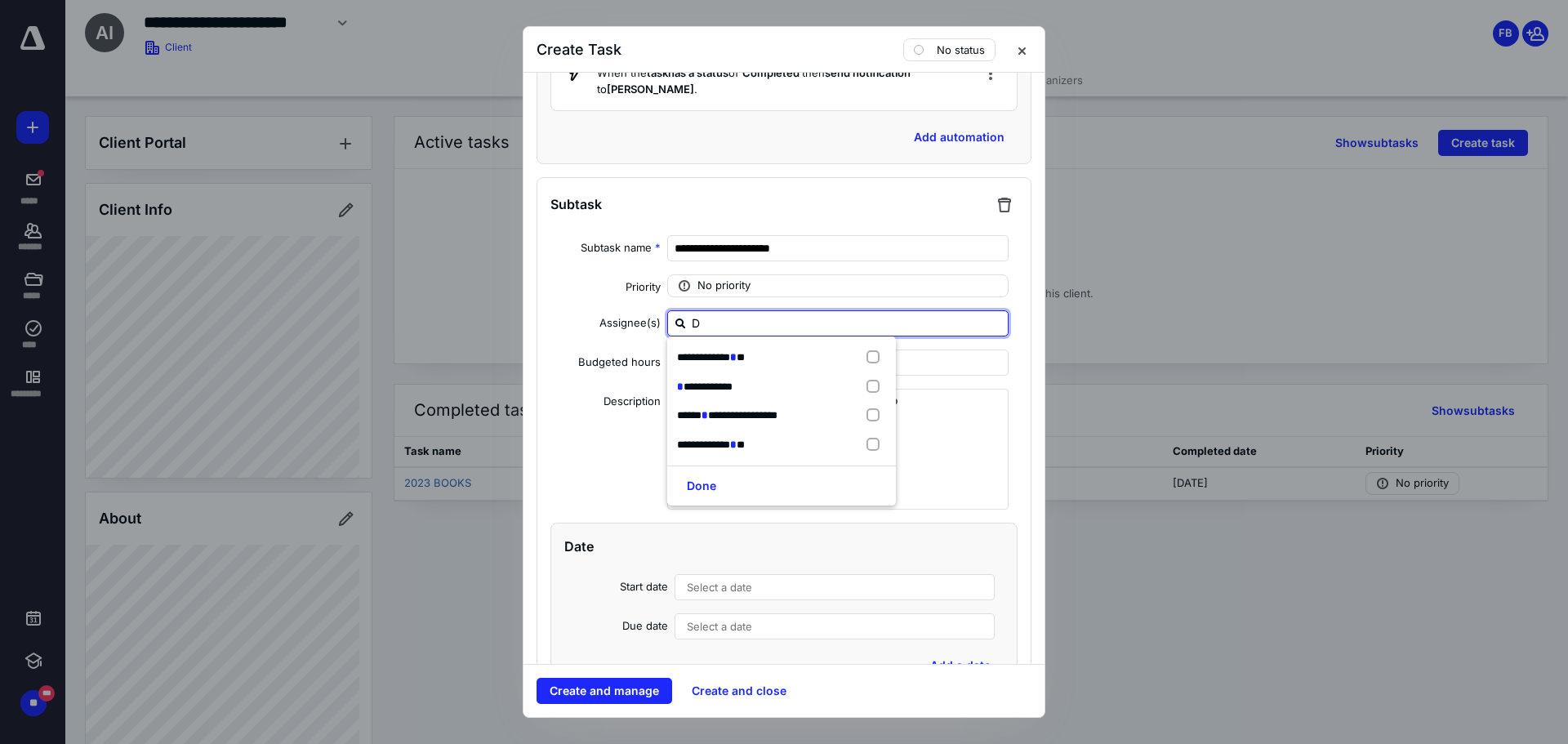 type on "DA" 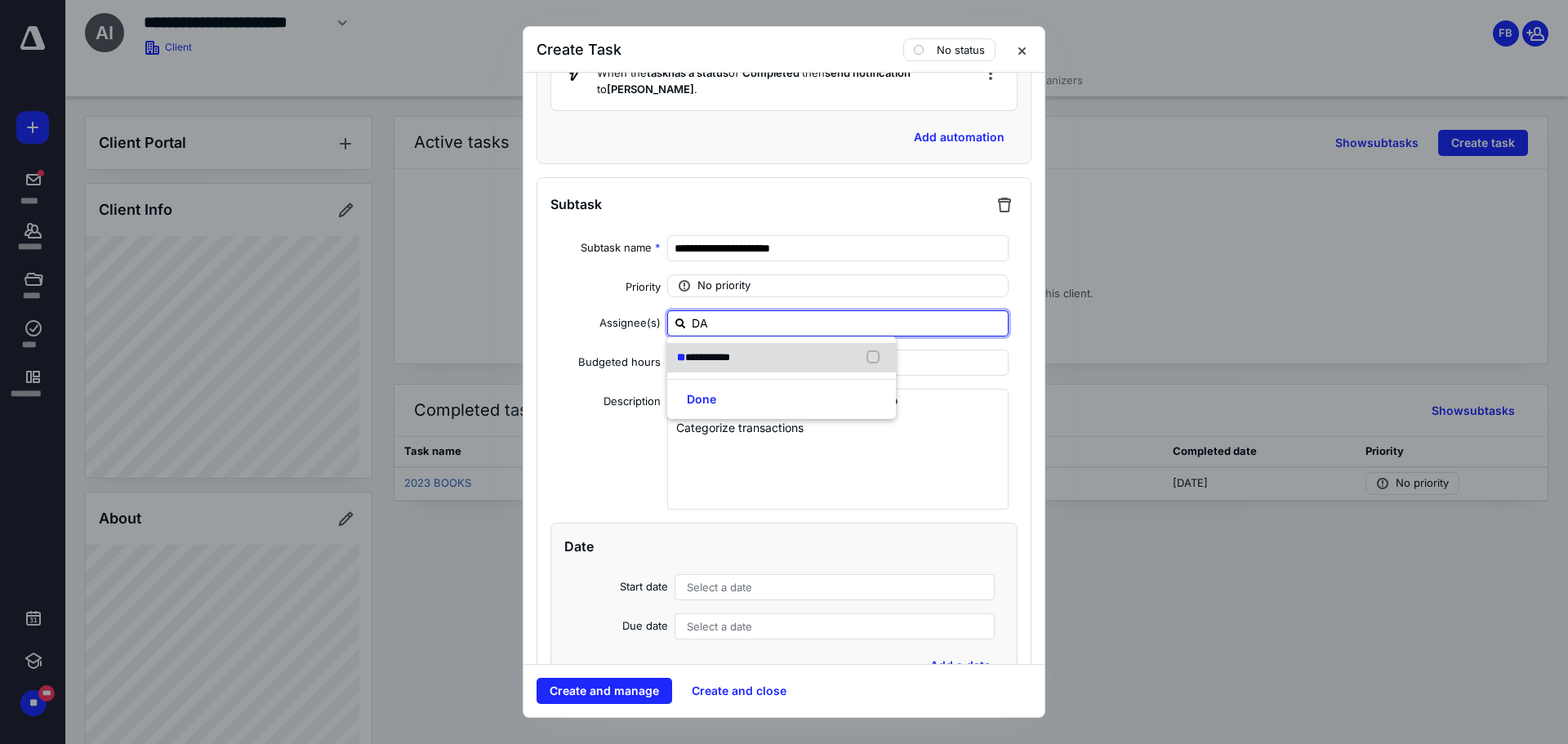 click on "**********" at bounding box center (707, 357) 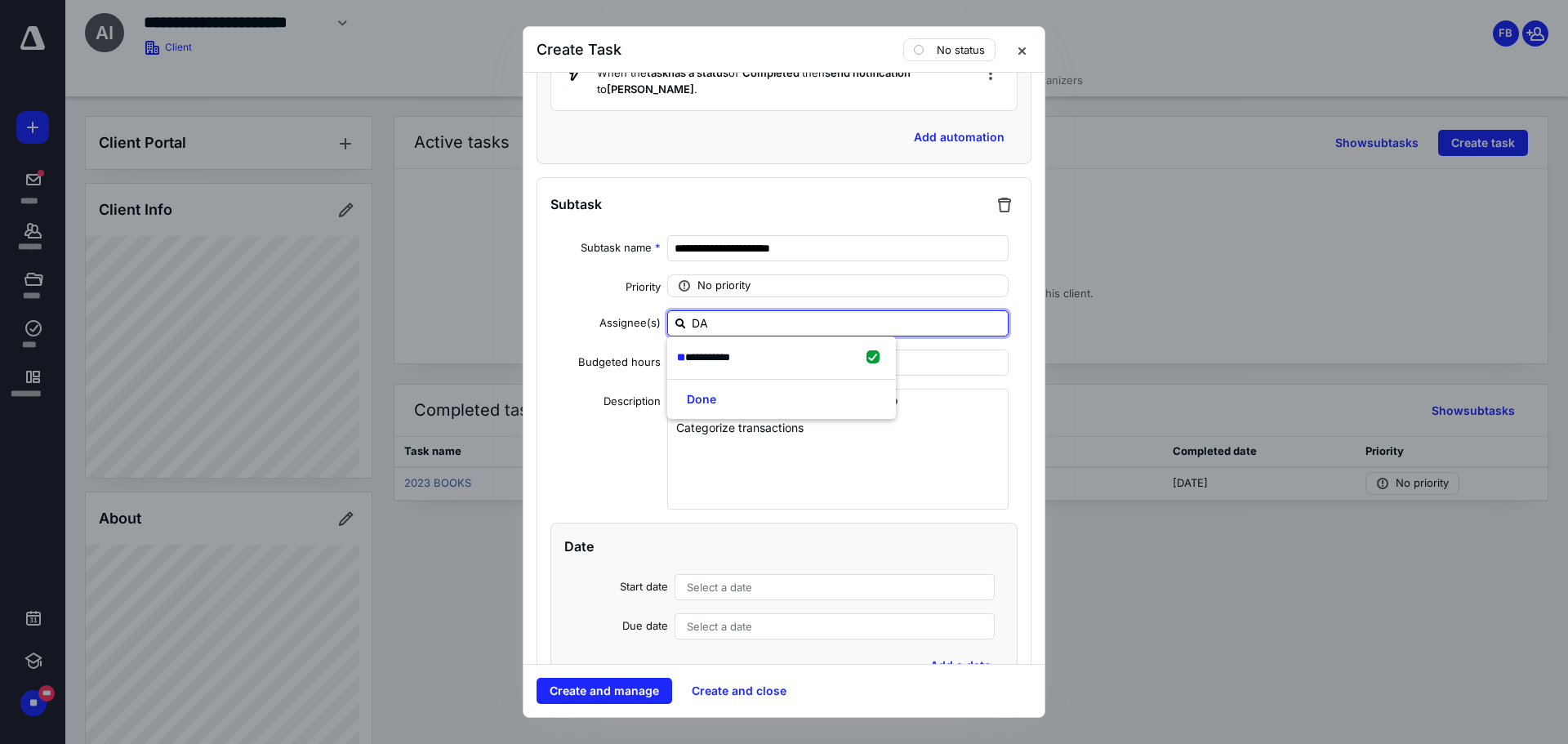 checkbox on "true" 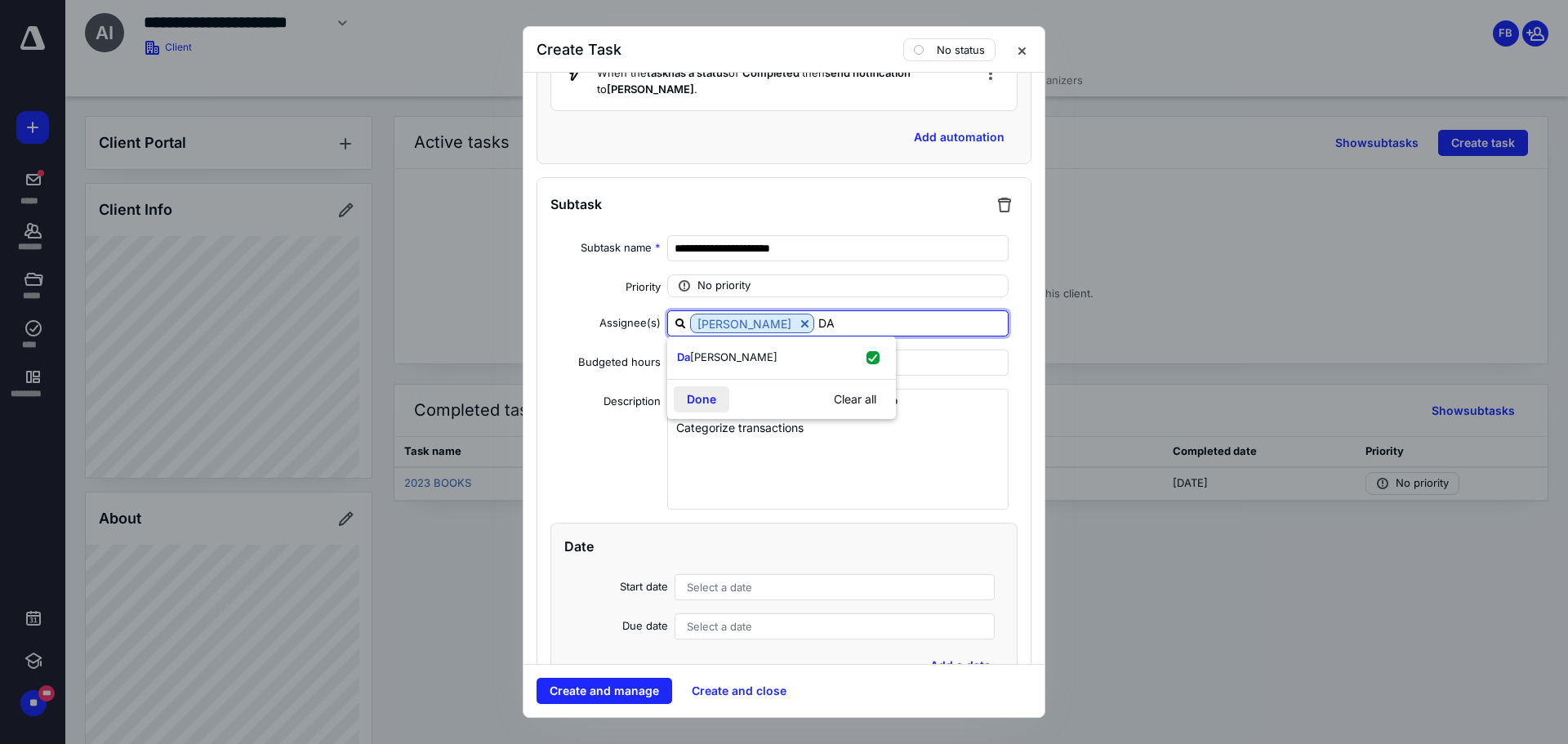 type on "DA" 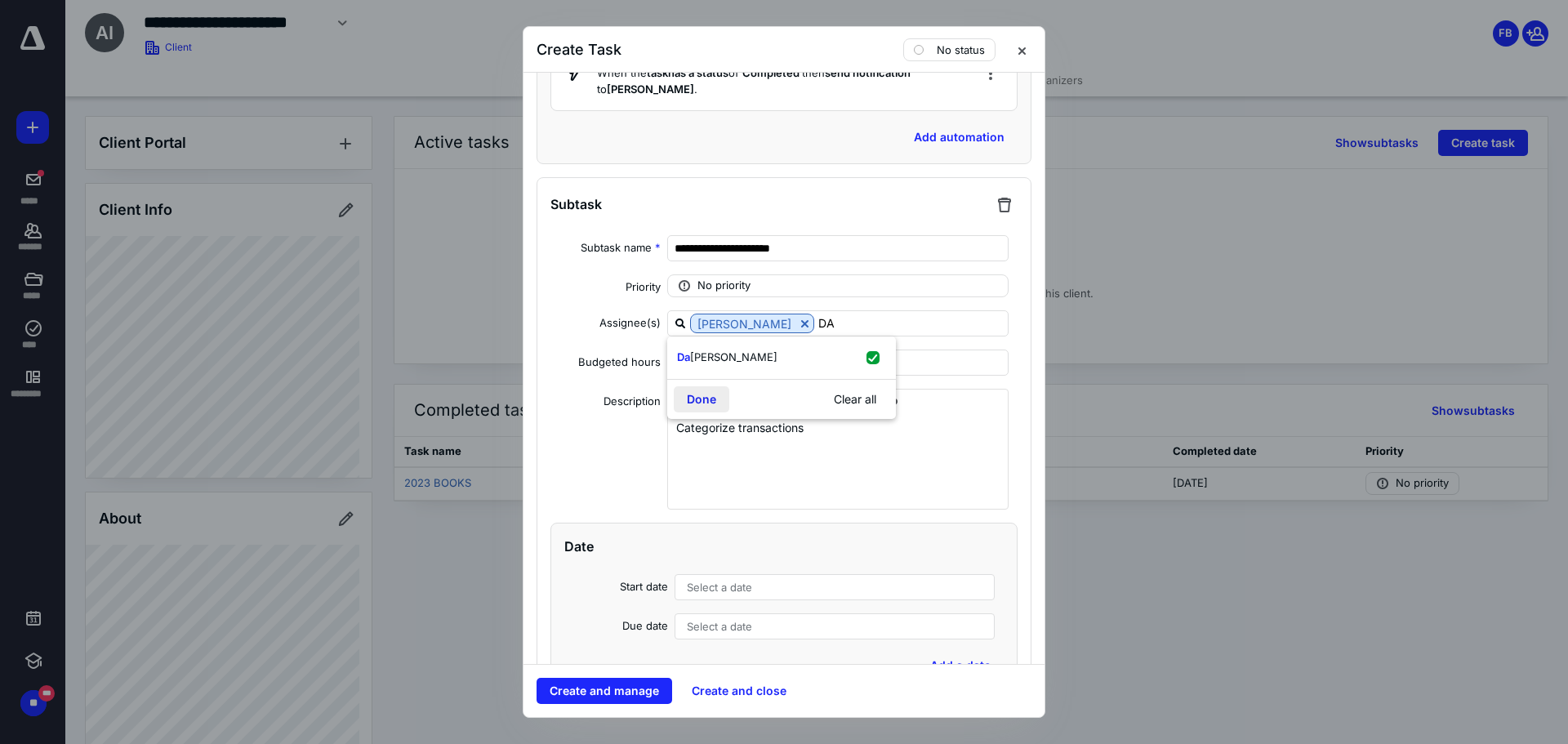 click on "Done" at bounding box center (702, 399) 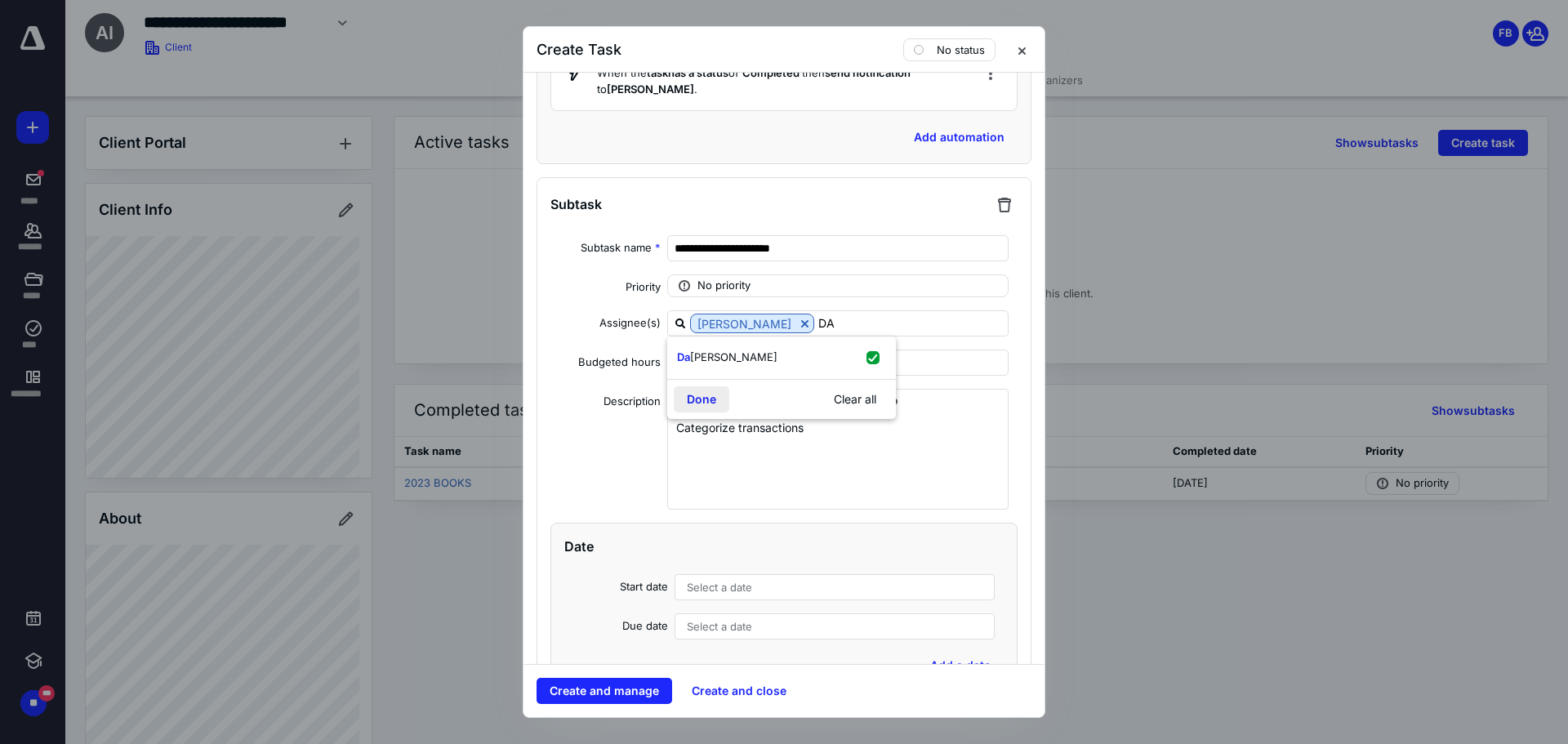 type 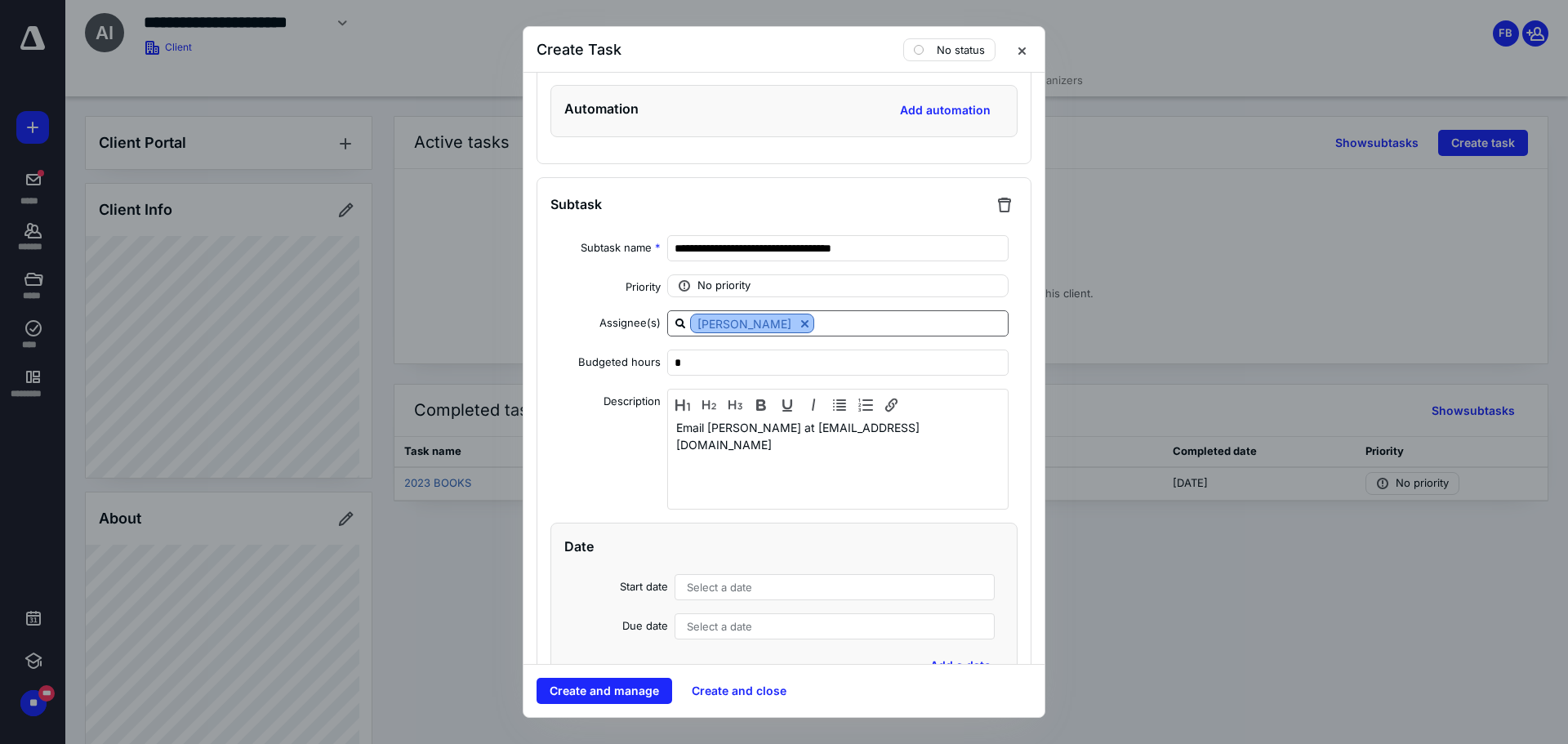 click at bounding box center [804, 323] 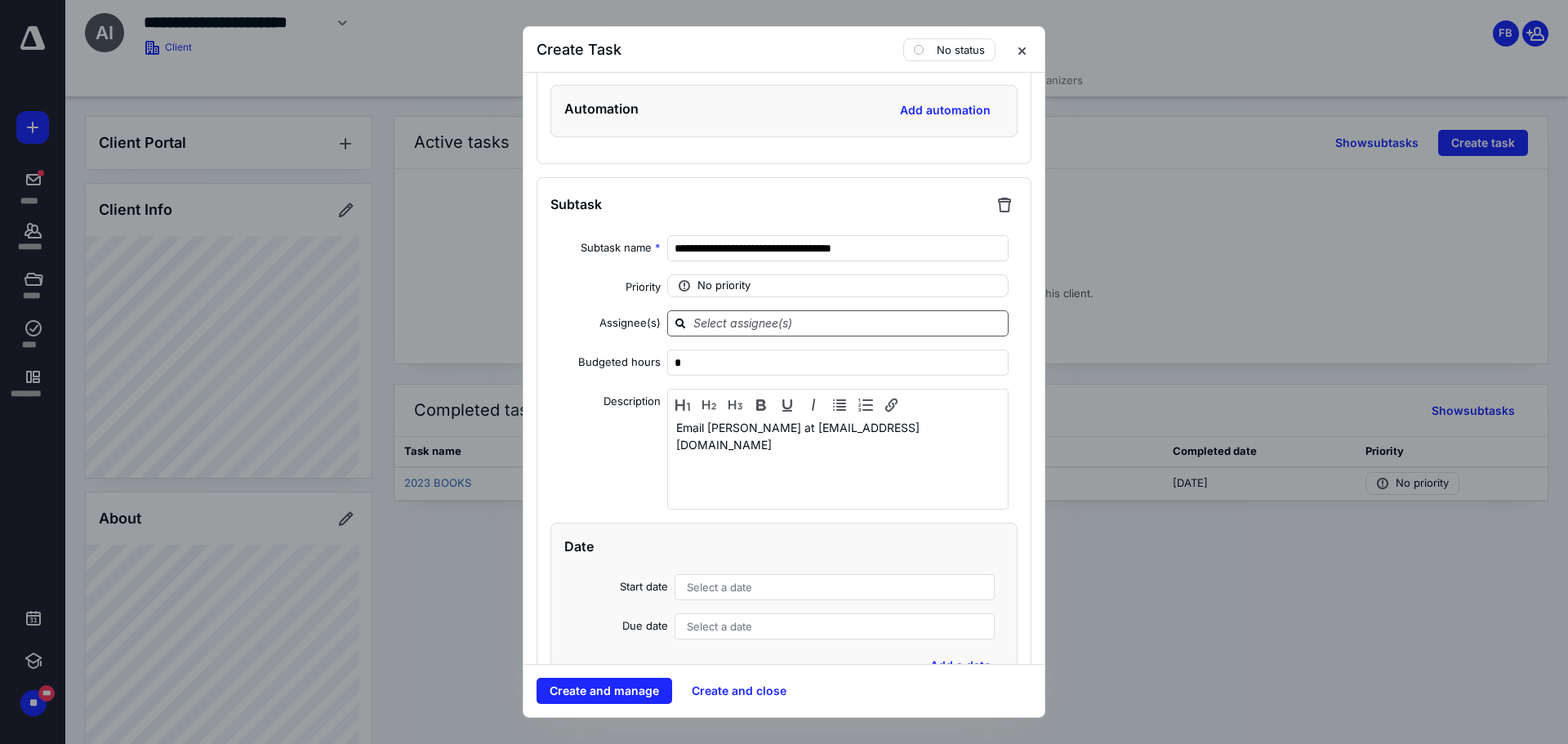 click at bounding box center [848, 323] 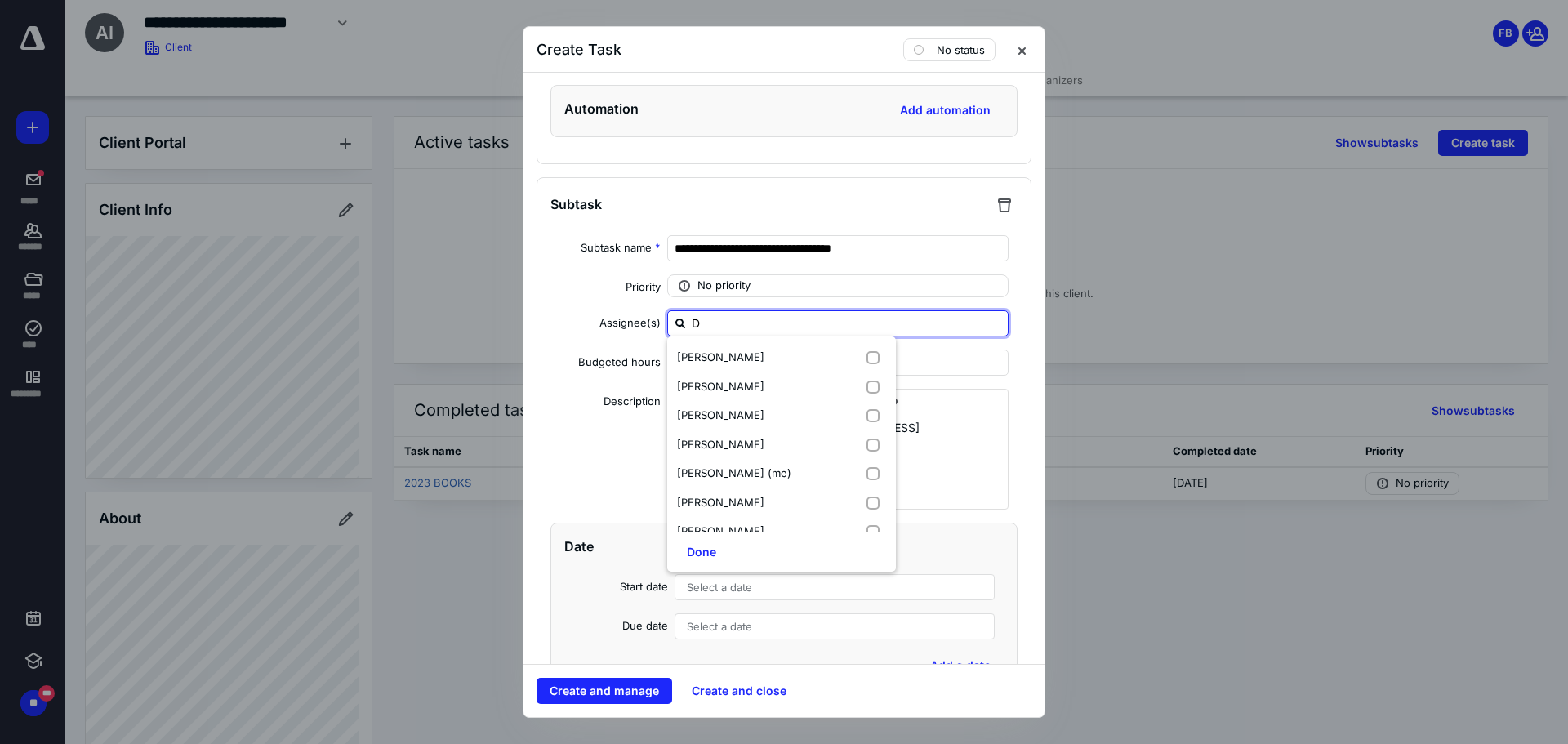 type on "DA" 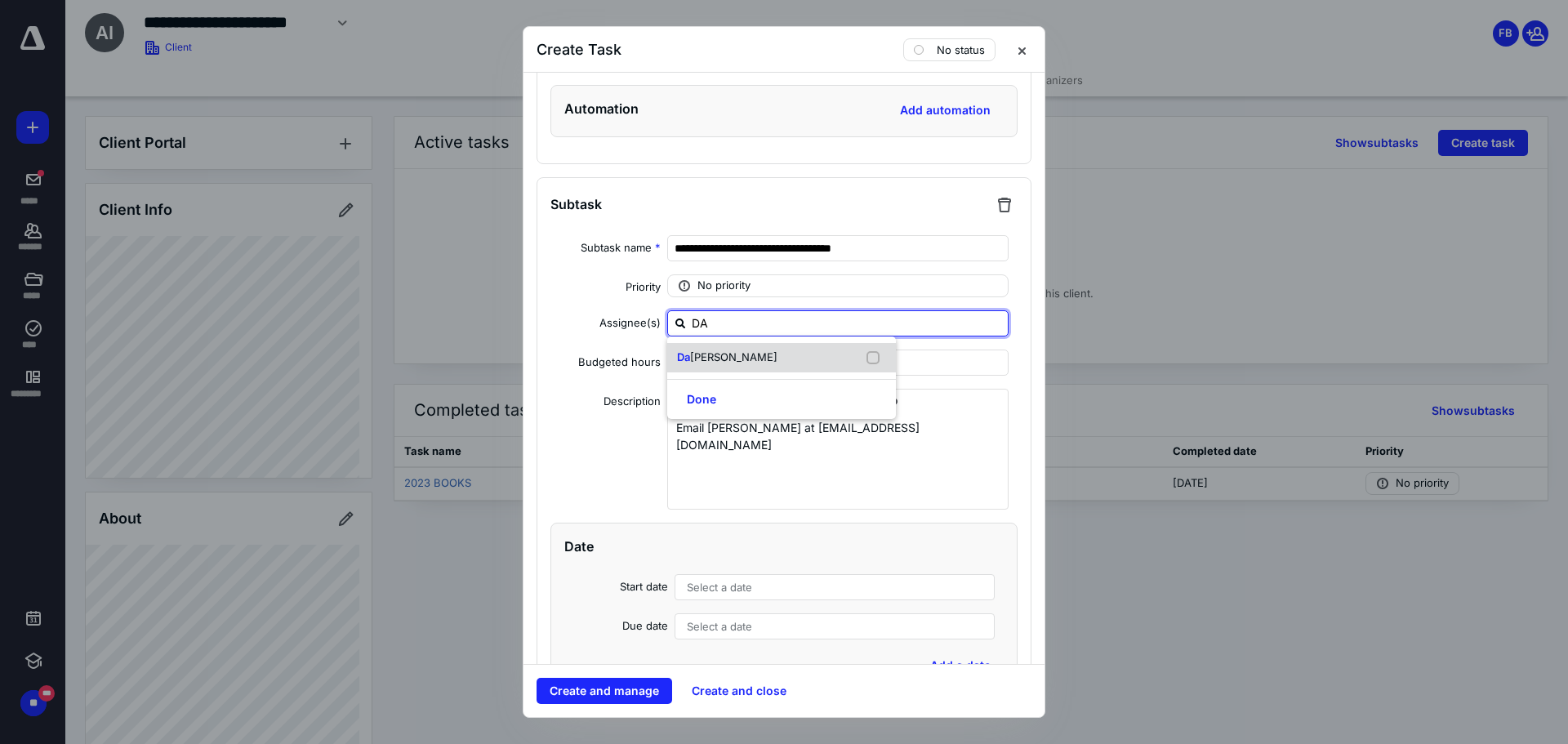 click on "[PERSON_NAME]" at bounding box center [733, 357] 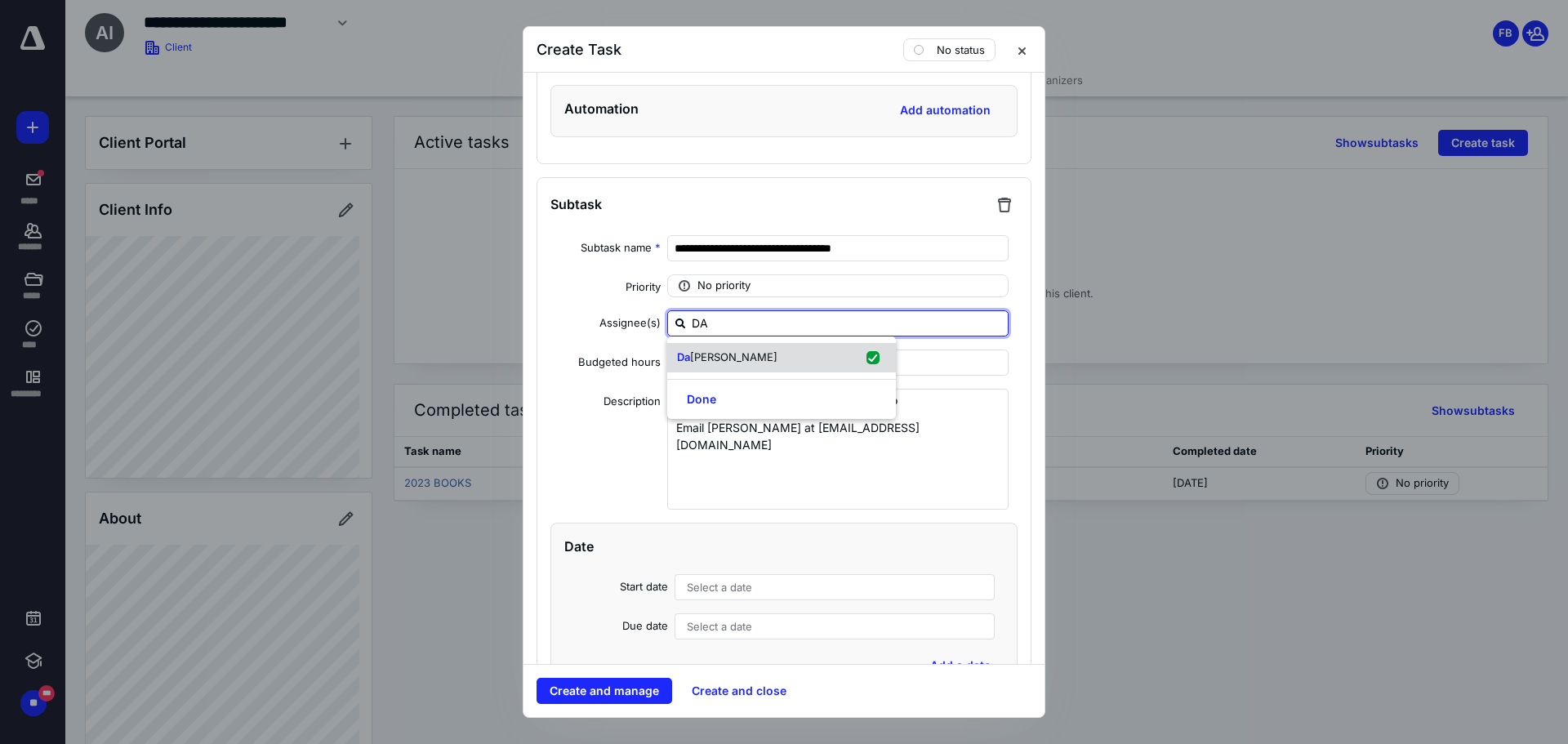 checkbox on "true" 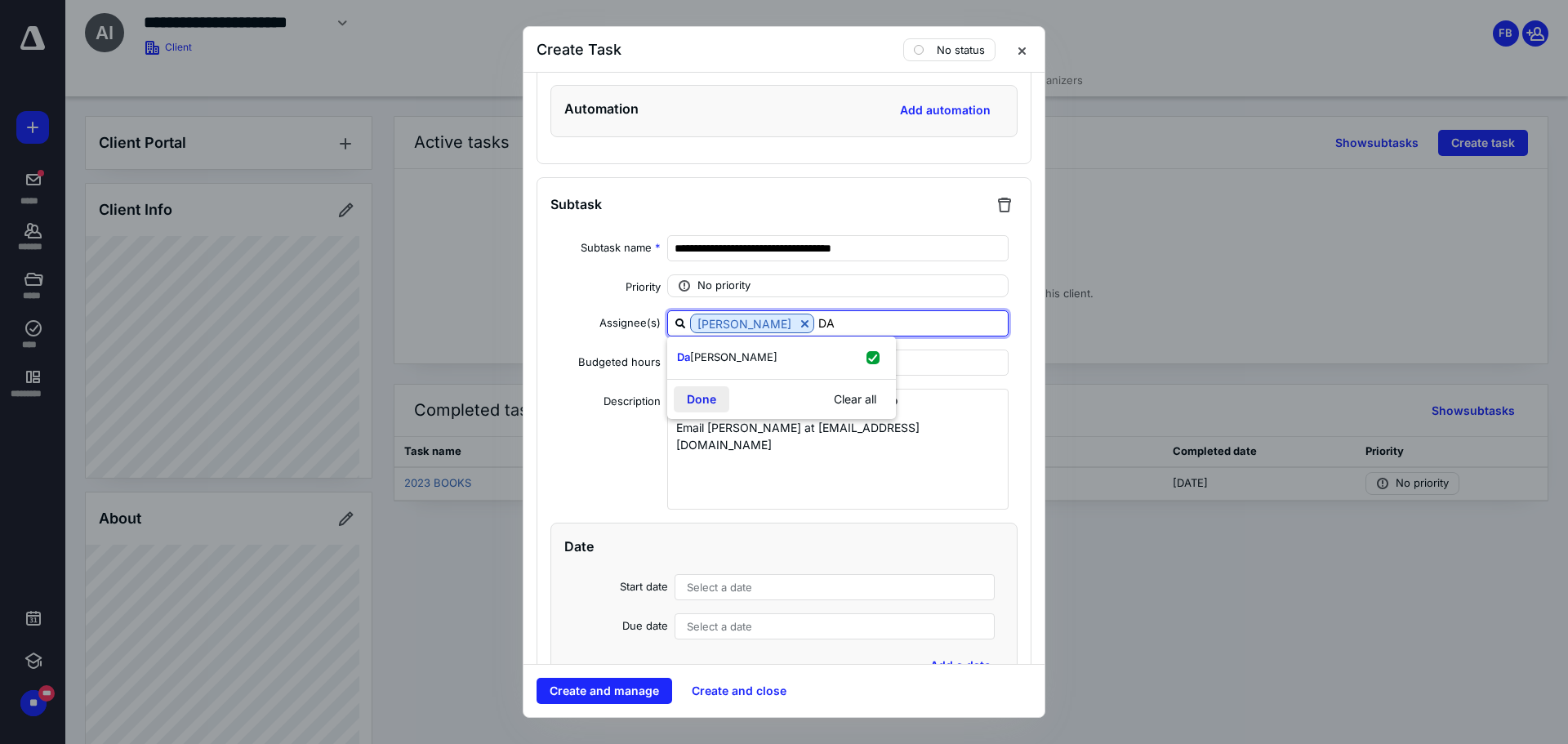 type on "DA" 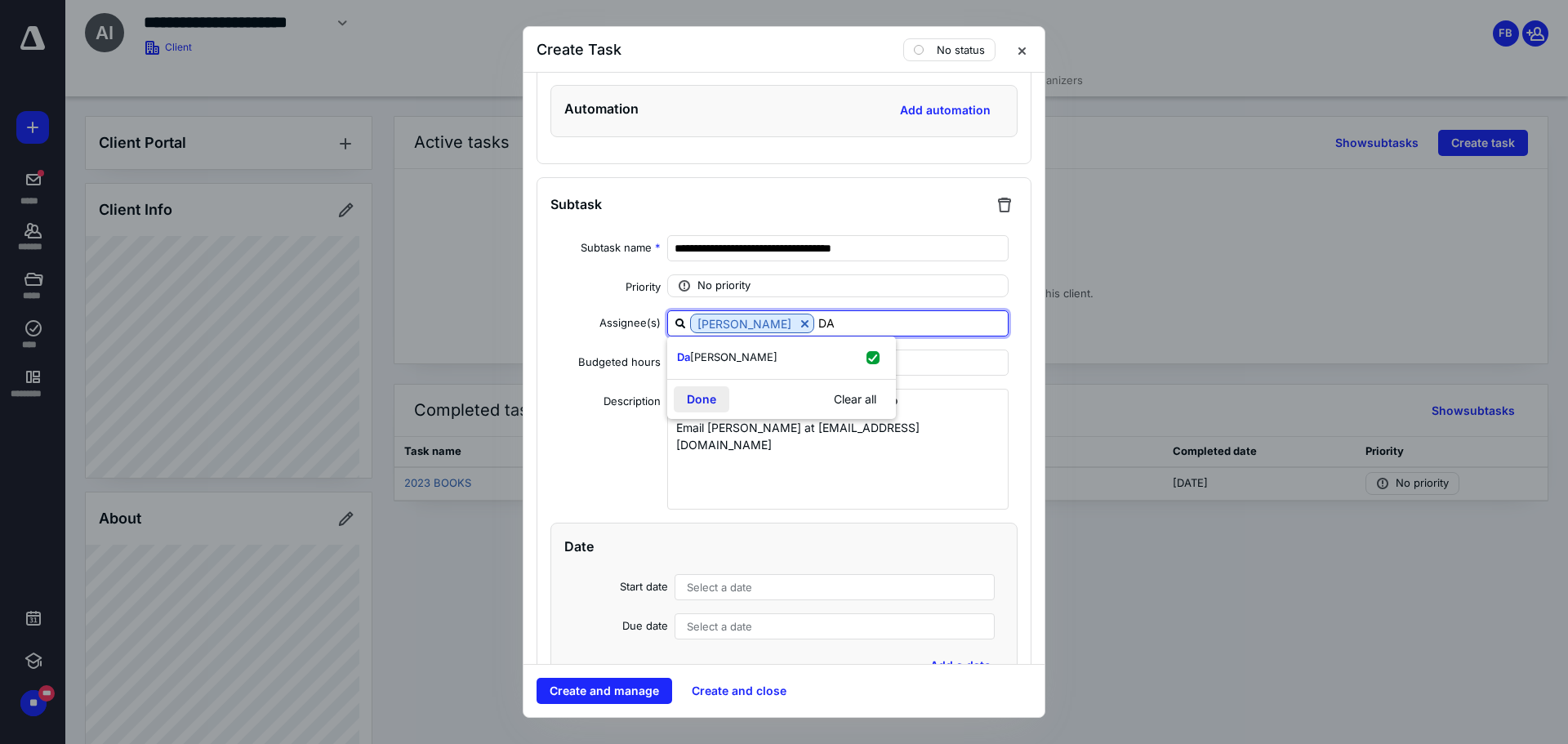 click on "Done" at bounding box center [702, 399] 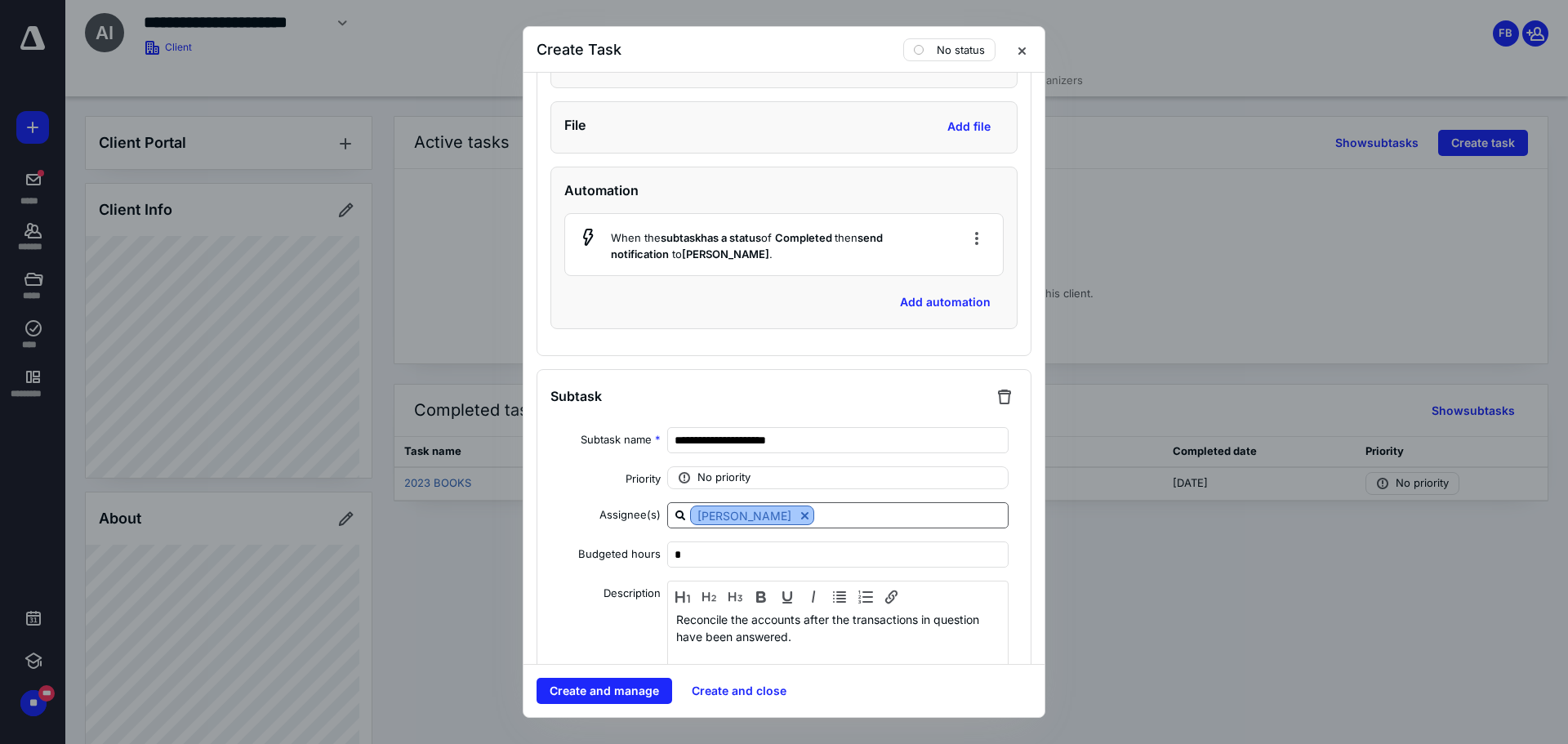 click at bounding box center (804, 515) 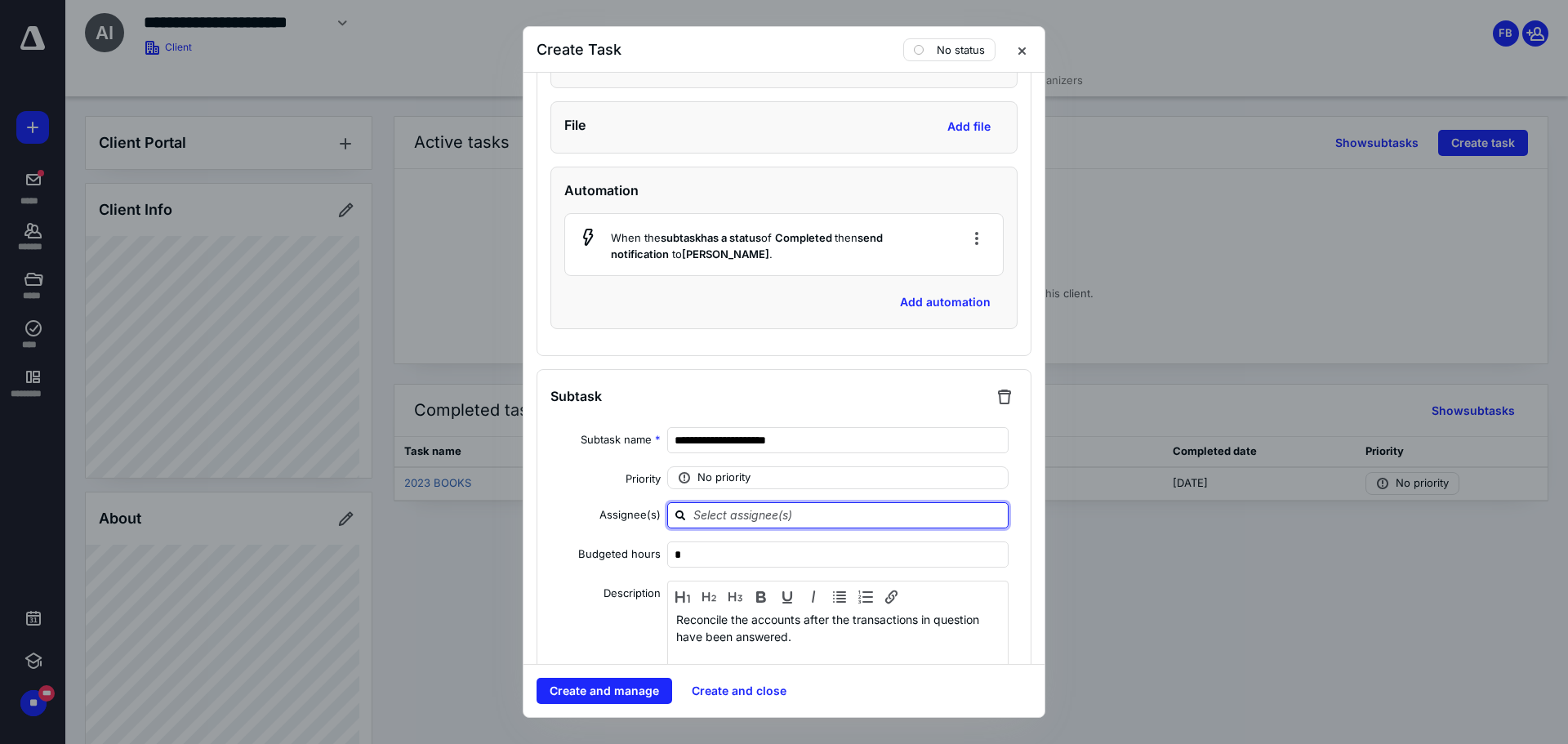click at bounding box center [848, 515] 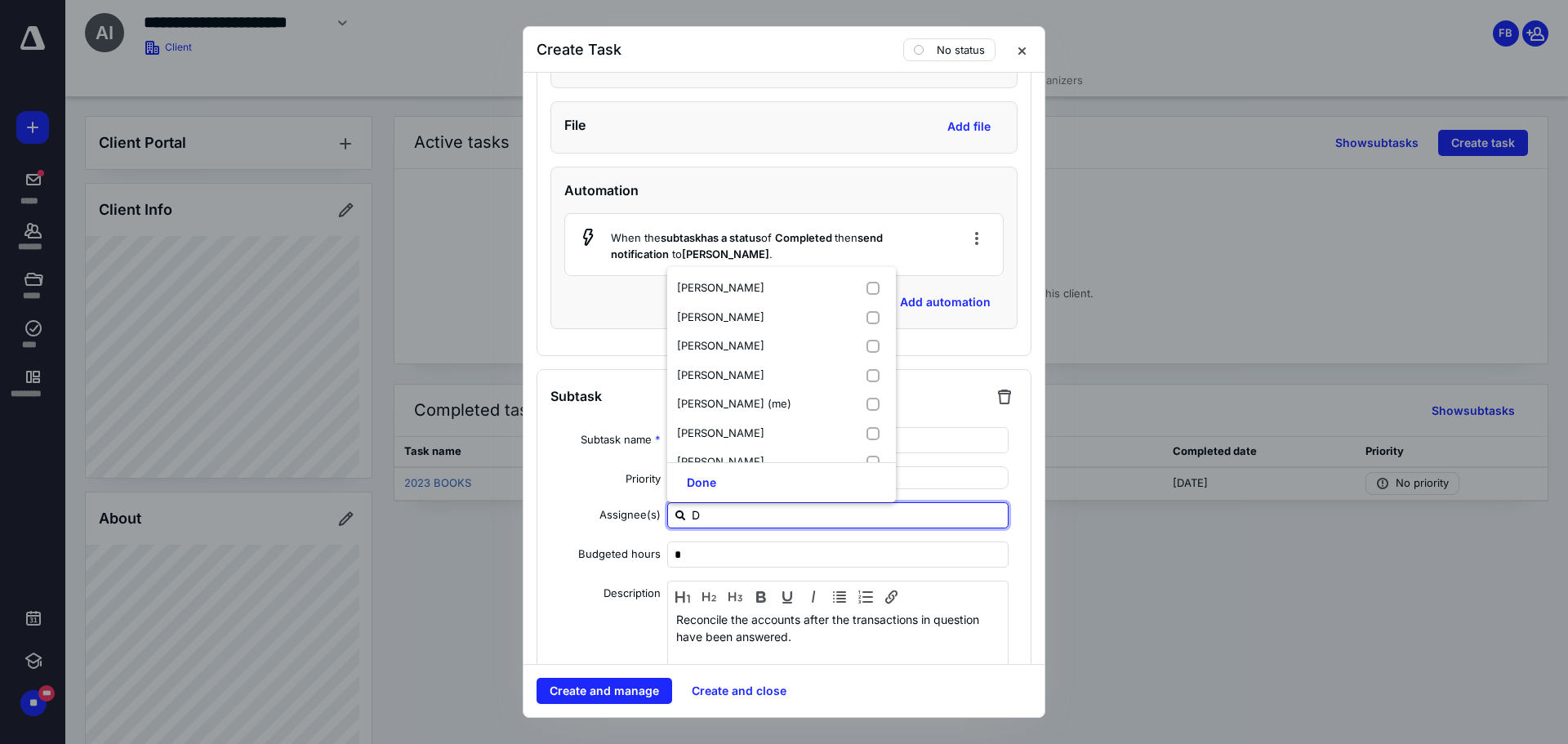 type on "DA" 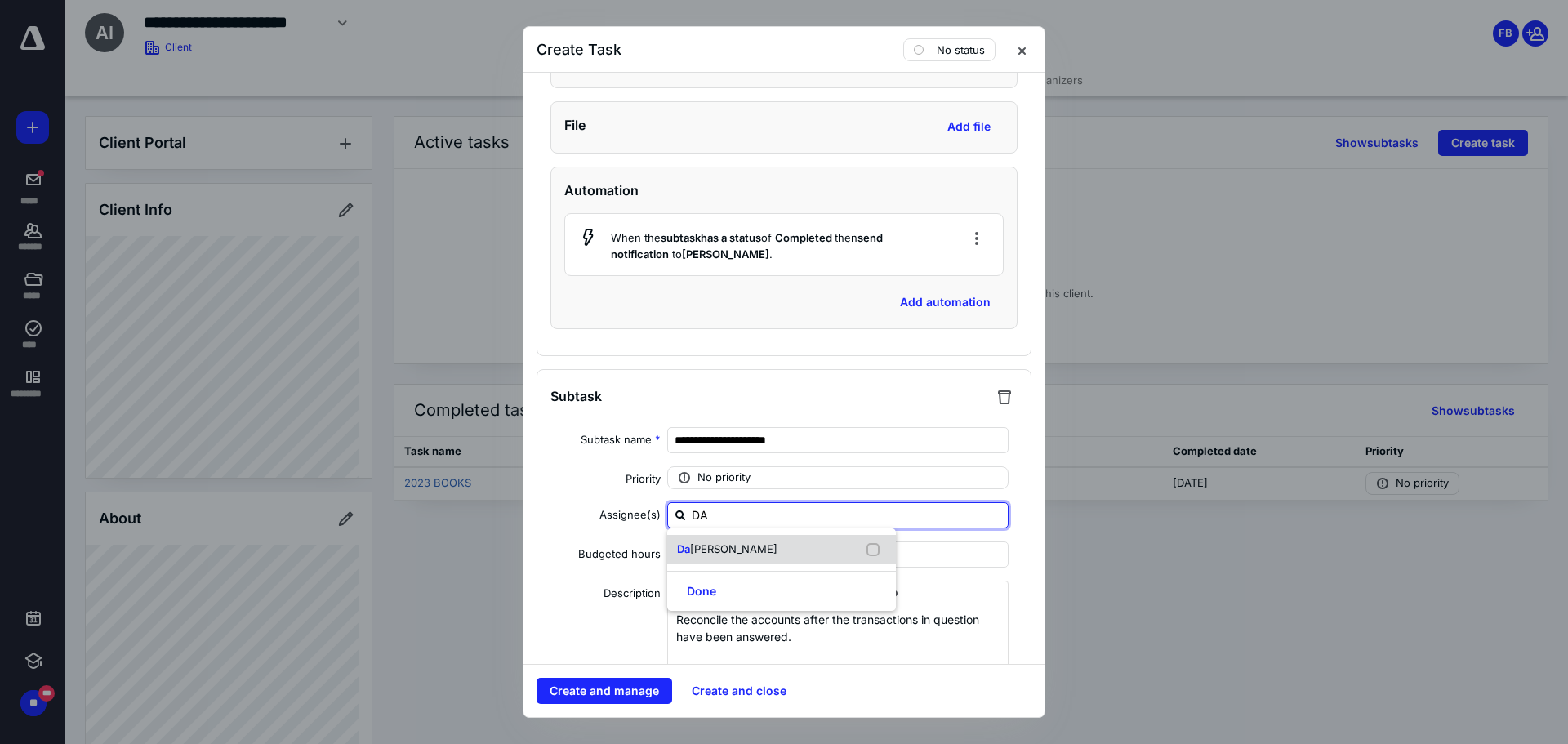 click on "[PERSON_NAME]" at bounding box center [733, 549] 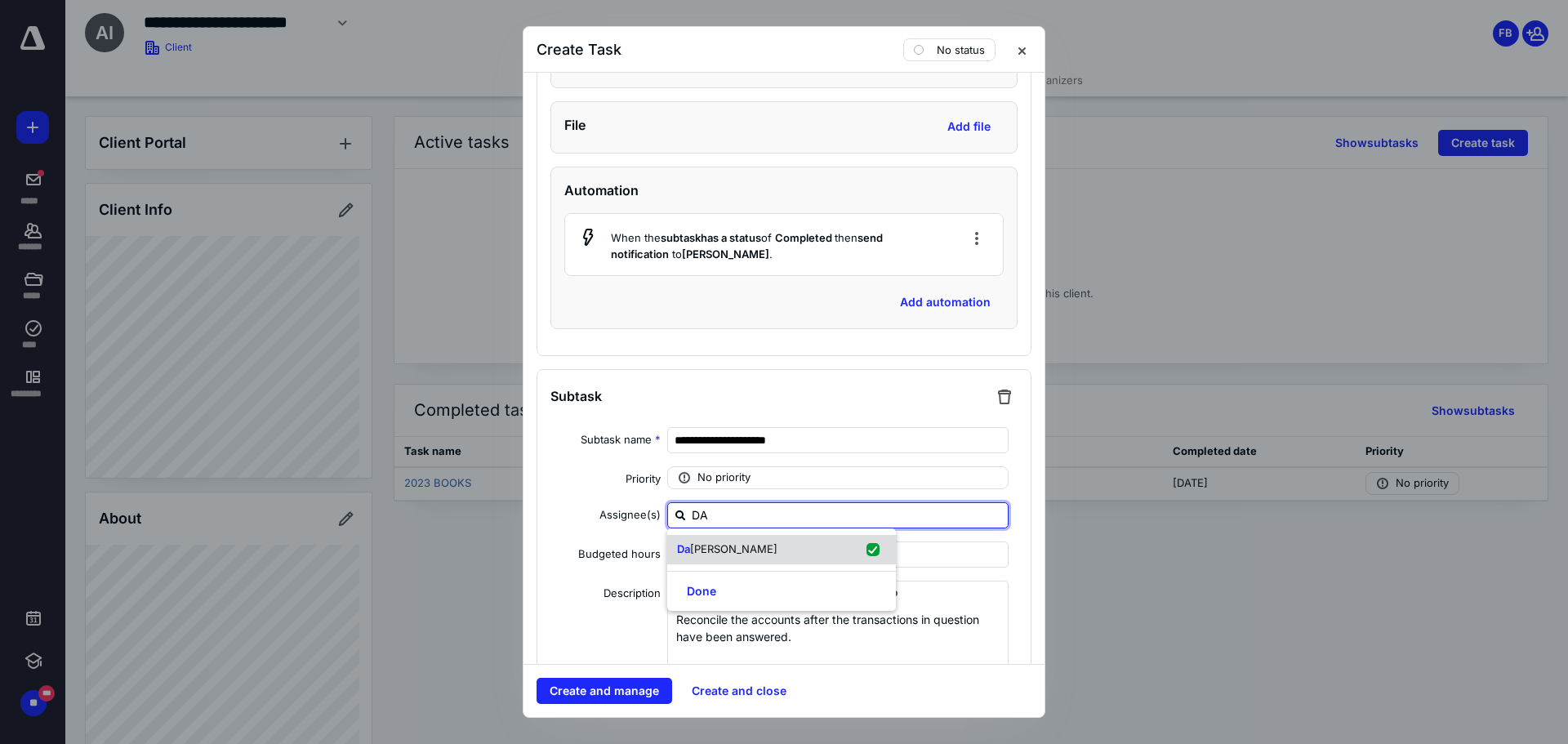 checkbox on "true" 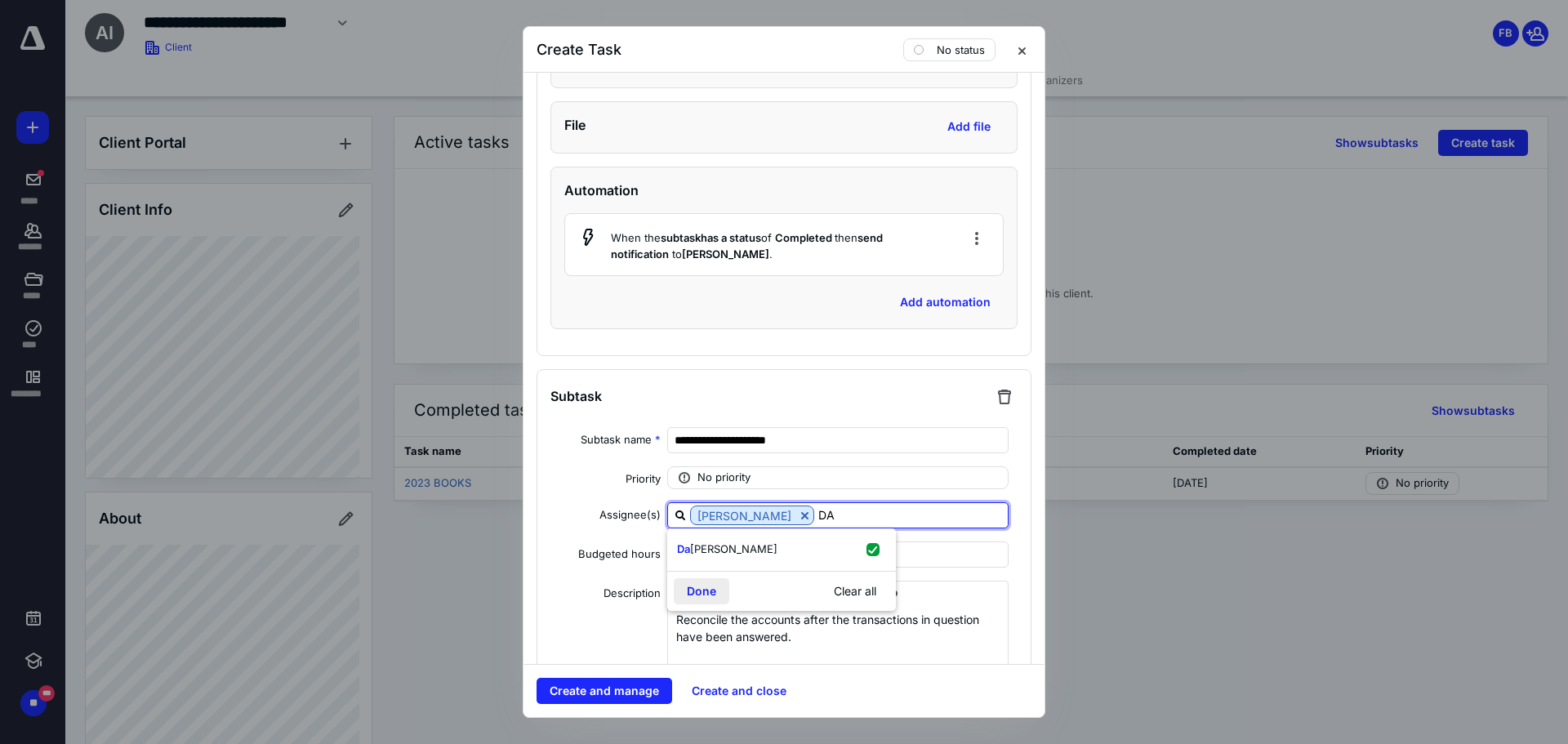 type on "DA" 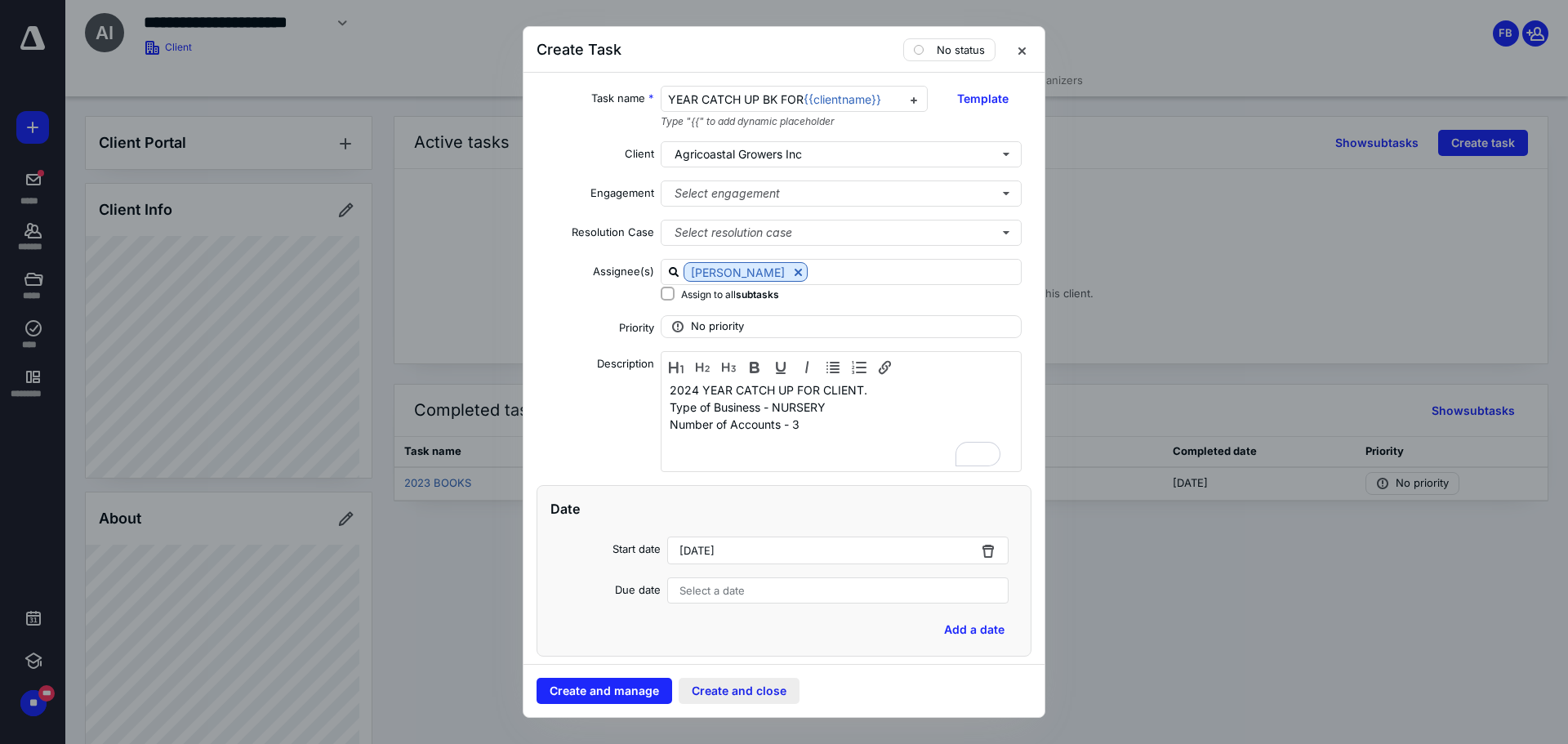 click on "Create and close" at bounding box center [739, 691] 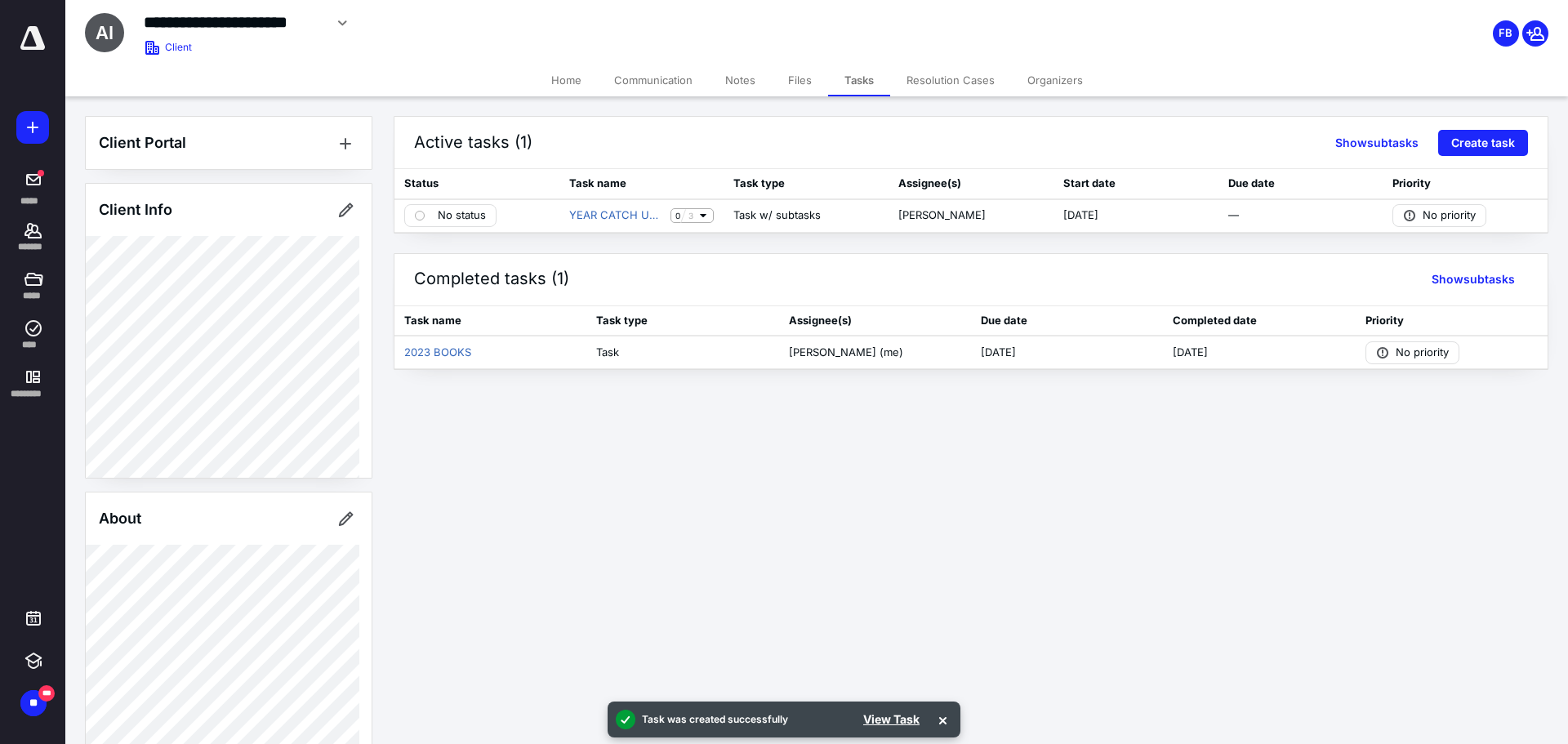 click on "Files" at bounding box center (800, 80) 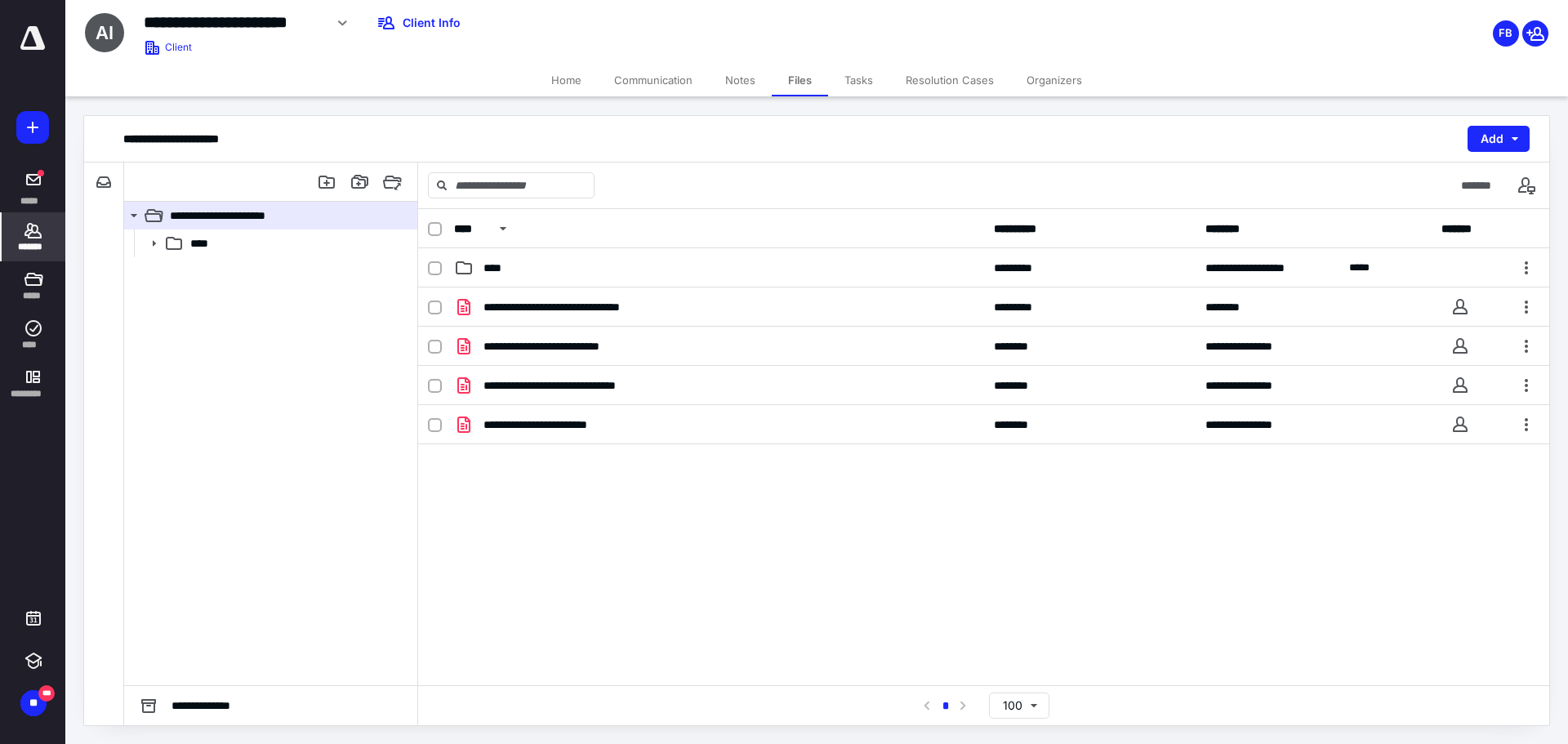 click on "*******" at bounding box center (33, 237) 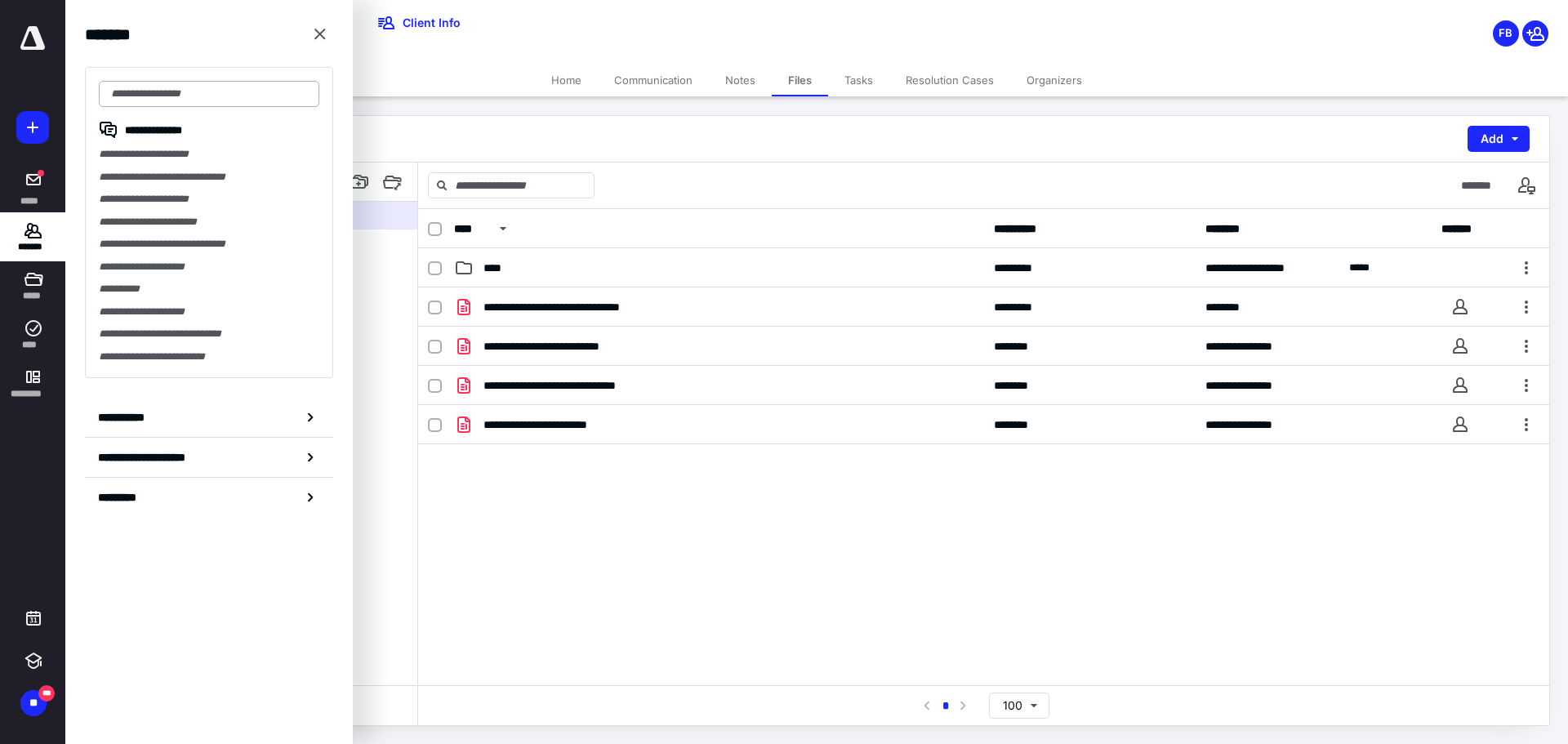 click at bounding box center (209, 94) 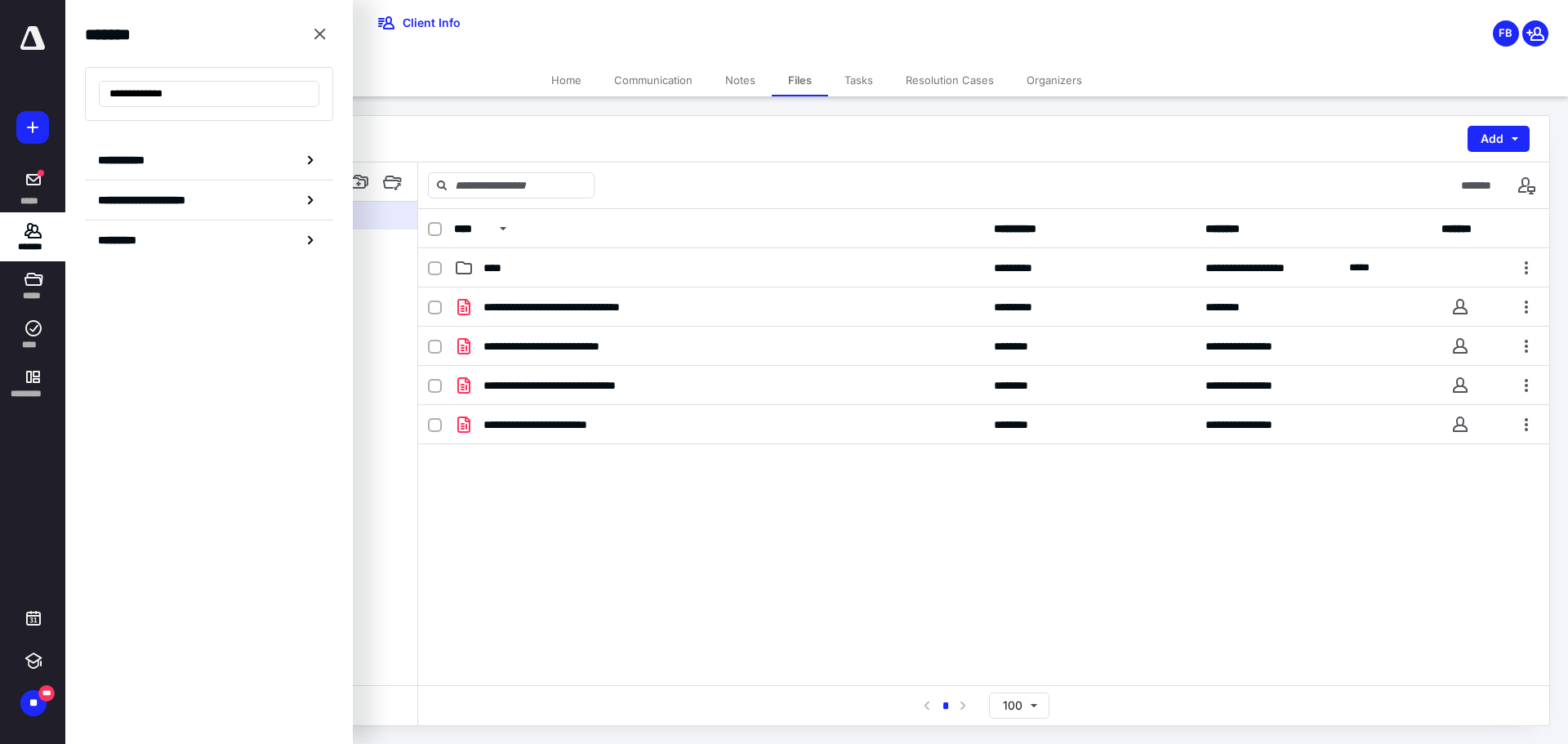 type on "**********" 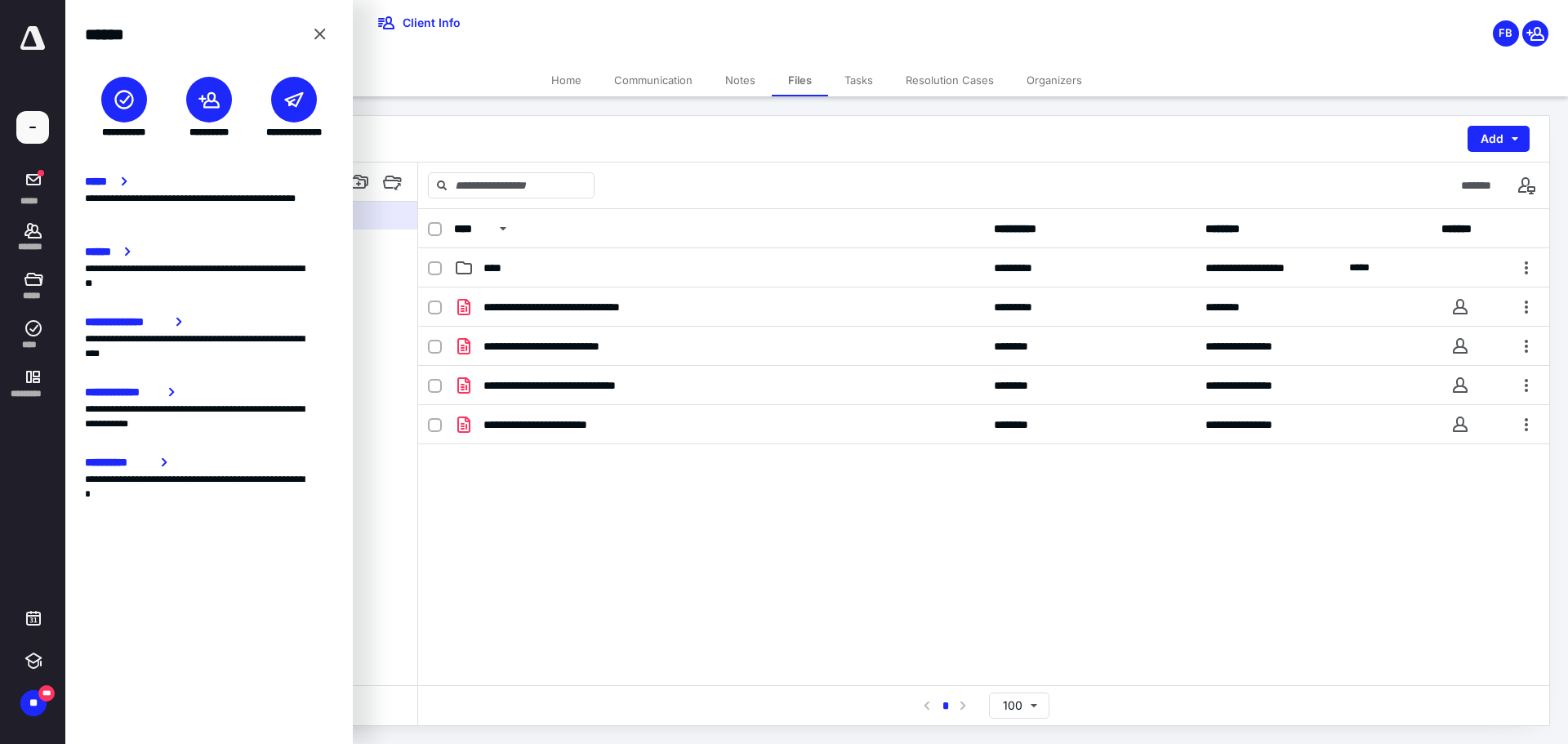click 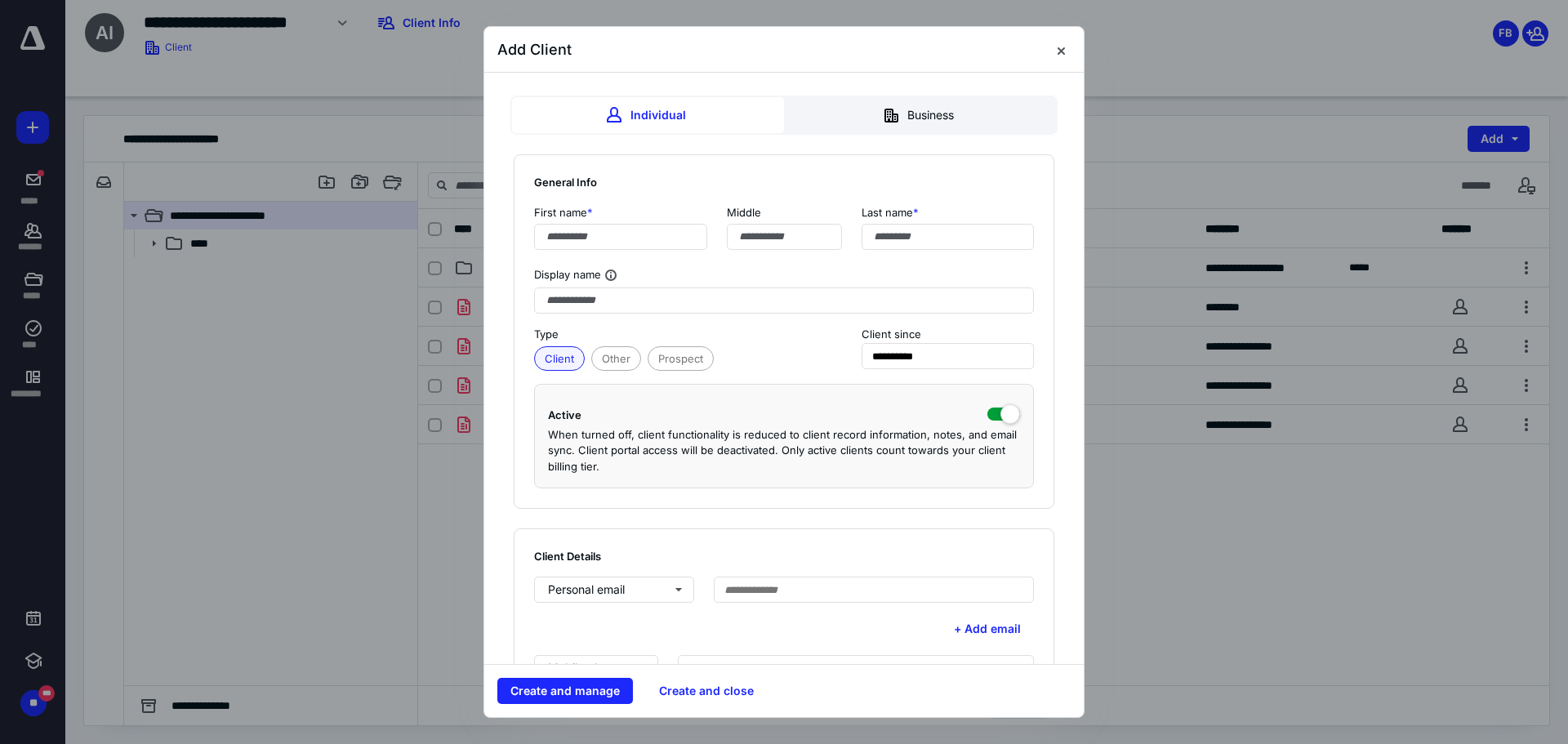 scroll, scrollTop: 0, scrollLeft: 0, axis: both 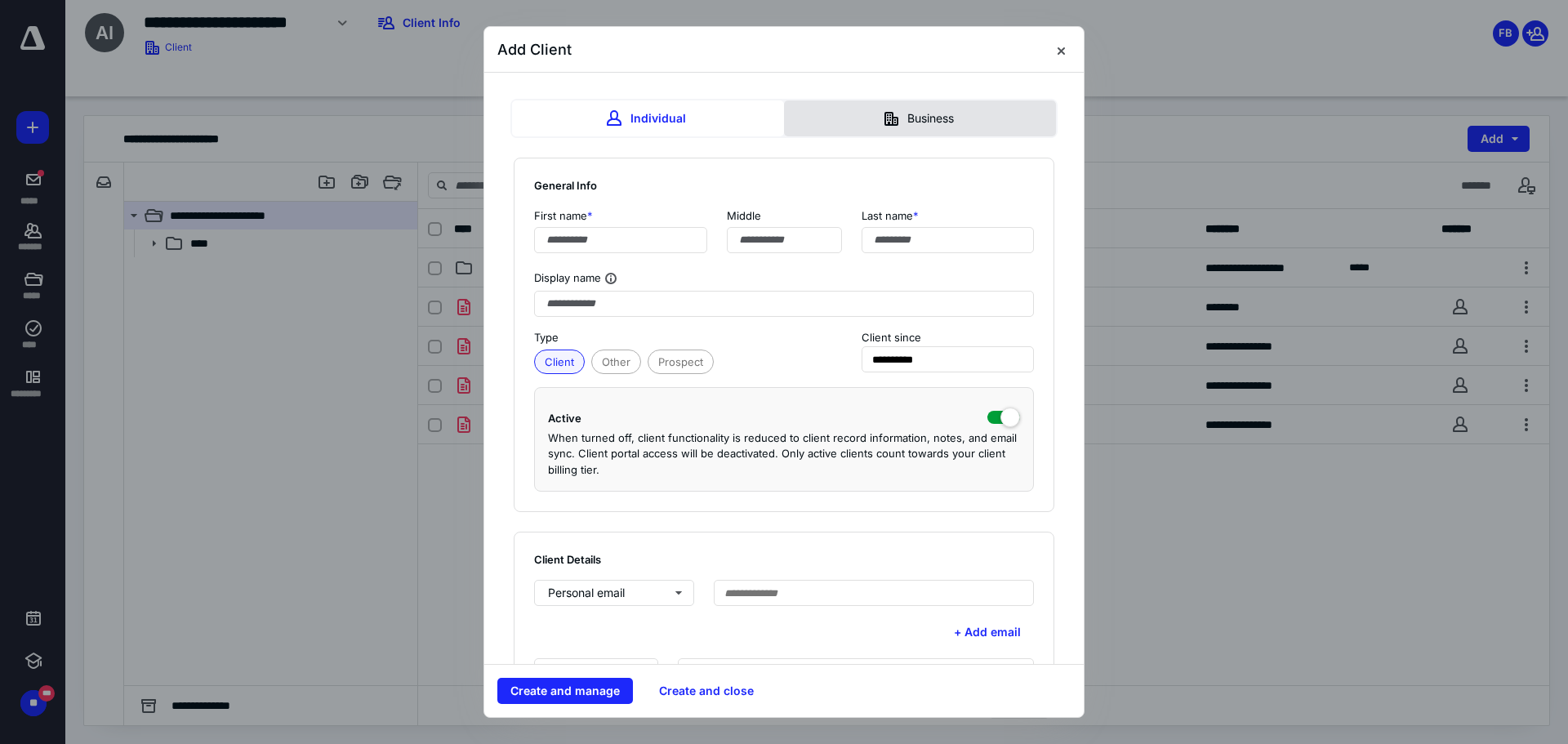click on "Business" at bounding box center (920, 118) 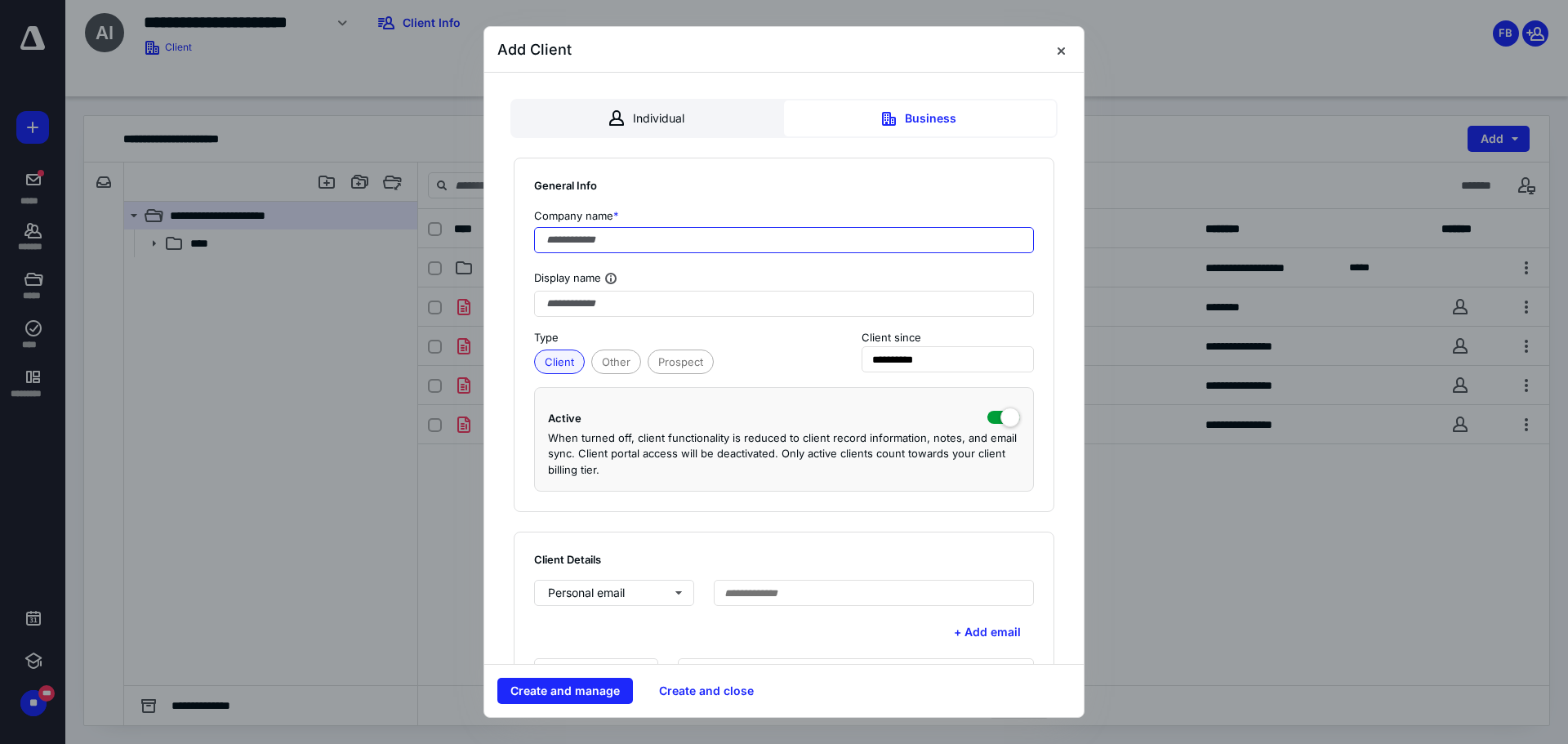 click at bounding box center [784, 240] 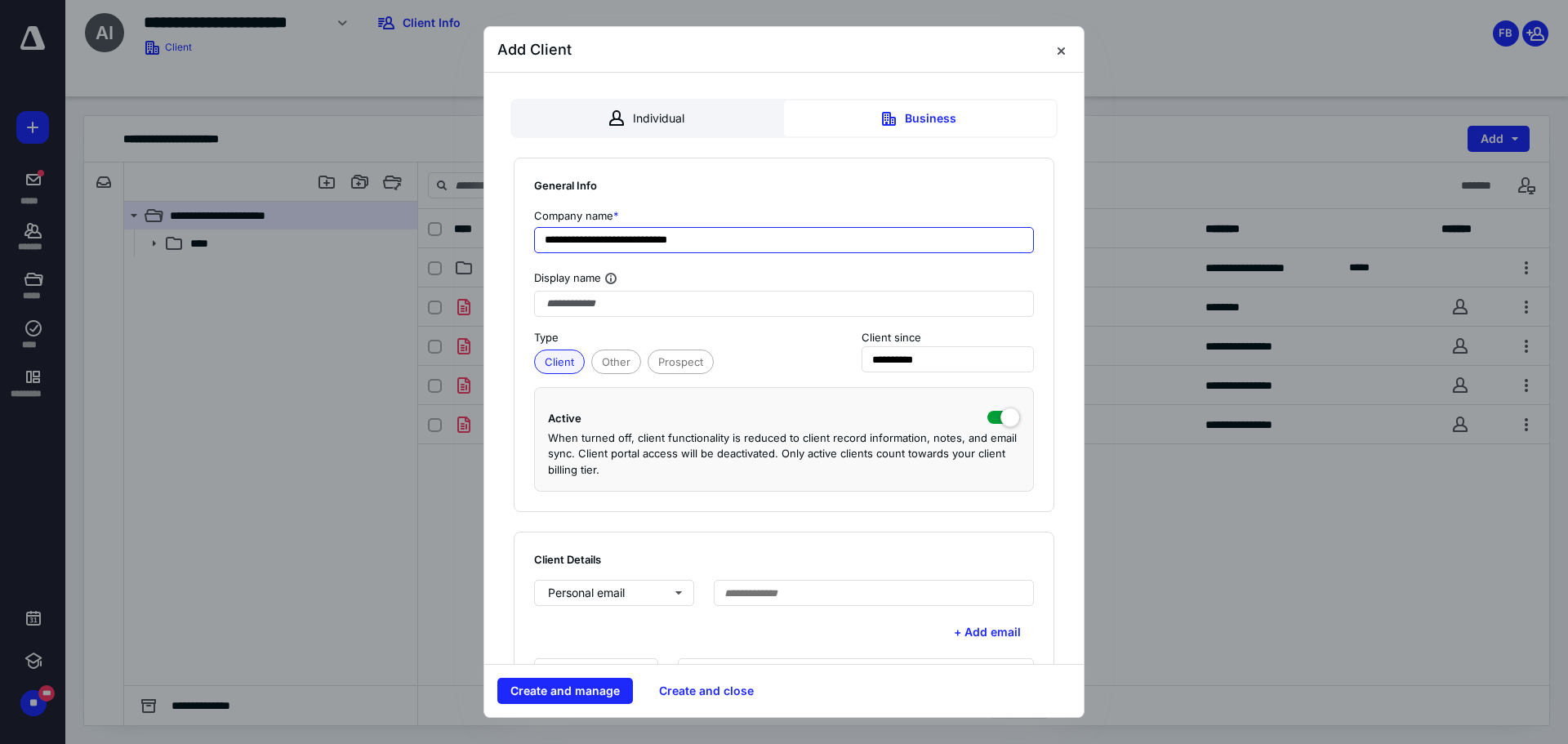 drag, startPoint x: 738, startPoint y: 238, endPoint x: 540, endPoint y: 256, distance: 198.8165 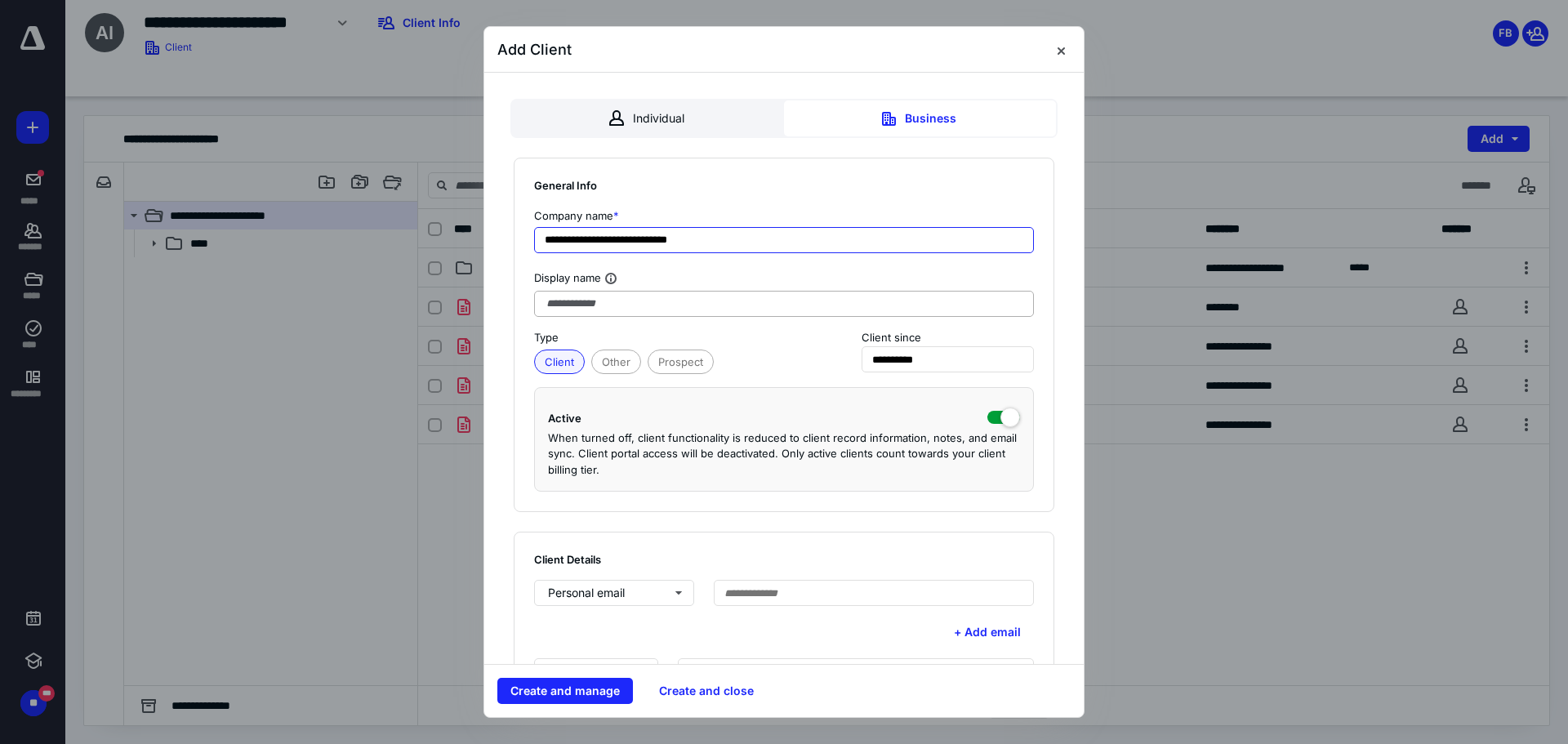 type on "**********" 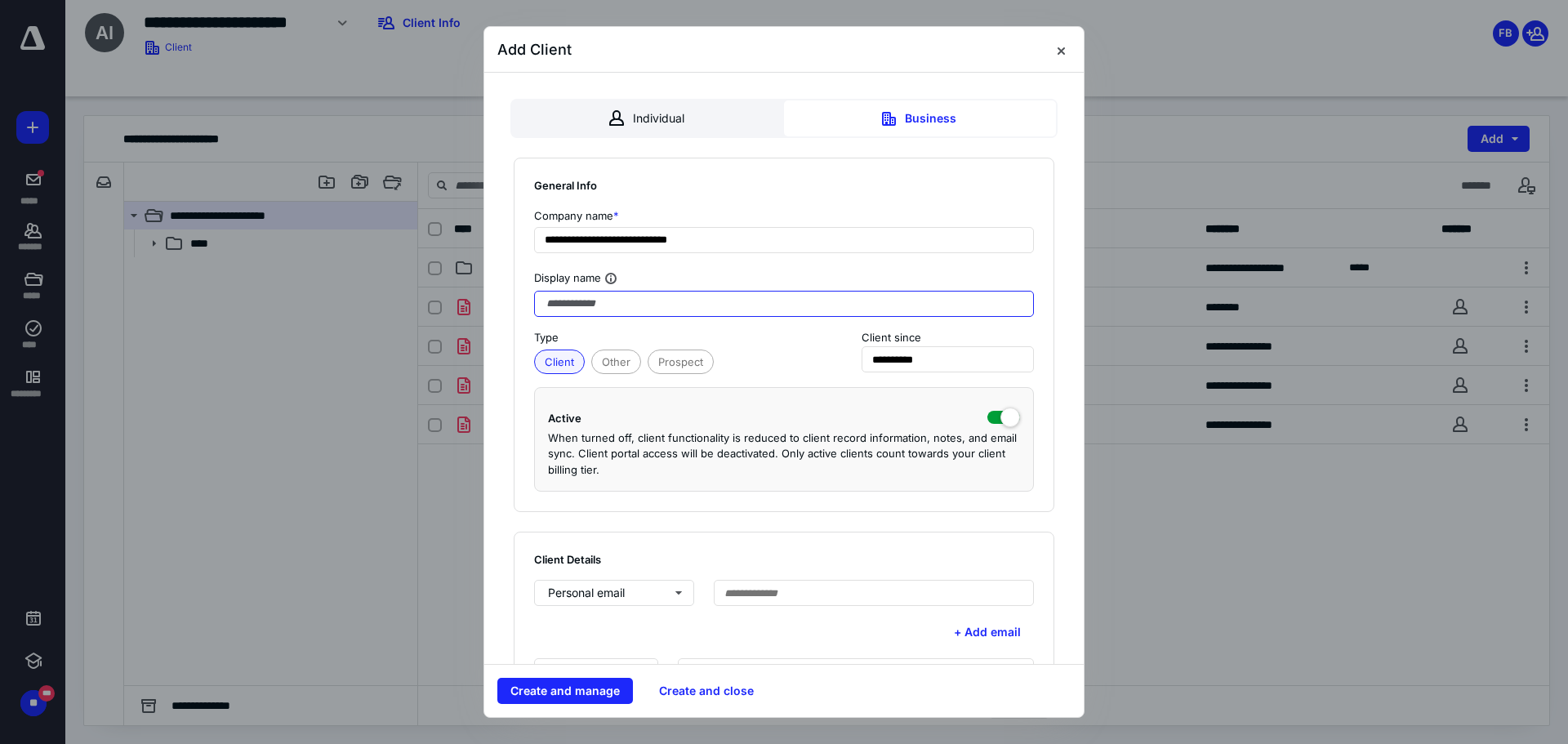 click at bounding box center [784, 304] 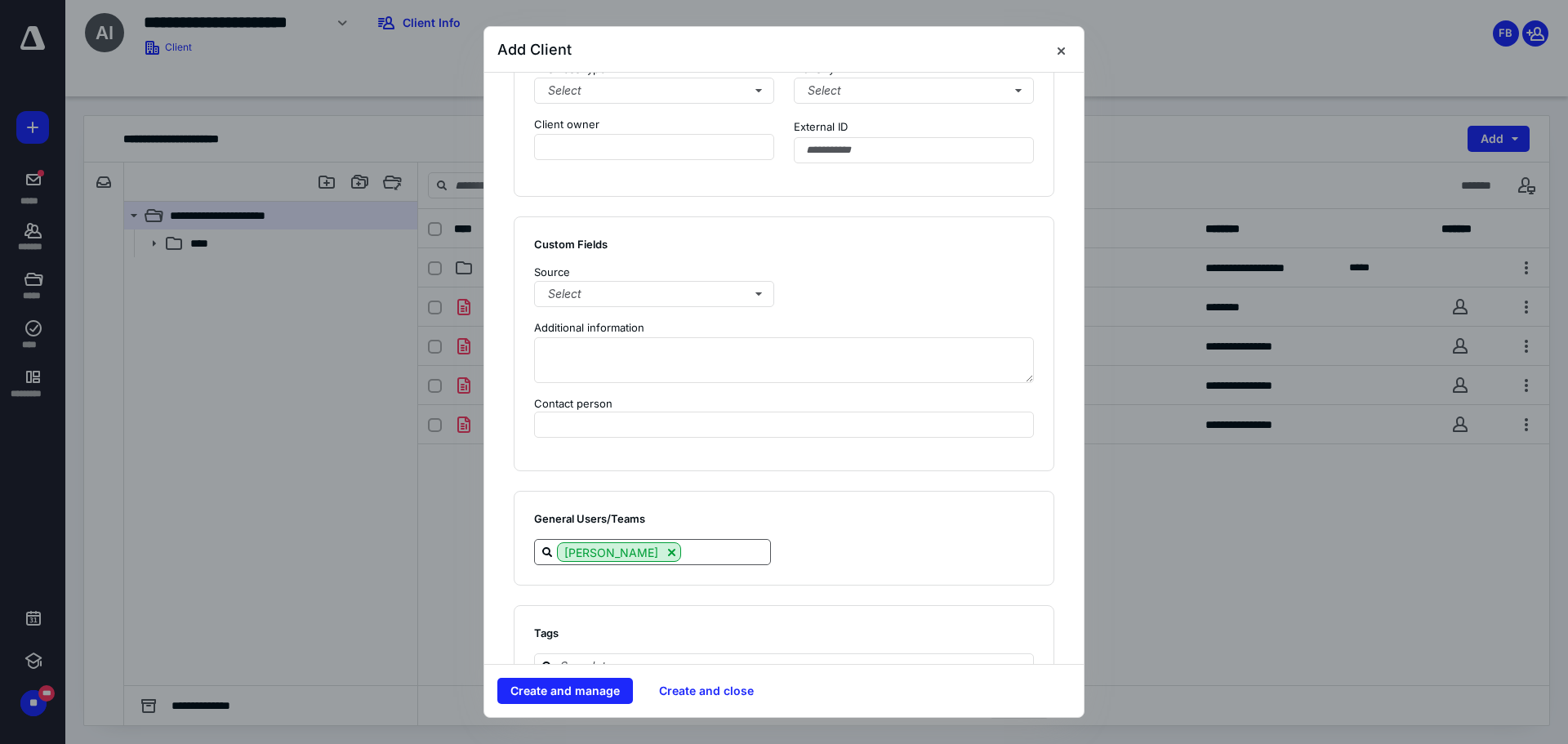 scroll, scrollTop: 1129, scrollLeft: 0, axis: vertical 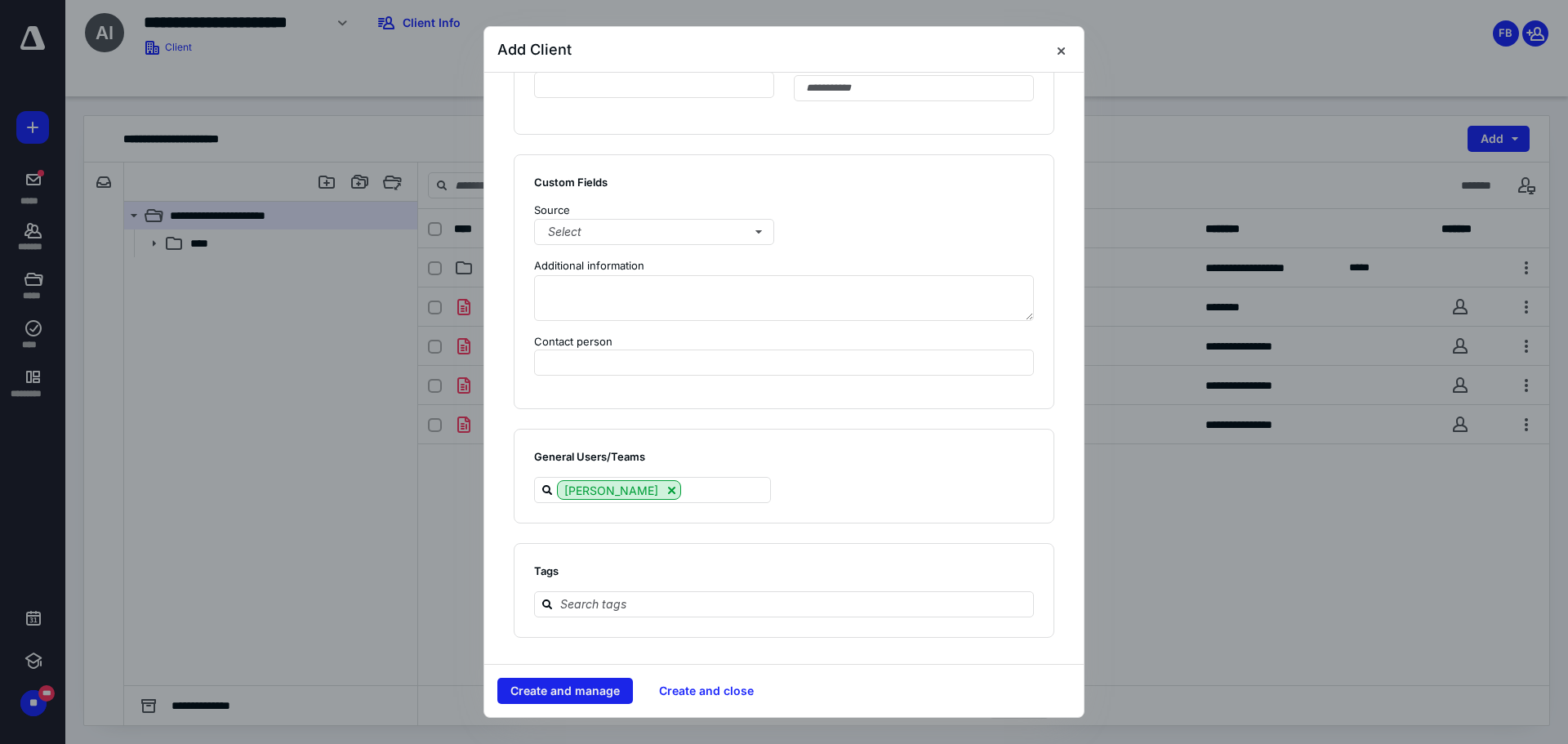 type on "**********" 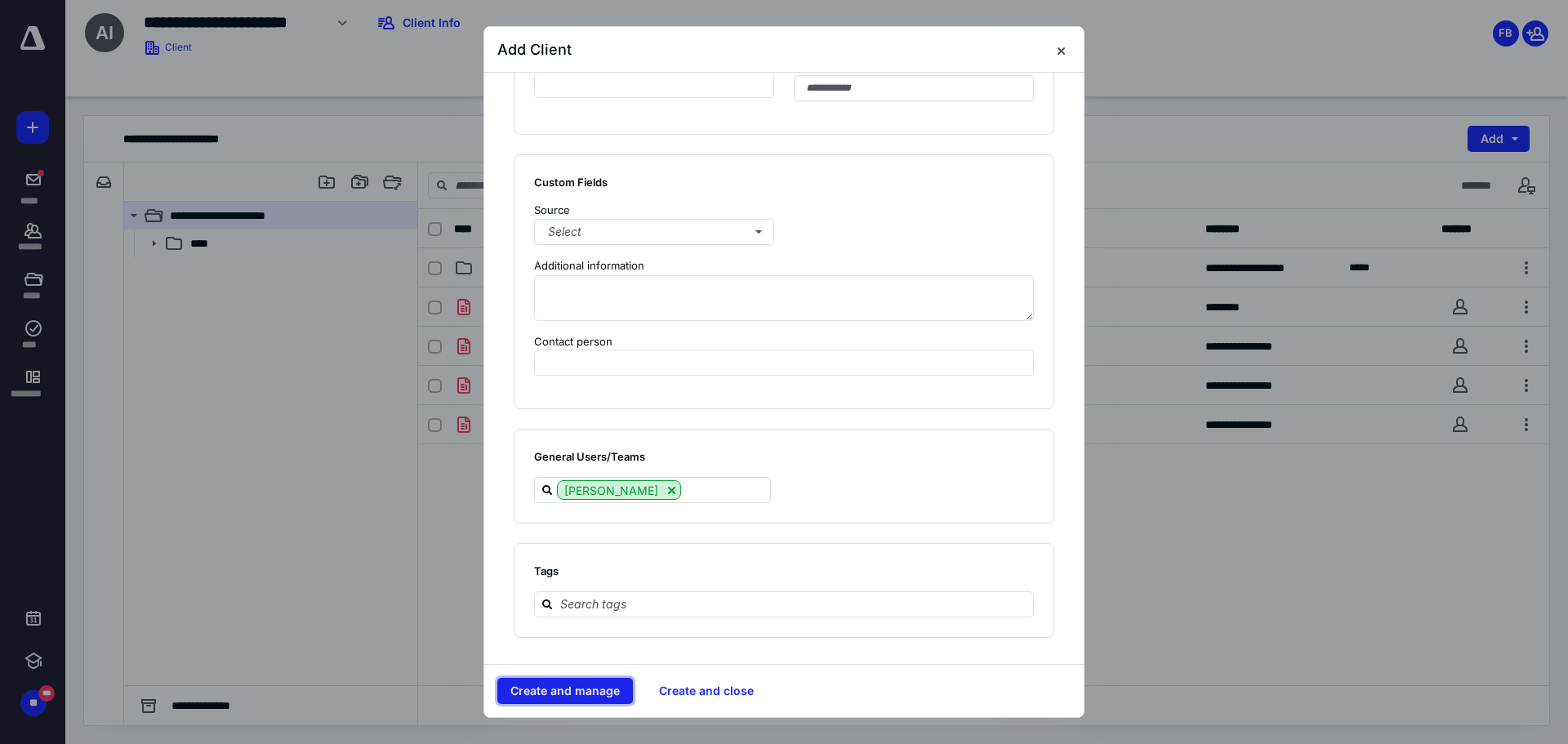 click on "Create and manage" at bounding box center [565, 691] 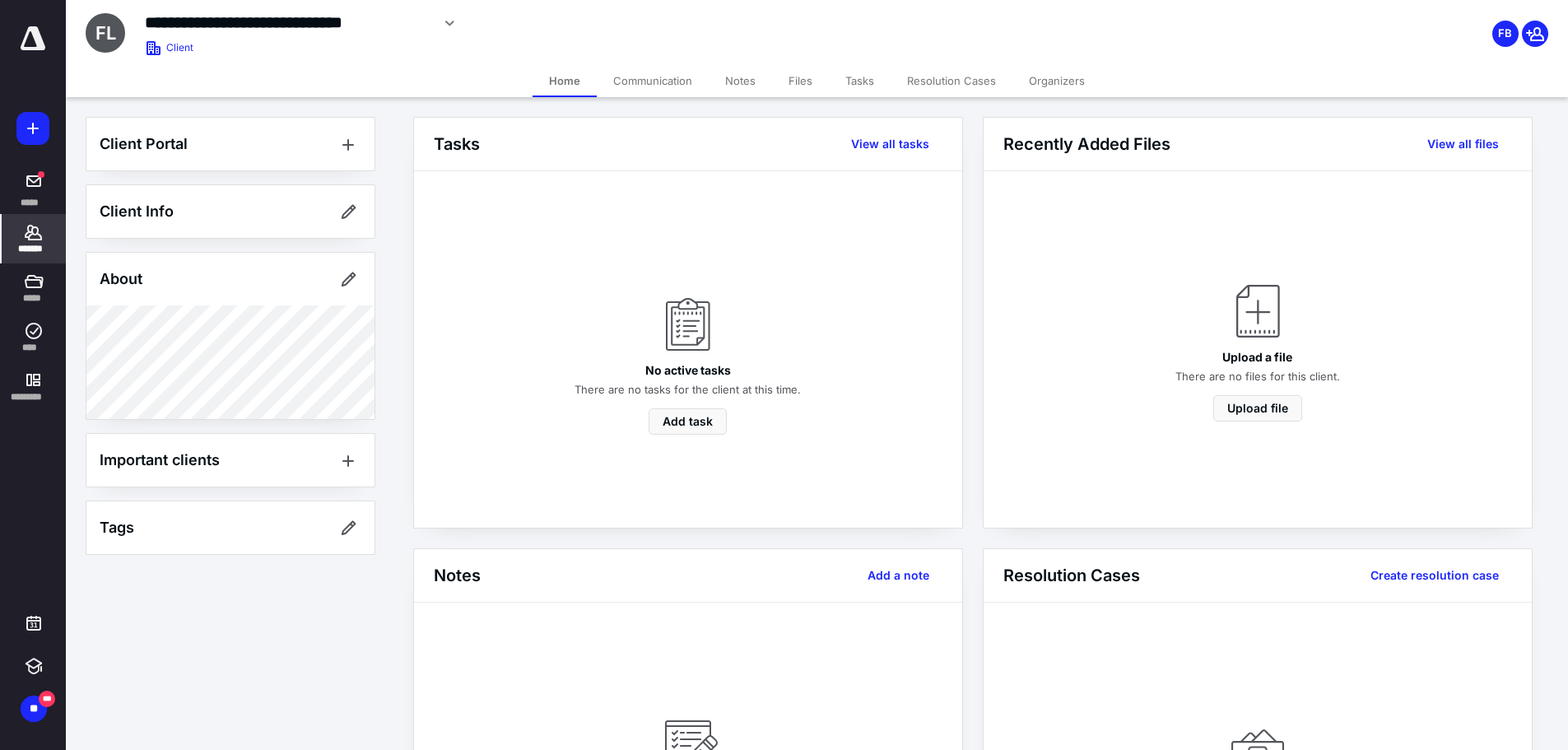 click on "Files" at bounding box center (800, 81) 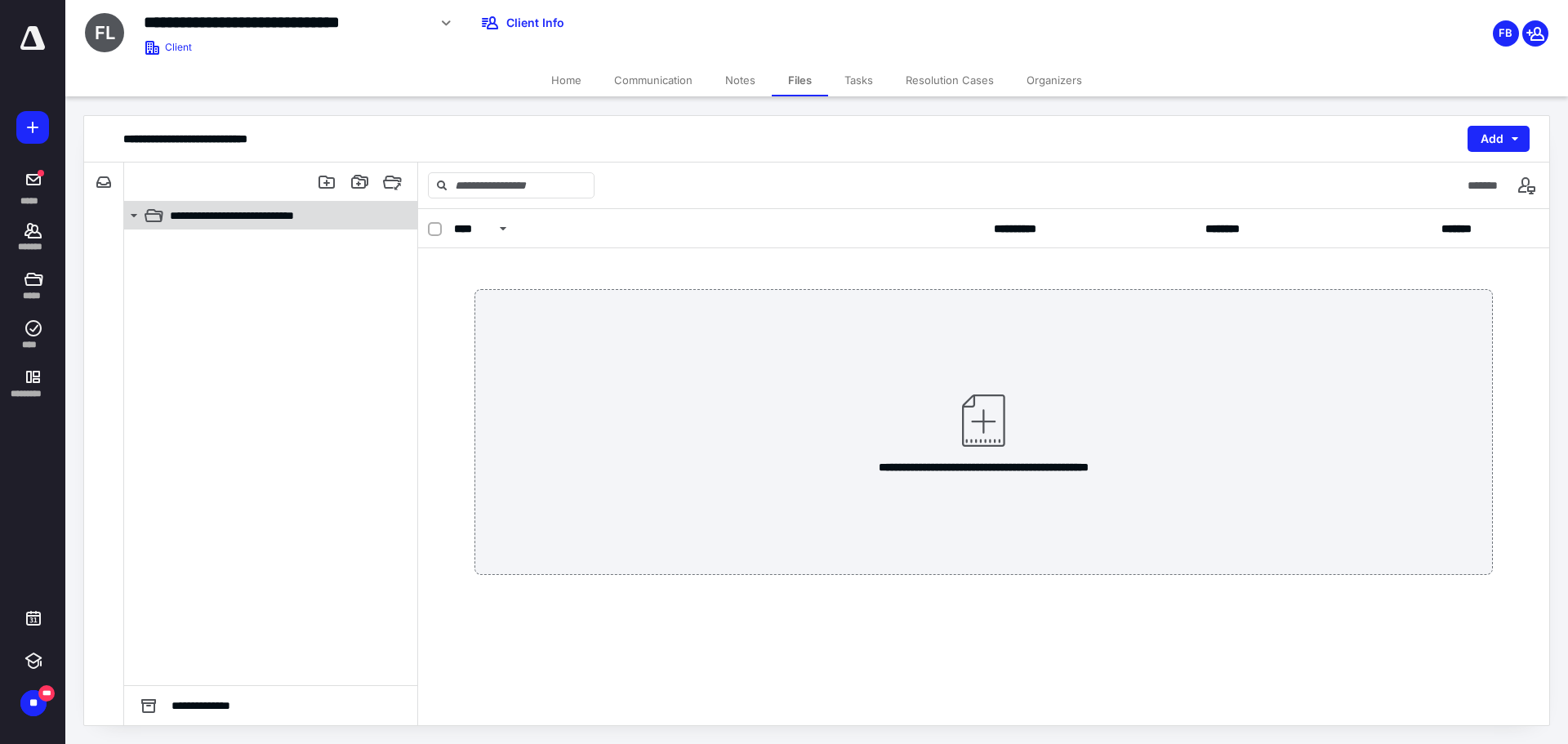 click on "**********" at bounding box center [268, 216] 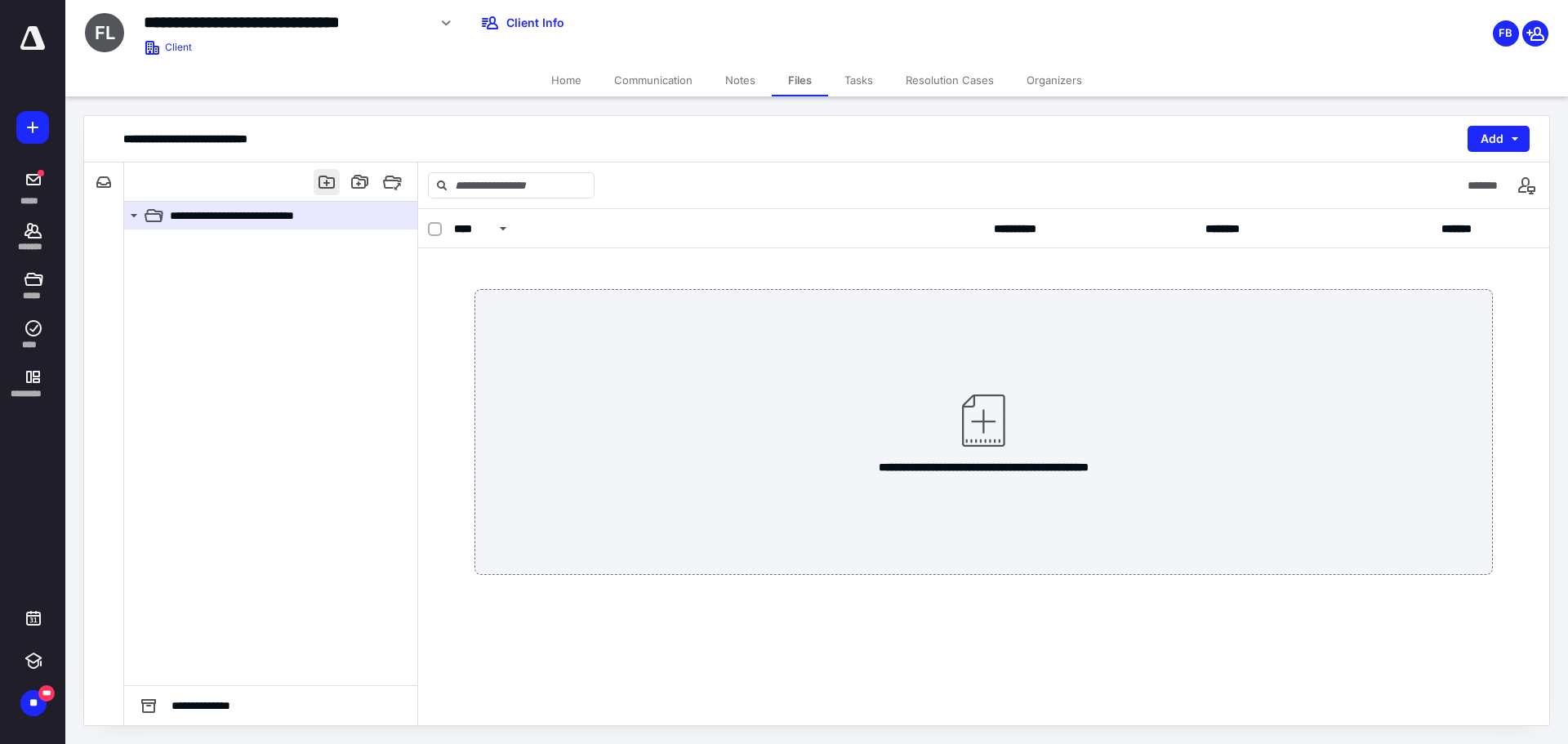 click at bounding box center (327, 182) 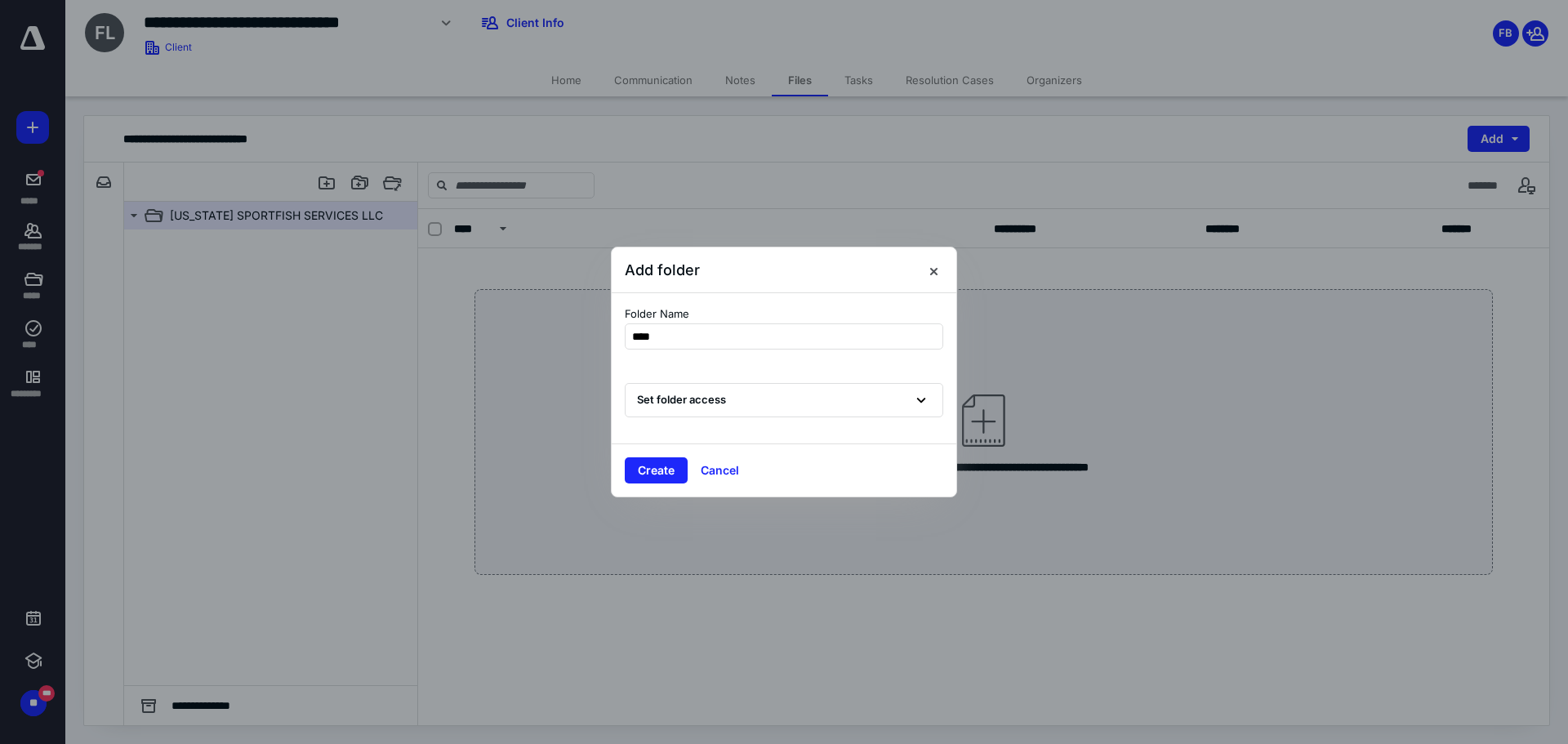 type on "*****" 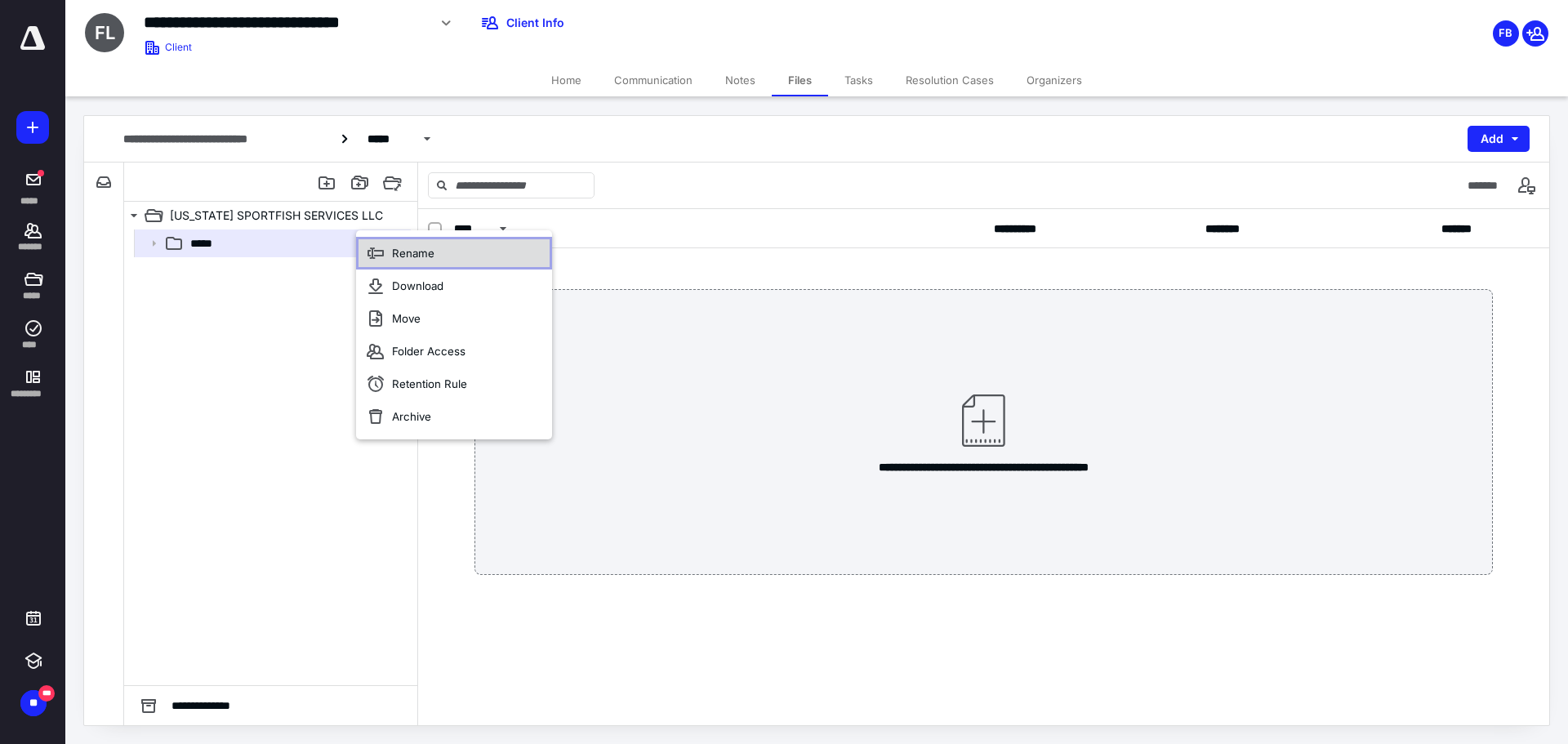 click on "Rename" at bounding box center (454, 253) 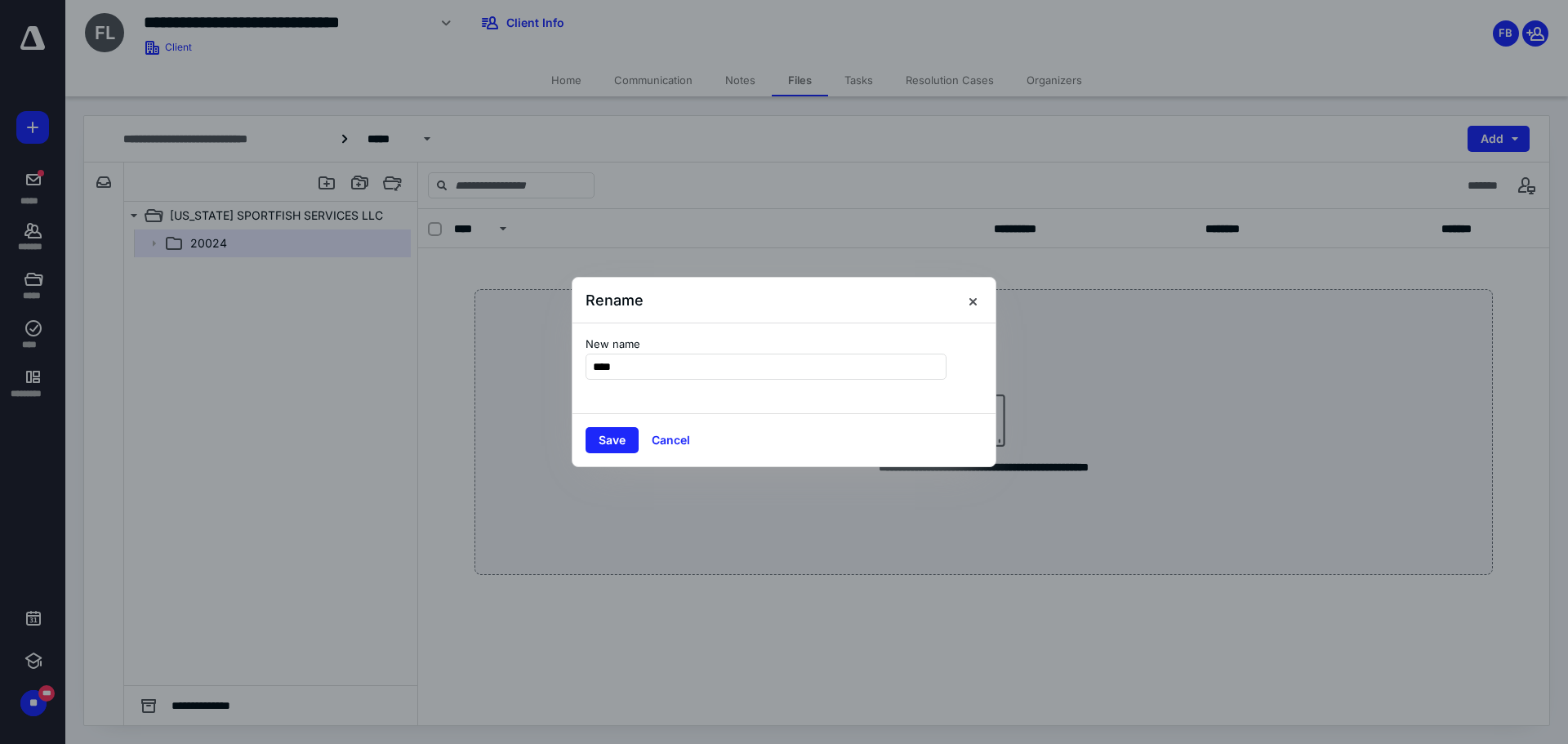type on "****" 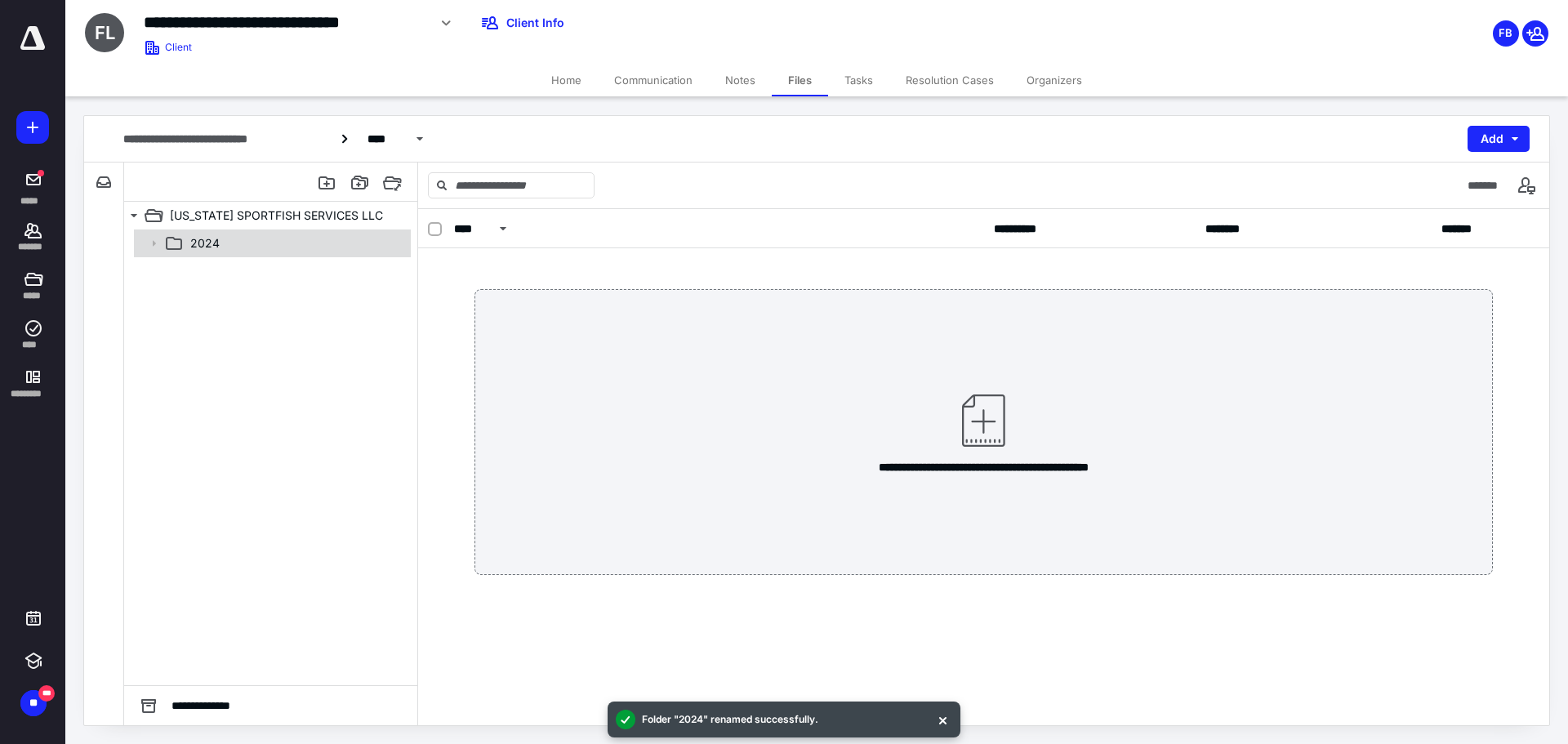 click on "2024" at bounding box center (296, 243) 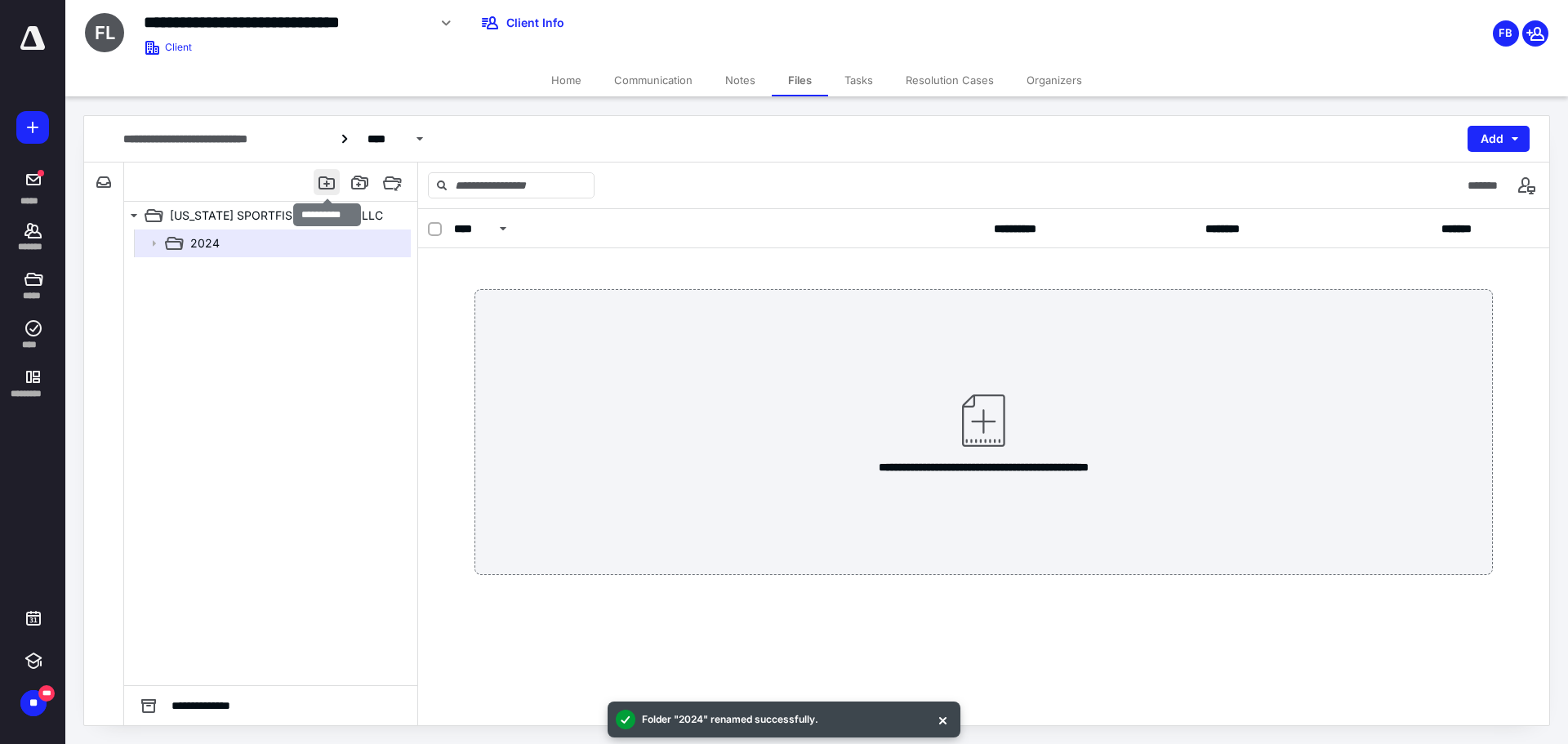 click at bounding box center [327, 182] 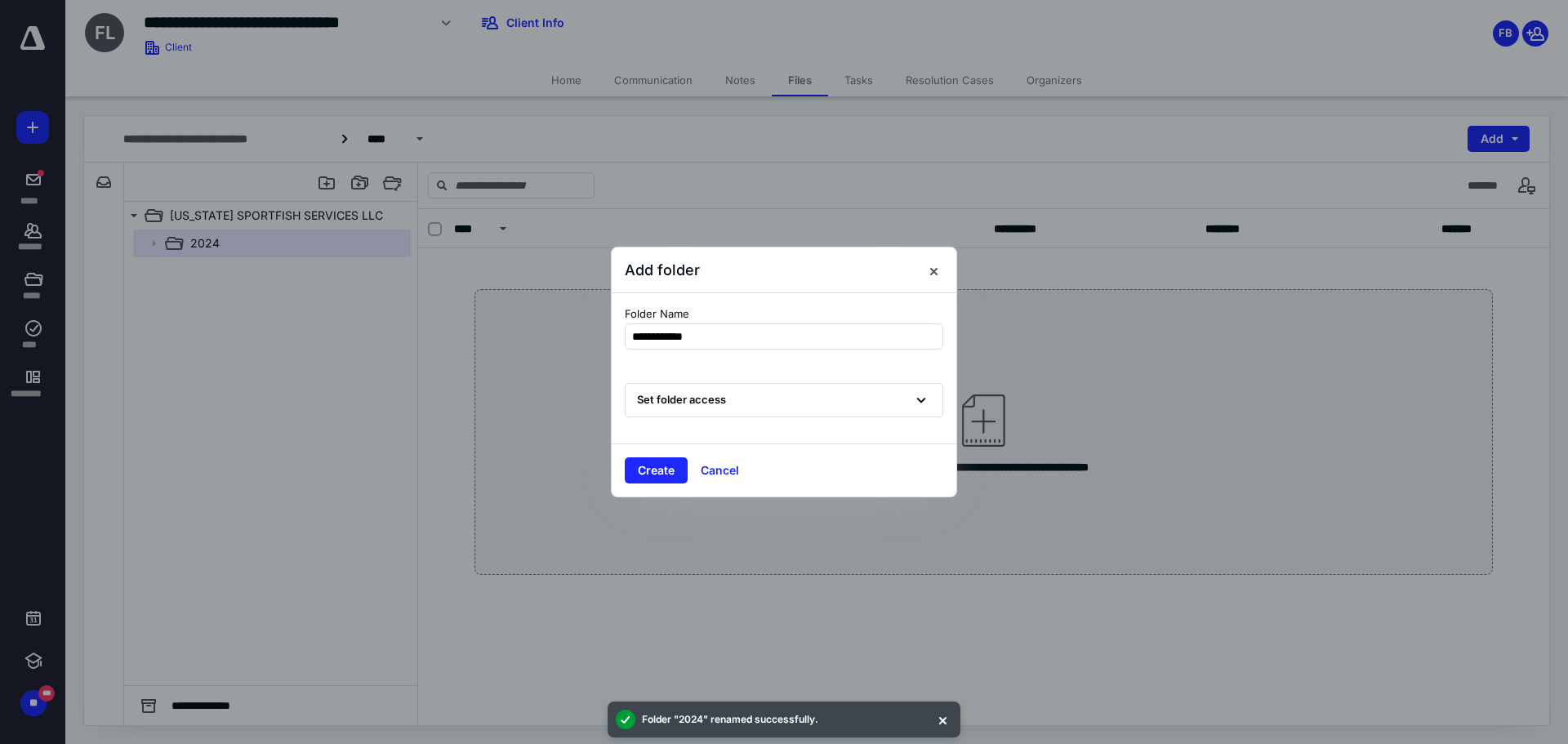 type on "**********" 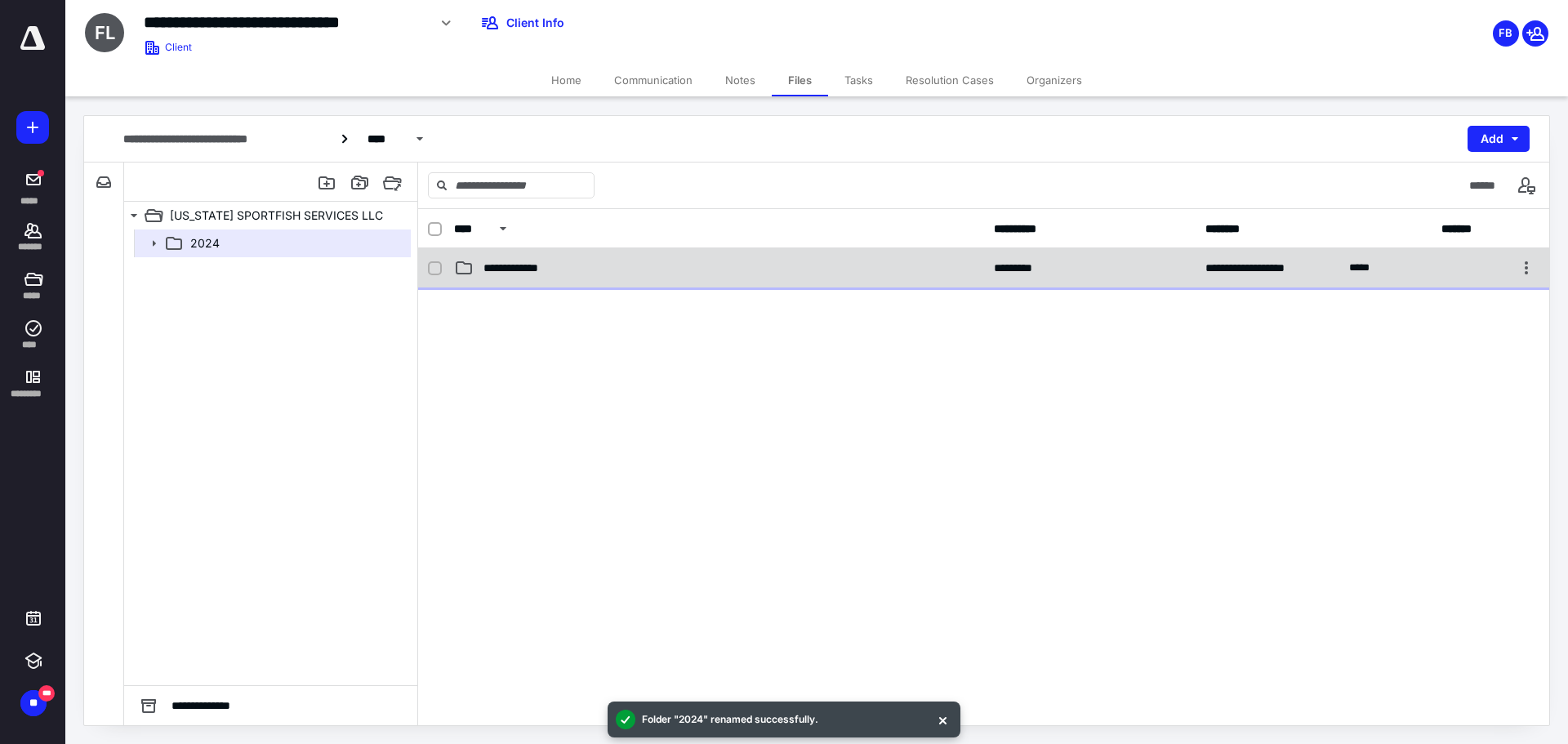 click on "**********" at bounding box center (531, 268) 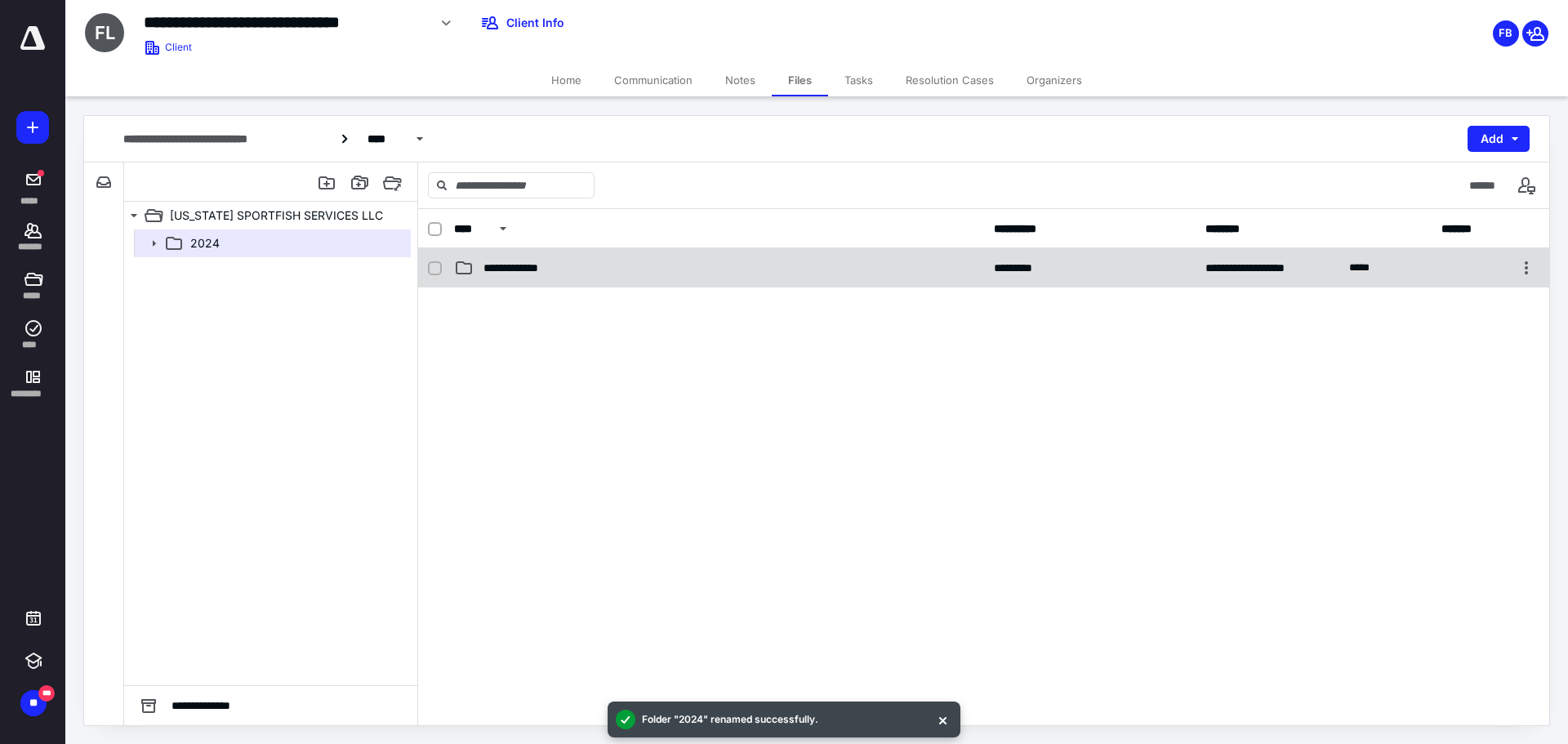 checkbox on "false" 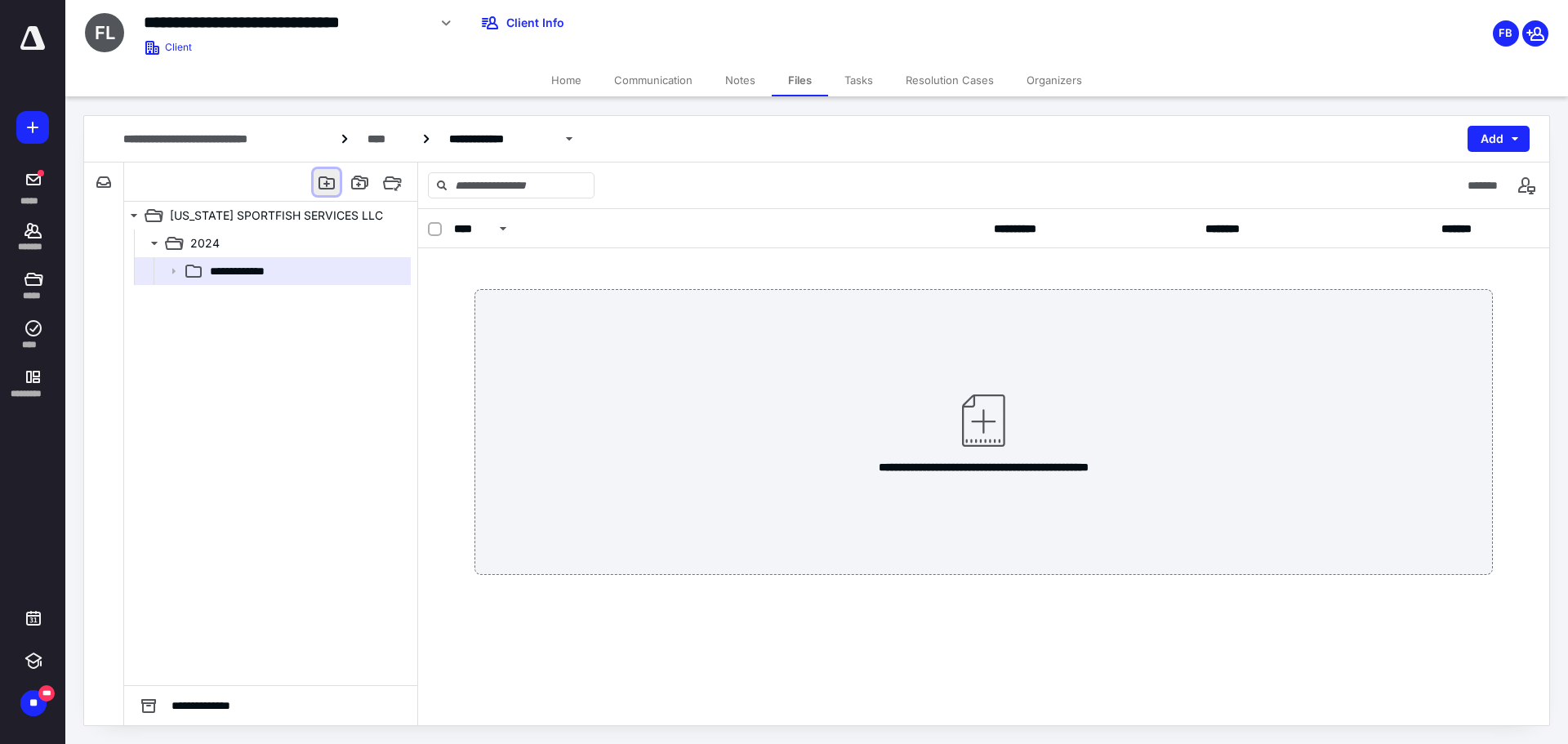 click at bounding box center [327, 182] 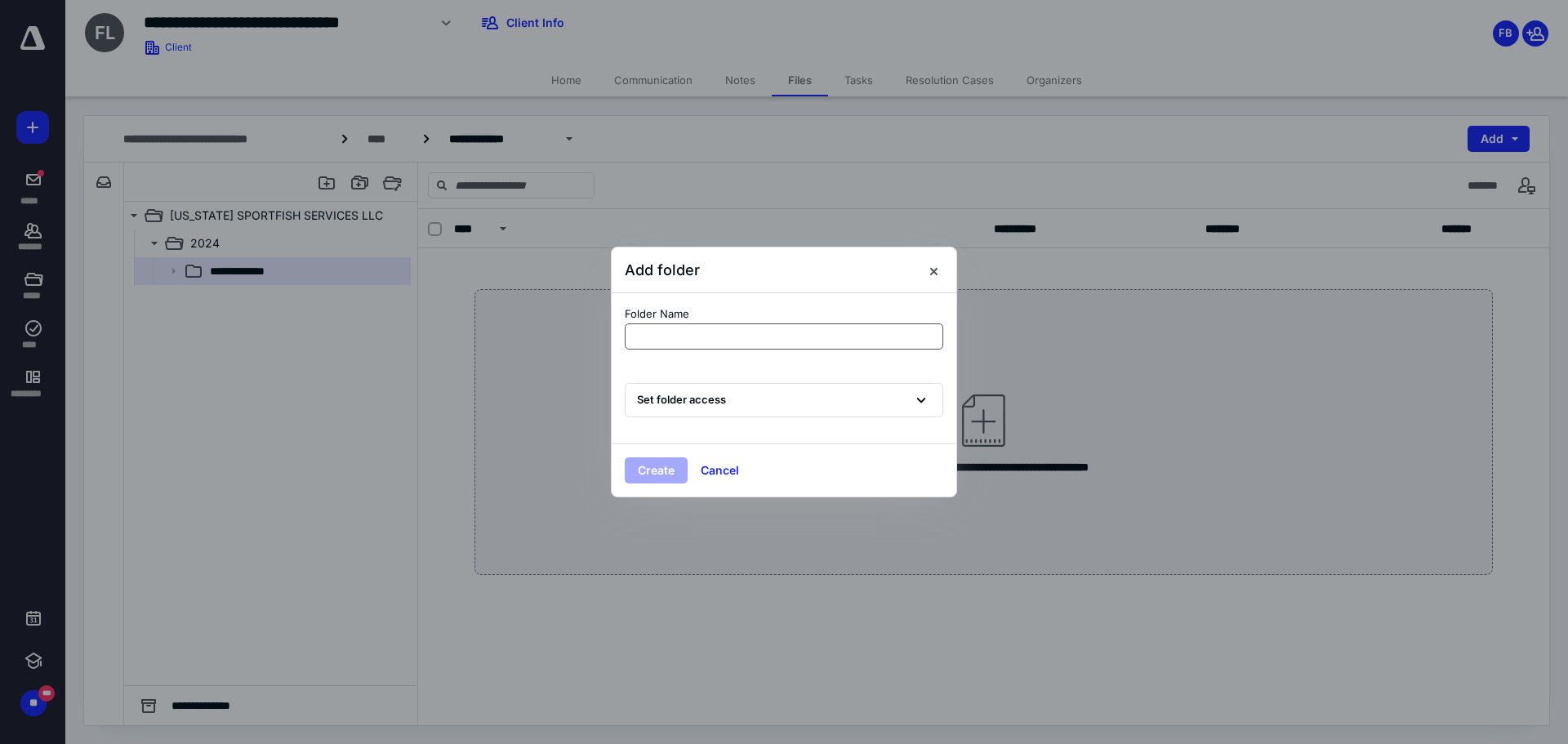 click at bounding box center (784, 336) 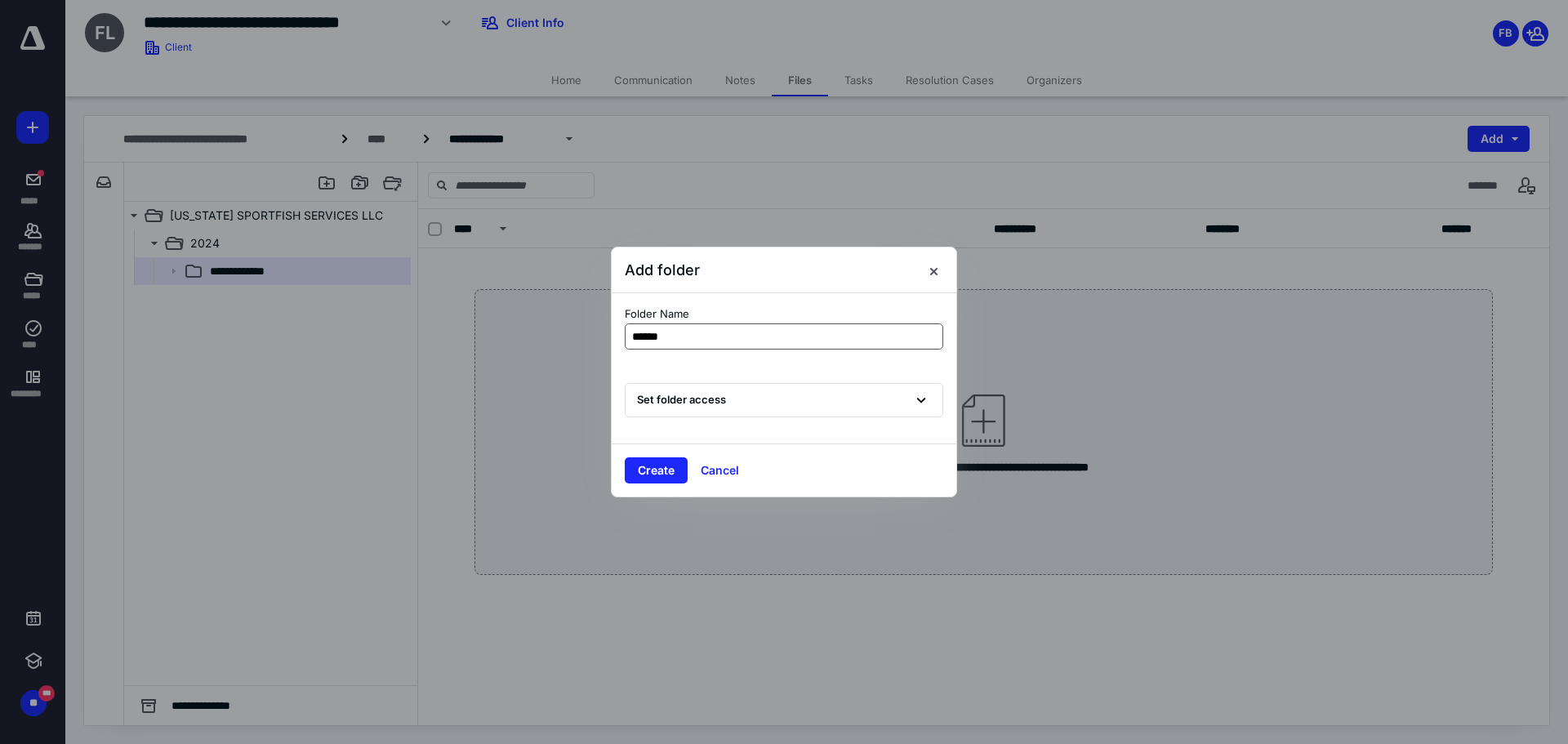 type on "*******" 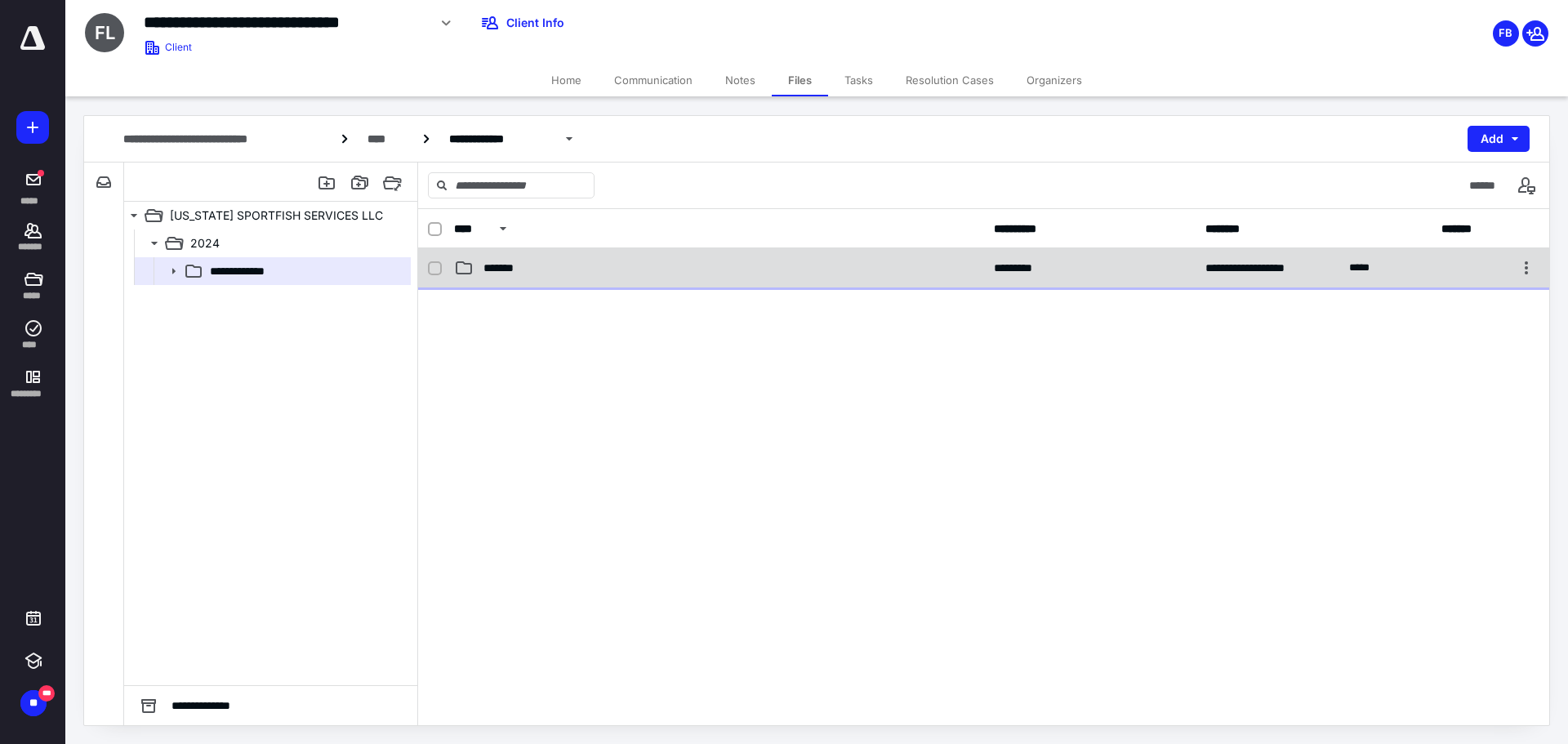 click on "**********" at bounding box center [983, 268] 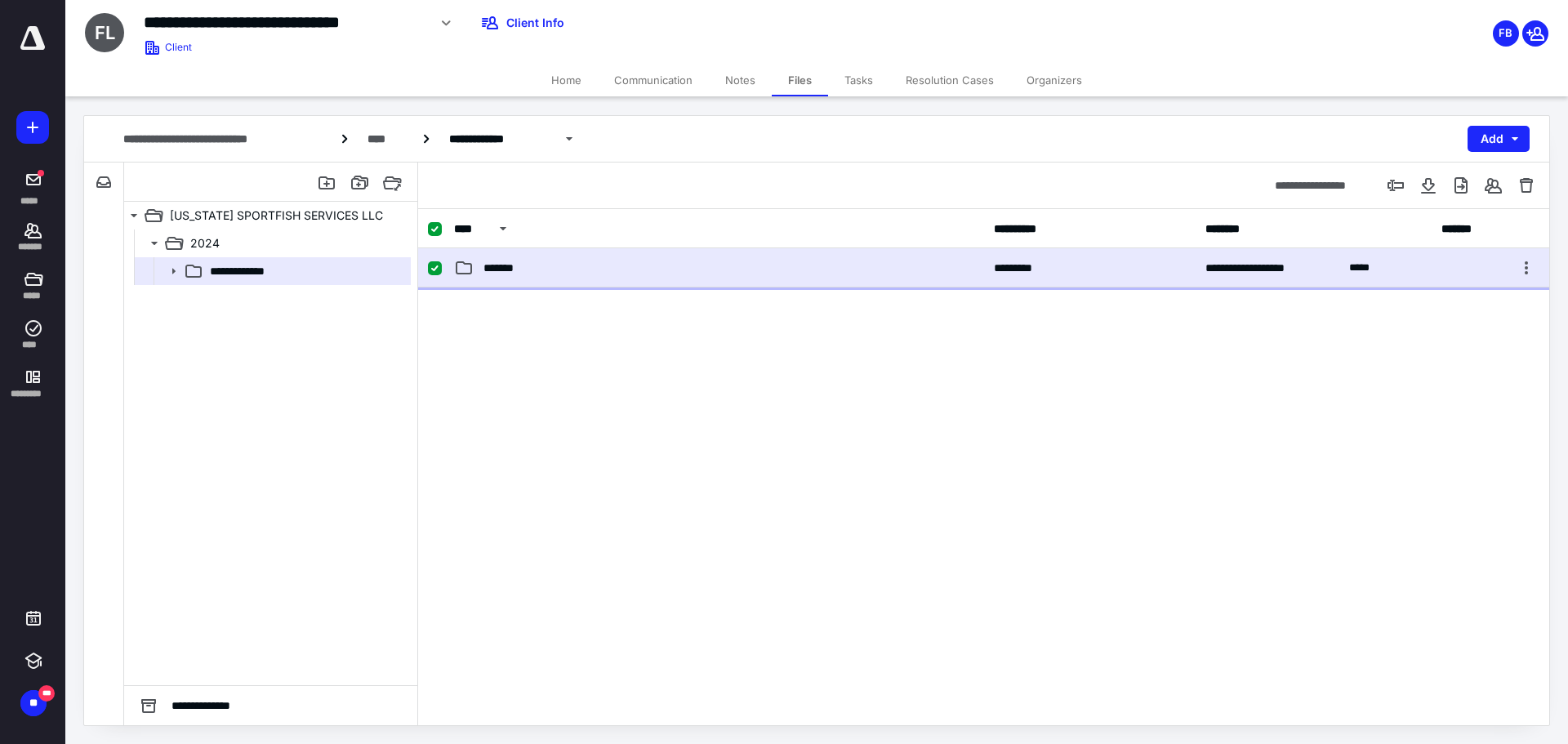 click on "**********" at bounding box center [983, 268] 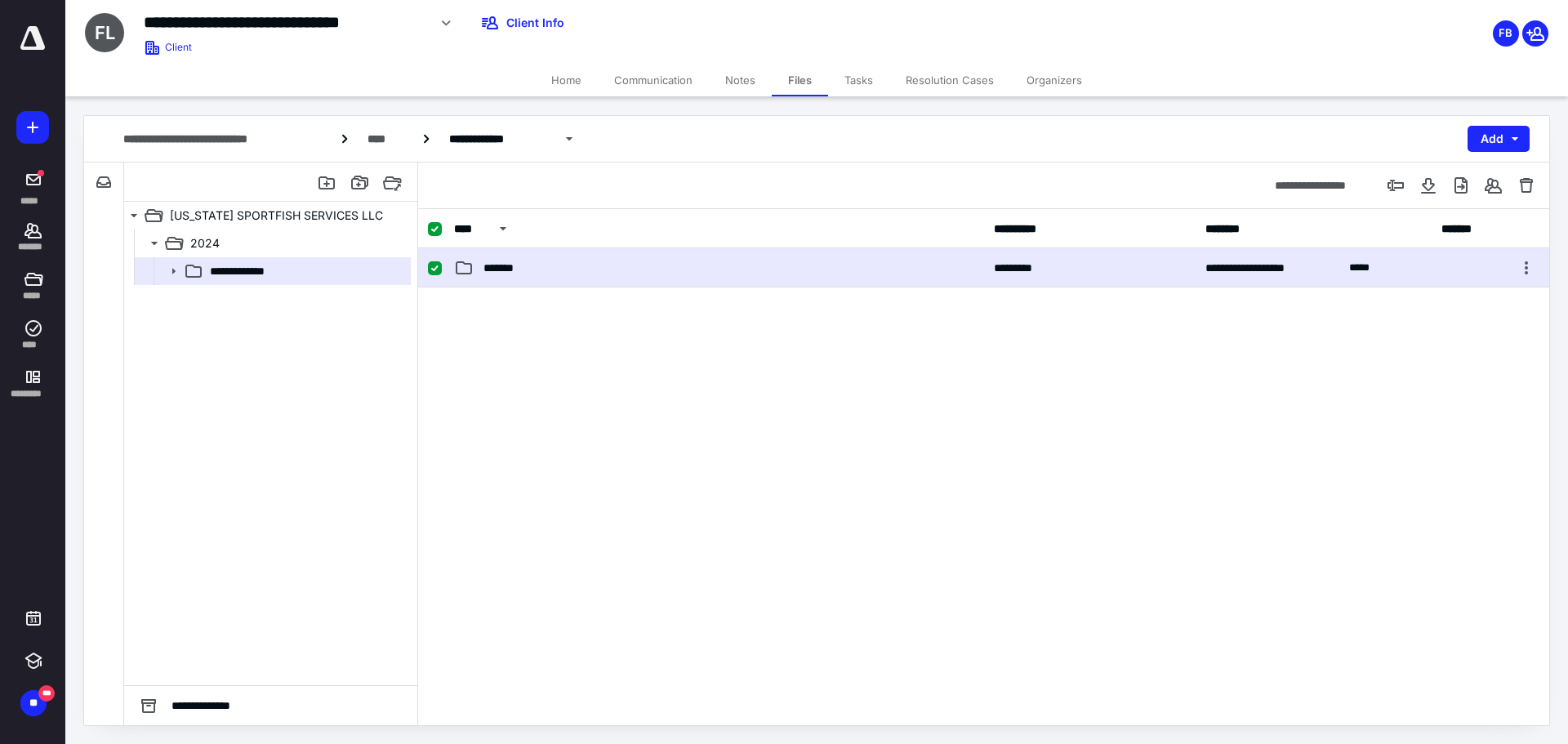 checkbox on "false" 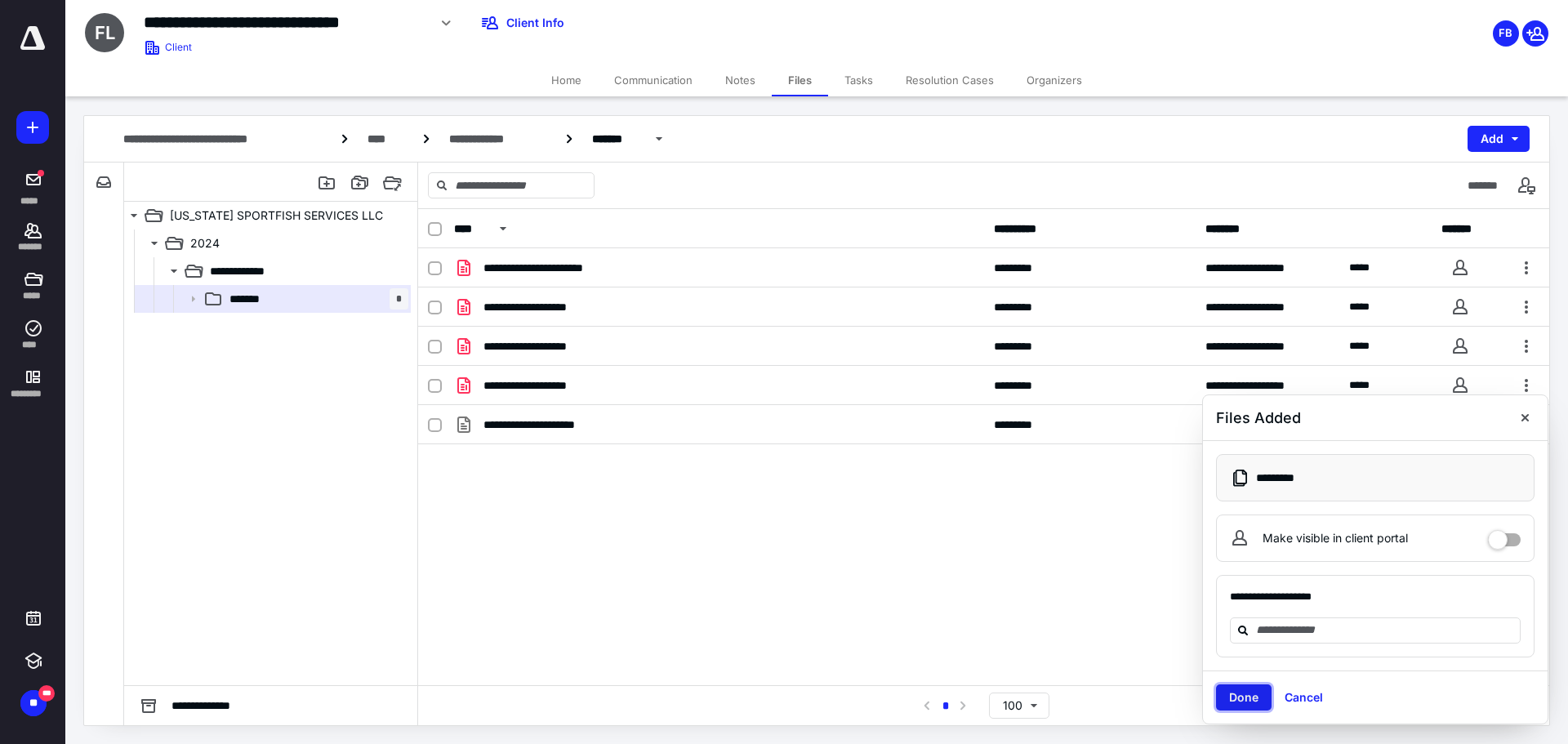click on "Done" at bounding box center (1244, 697) 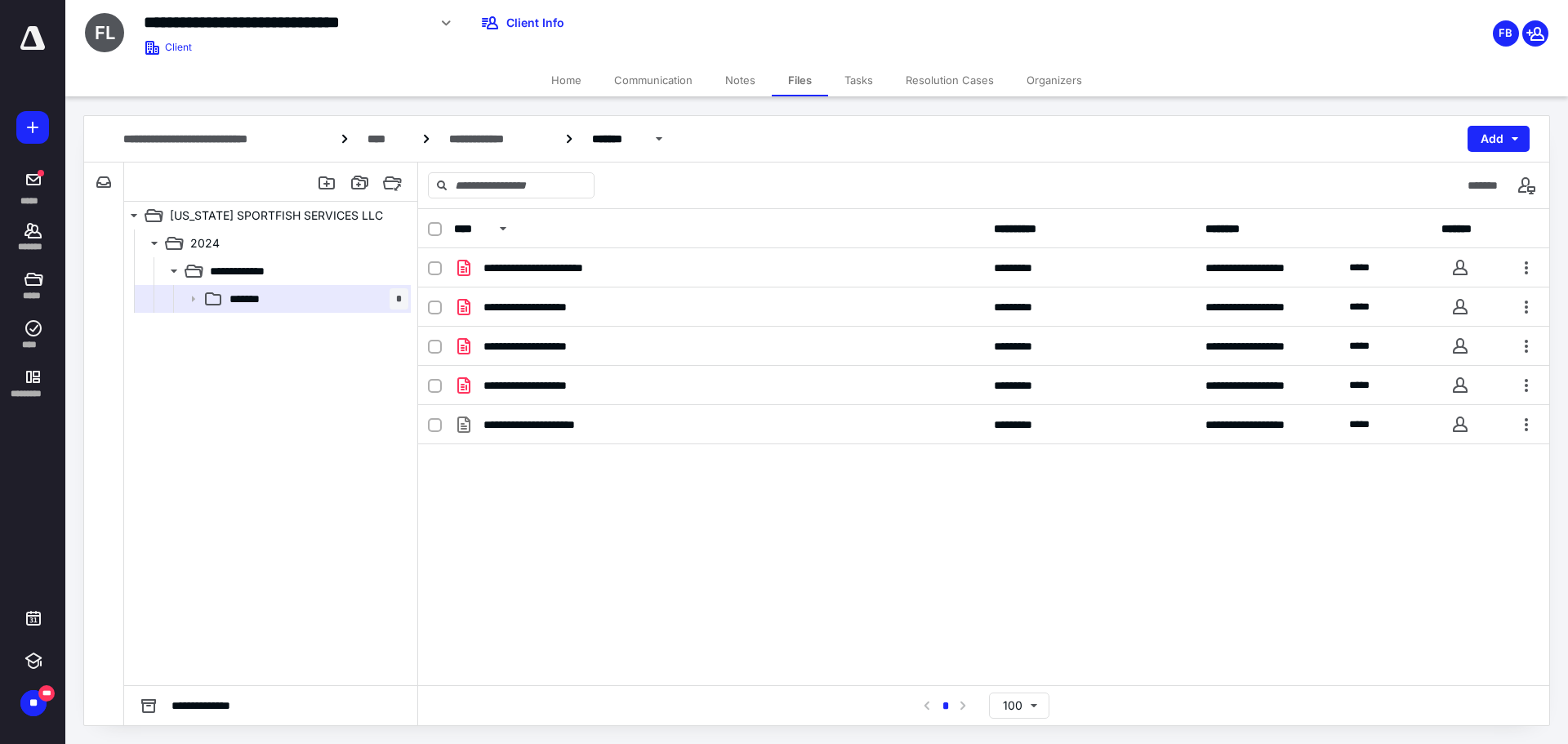 click on "Tasks" at bounding box center (858, 80) 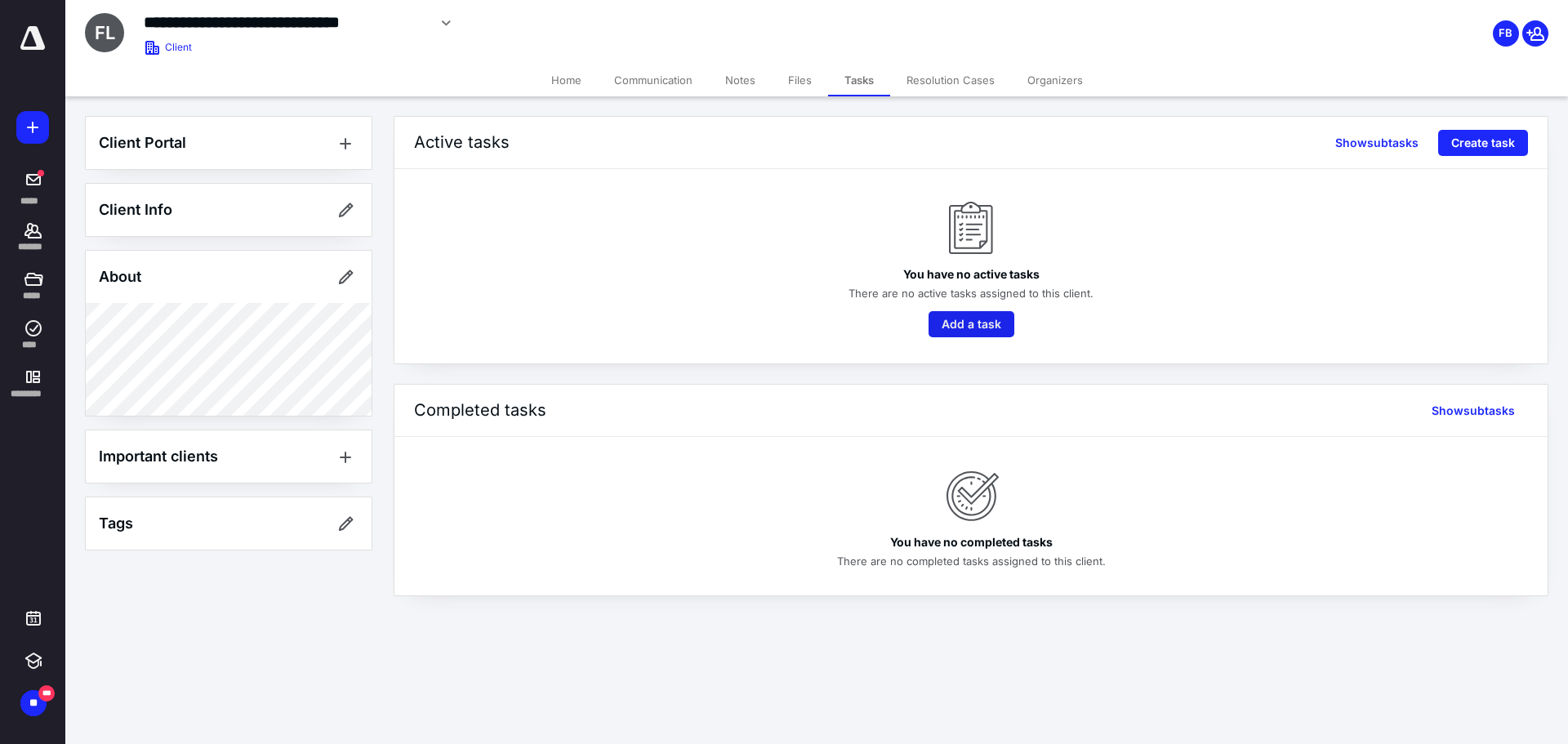 click on "Add a task" at bounding box center [971, 324] 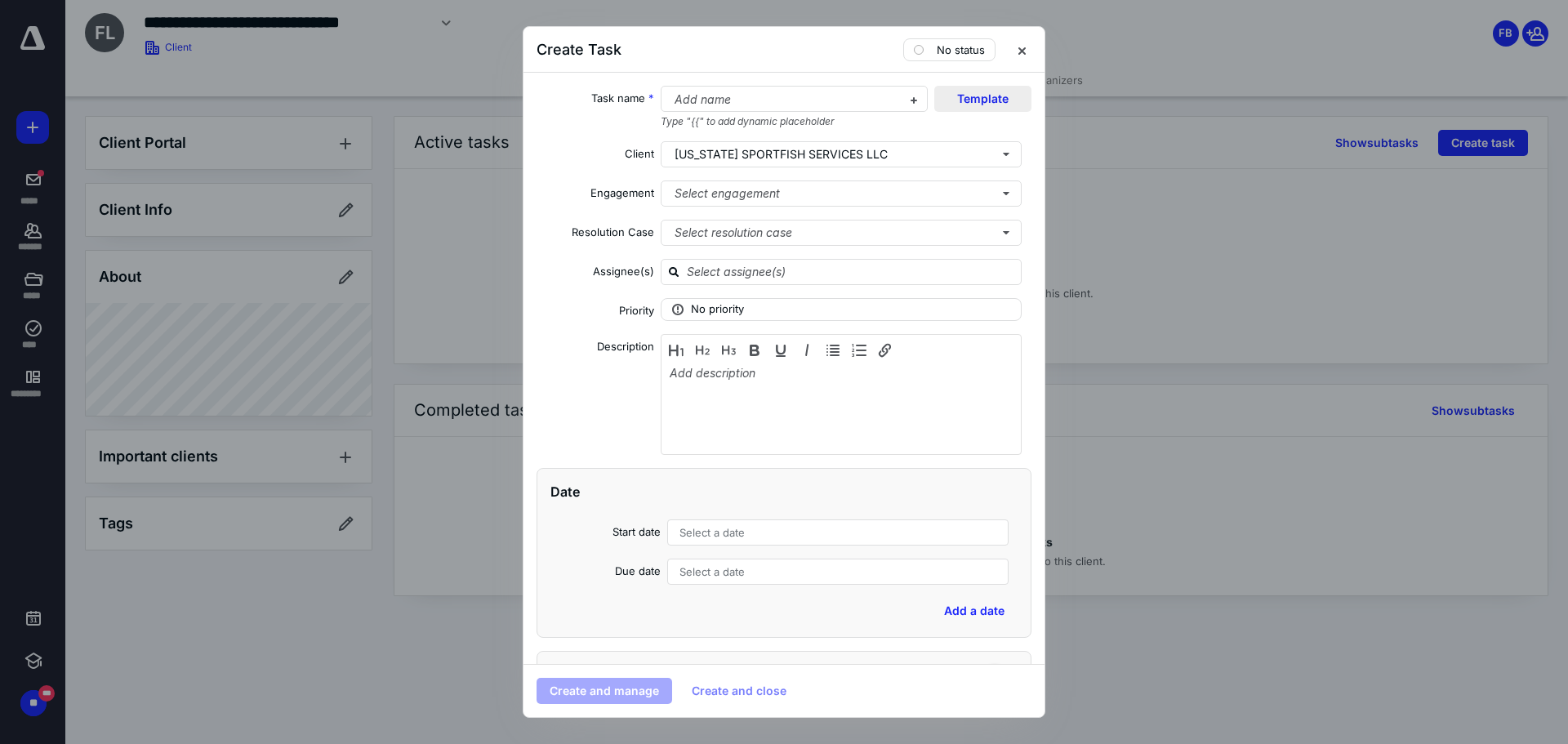 click on "Template" at bounding box center (982, 99) 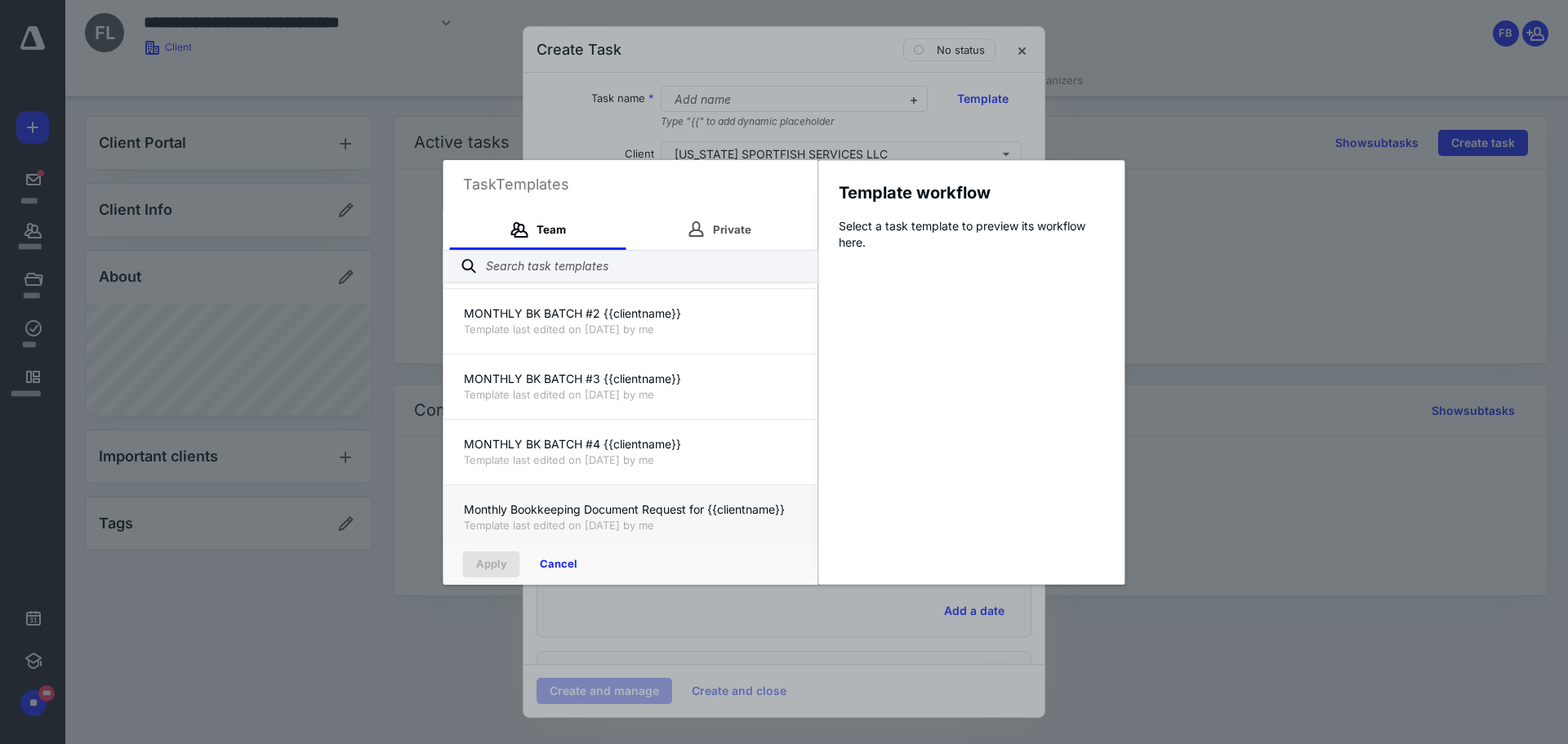 scroll, scrollTop: 457, scrollLeft: 0, axis: vertical 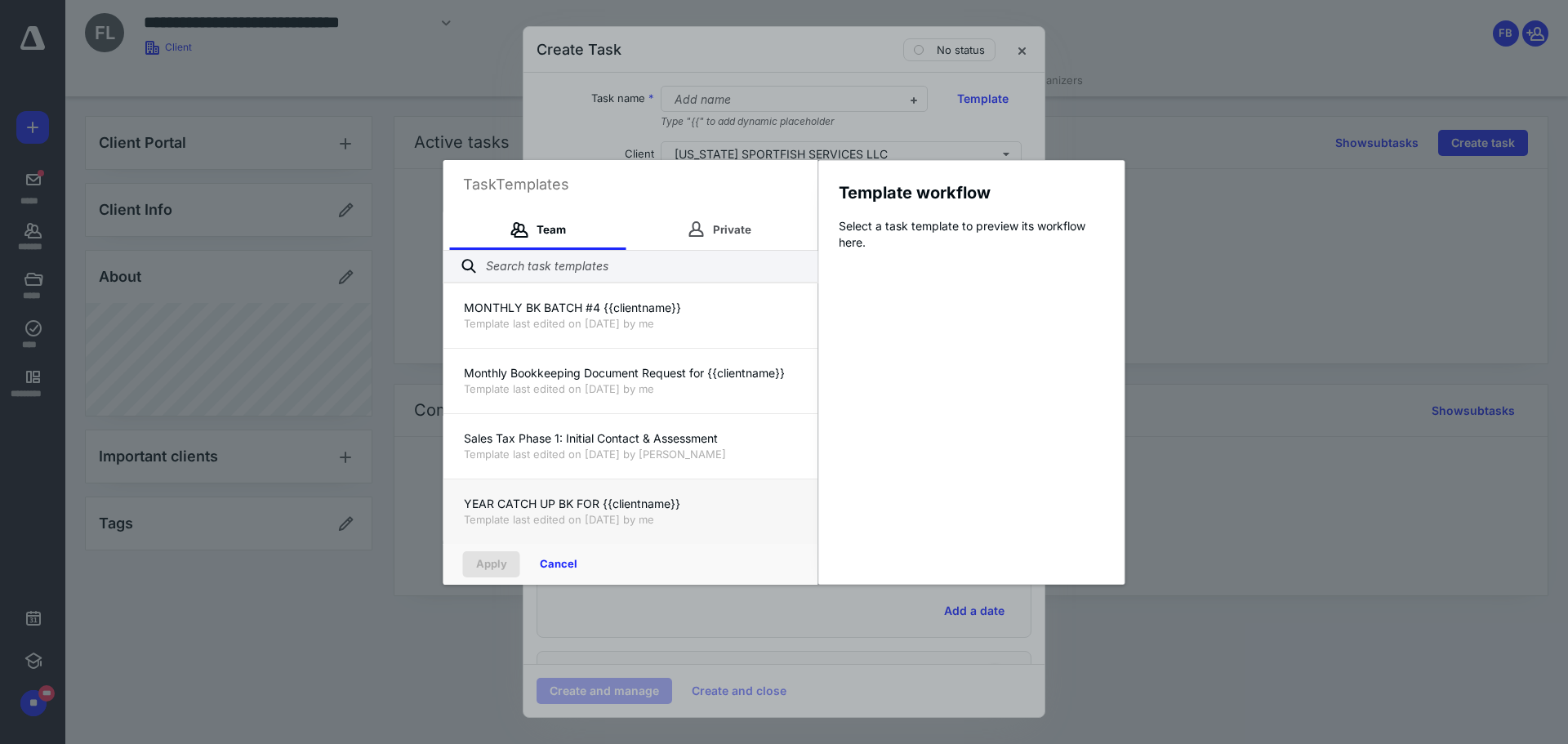 click on "YEAR CATCH UP BK FOR {{clientname}}" at bounding box center [630, 504] 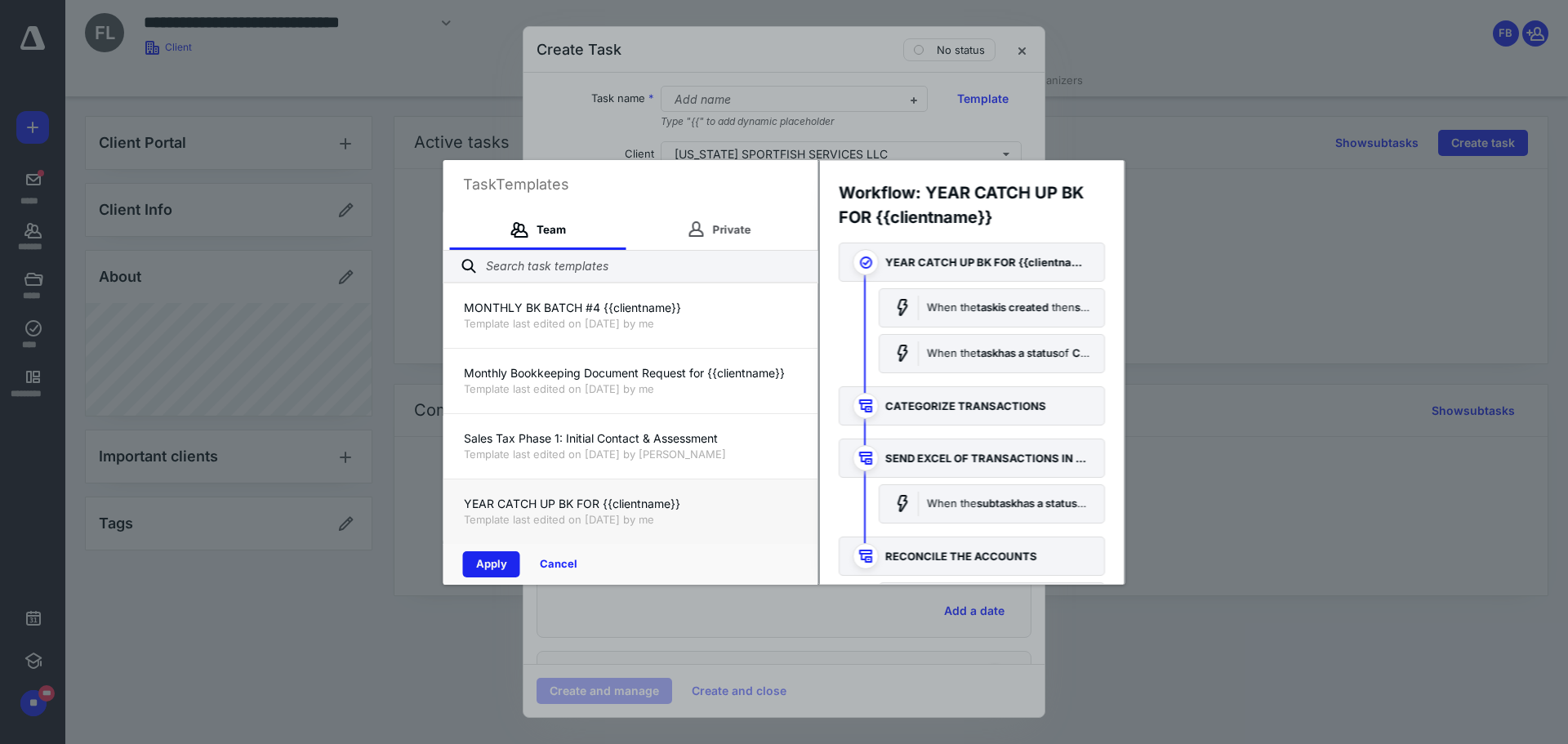 click on "Apply" at bounding box center (492, 564) 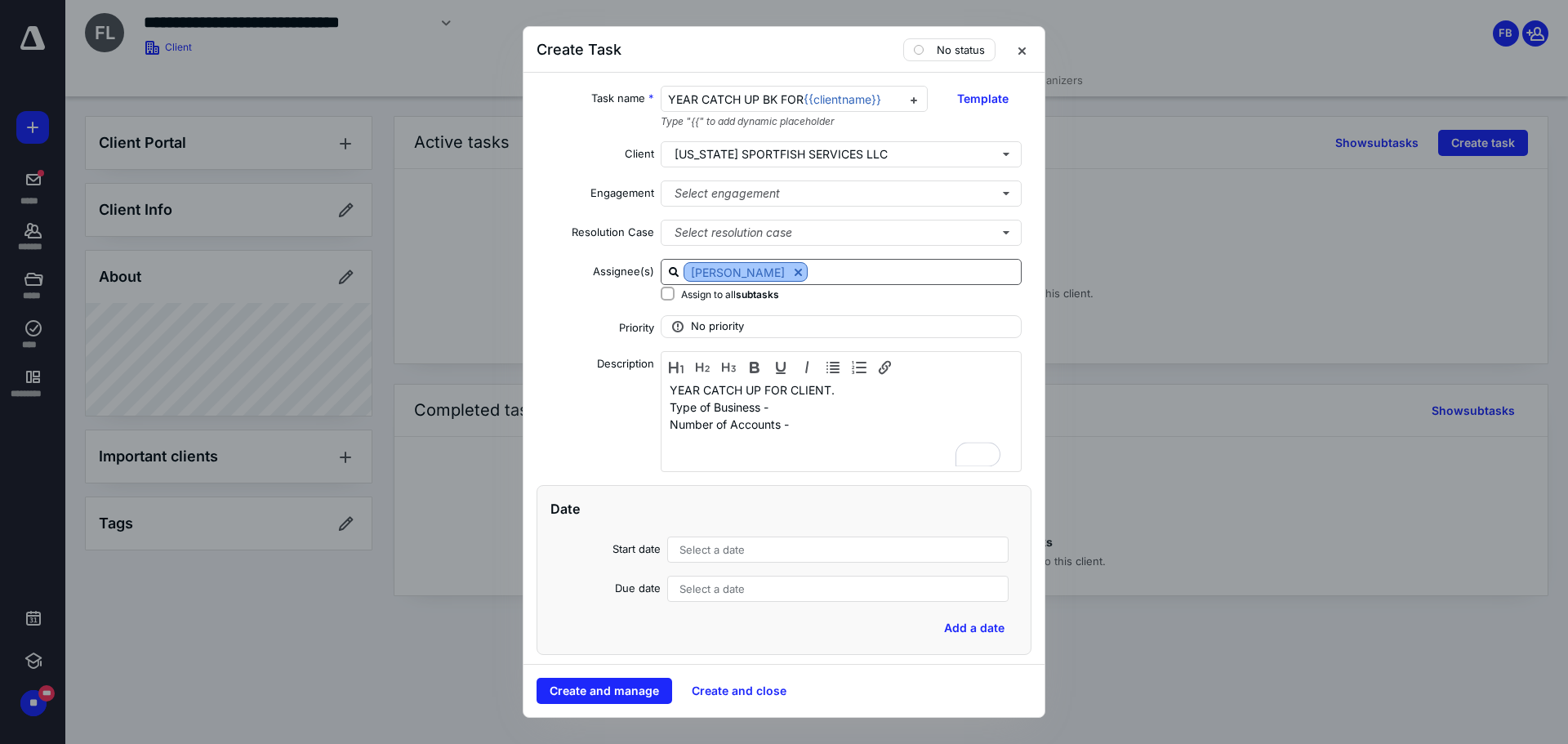 click at bounding box center [798, 272] 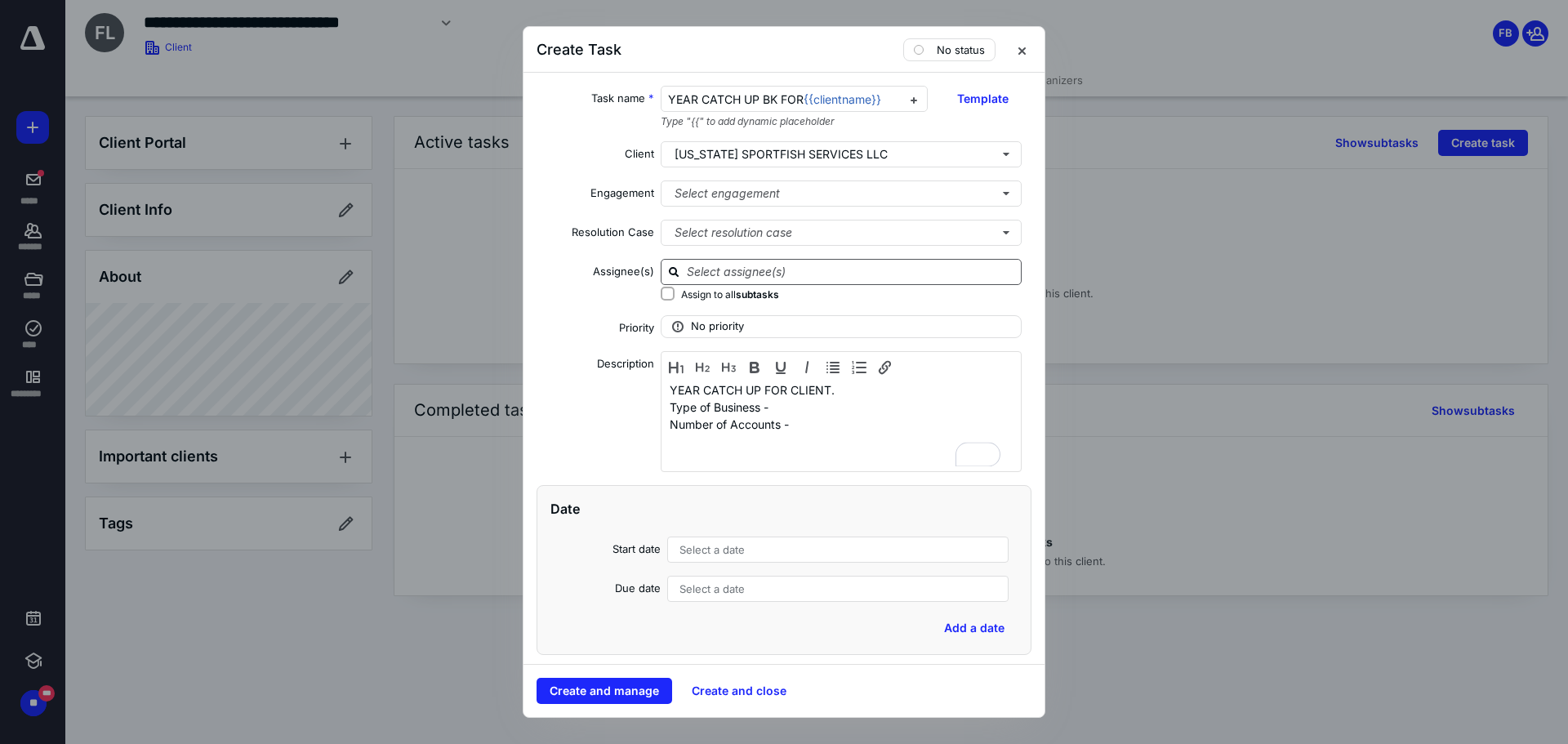 click at bounding box center (851, 271) 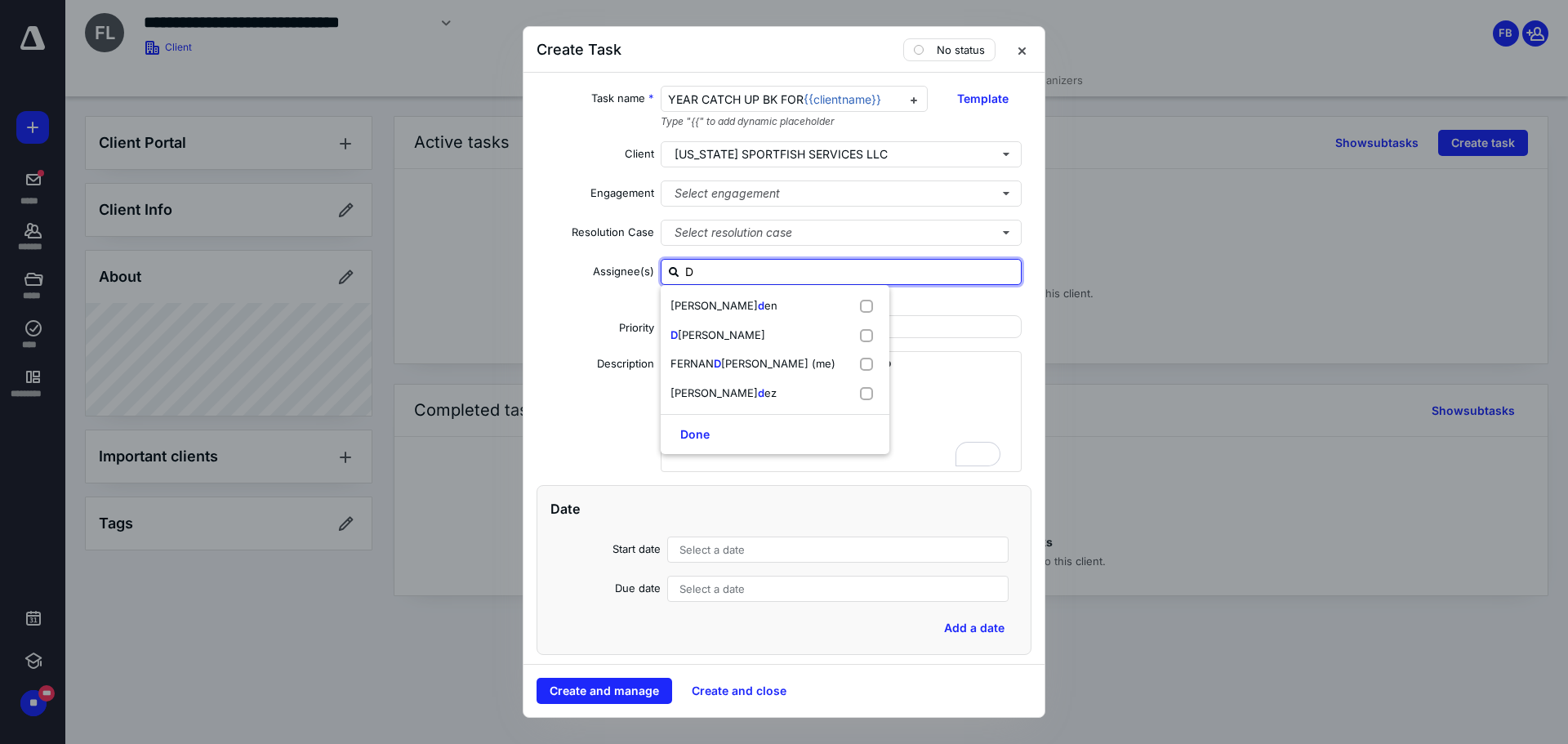 type on "DA" 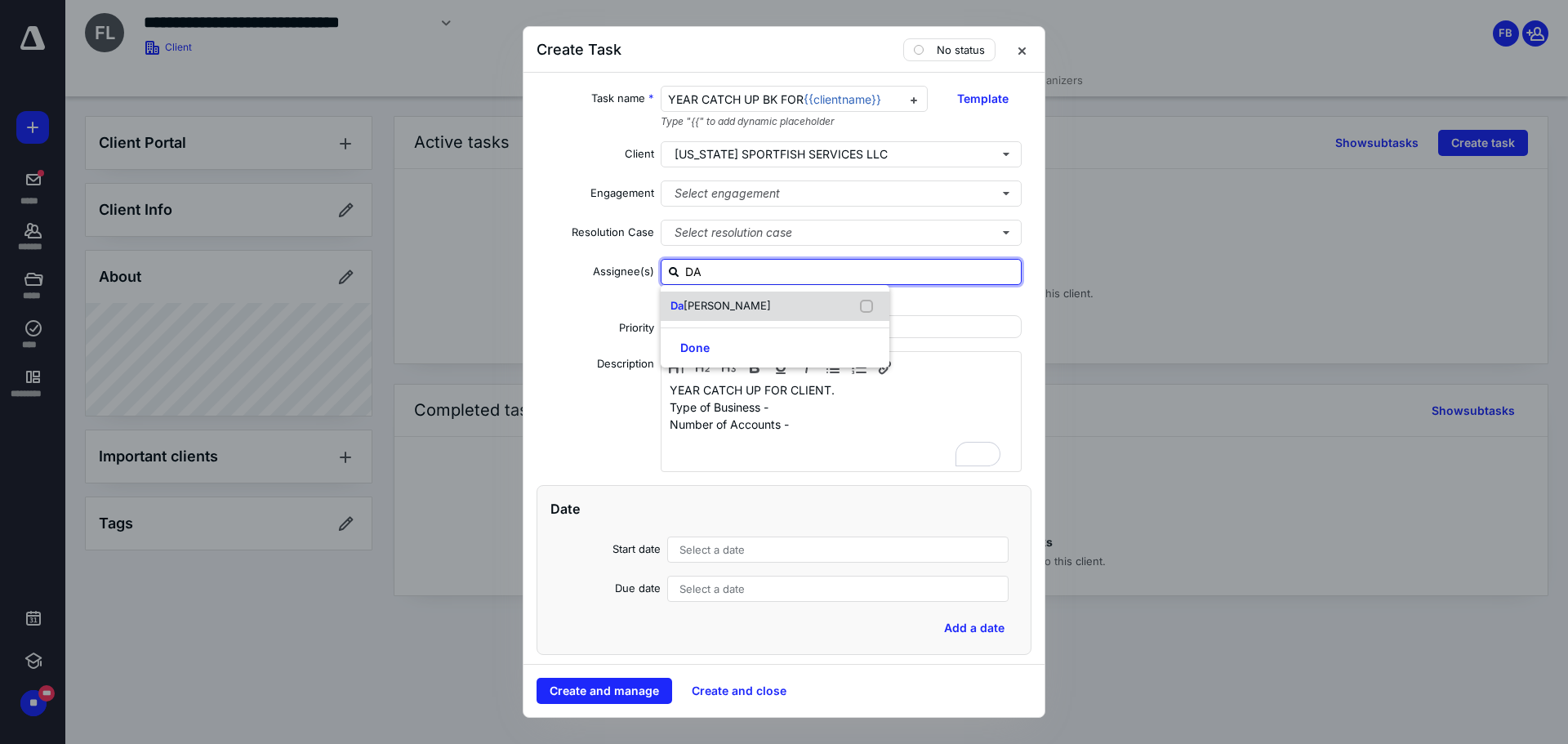 click on "Da [PERSON_NAME]" at bounding box center [724, 306] 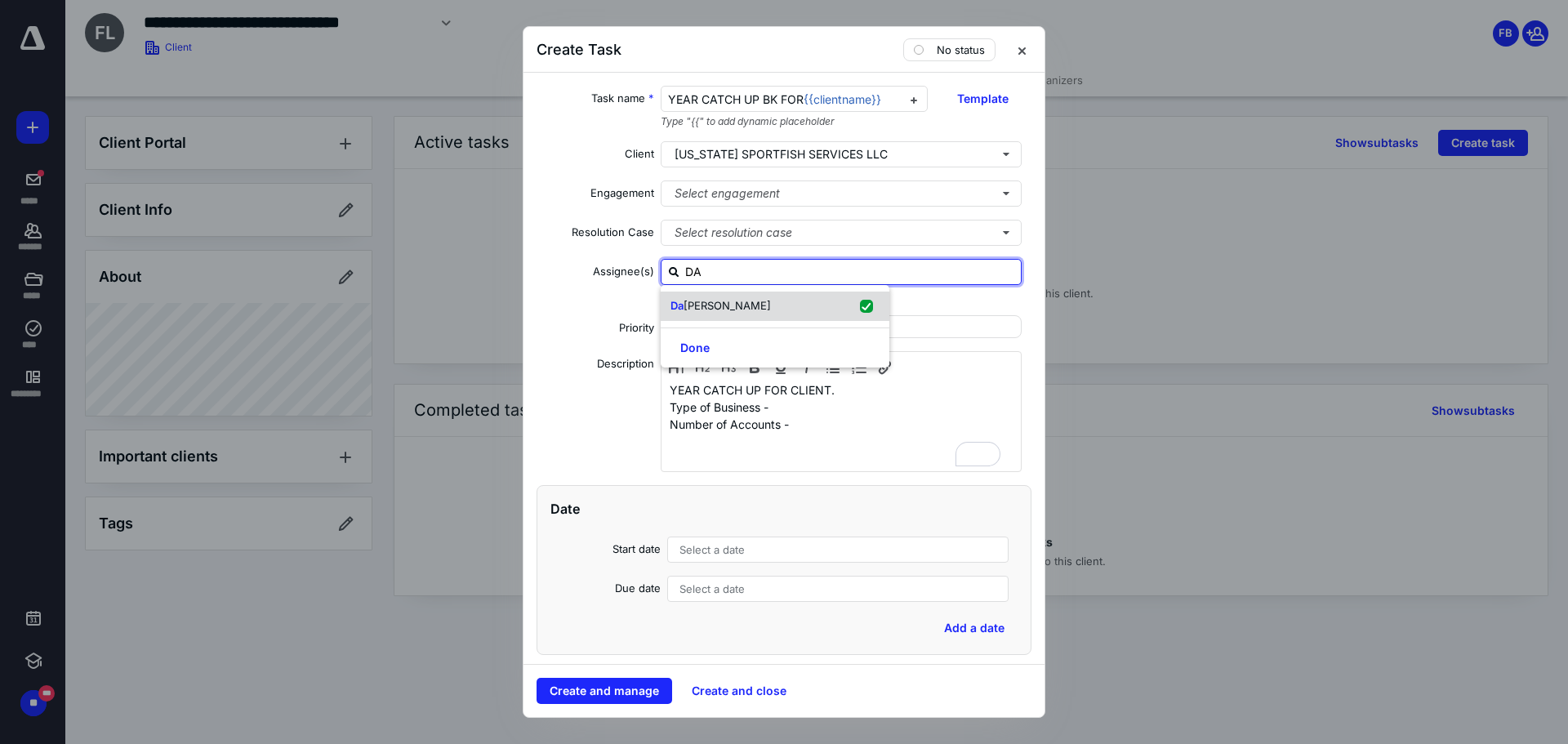 checkbox on "true" 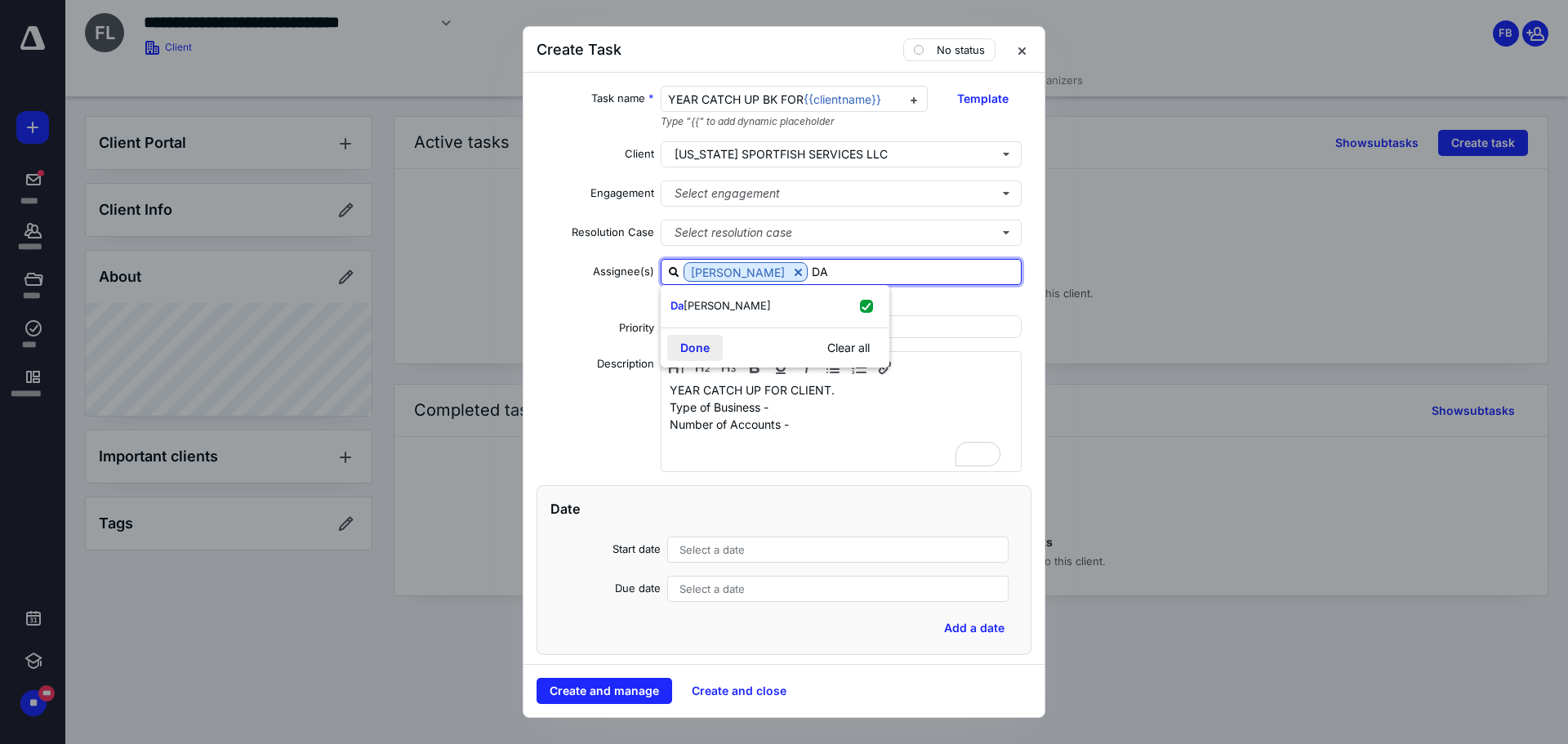 type on "DA" 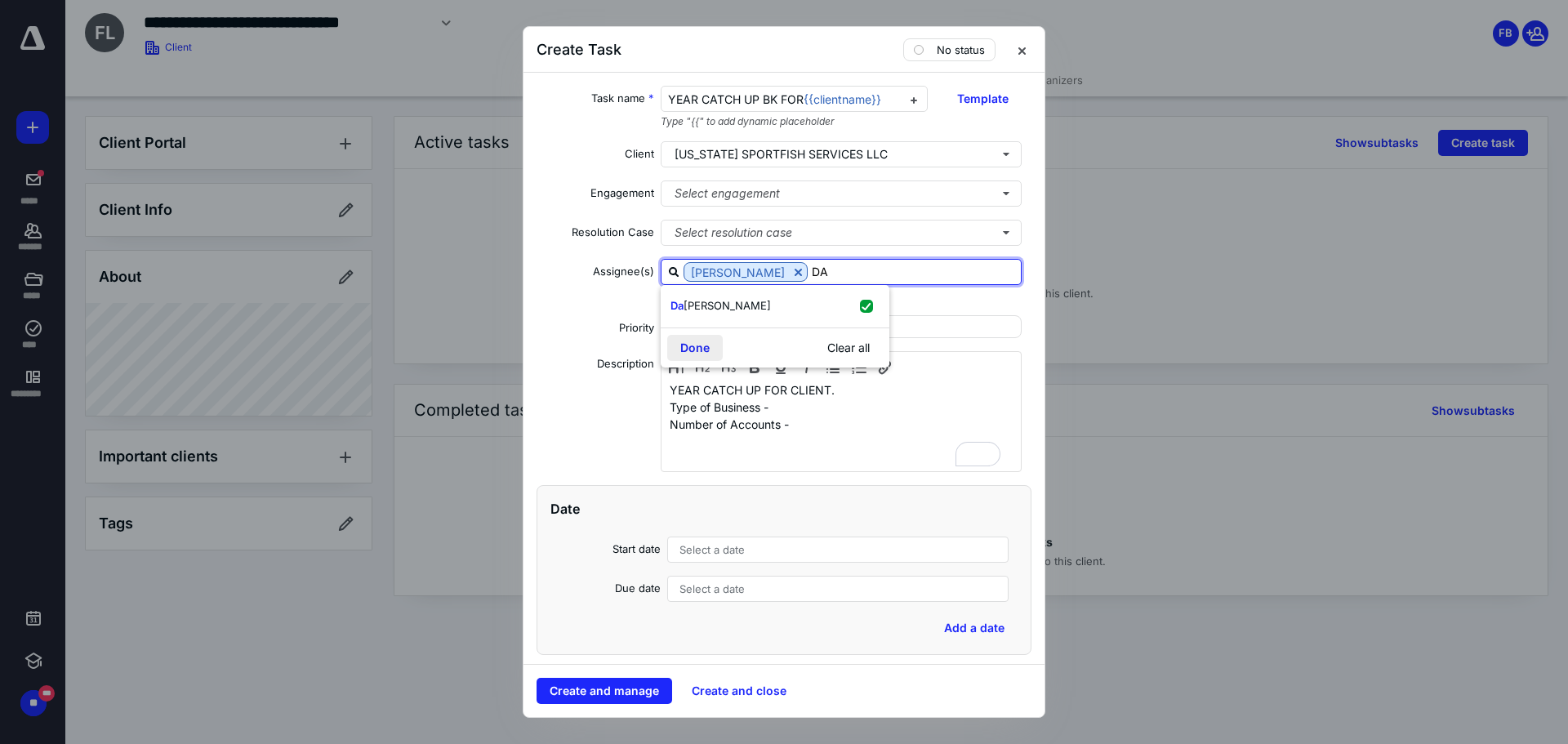 click on "Done" at bounding box center [695, 348] 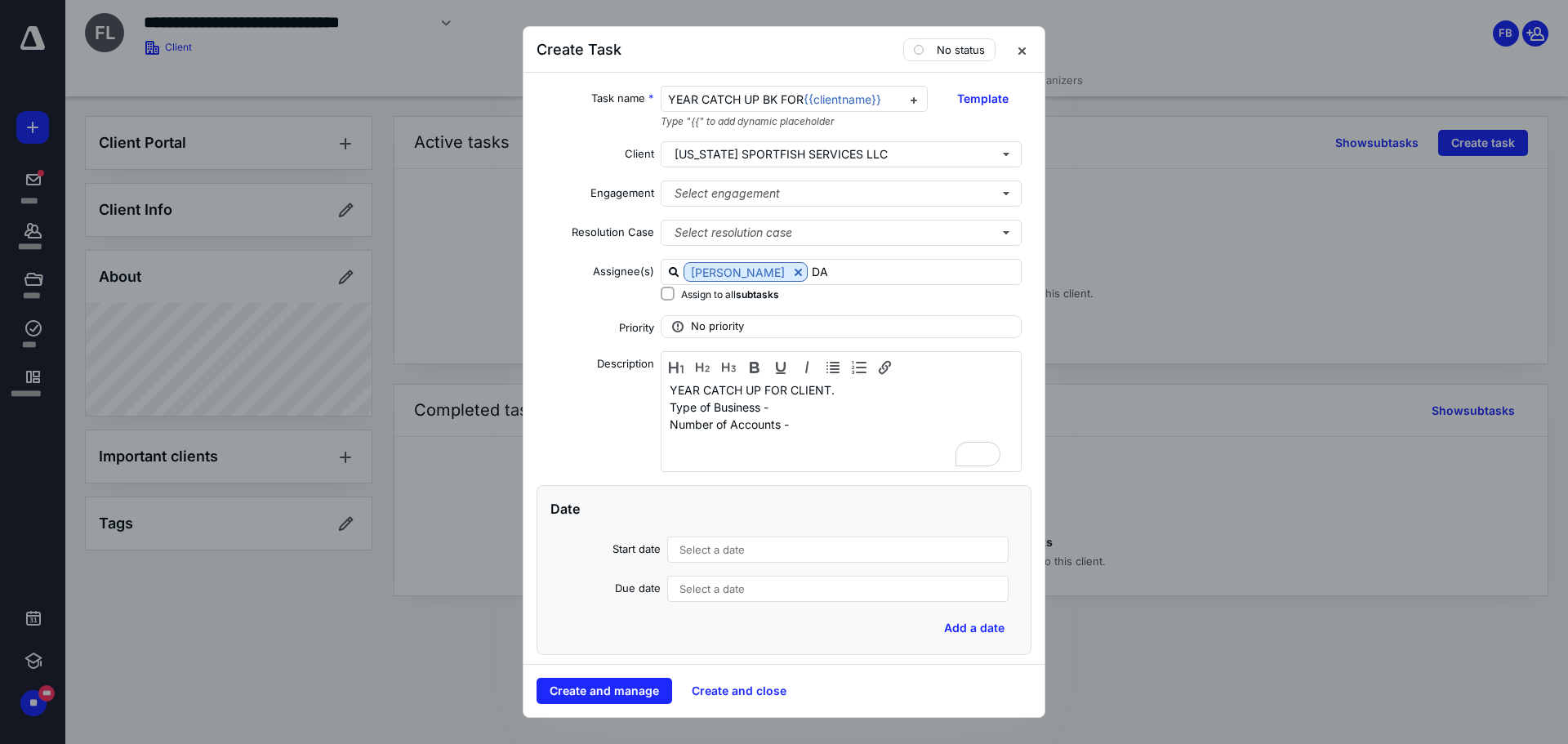 type 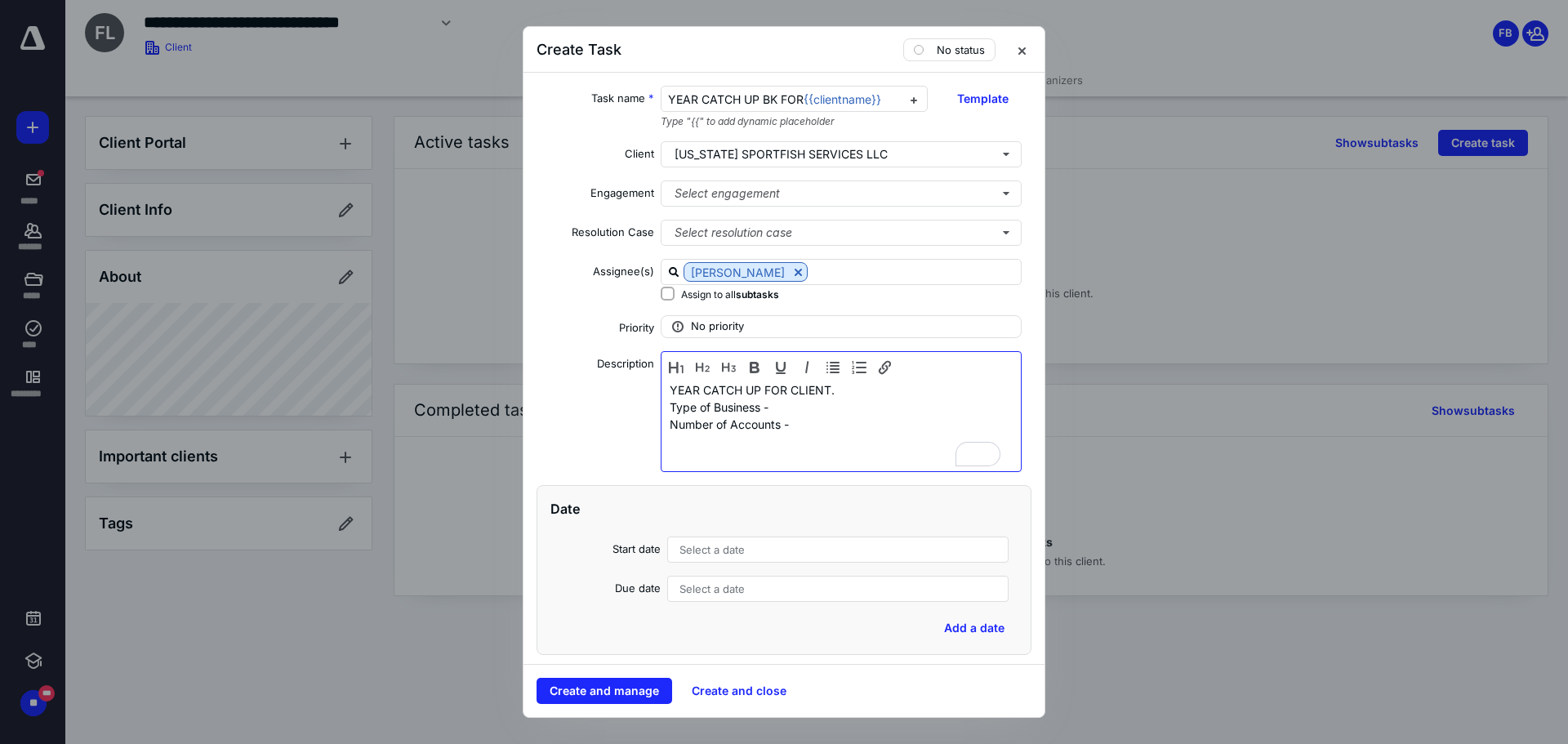 click on "YEAR CATCH UP FOR CLIENT. Type of Business -  Number of Accounts -" at bounding box center (841, 424) 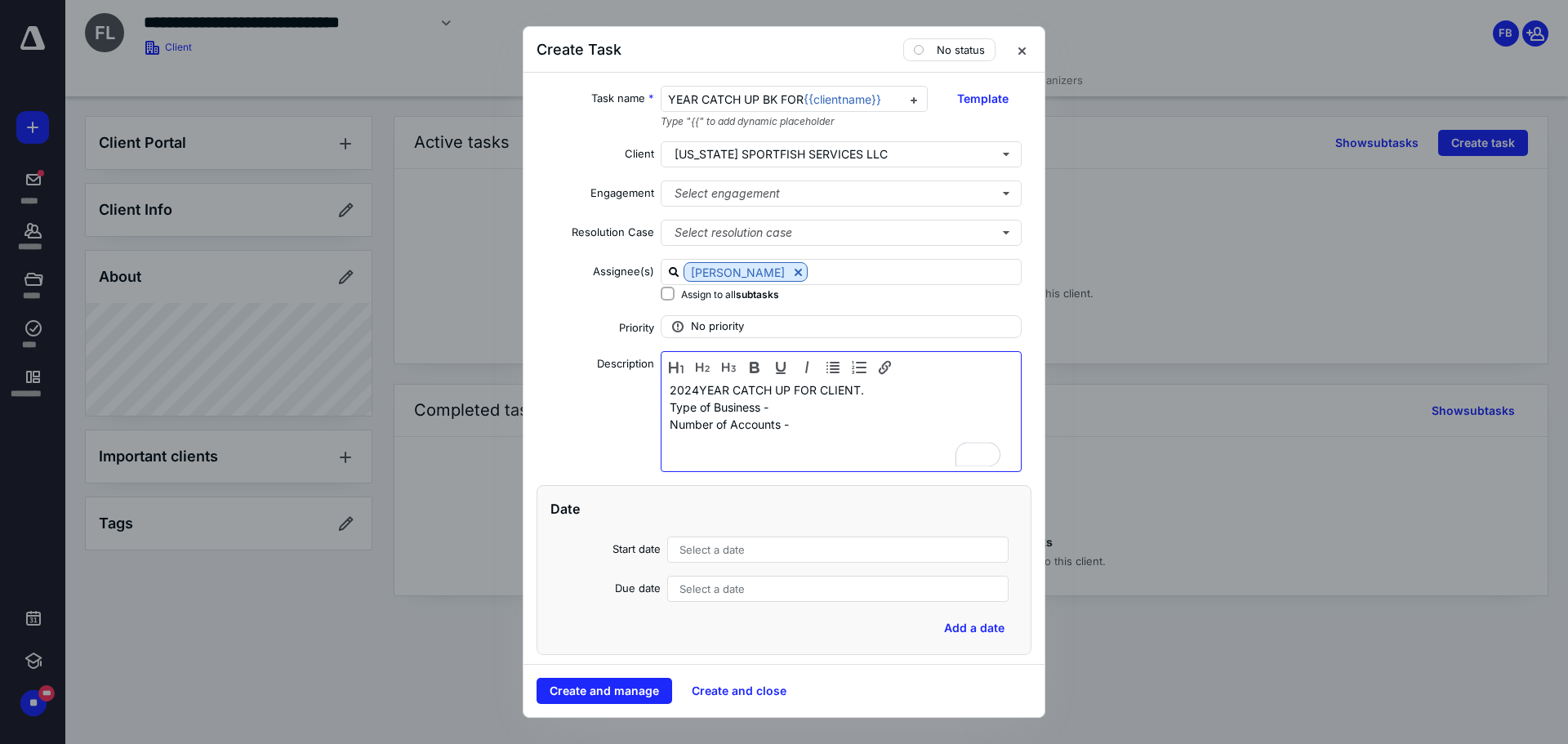 click on "Type of Business -" at bounding box center (841, 407) 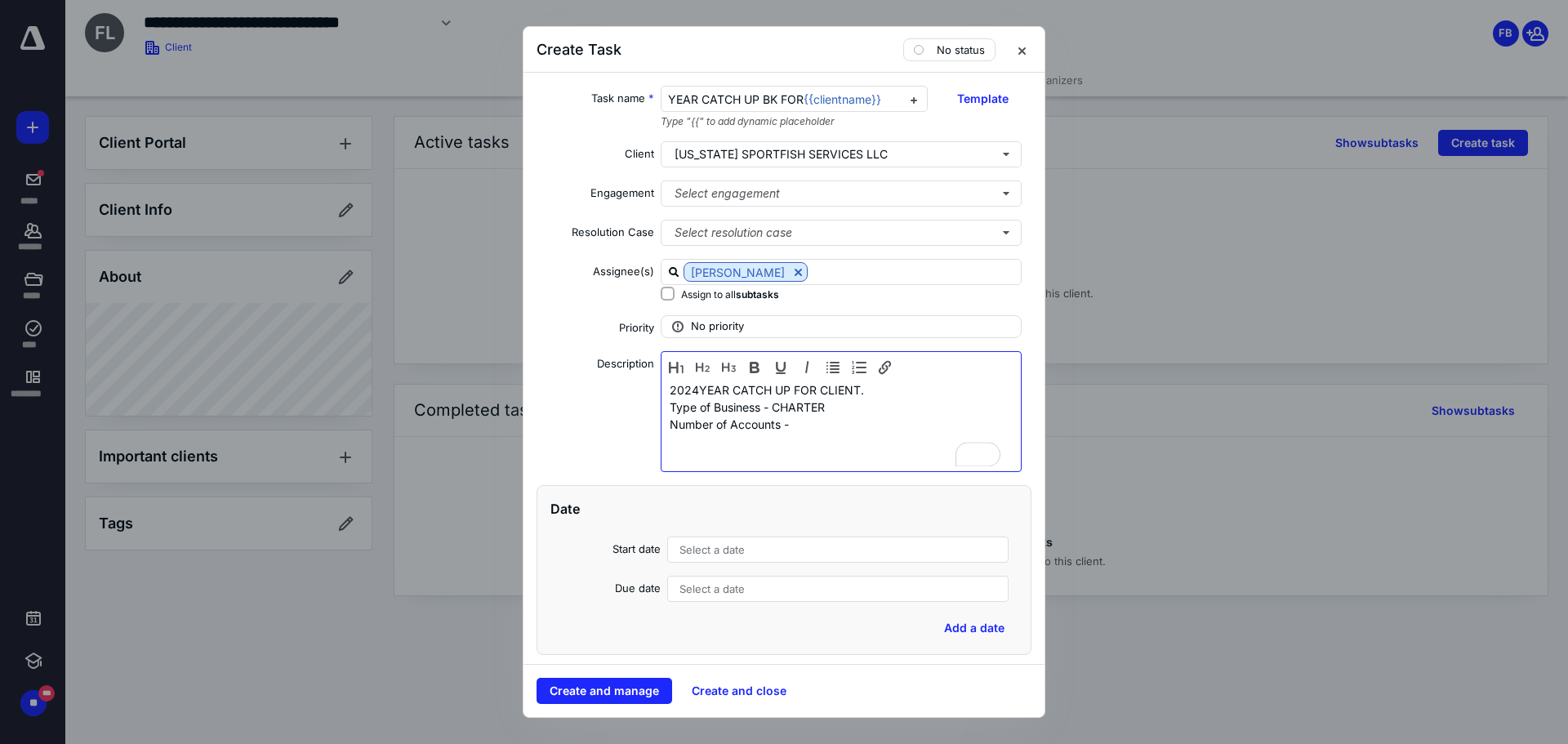 click on "Number of Accounts -" at bounding box center [841, 424] 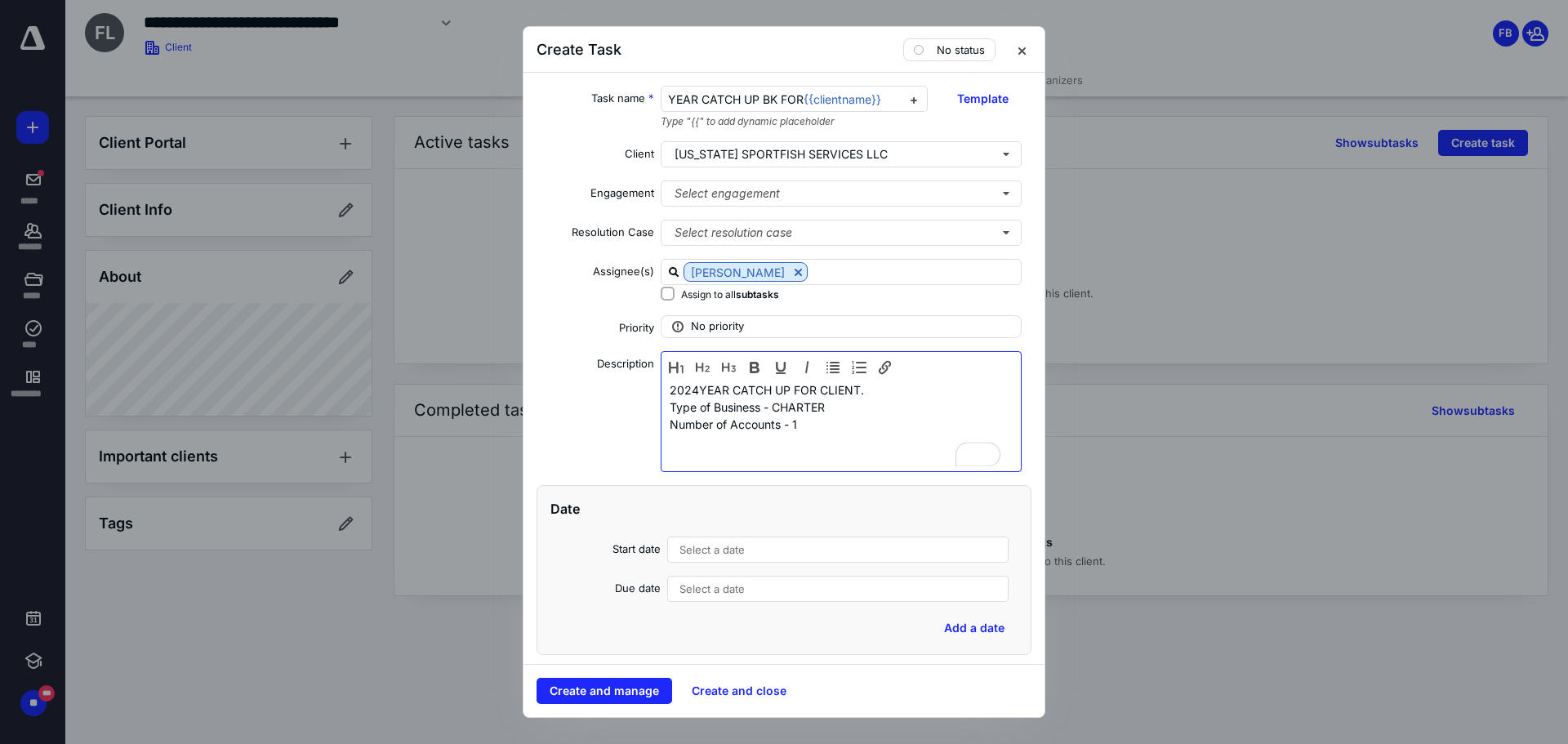 click on "Type of Business - CHARTER" at bounding box center [841, 407] 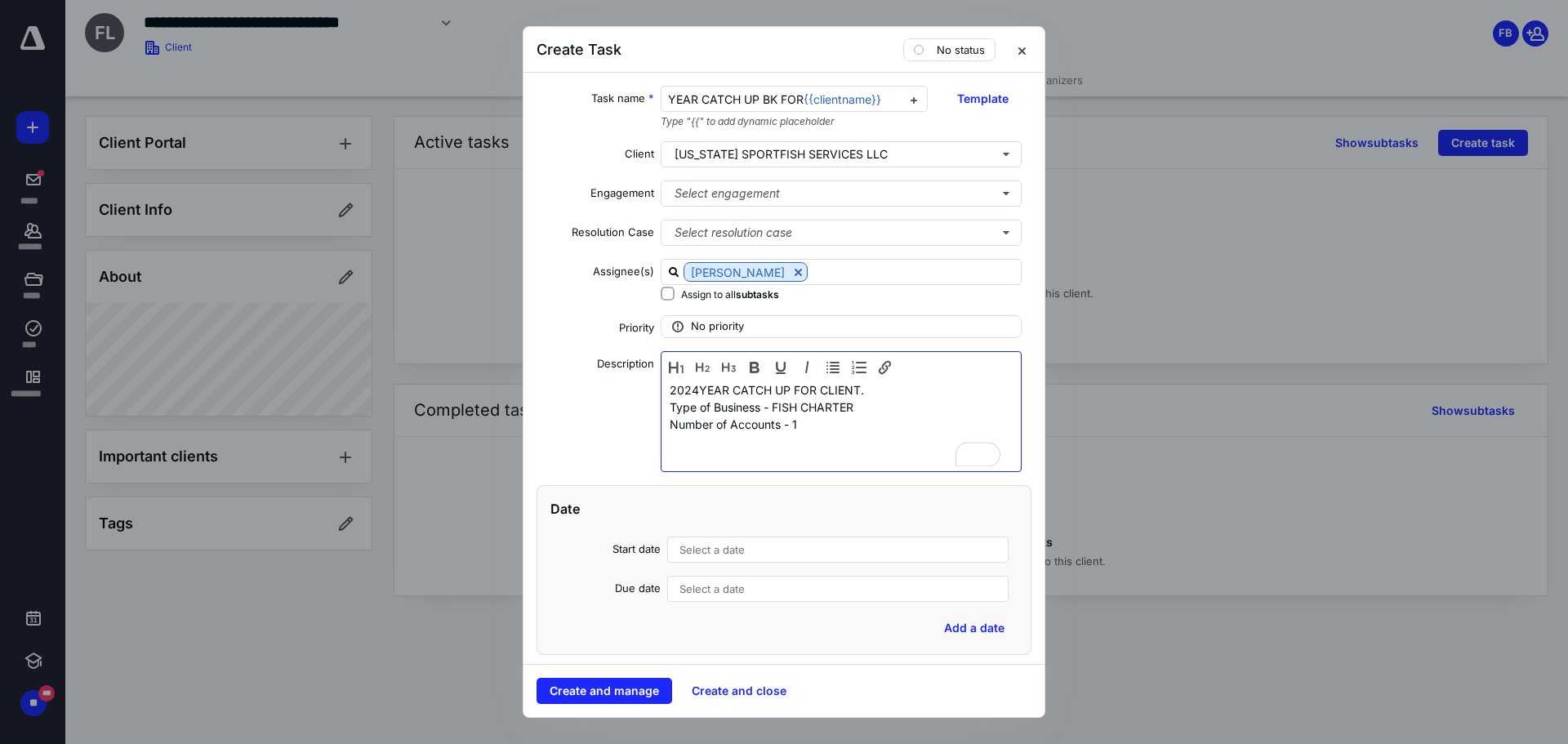 scroll, scrollTop: 95, scrollLeft: 0, axis: vertical 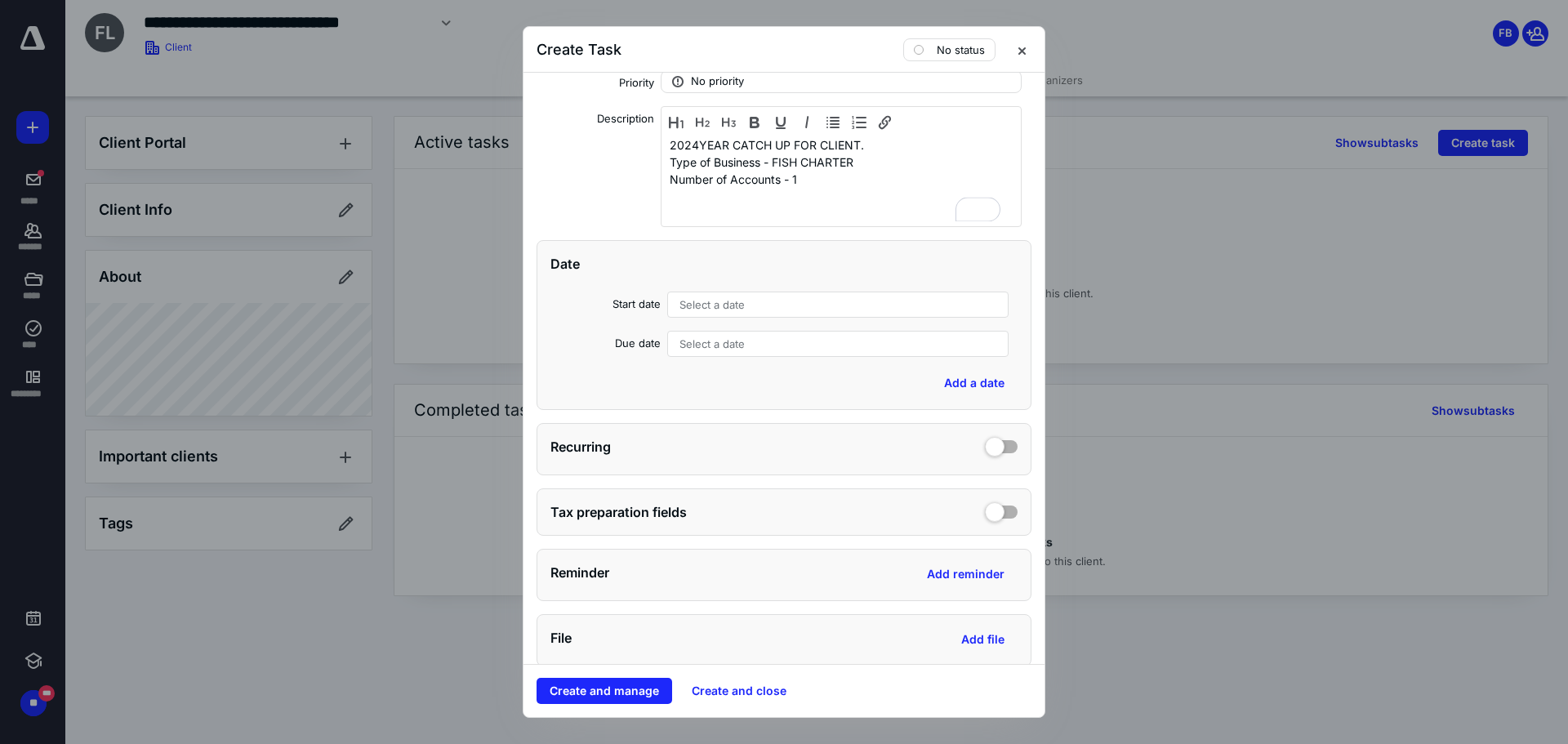 click on "Select a date" at bounding box center [712, 305] 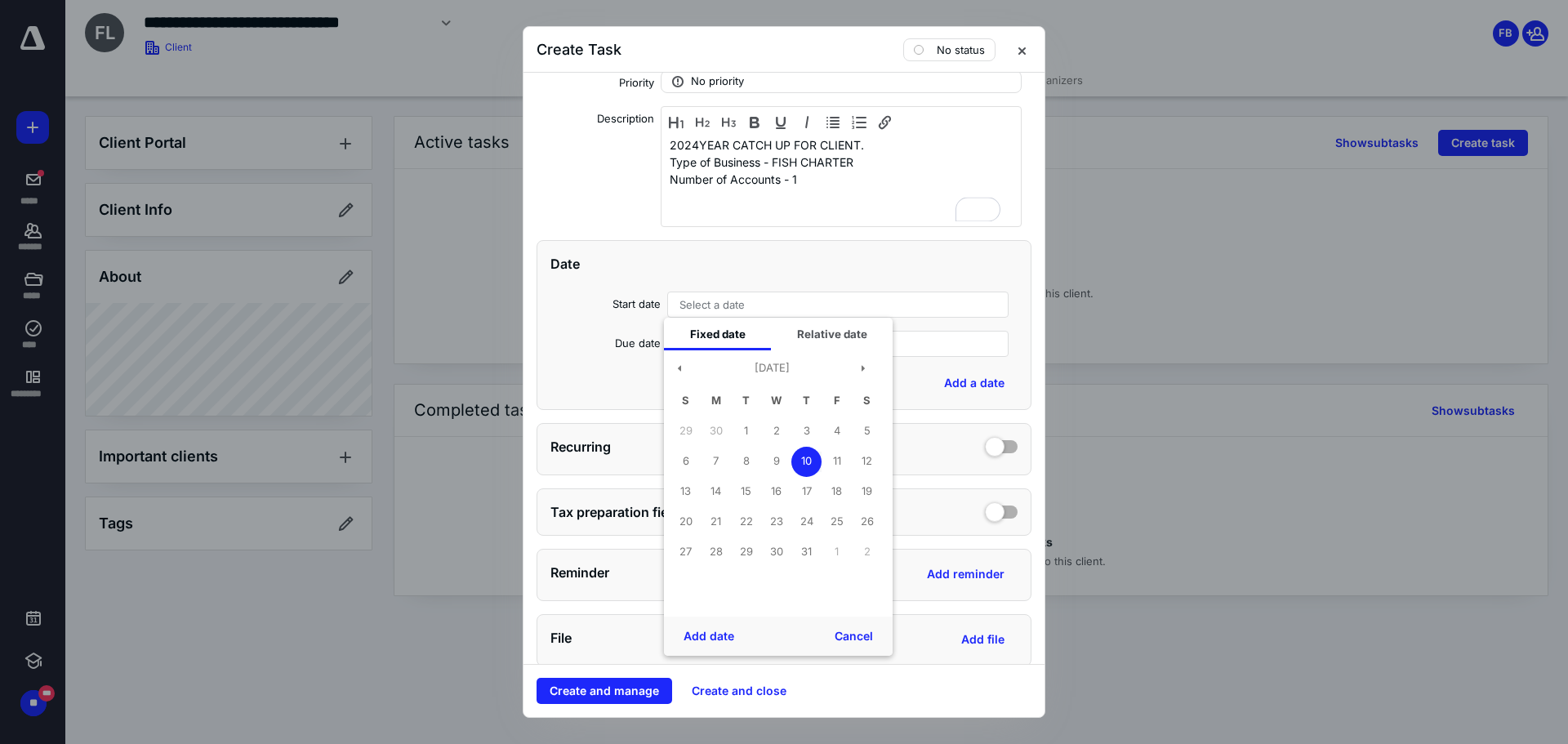 click on "10" at bounding box center [806, 461] 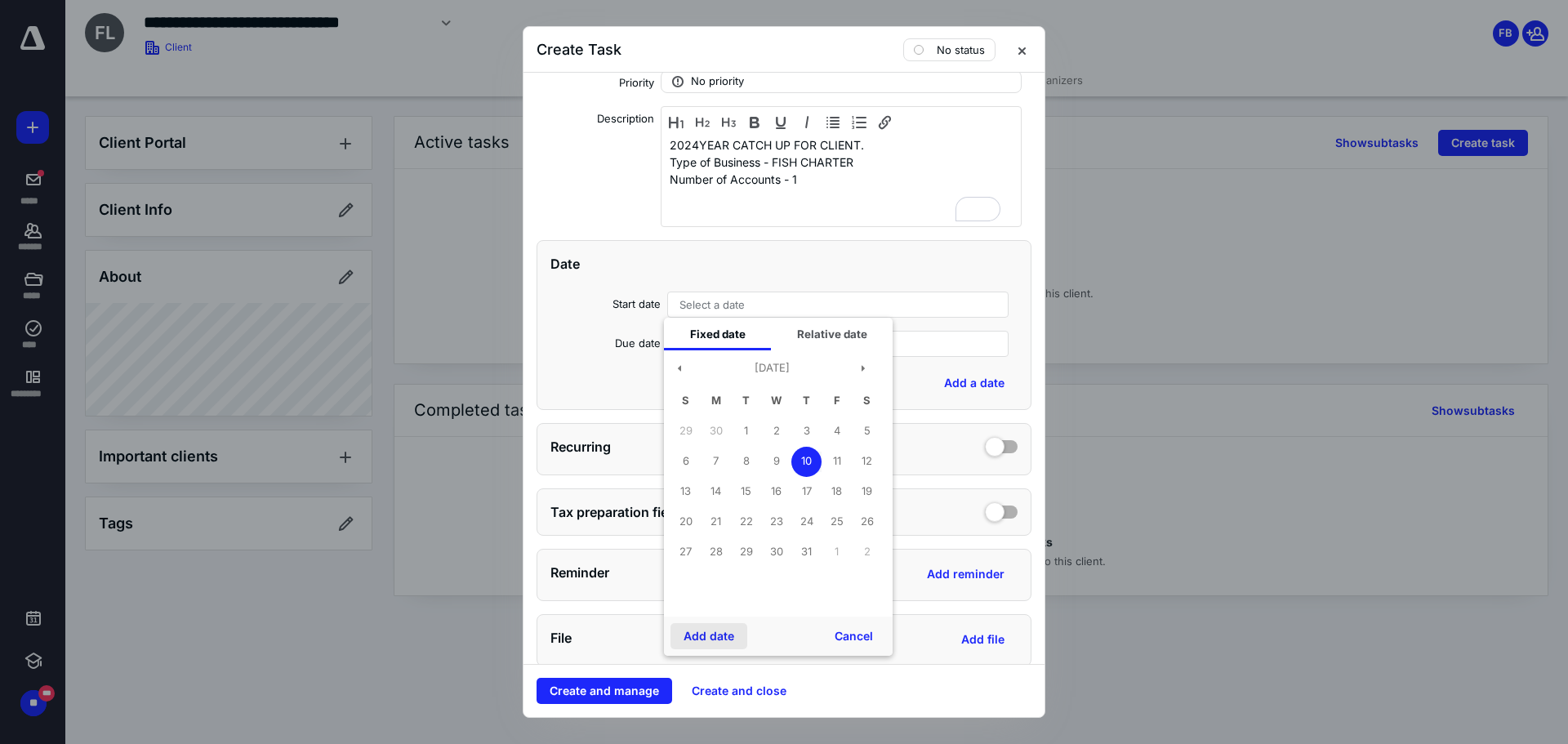 click on "Add date" at bounding box center (709, 636) 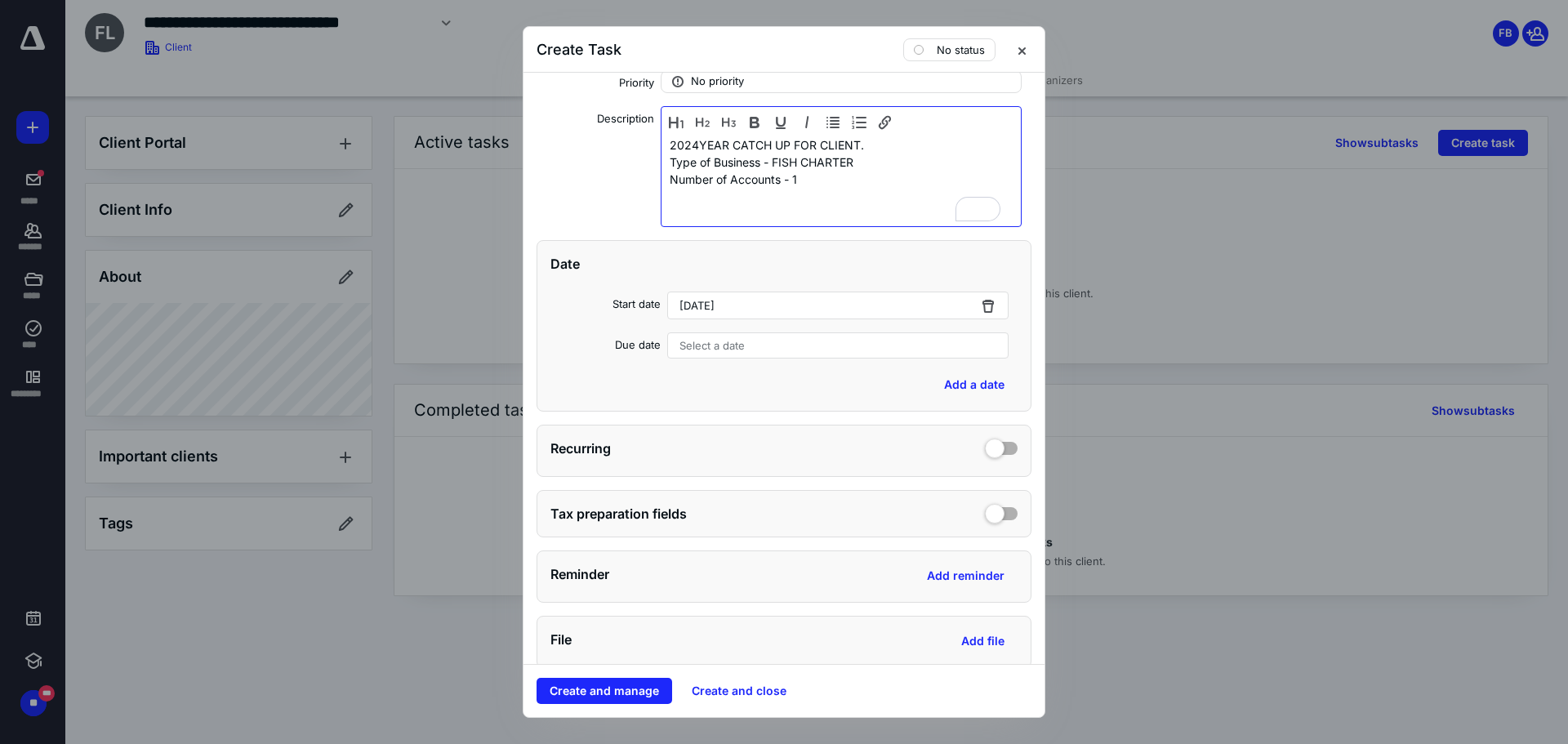 click on "Type of Business - FISH CHARTER" at bounding box center [841, 162] 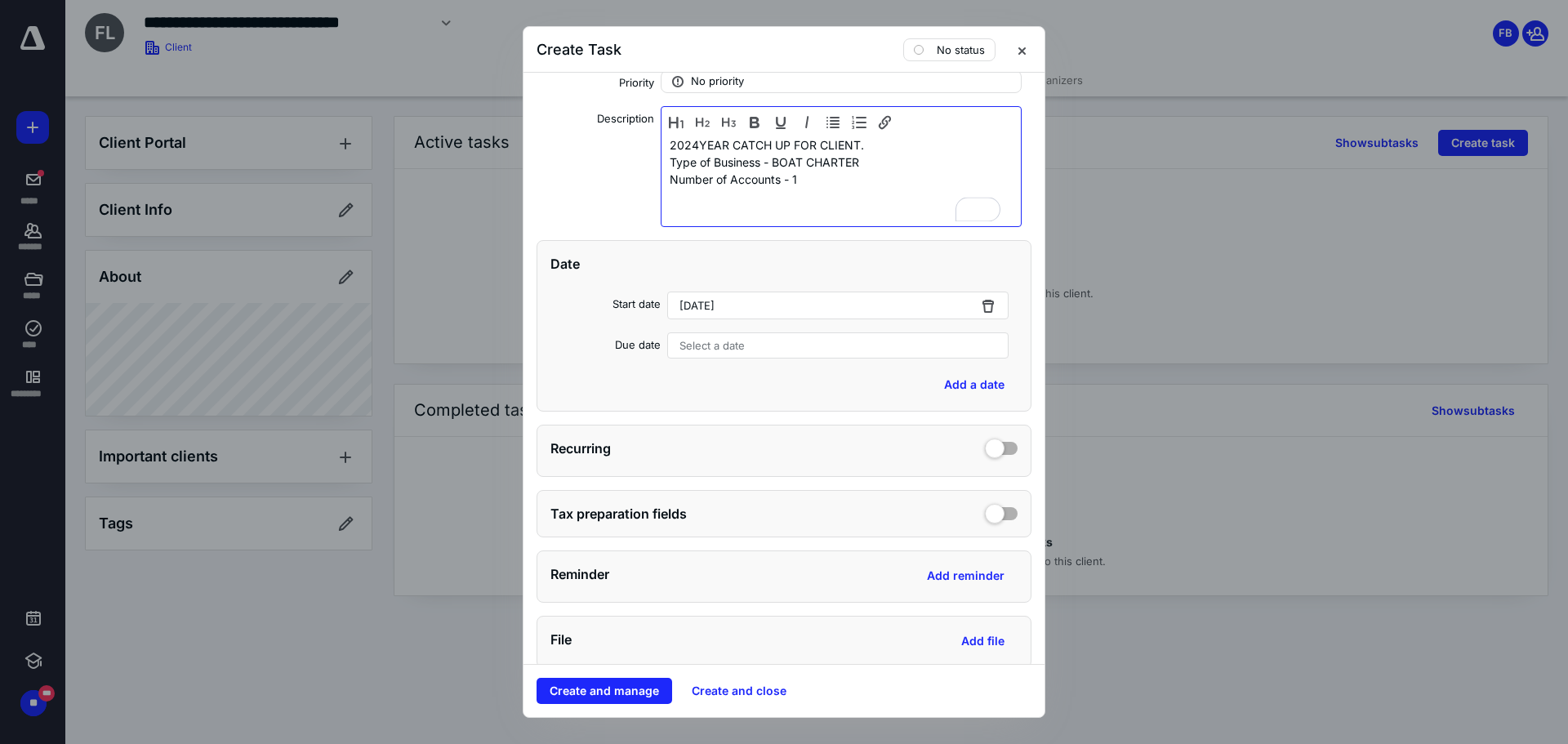 scroll, scrollTop: 308, scrollLeft: 0, axis: vertical 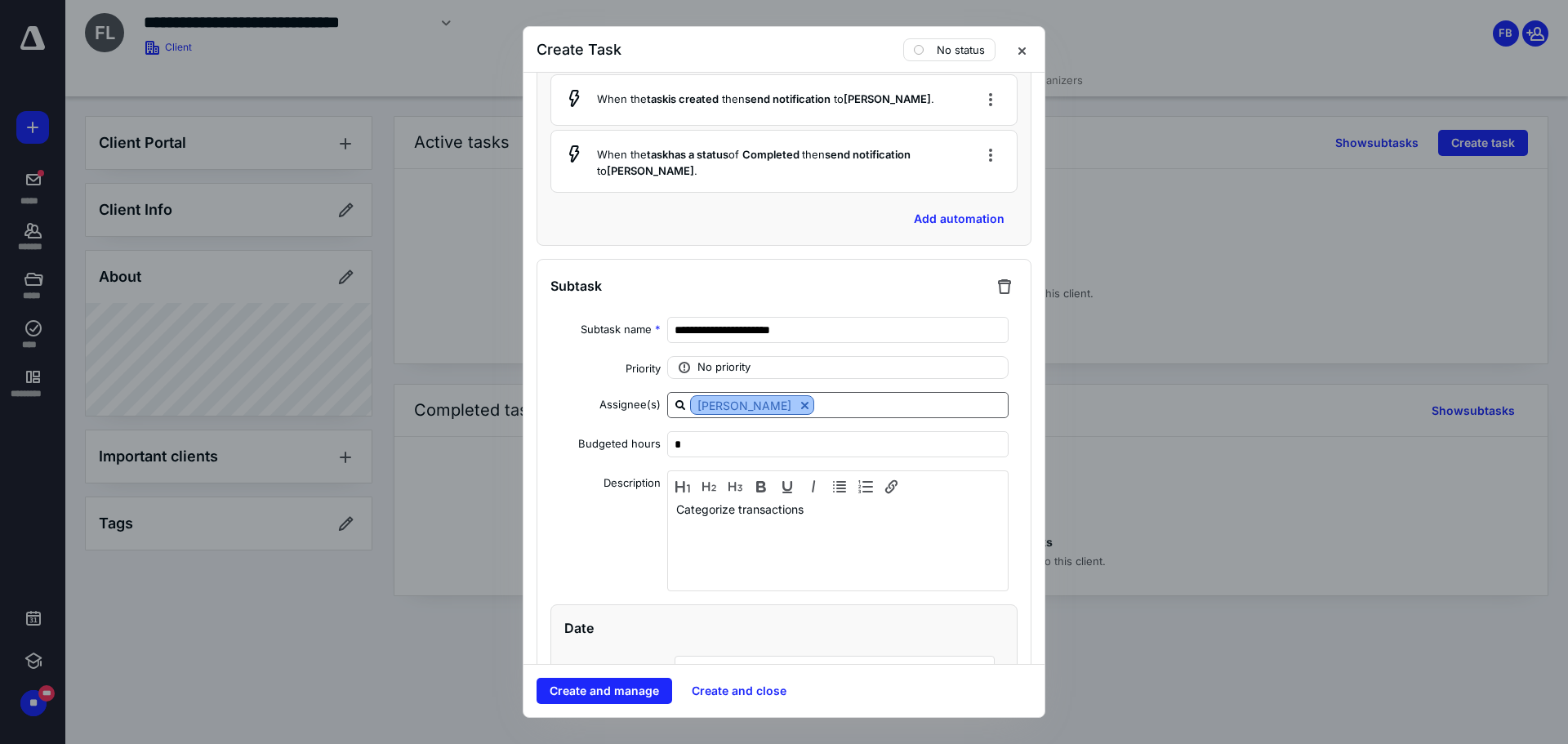 click at bounding box center [804, 405] 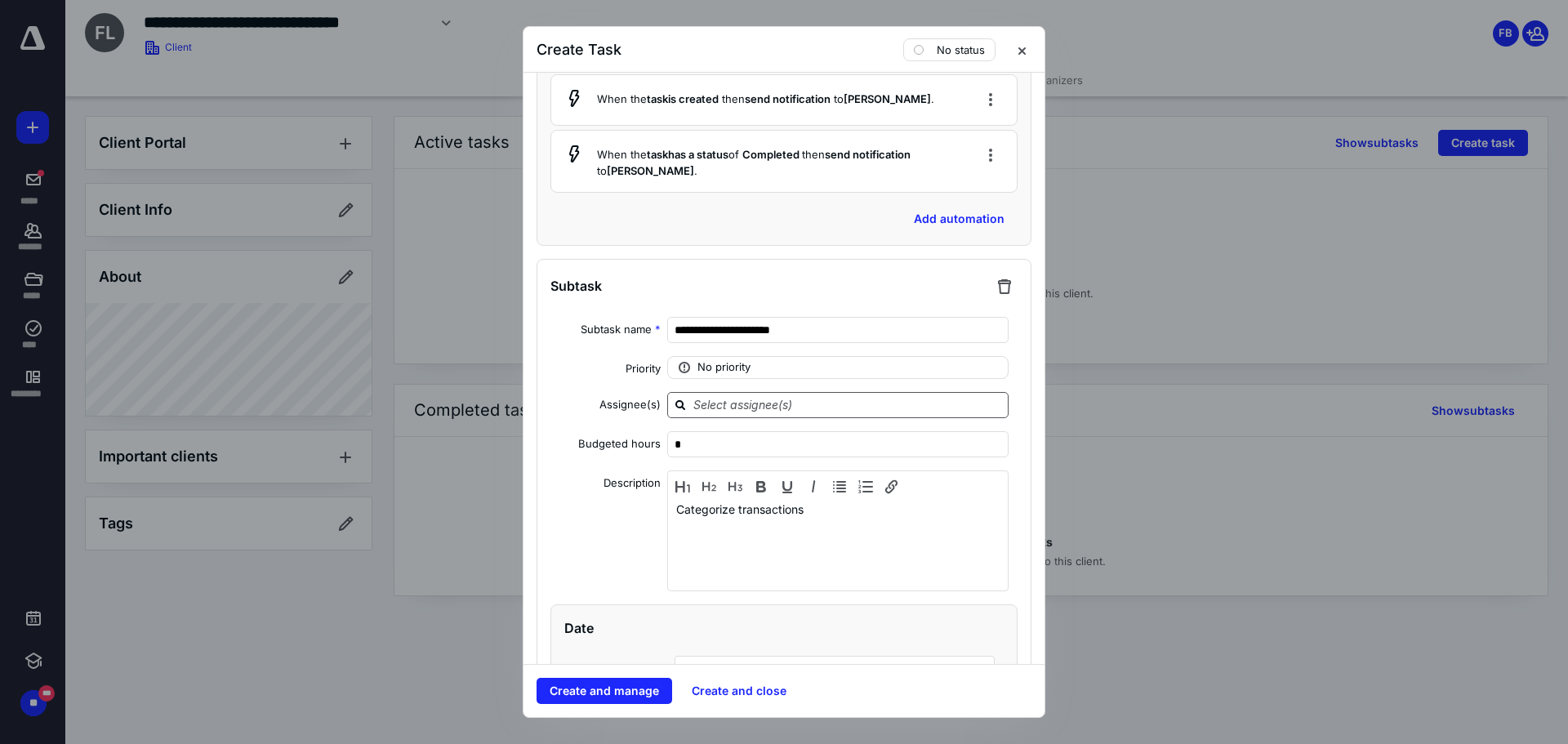 click at bounding box center (848, 404) 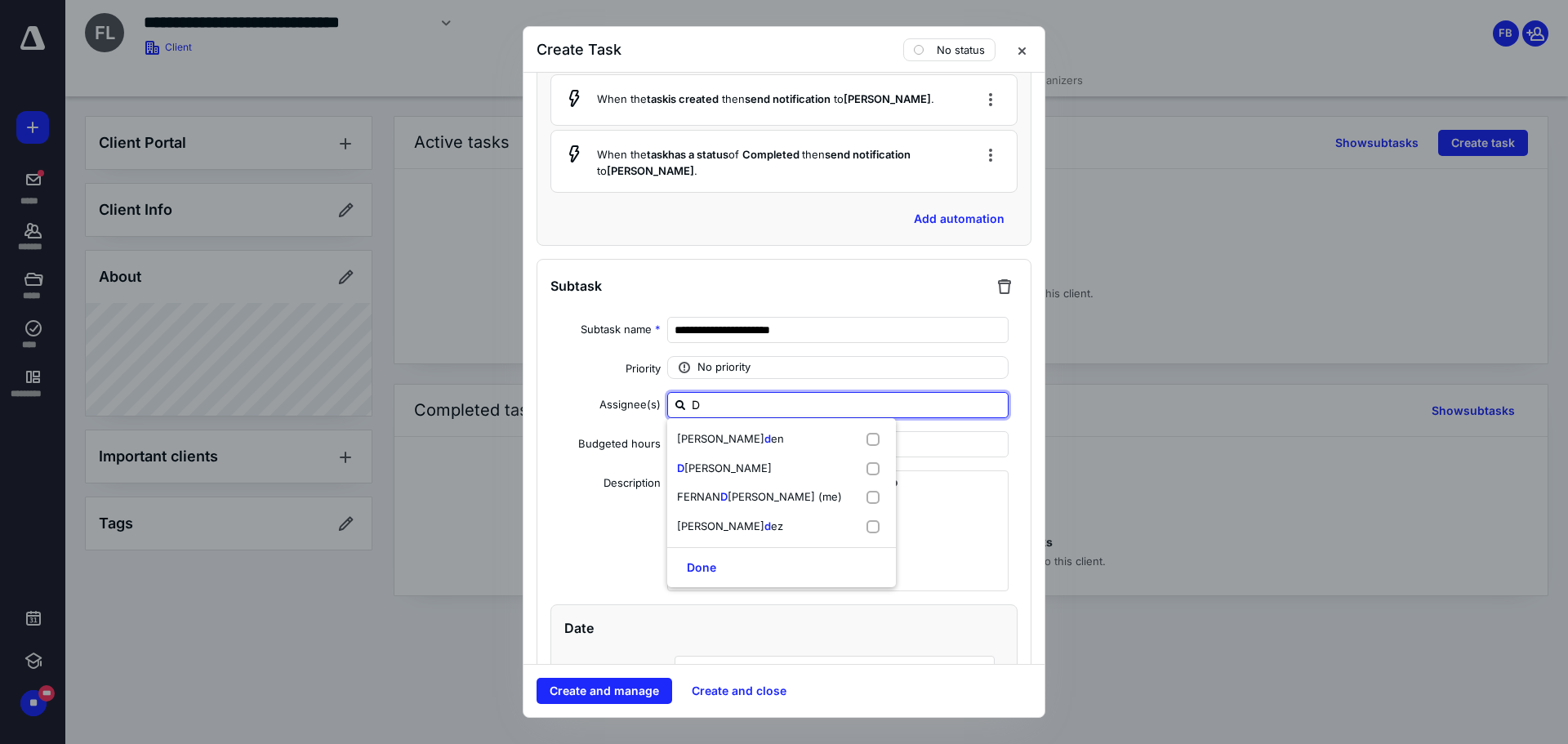 type on "DA" 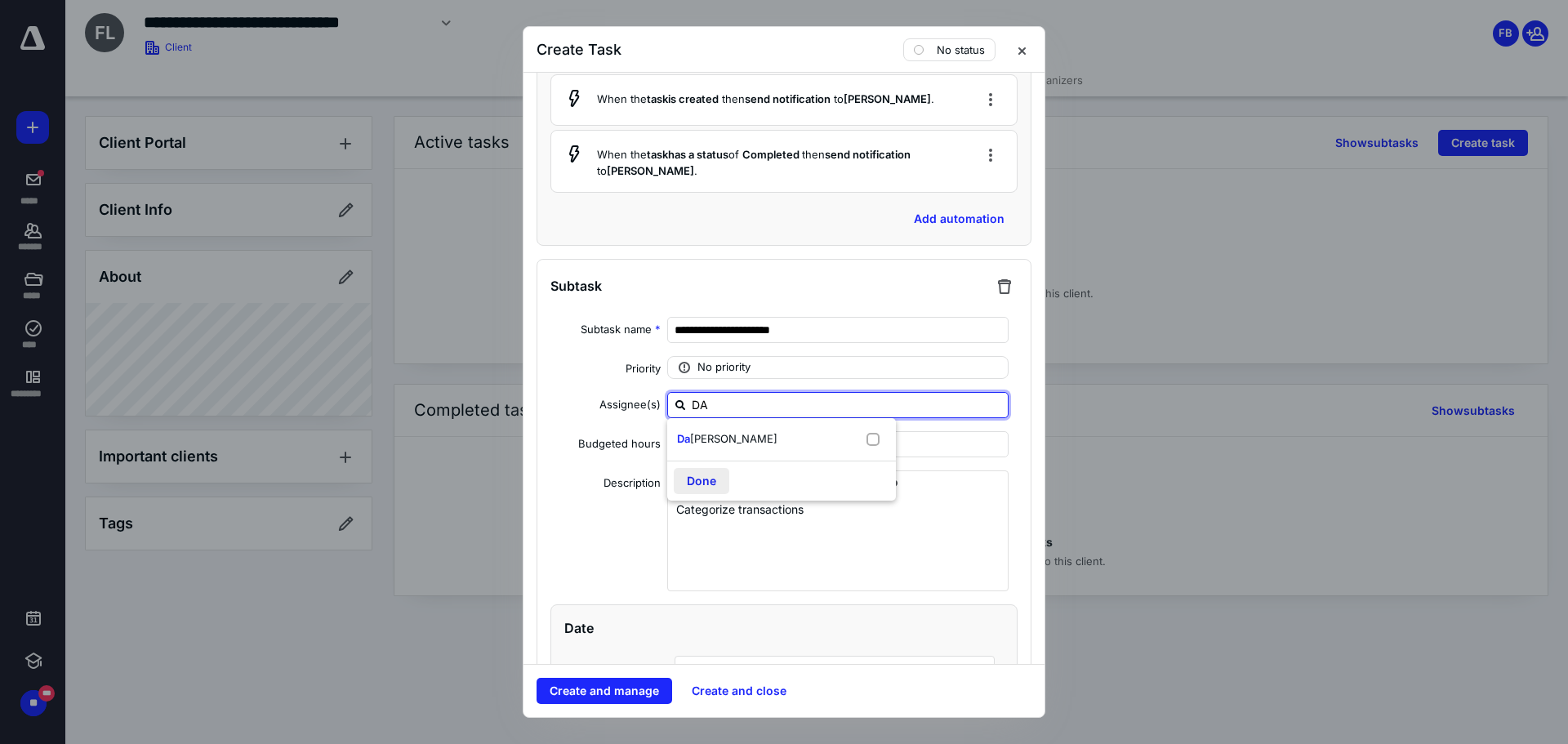 drag, startPoint x: 737, startPoint y: 434, endPoint x: 714, endPoint y: 469, distance: 41.880783 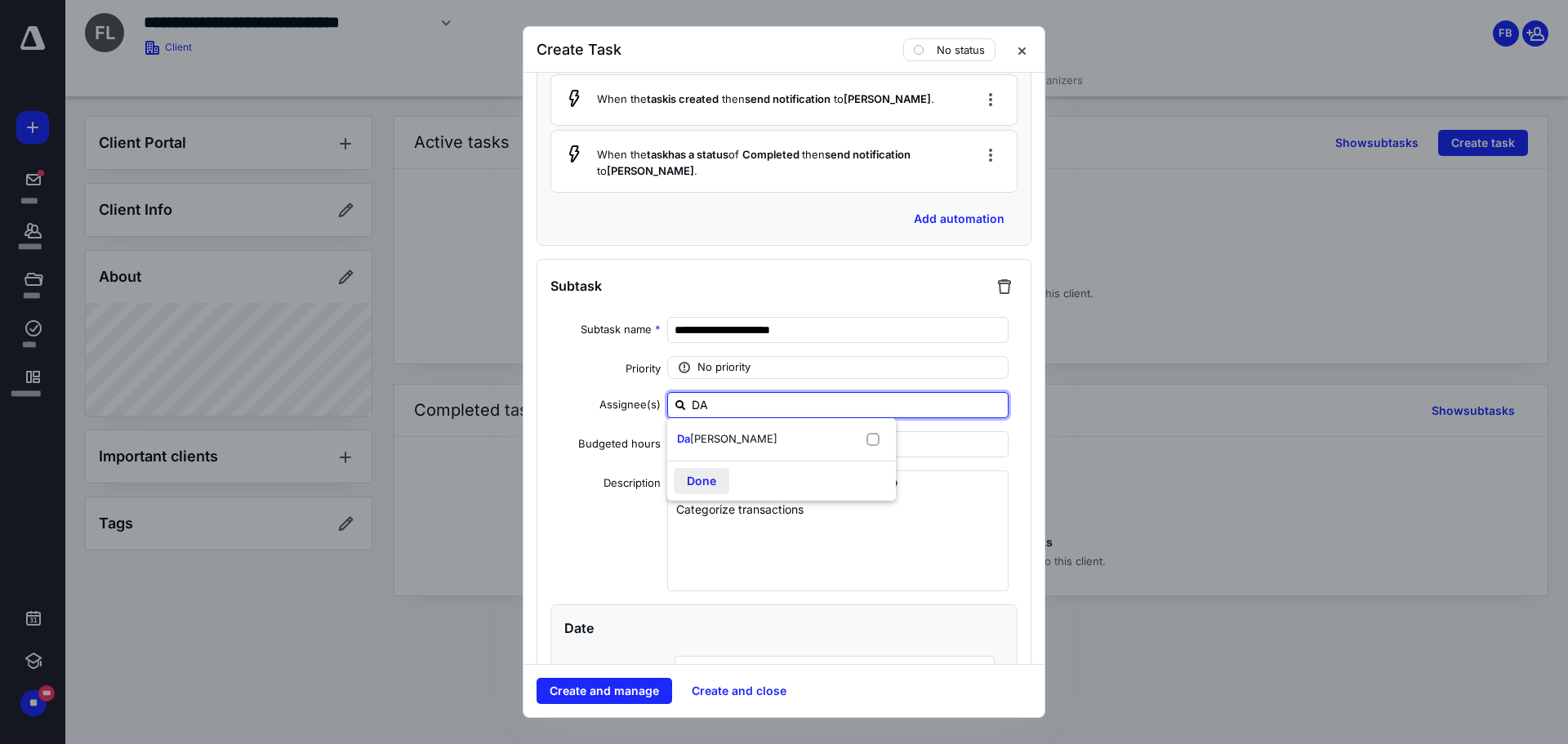 click on "[PERSON_NAME]" at bounding box center [733, 439] 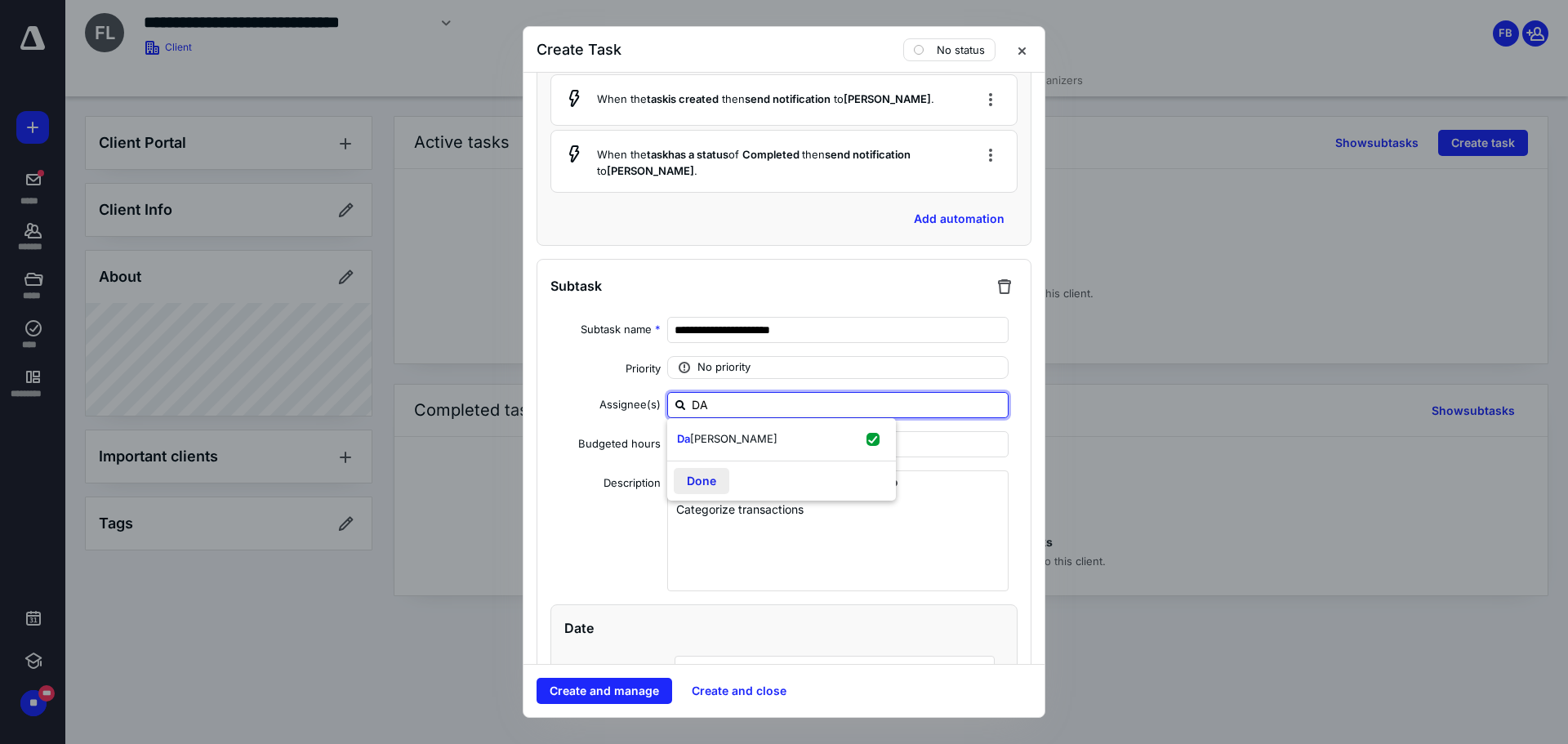 checkbox on "true" 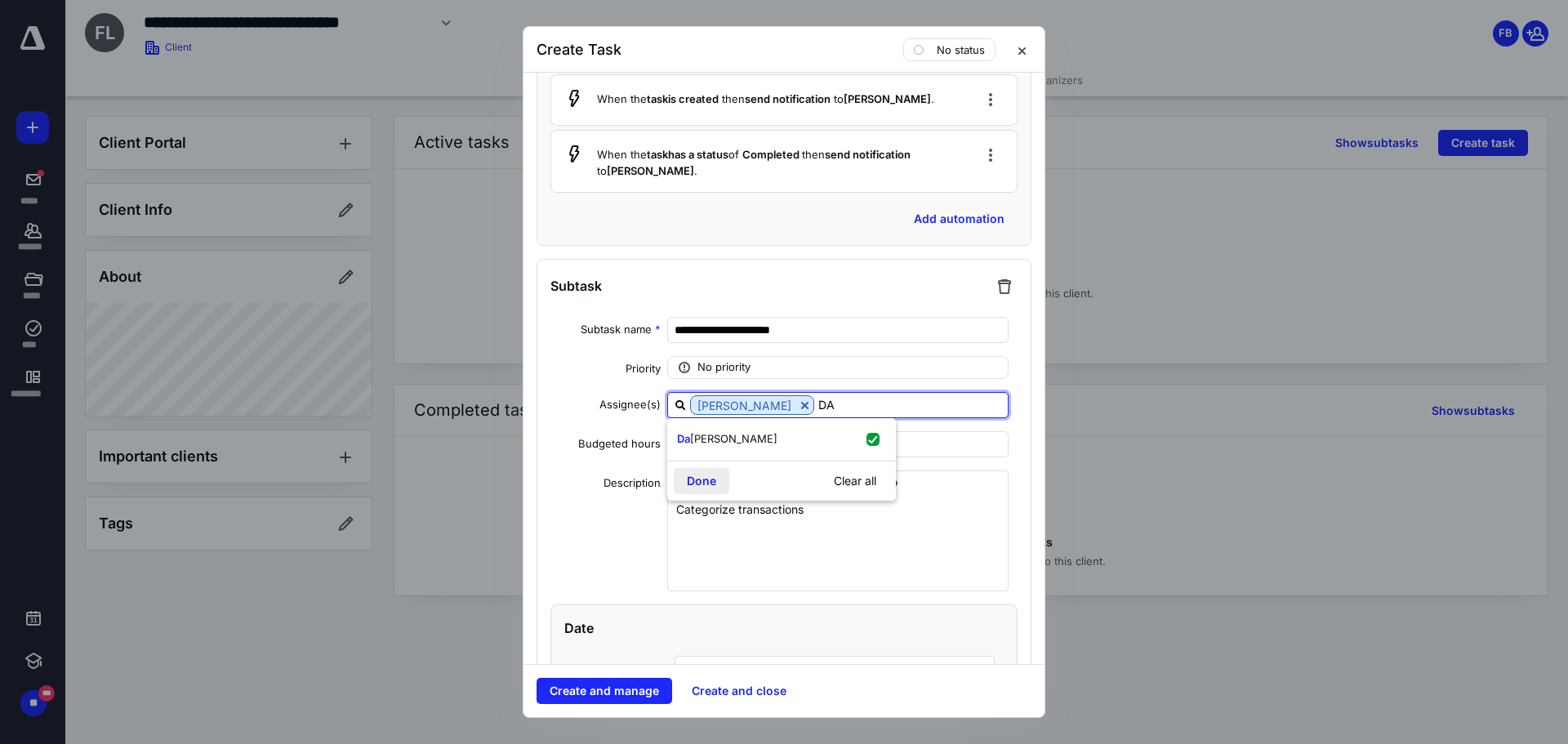type on "DA" 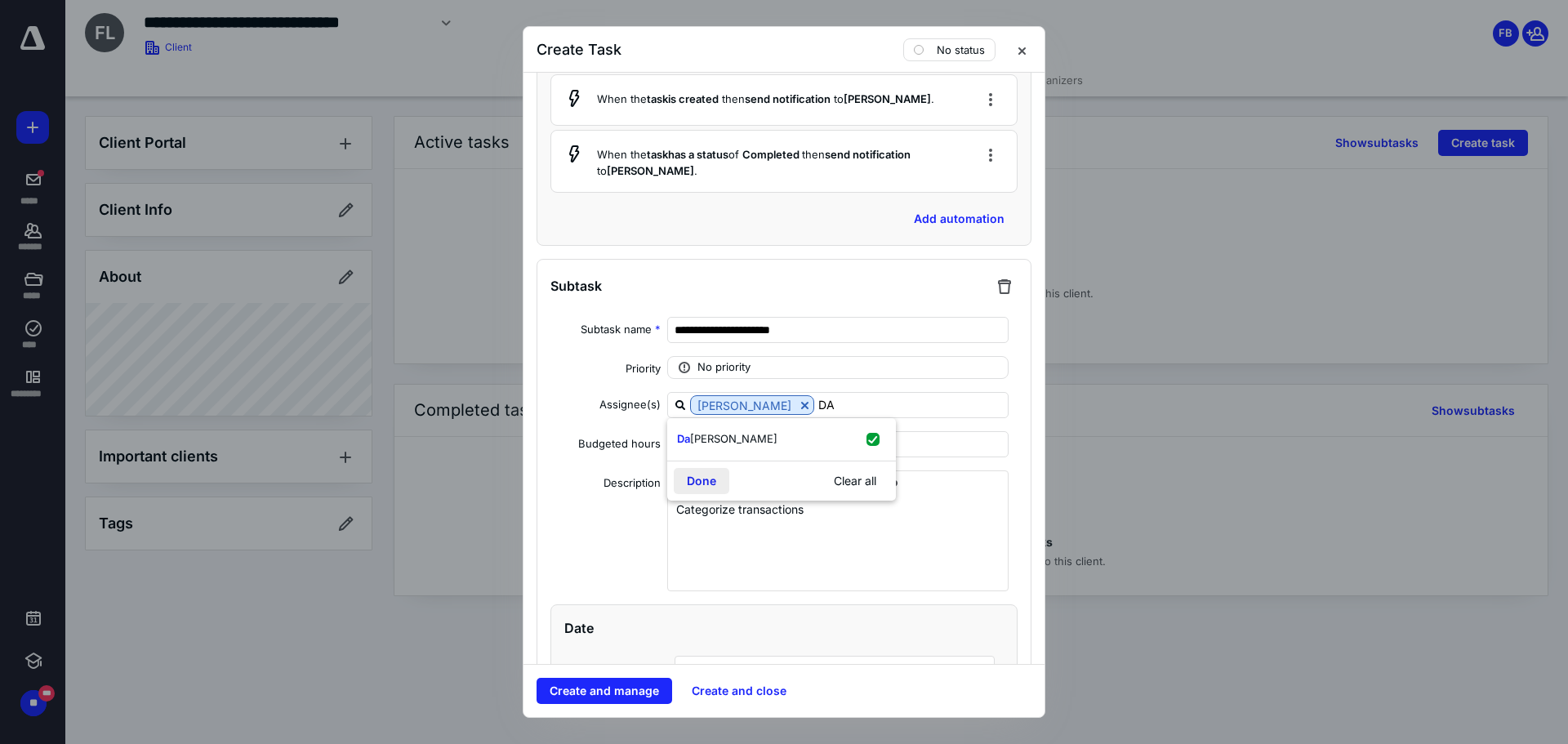 click on "Done" at bounding box center [702, 481] 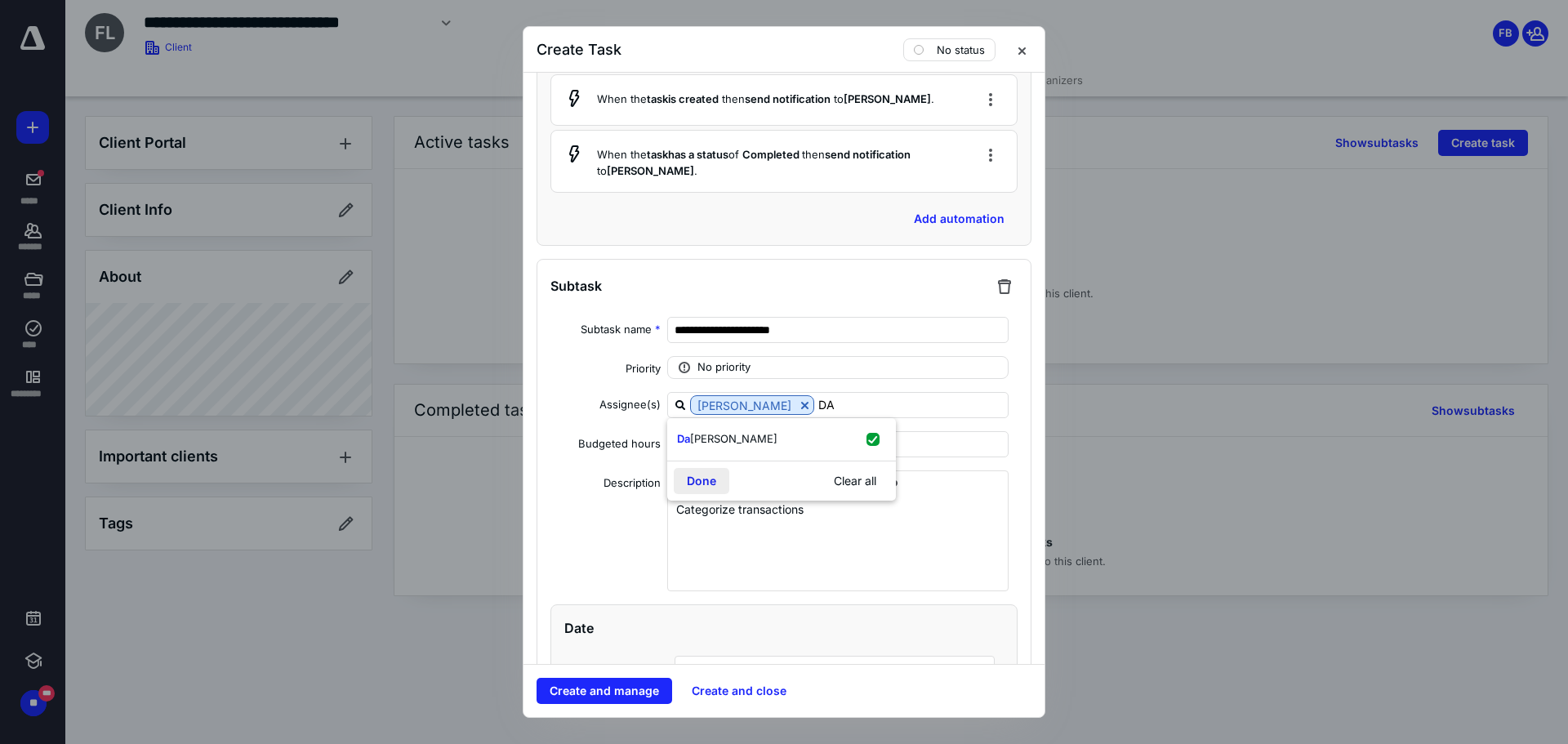 type 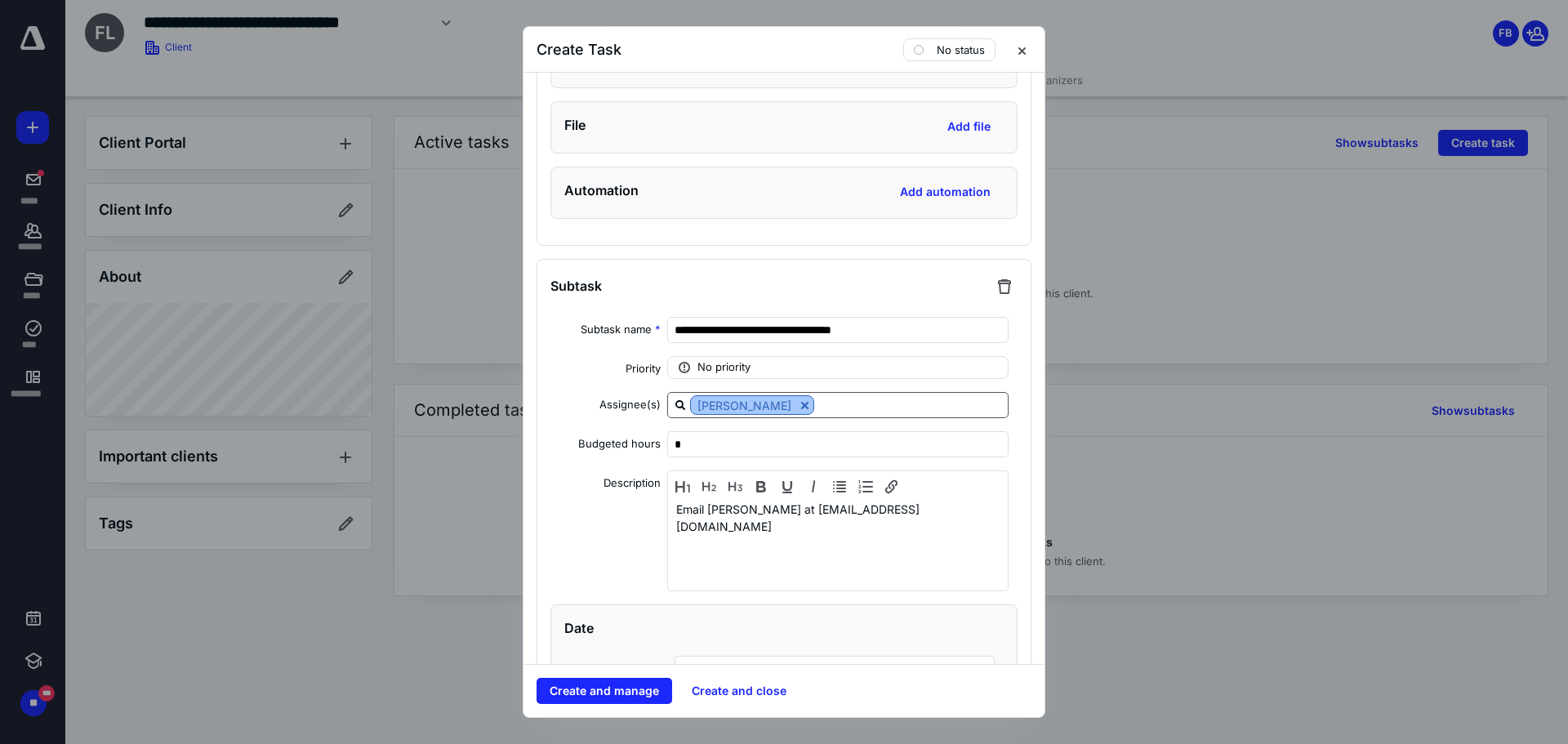 click at bounding box center [804, 405] 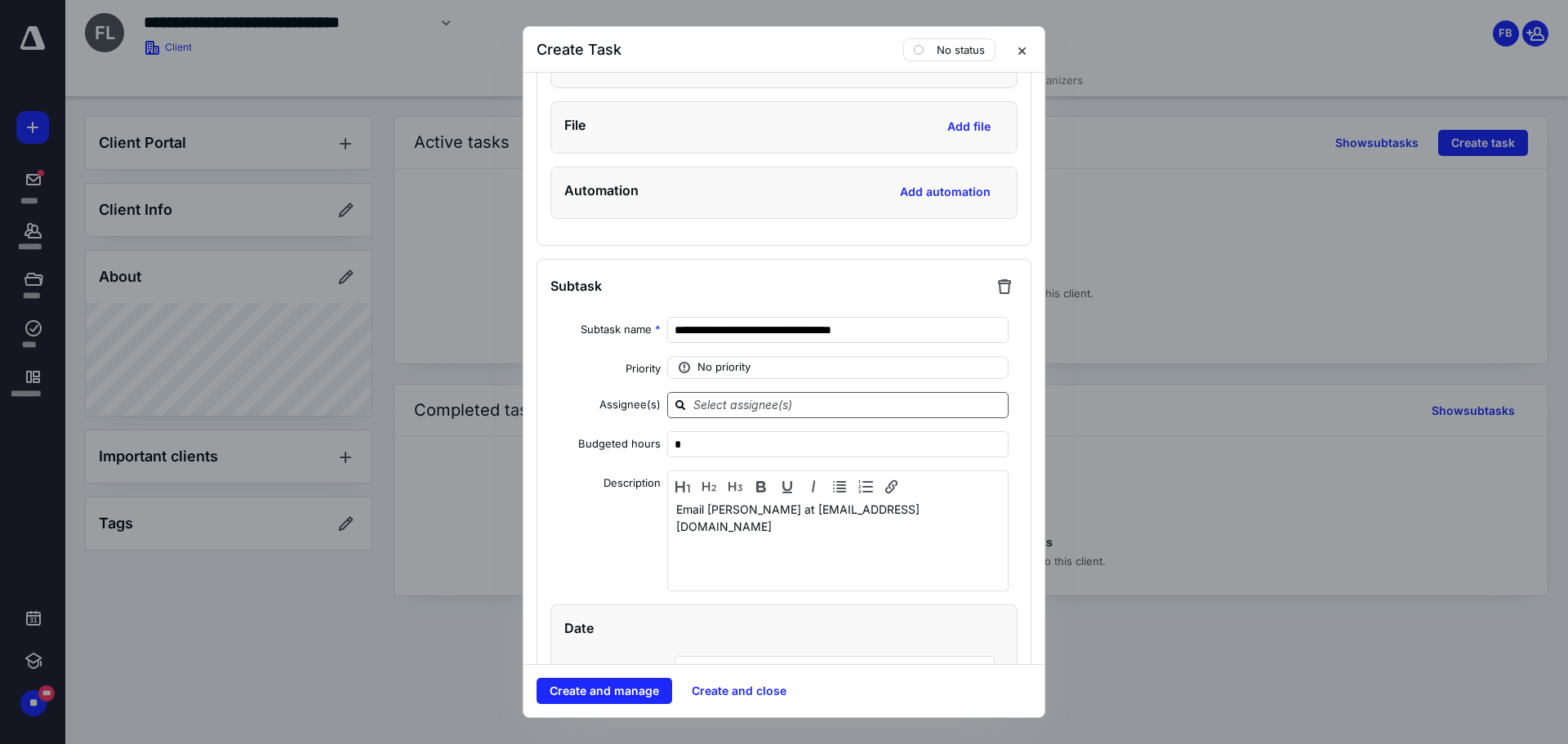 click at bounding box center (838, 405) 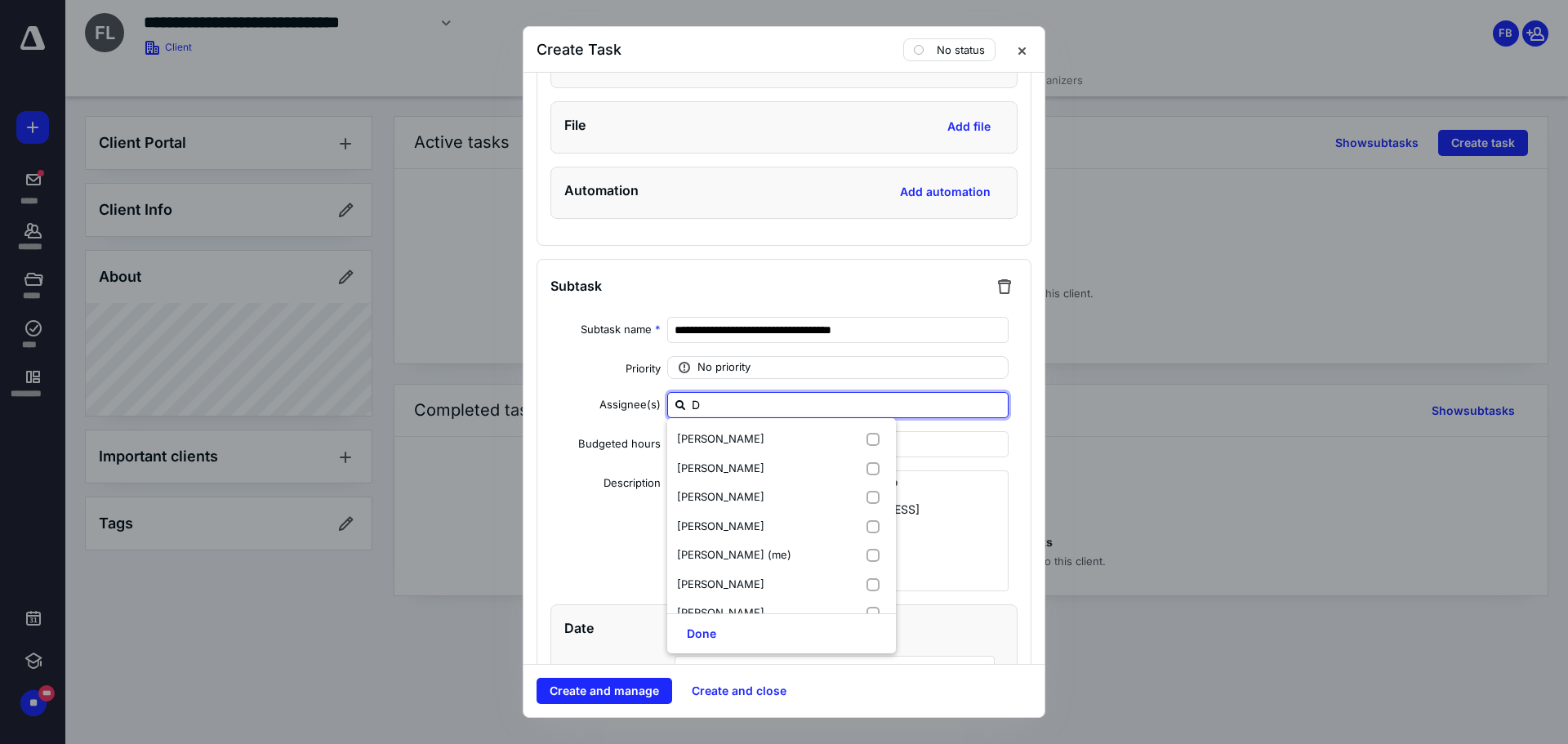 type on "DA" 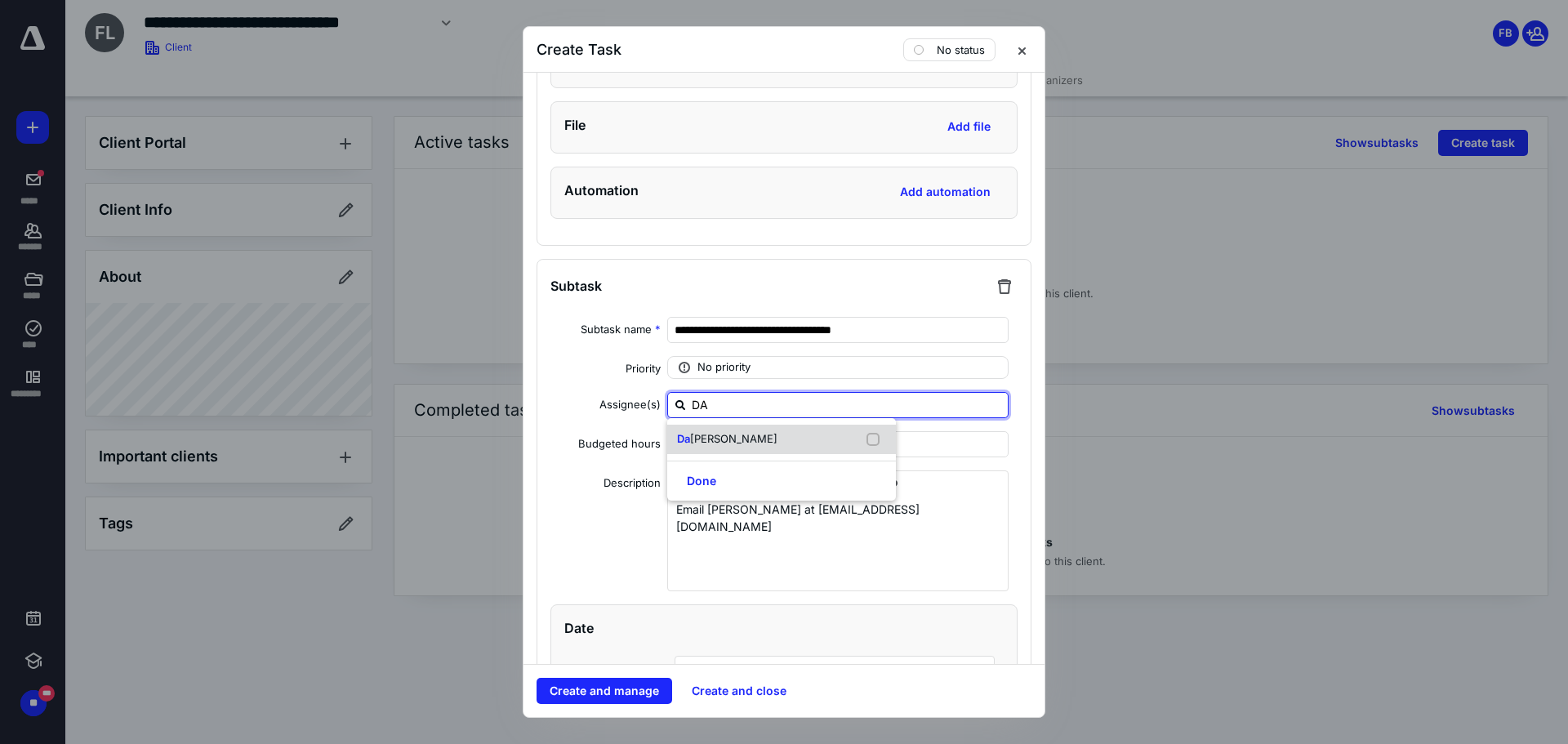 click on "[PERSON_NAME]" at bounding box center [733, 439] 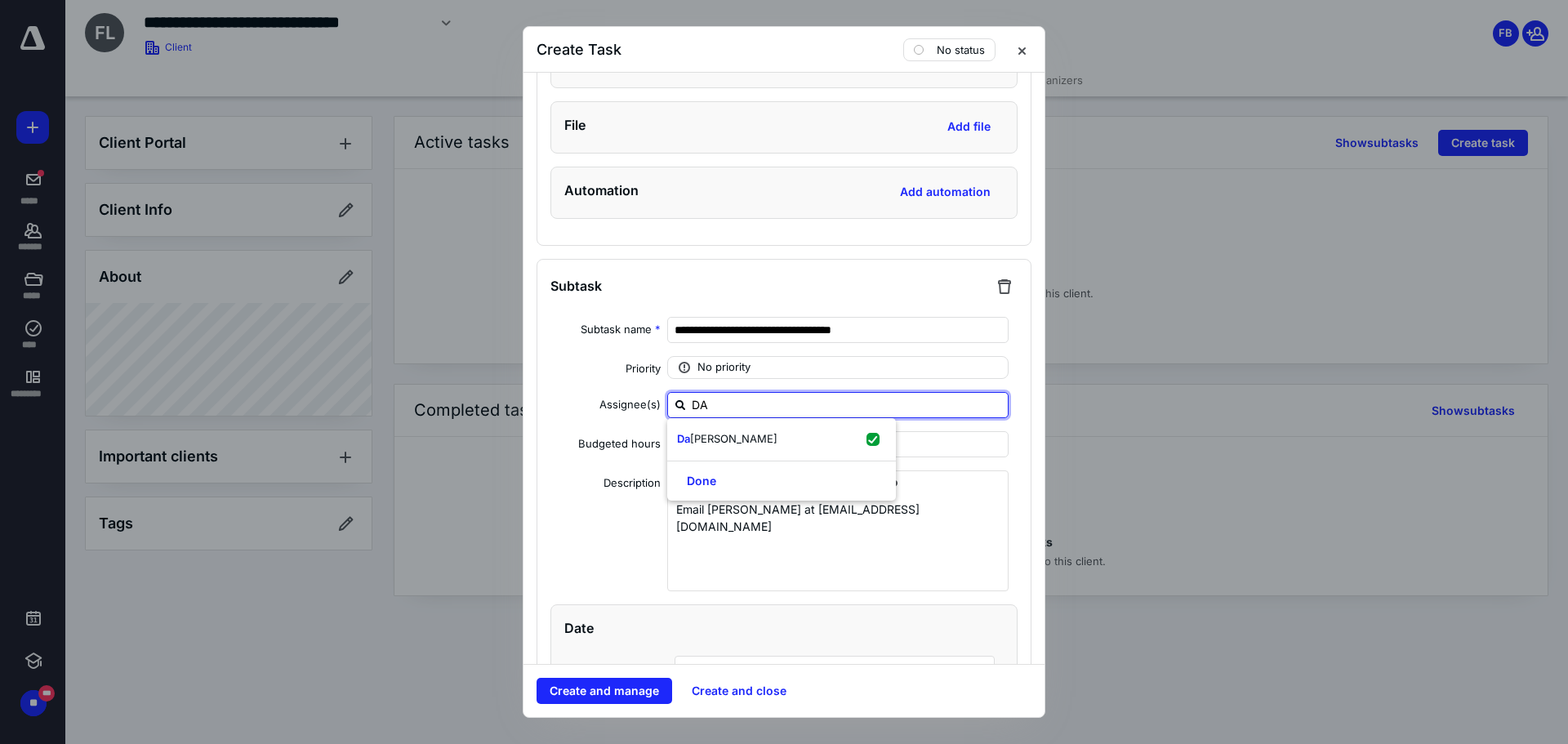 checkbox on "true" 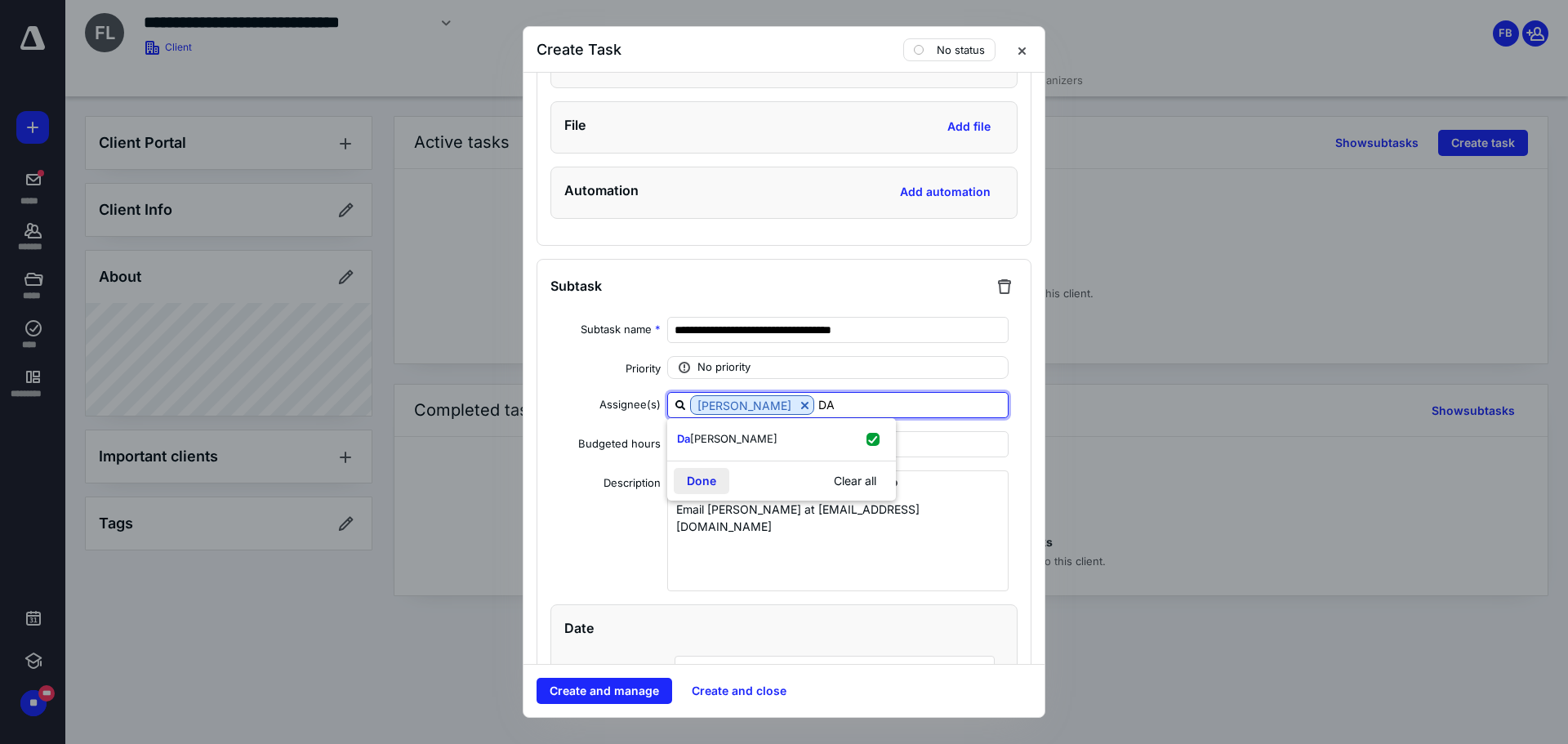 type on "DA" 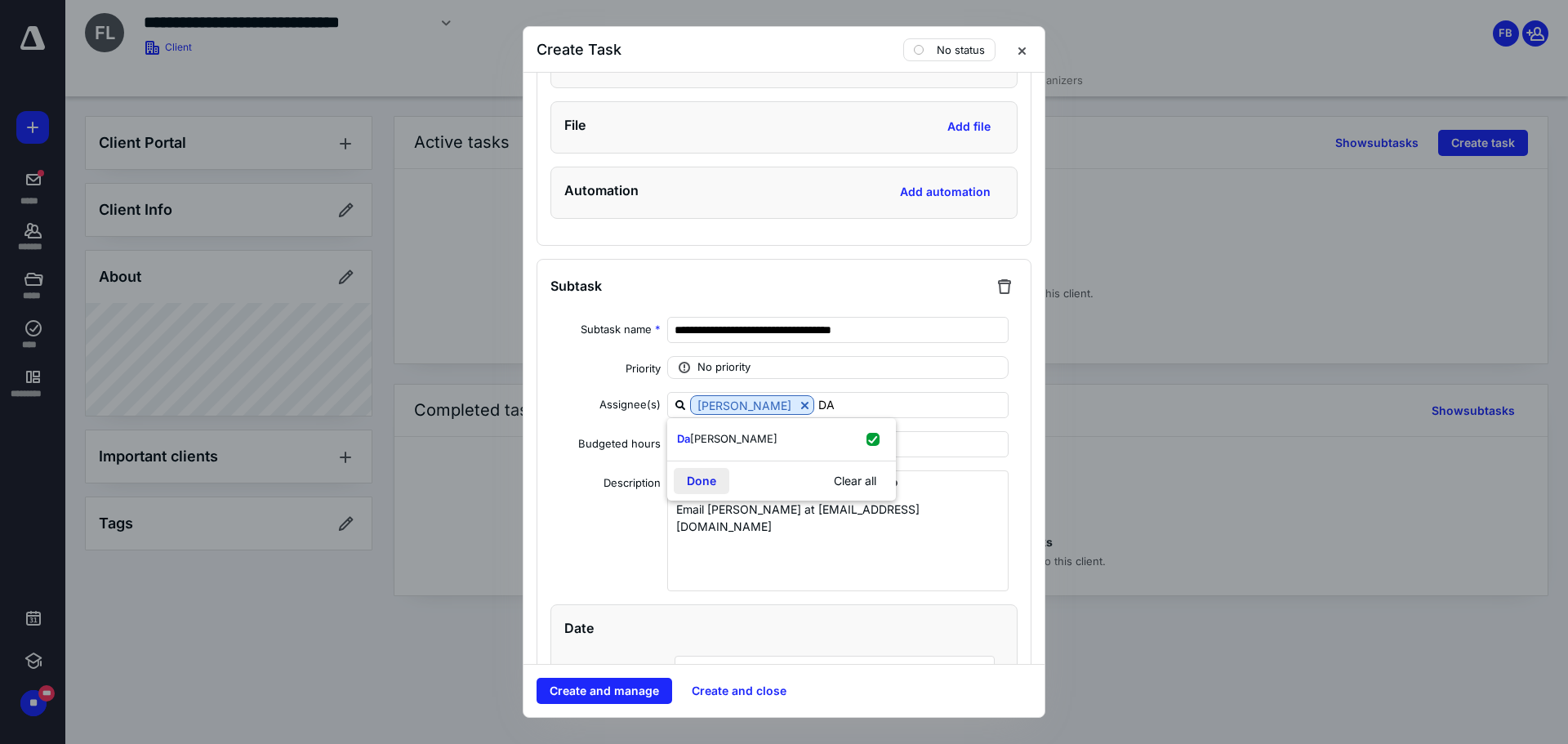 click on "Done" at bounding box center [702, 481] 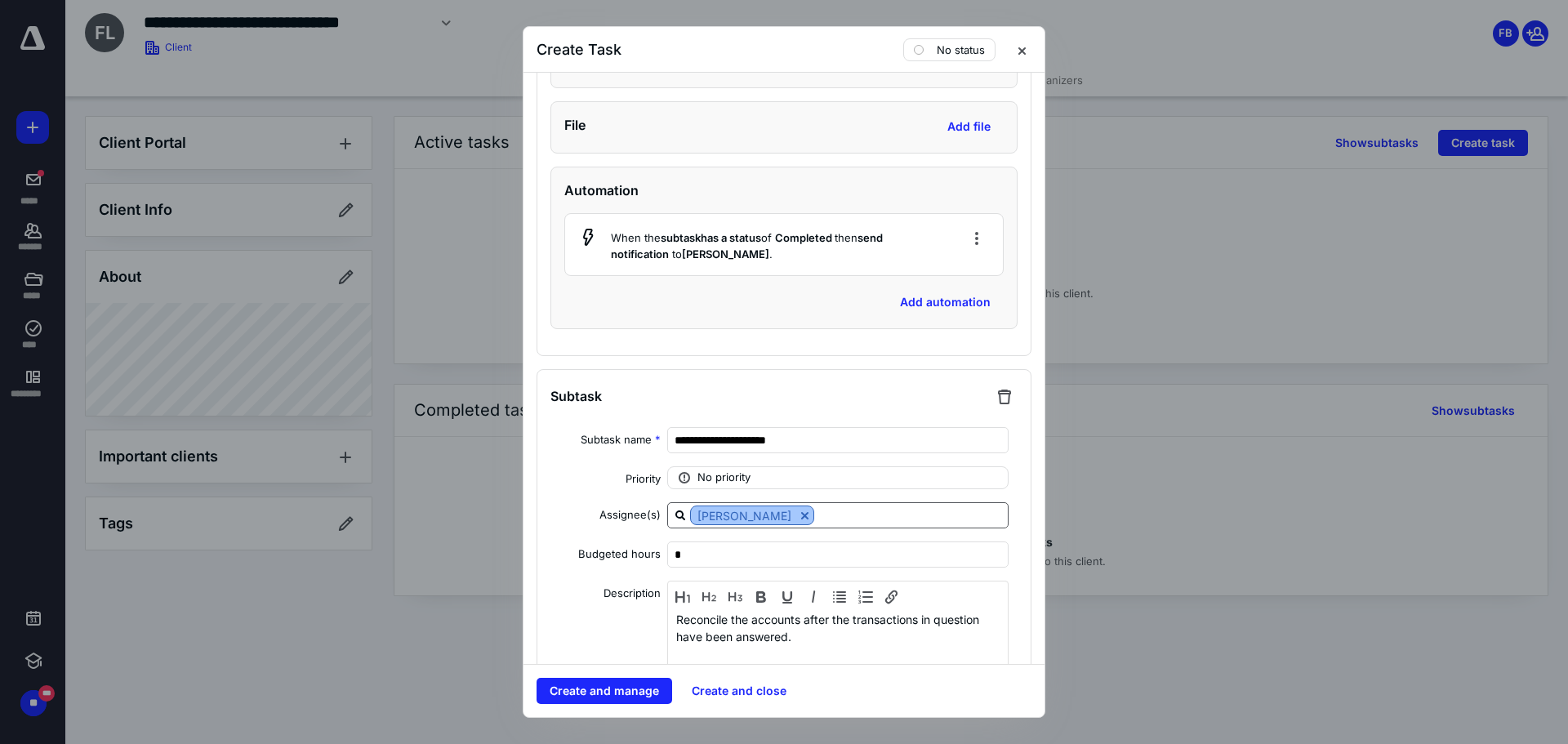 click at bounding box center [804, 515] 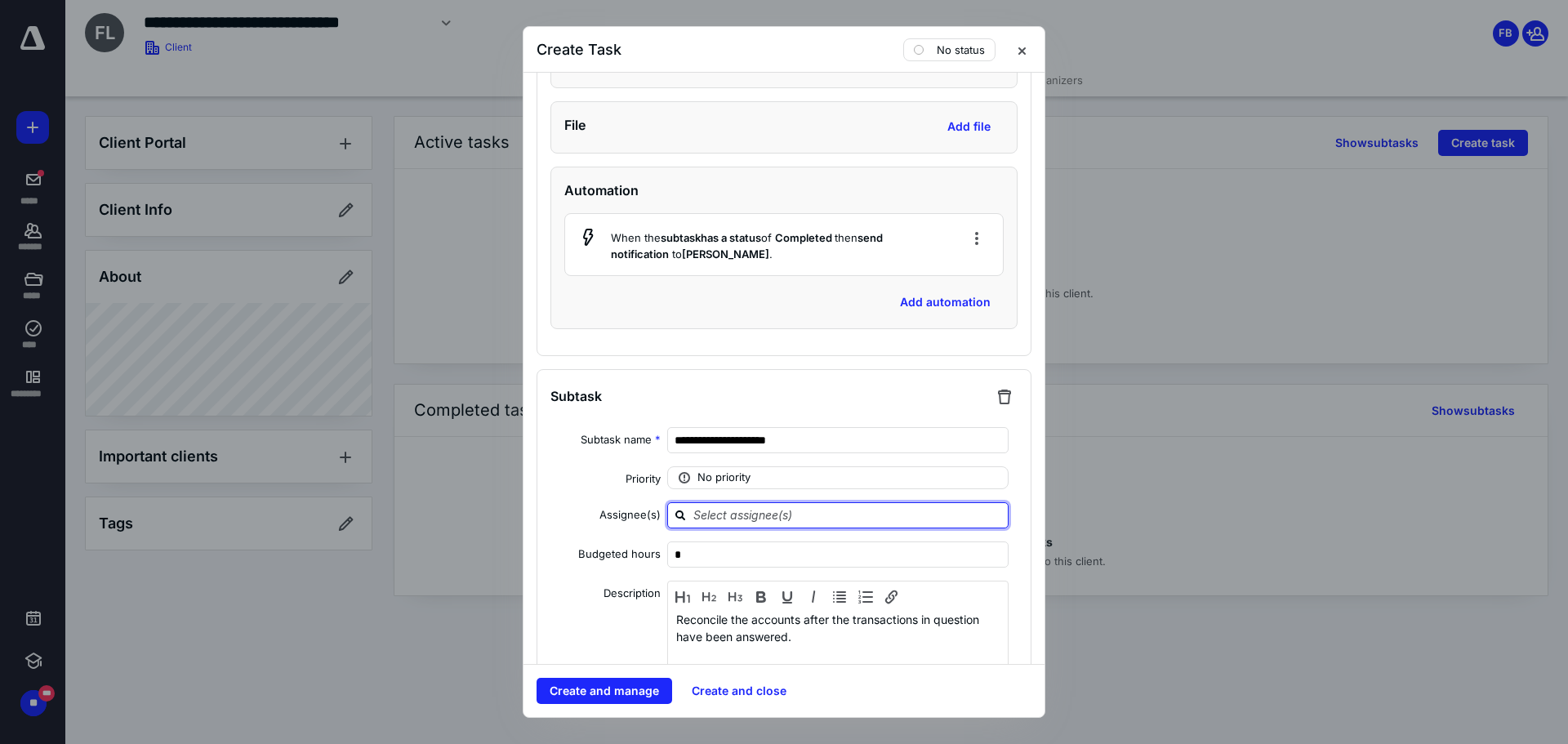 click at bounding box center [848, 515] 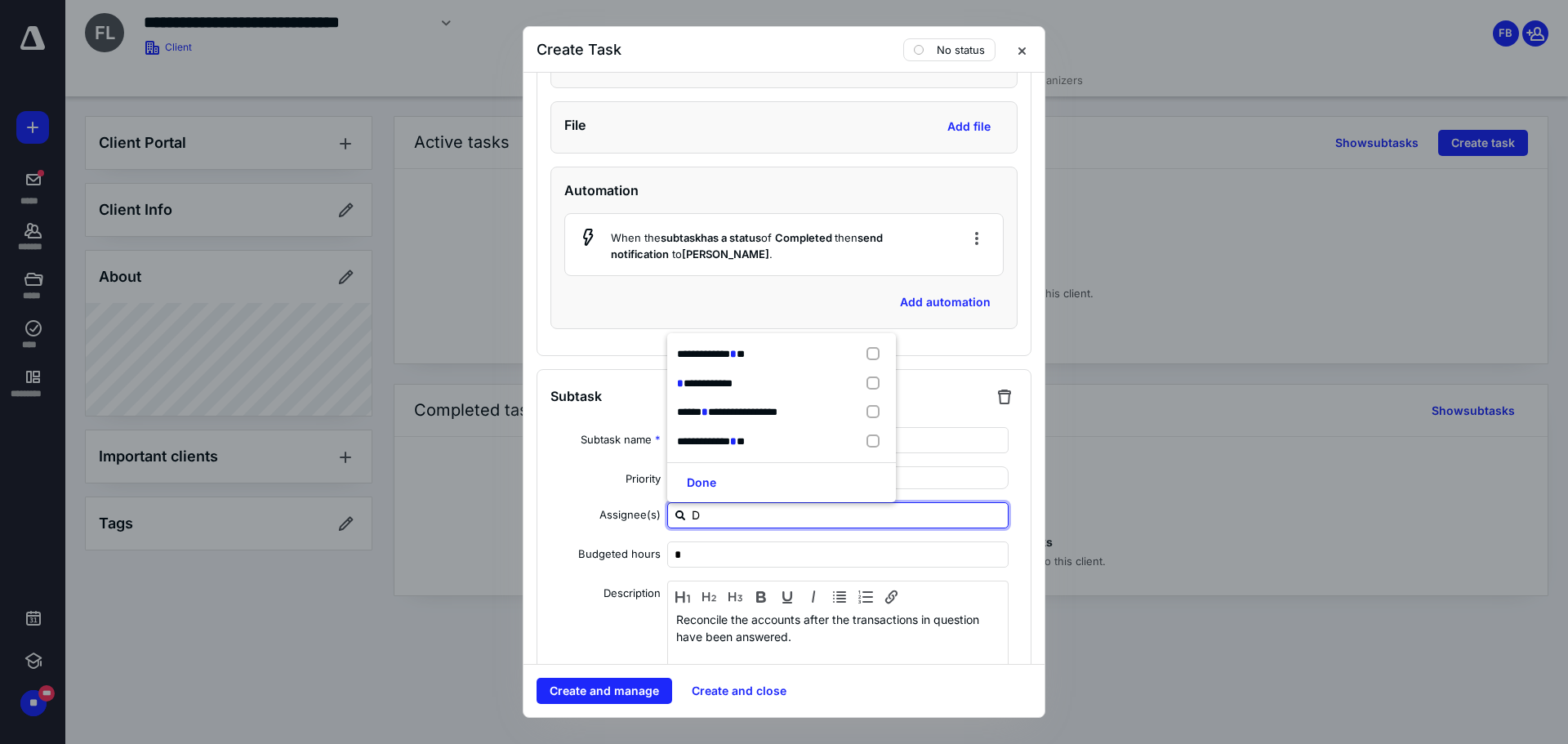 type on "DA" 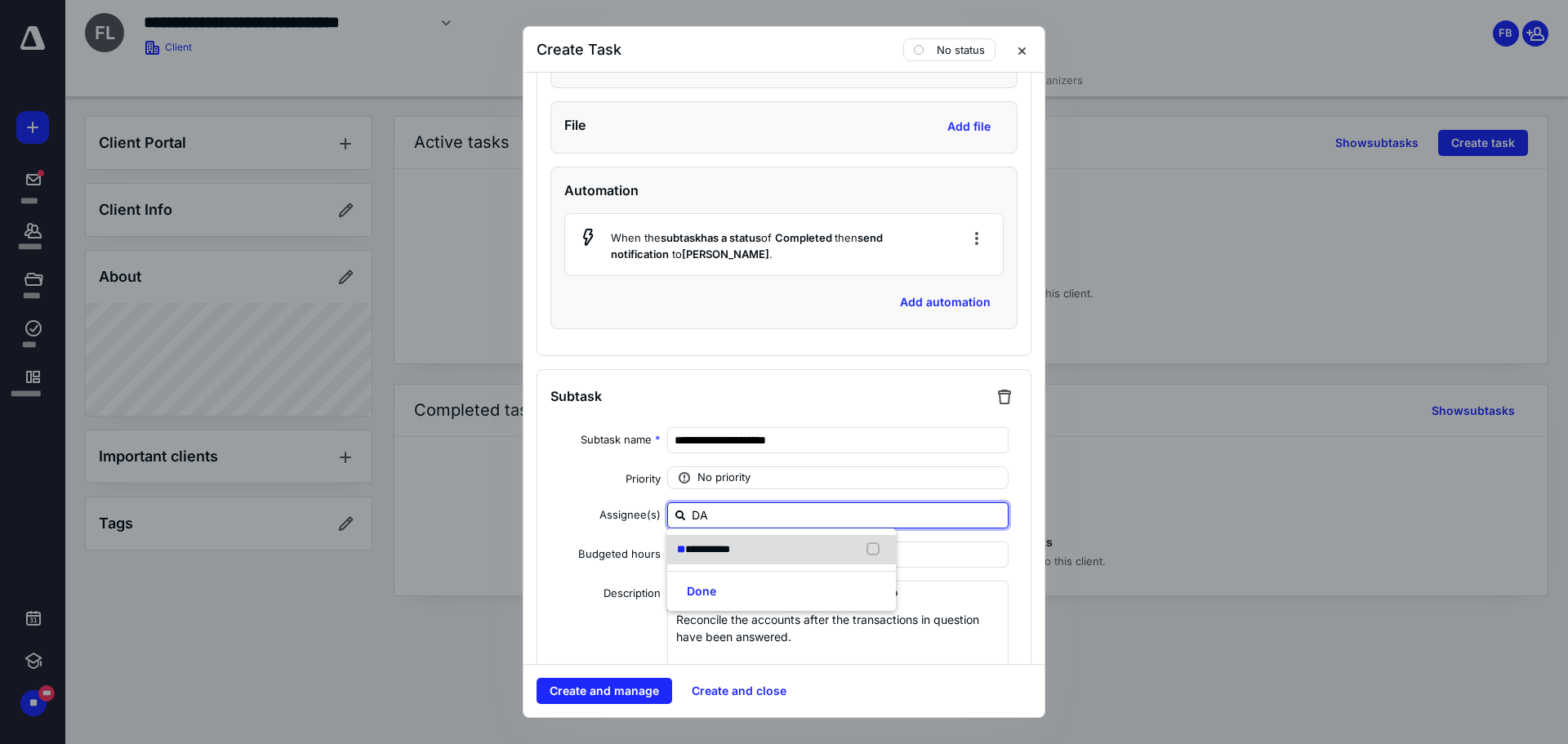 click on "**********" at bounding box center (707, 549) 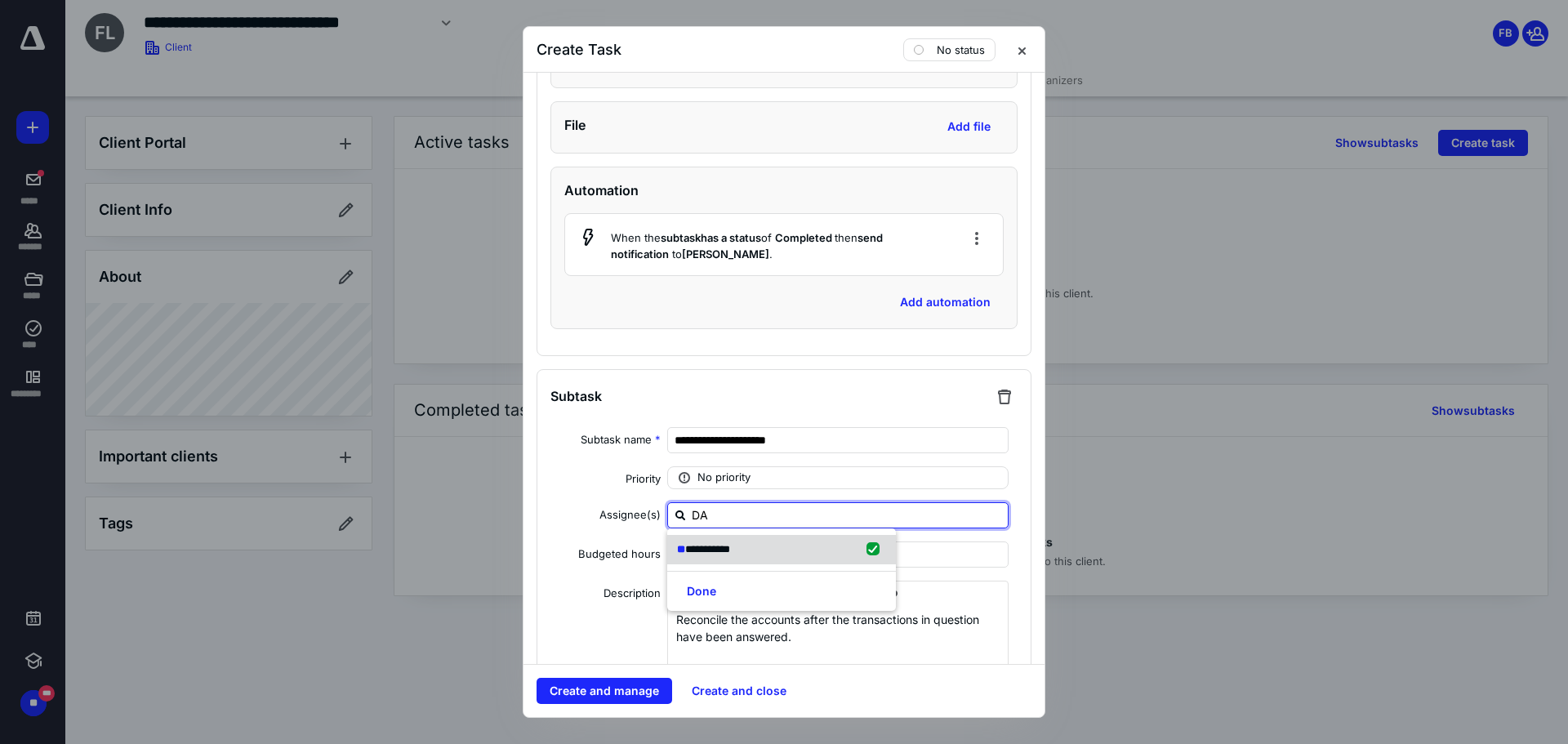 checkbox on "true" 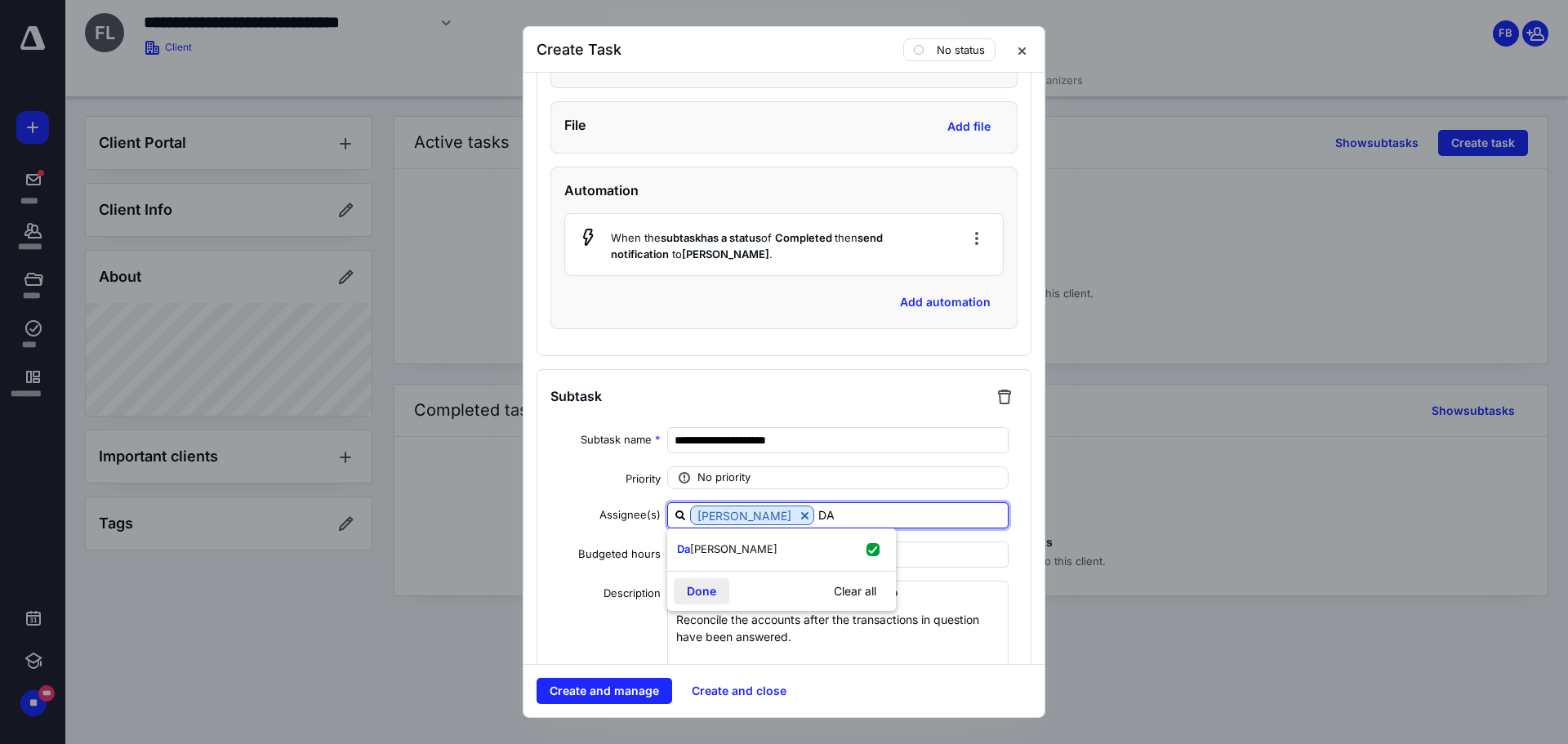 type on "DA" 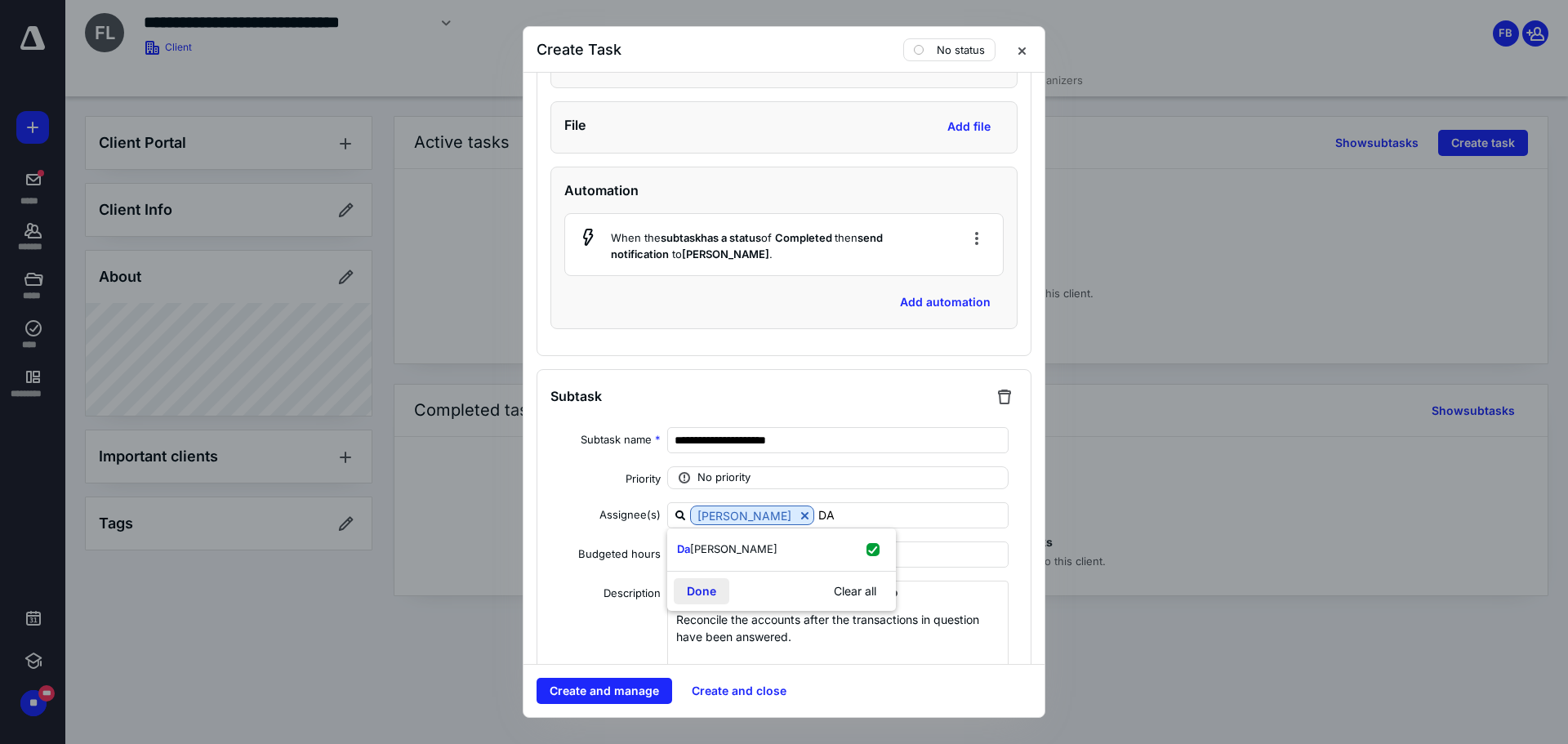 click on "Done" at bounding box center [702, 591] 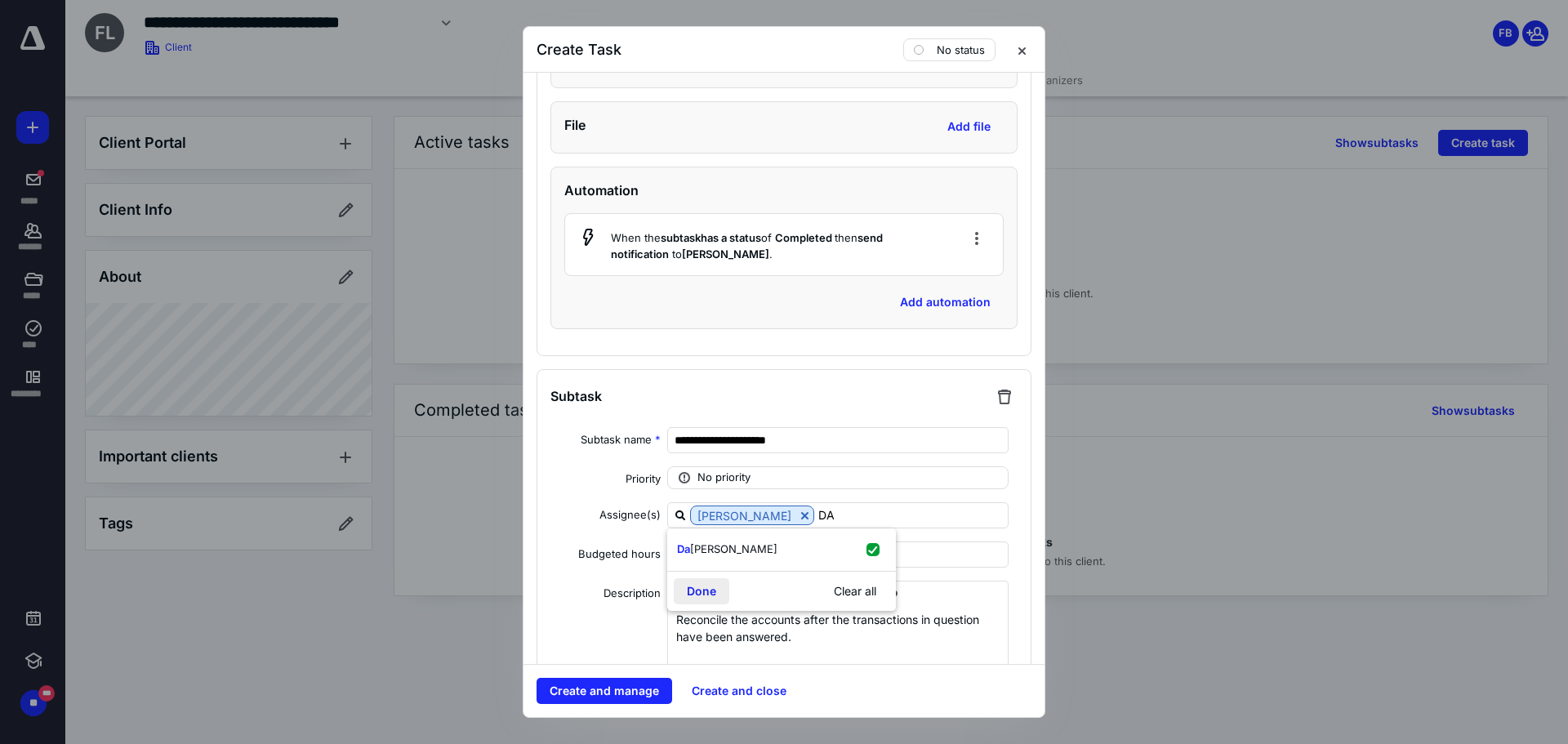 type 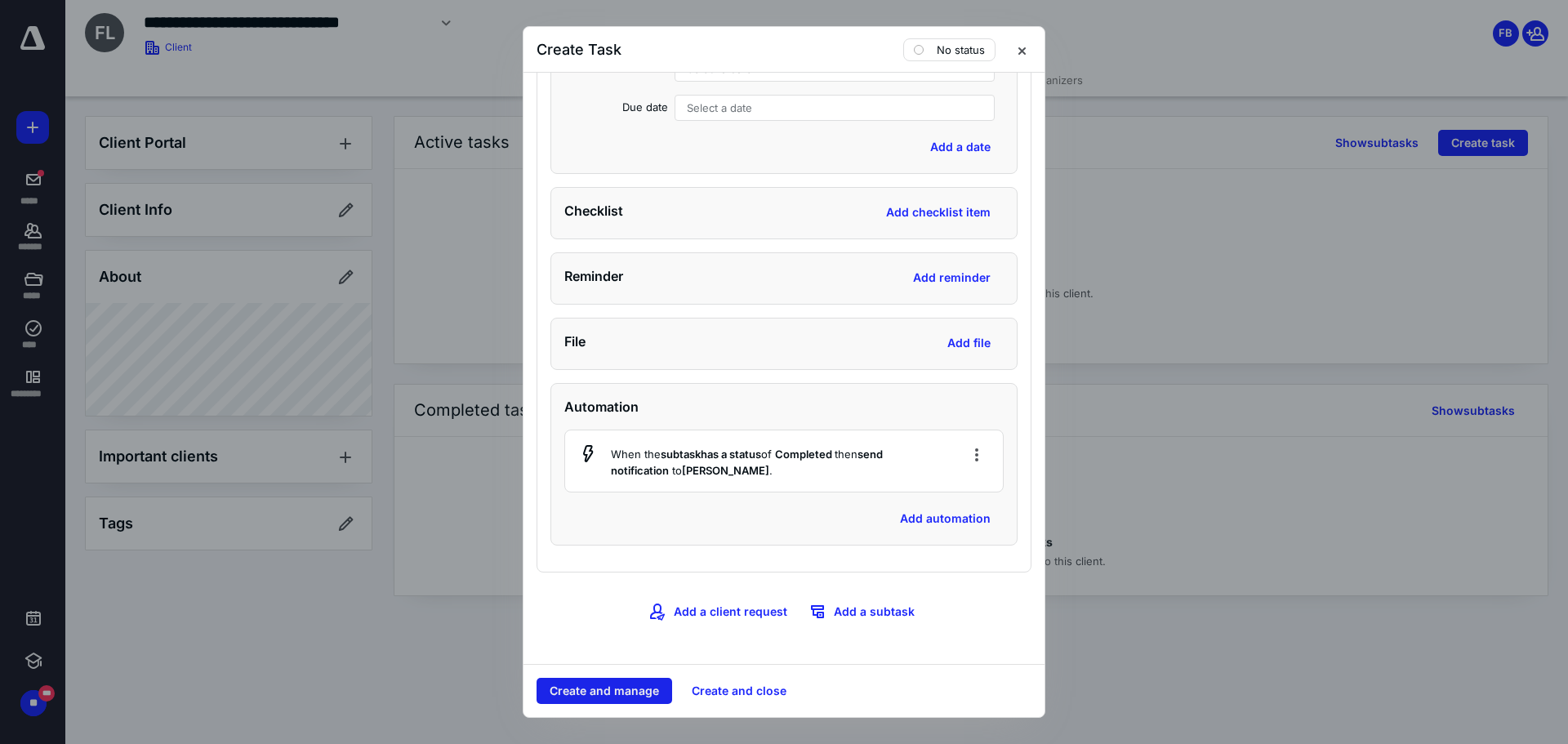 click on "Create and manage" at bounding box center [604, 691] 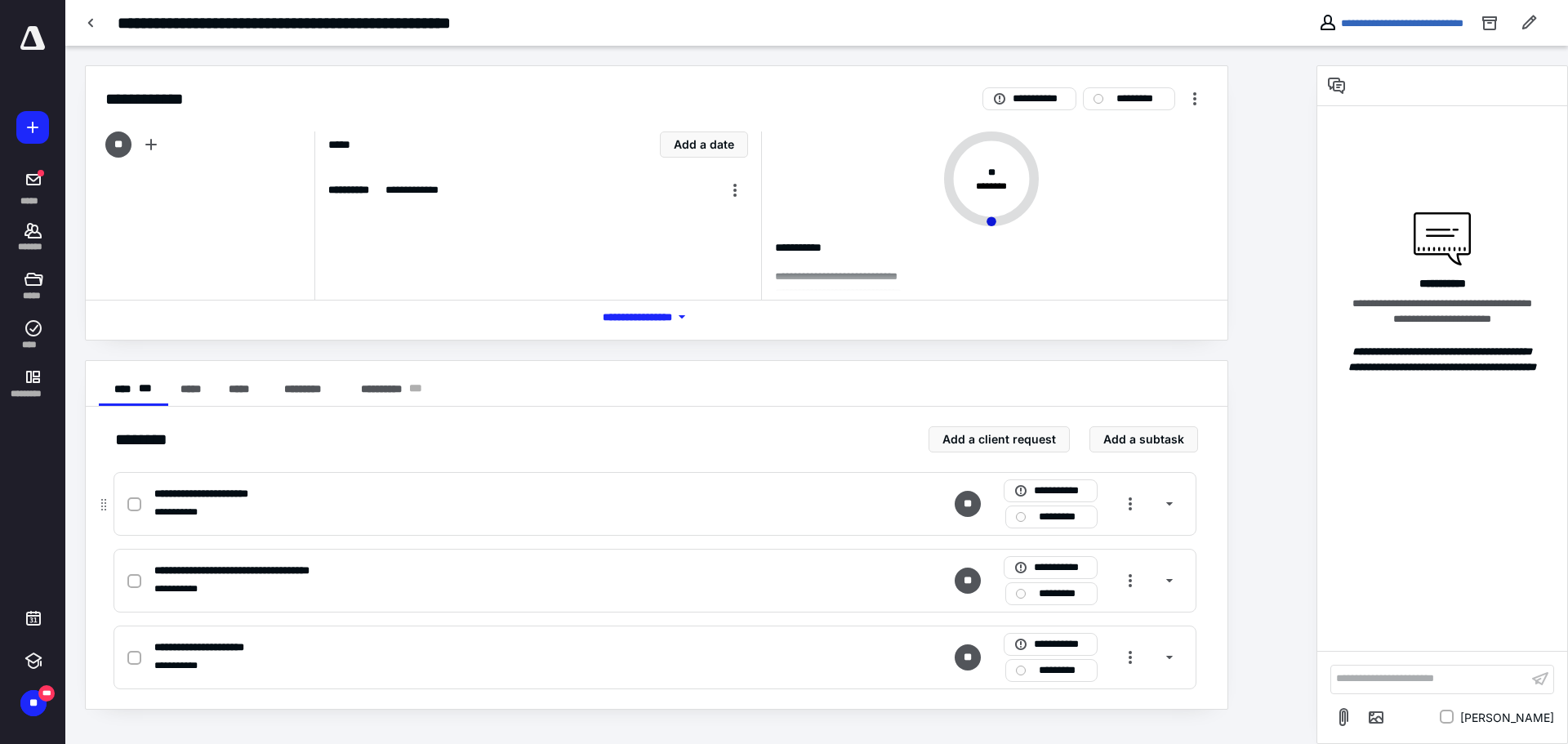 click on "**********" at bounding box center (440, 512) 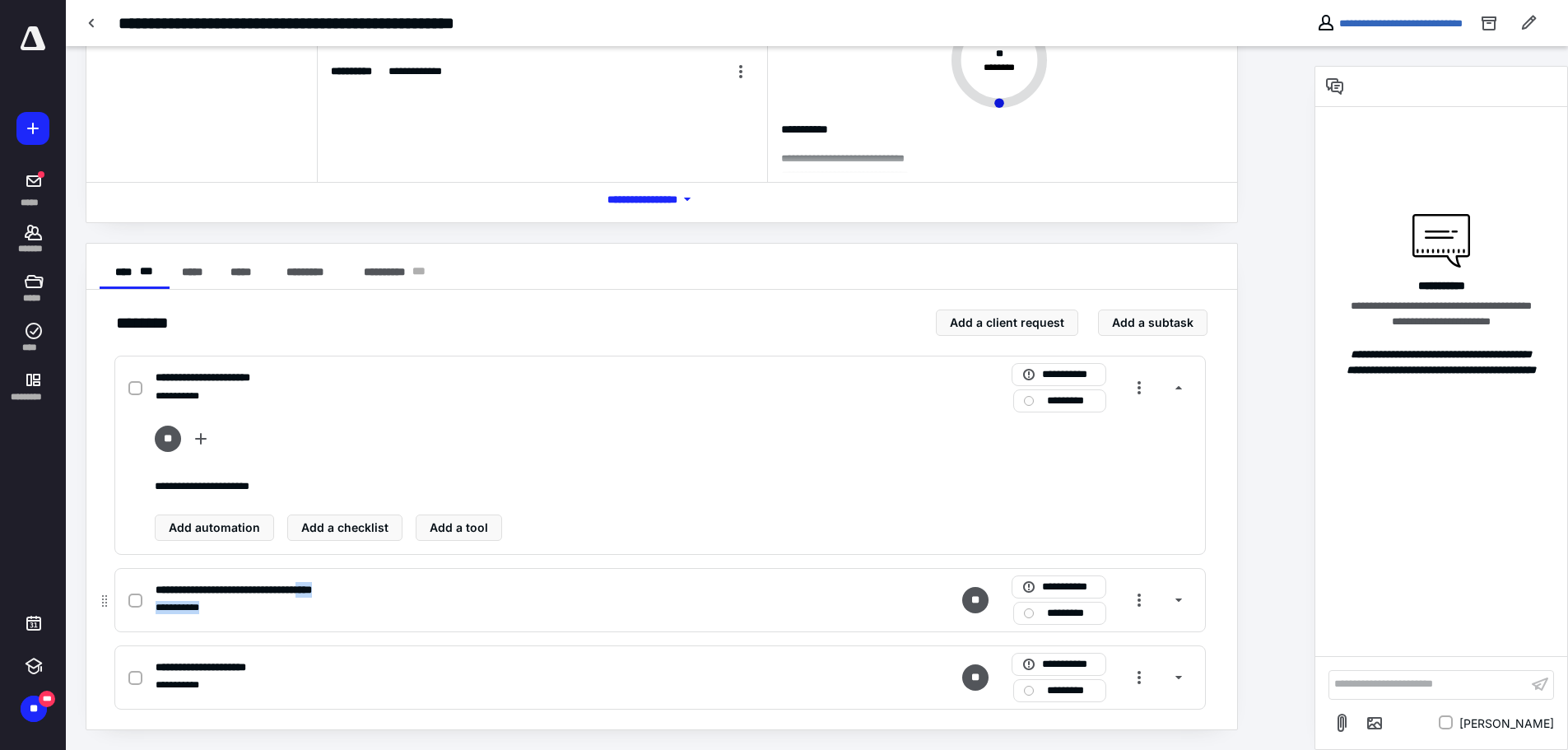 click on "**********" at bounding box center (444, 600) 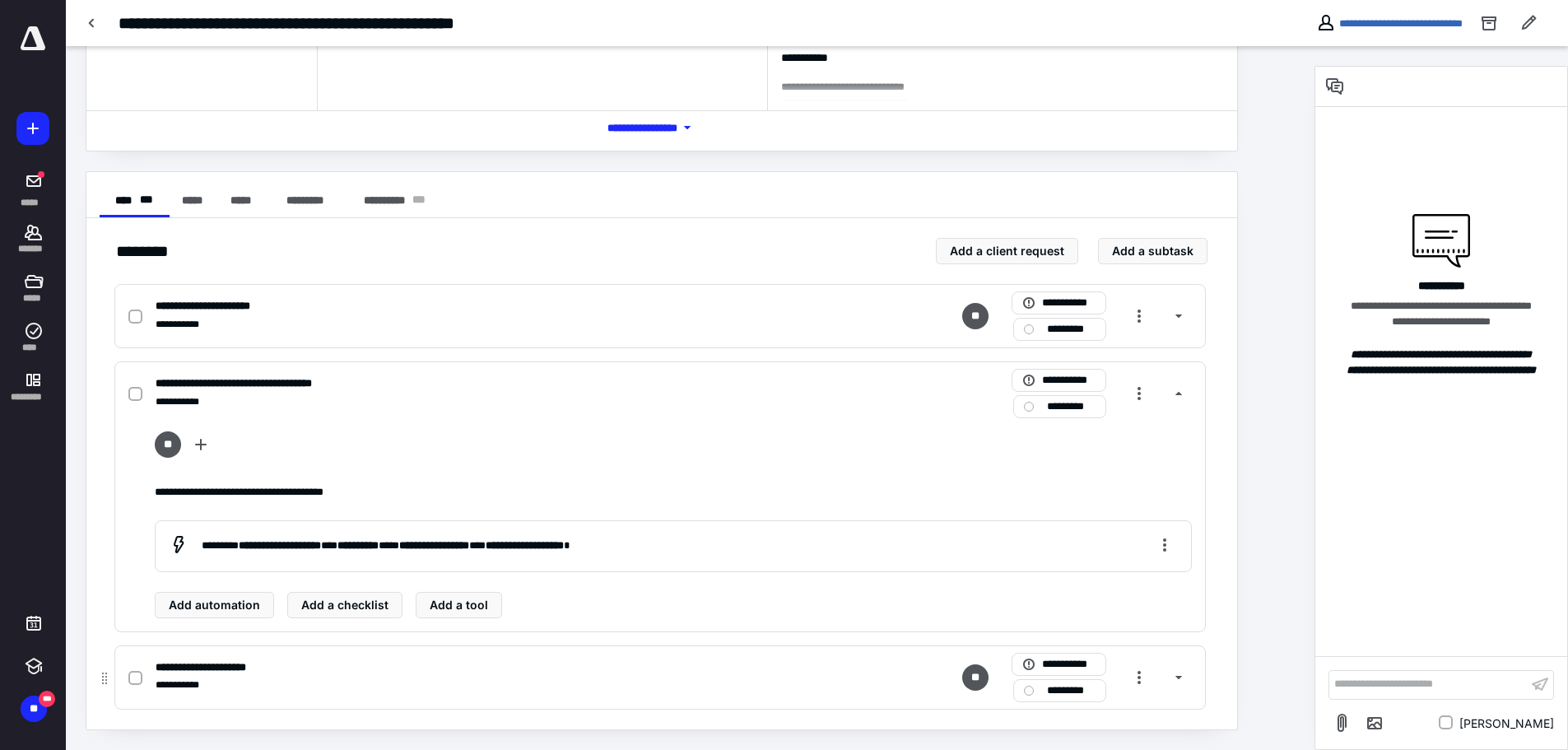 click on "**********" at bounding box center [444, 685] 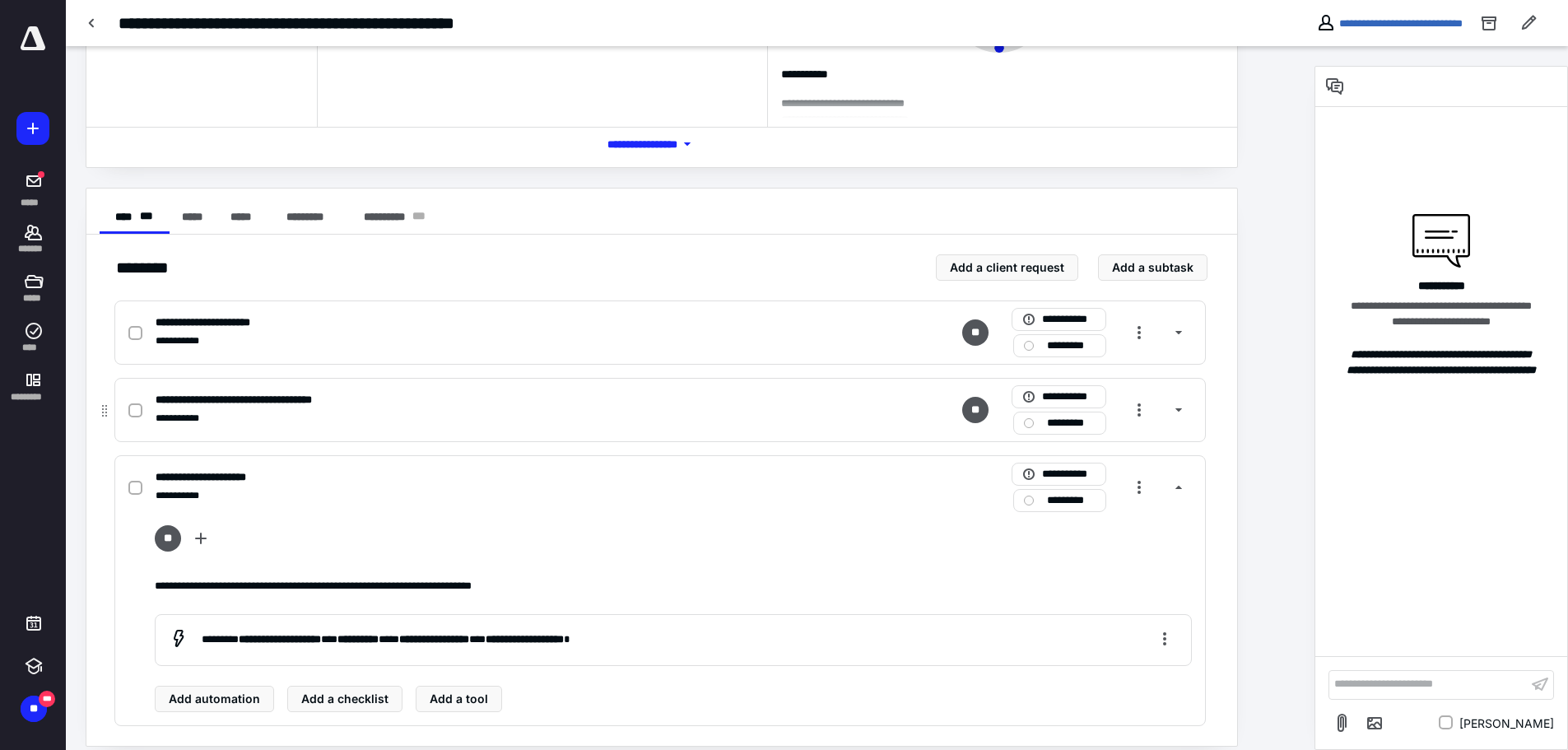 scroll, scrollTop: 192, scrollLeft: 0, axis: vertical 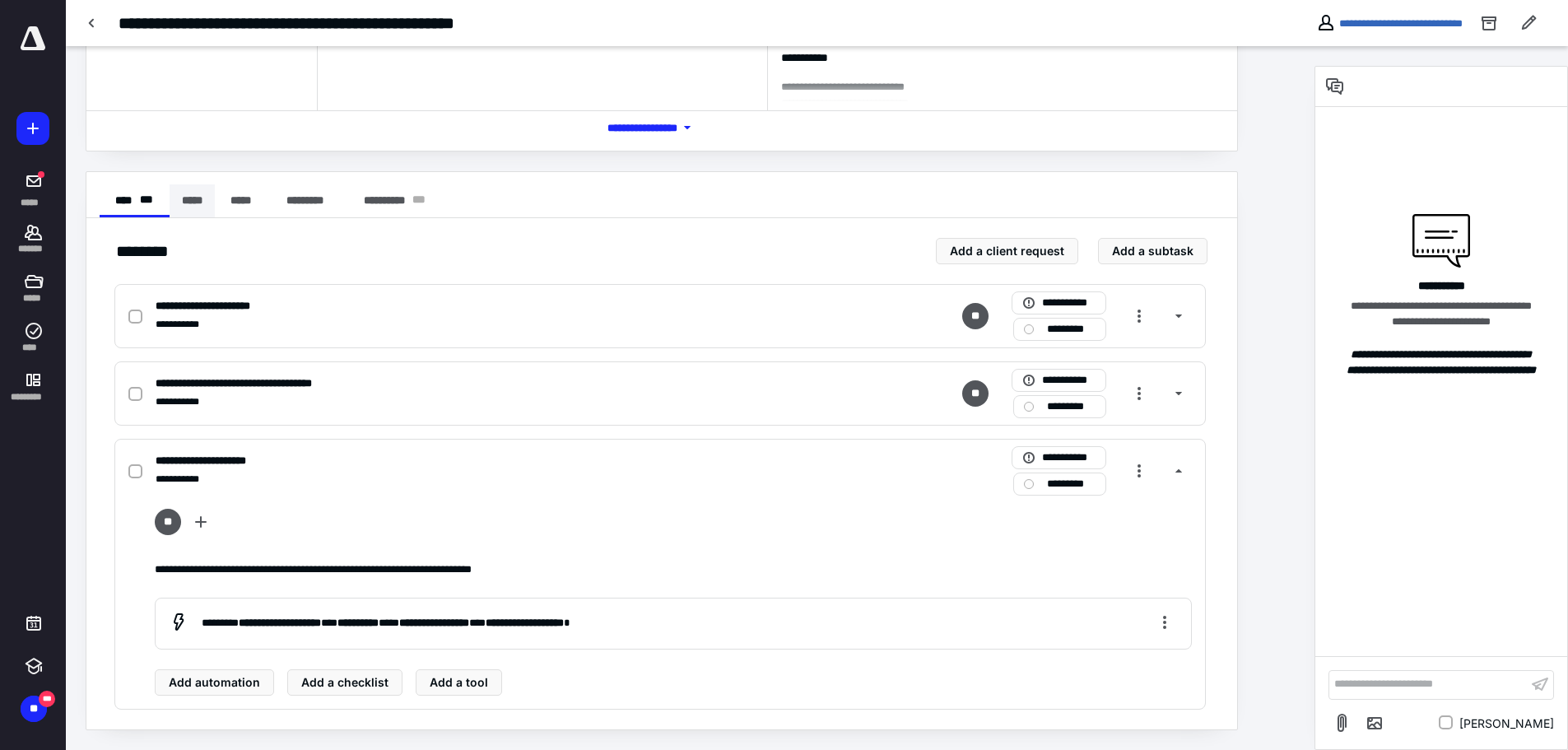 click on "*****" at bounding box center [192, 201] 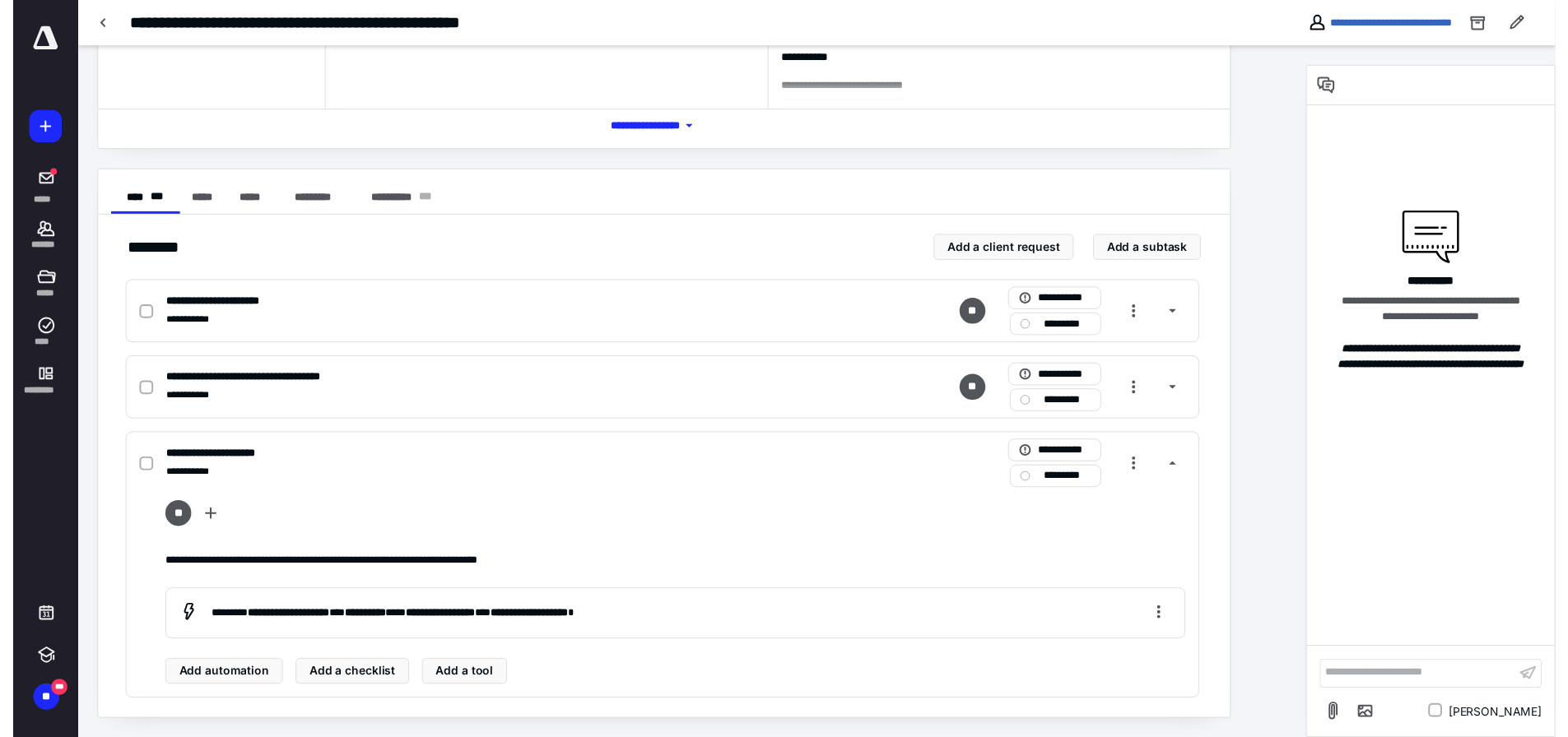 scroll, scrollTop: 0, scrollLeft: 0, axis: both 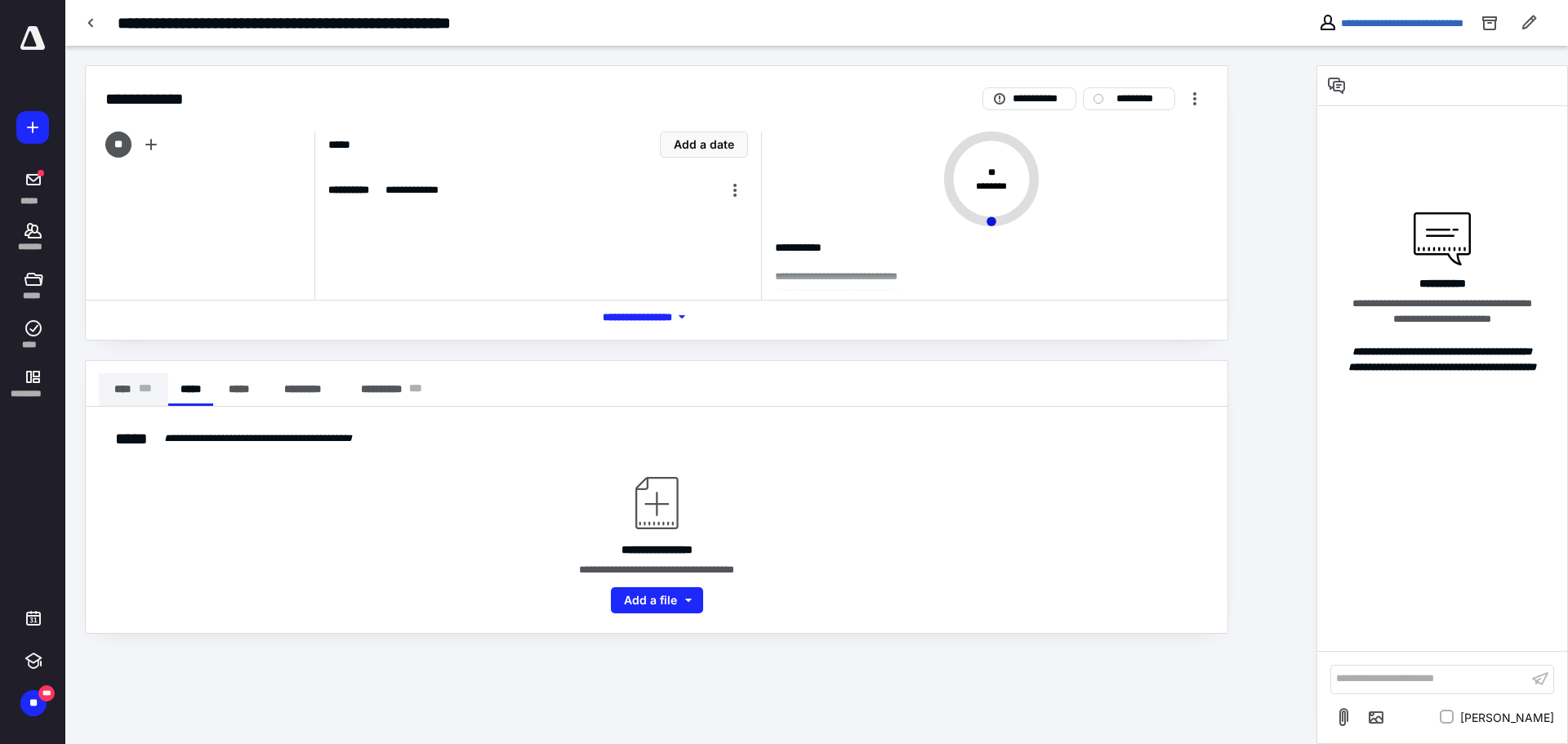 click on "**** * * *" at bounding box center (133, 390) 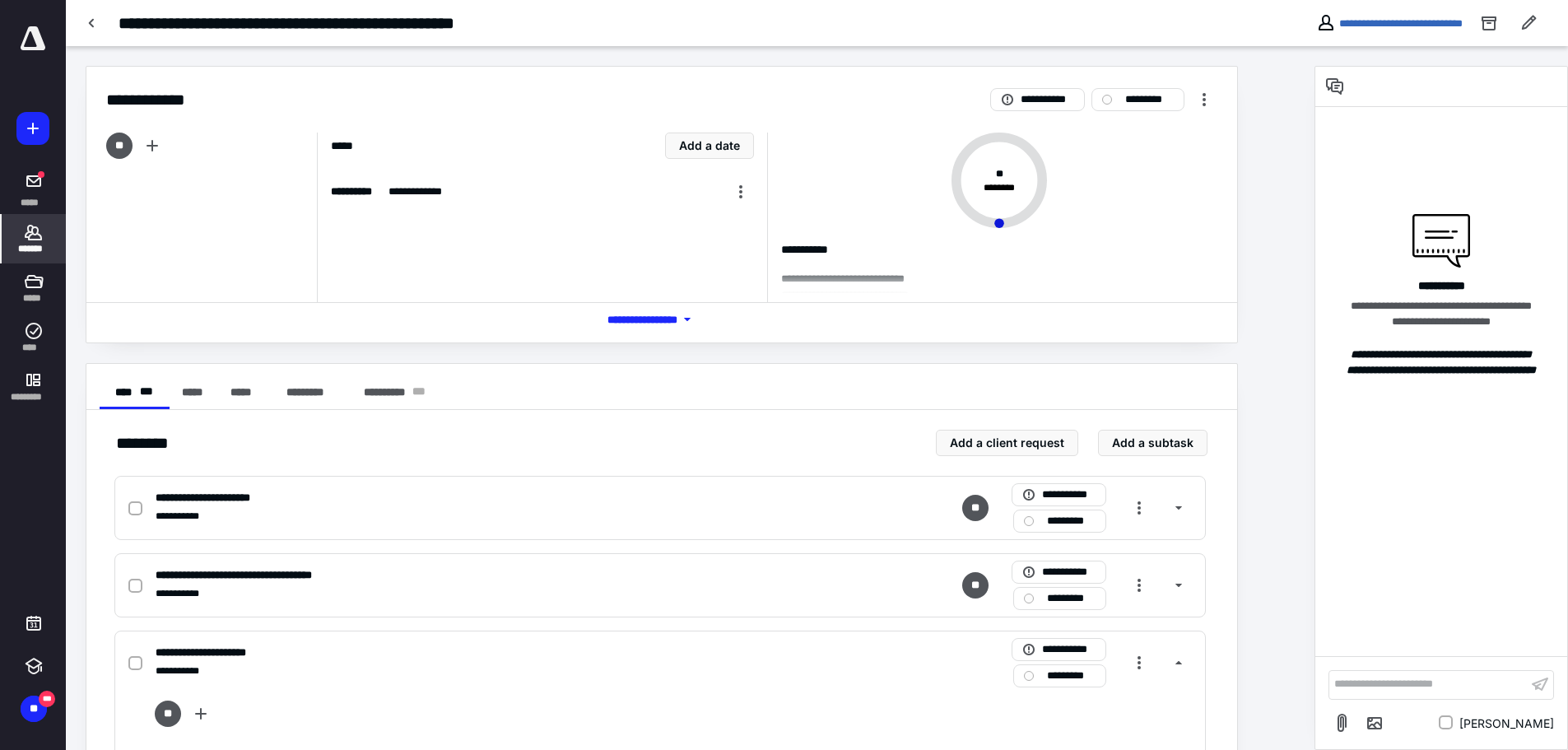 click 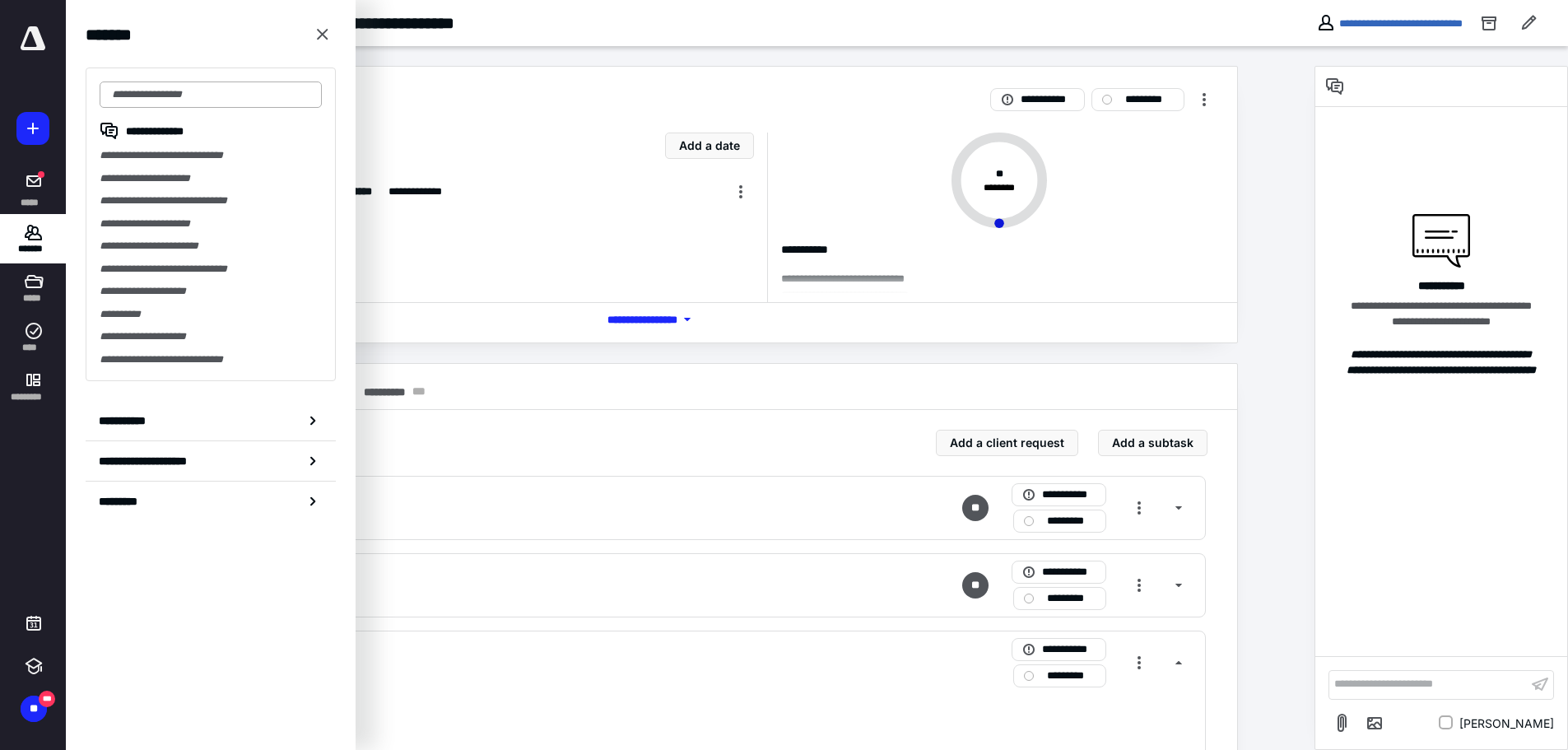 click at bounding box center (211, 95) 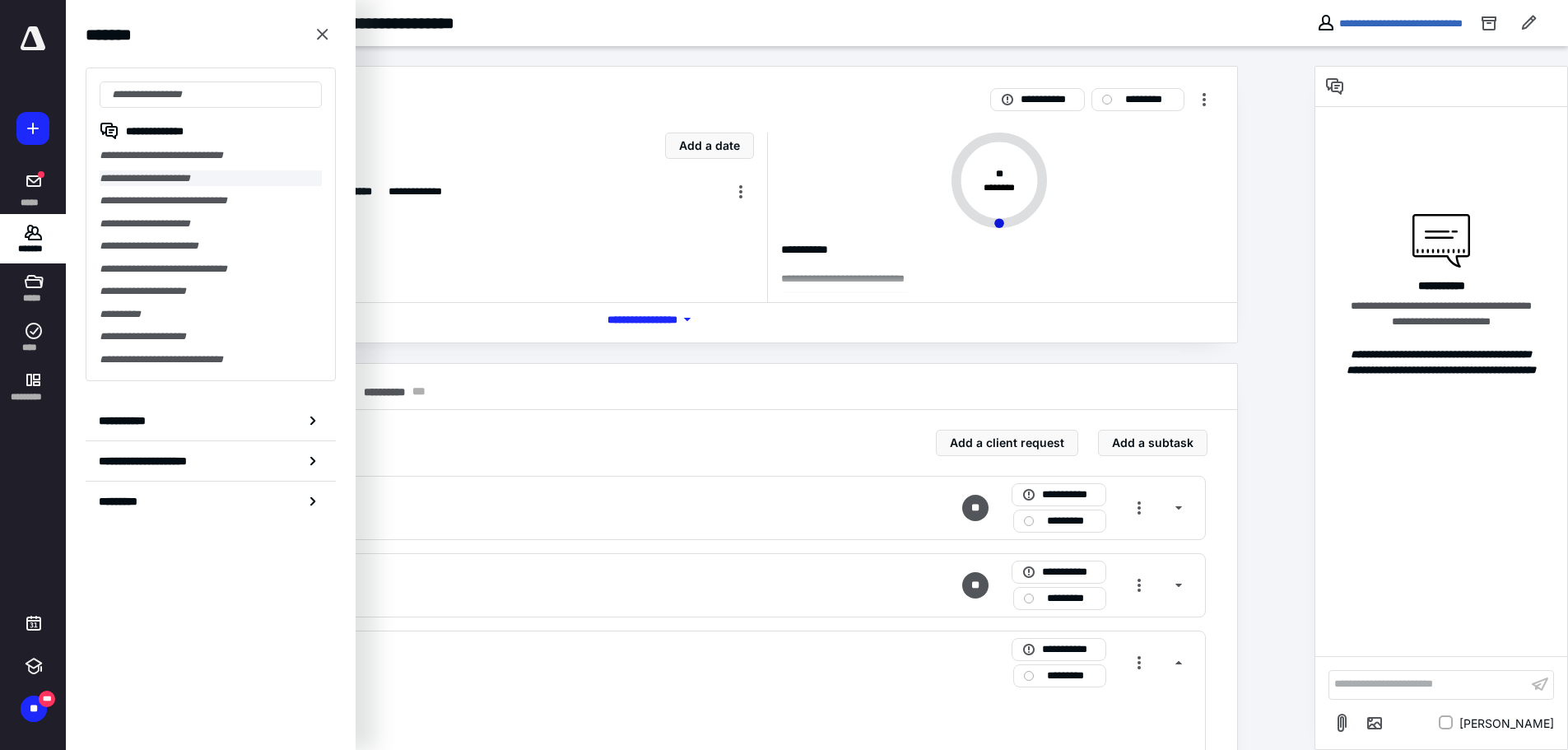 click on "**********" at bounding box center (211, 179) 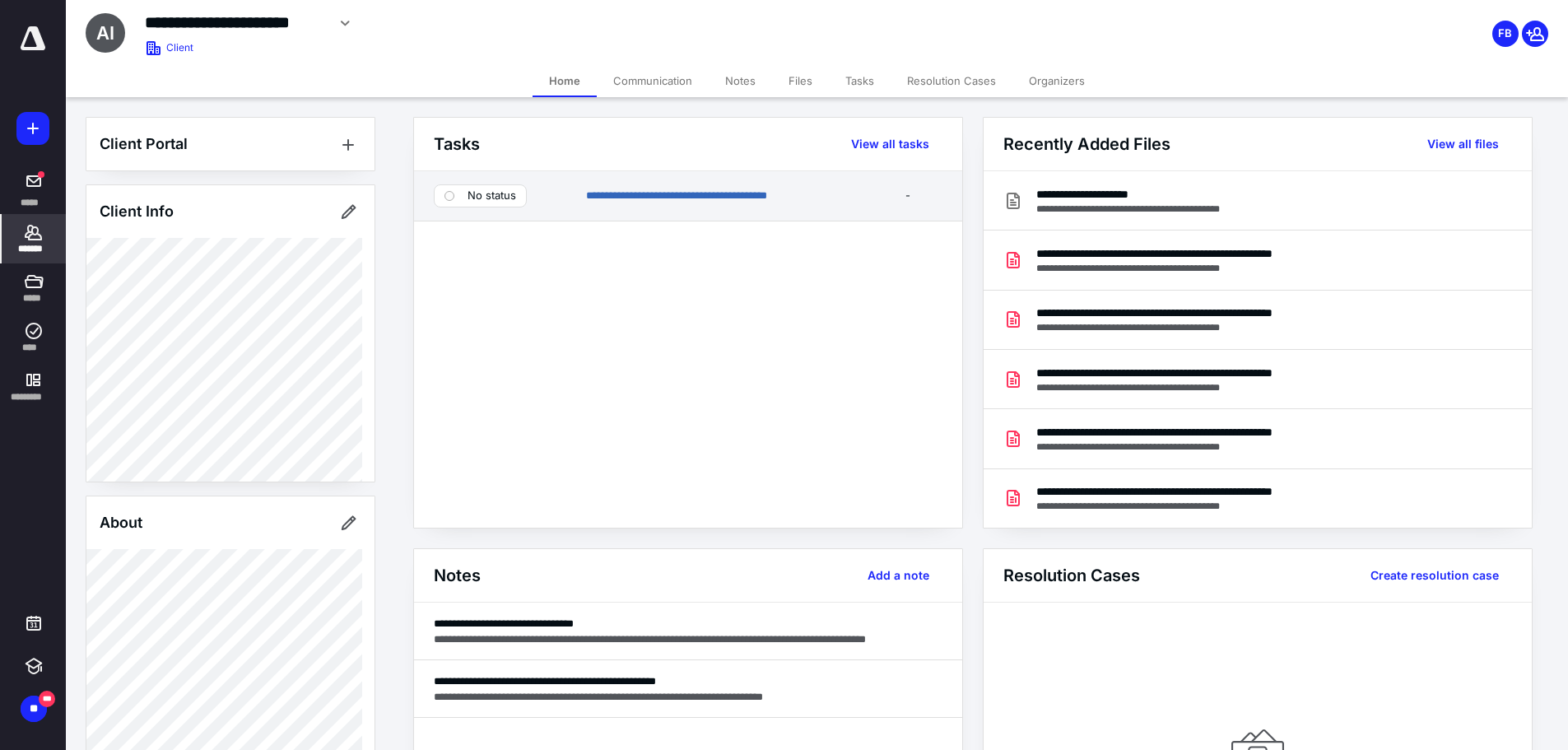 click on "**********" at bounding box center [722, 196] 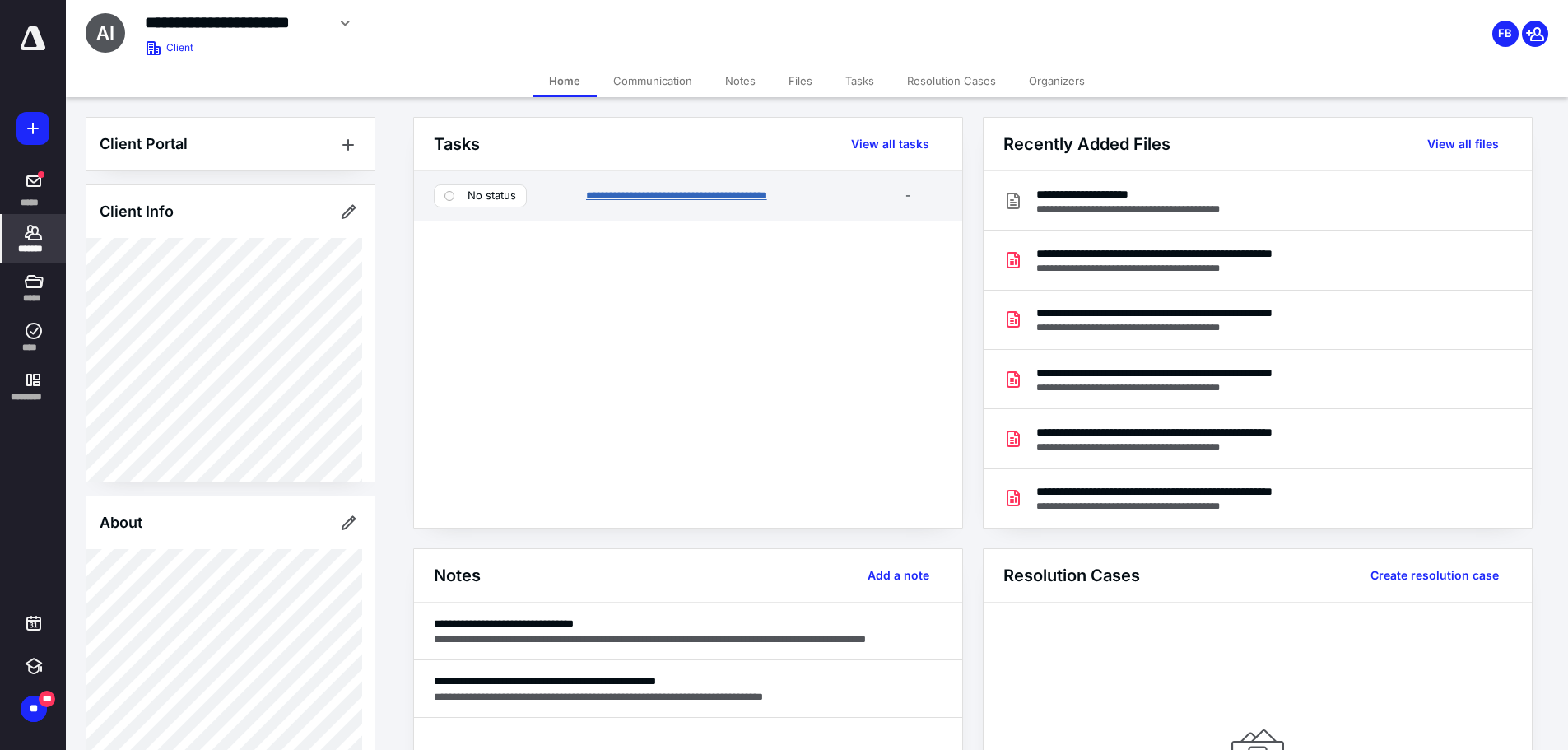 click on "**********" at bounding box center (677, 195) 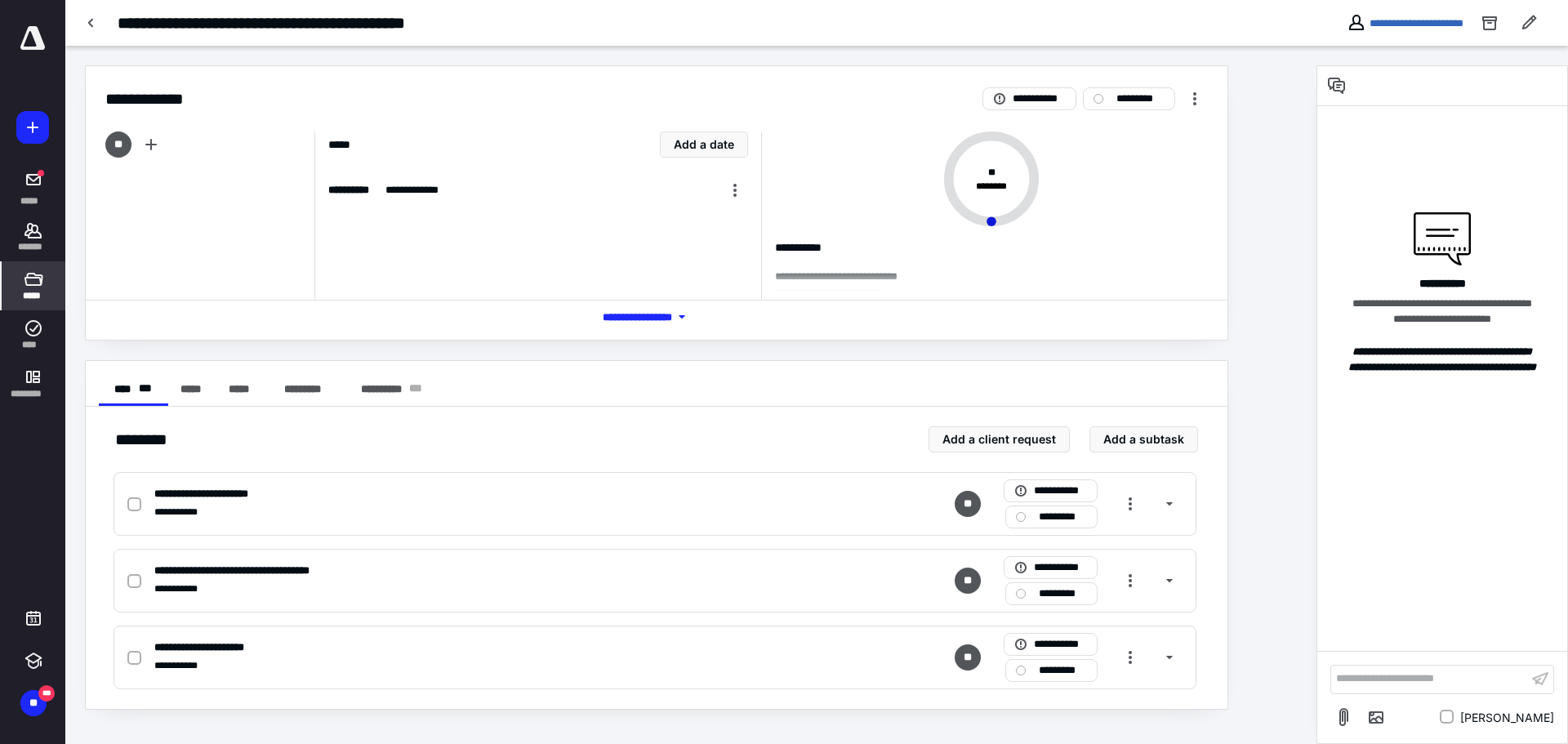 click on "*****" at bounding box center (33, 296) 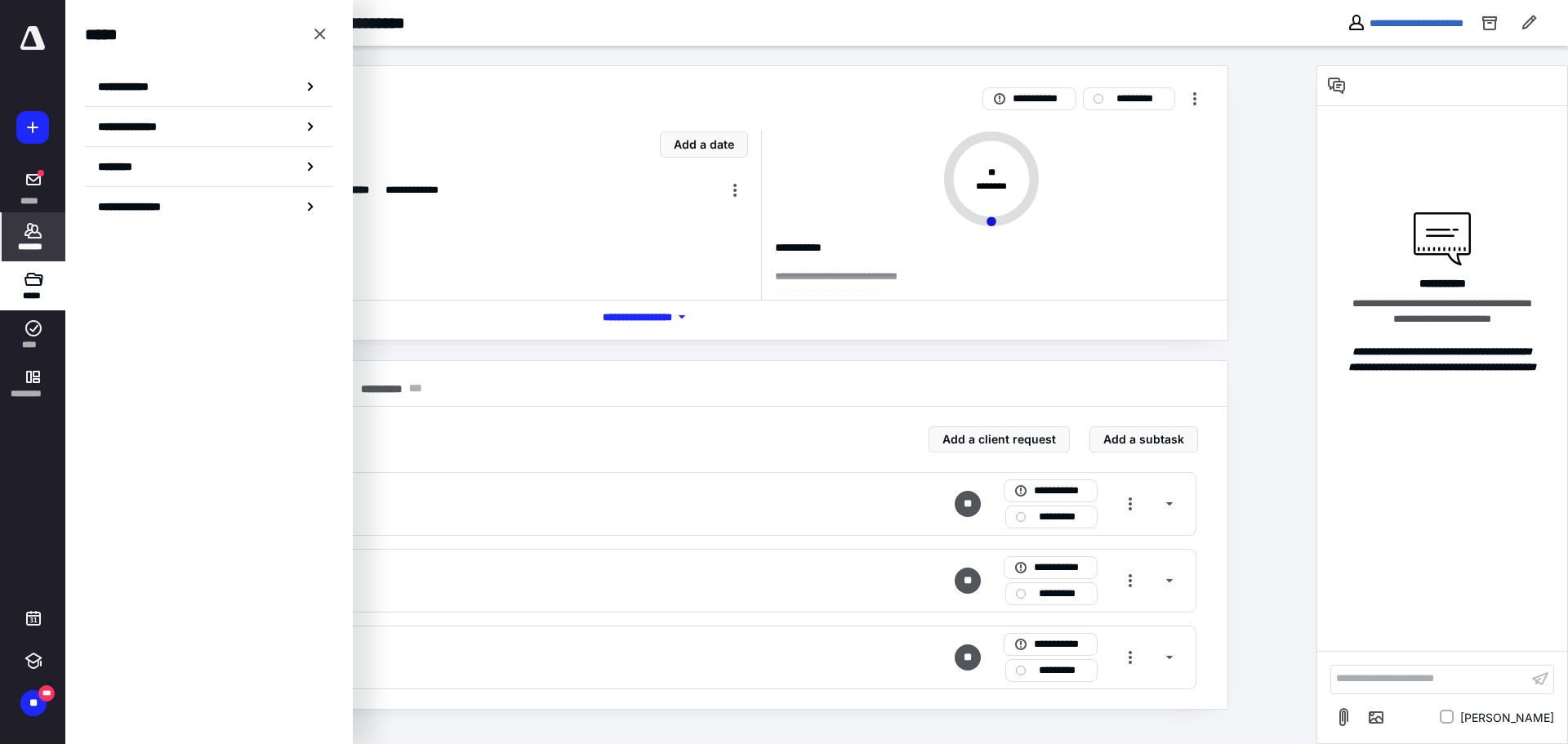 click 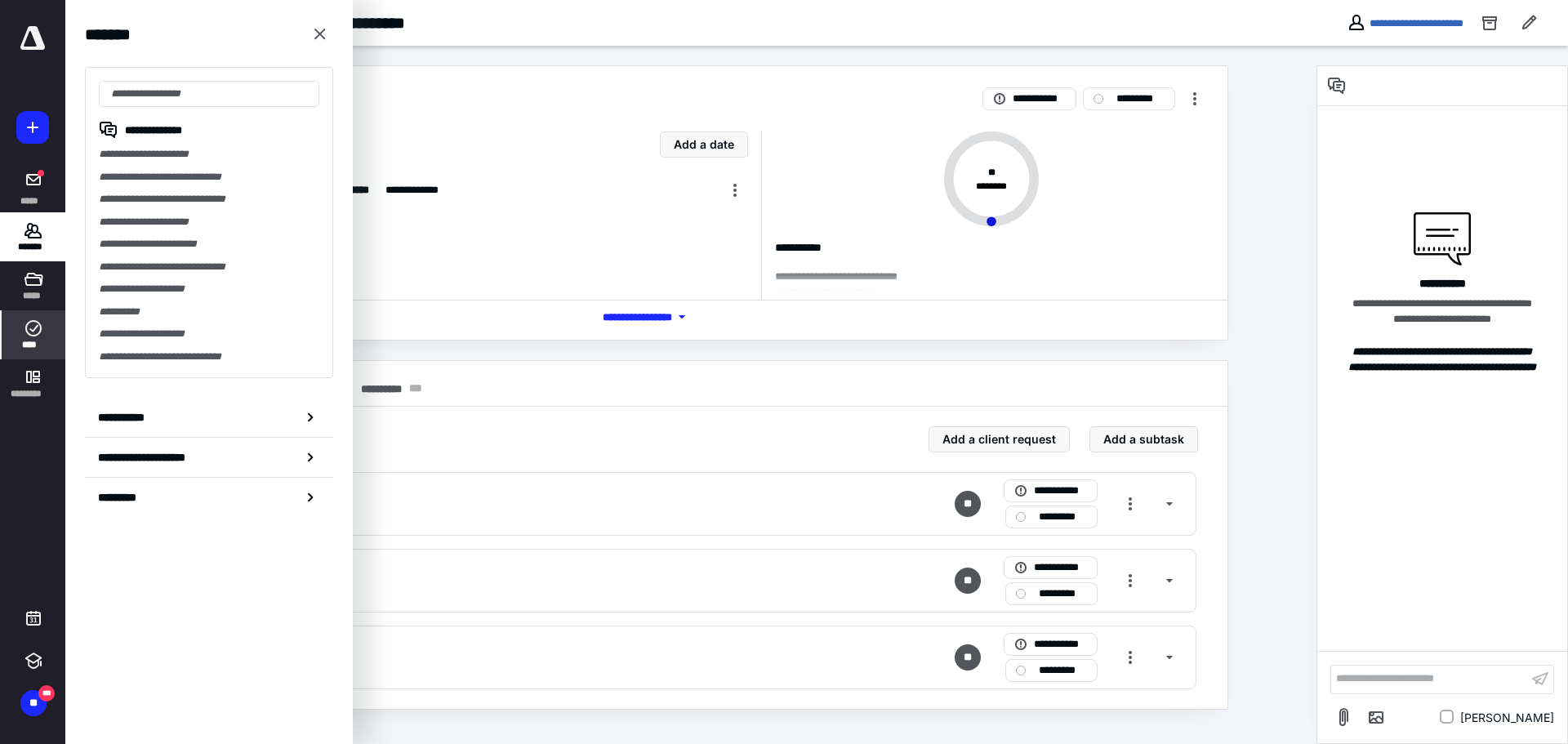 click 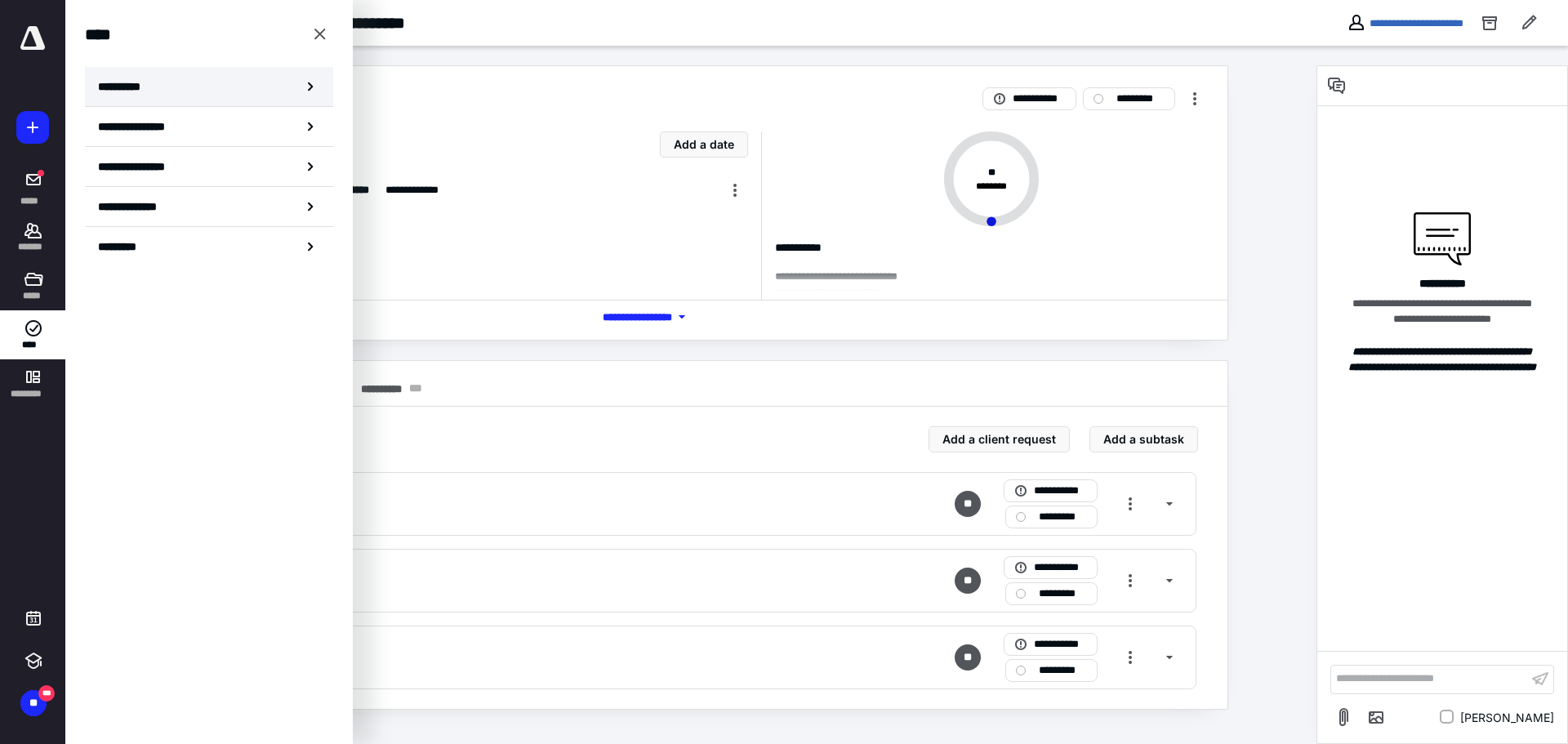 click on "**********" at bounding box center (209, 87) 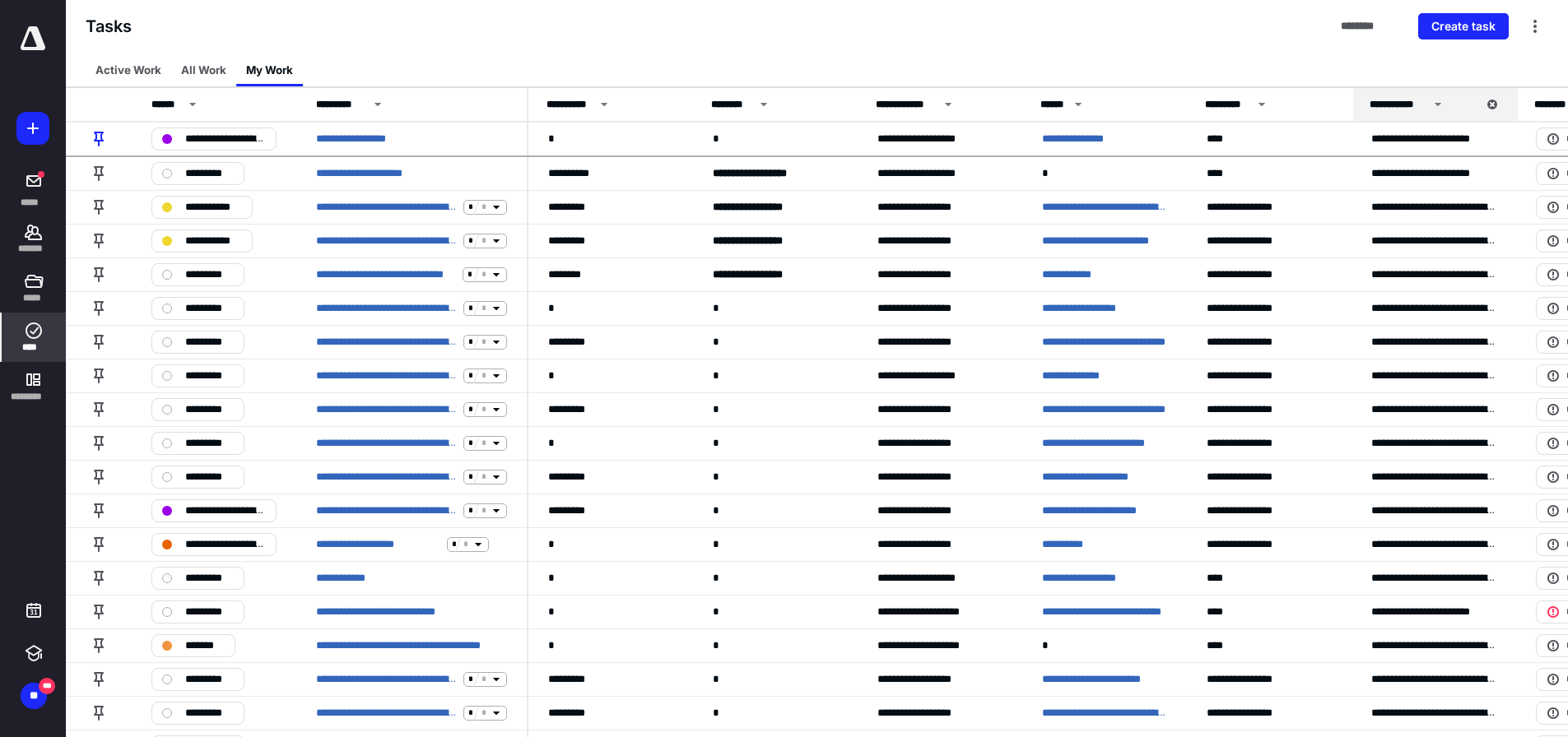 click 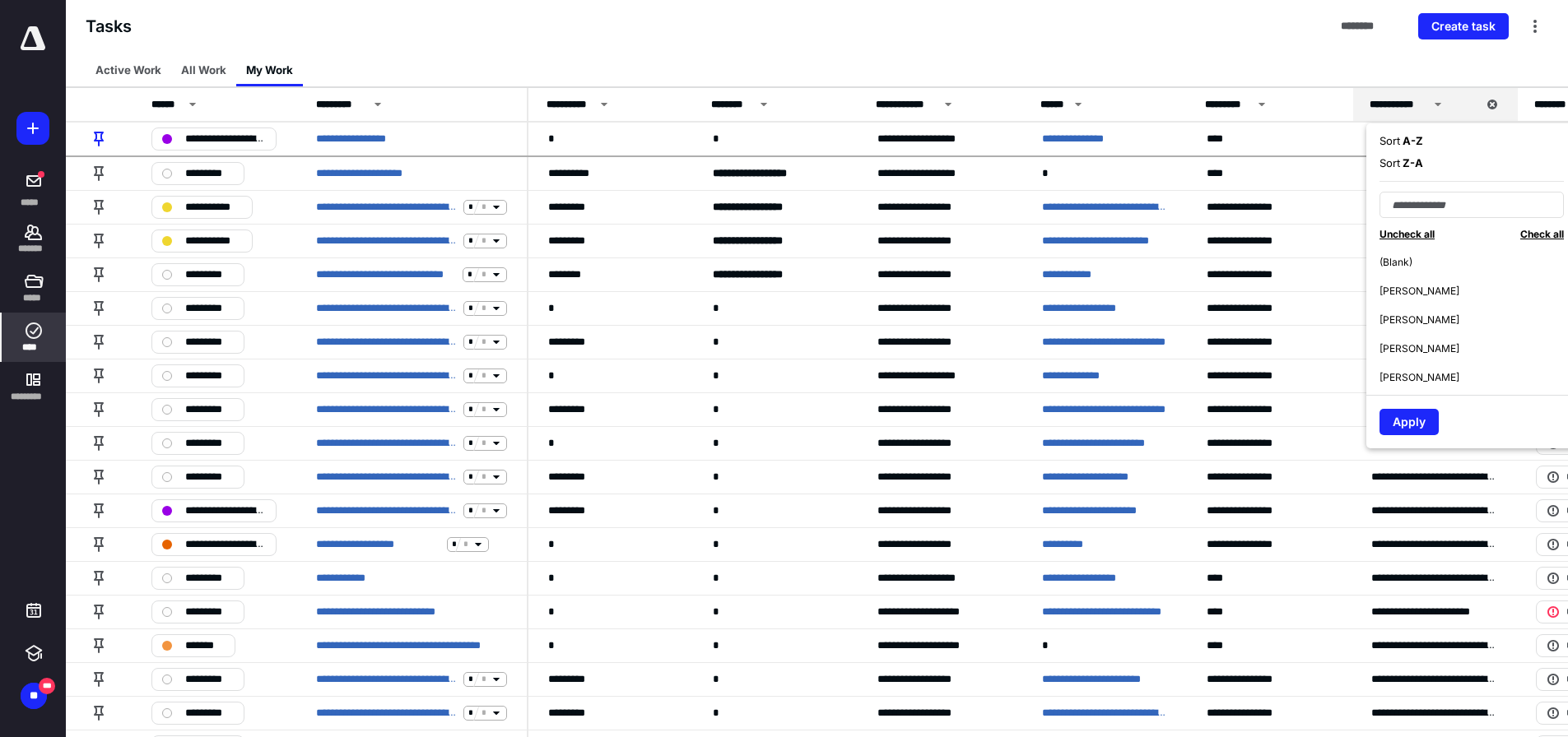 click on "[PERSON_NAME]" at bounding box center (1419, 320) 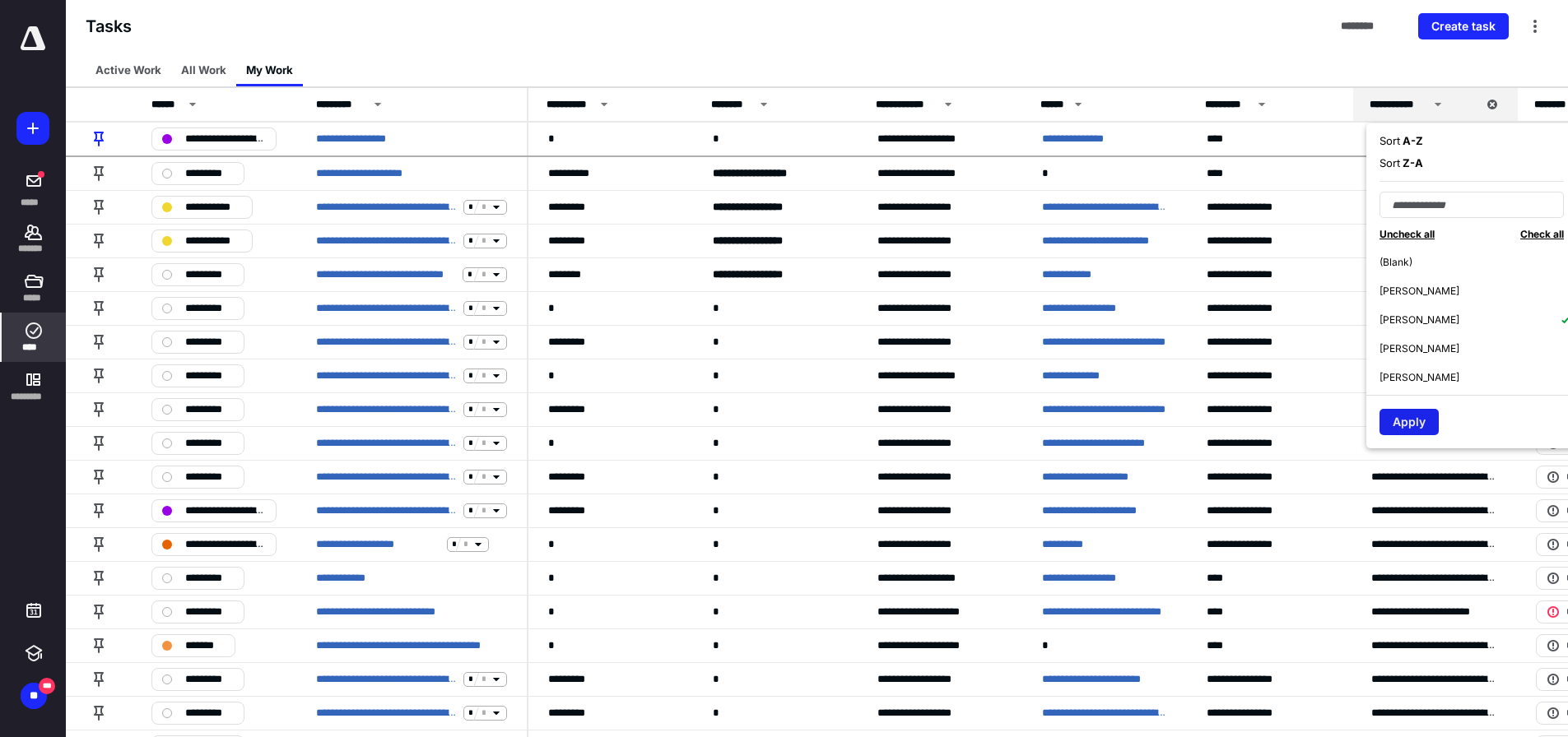 click on "Apply" at bounding box center [1409, 422] 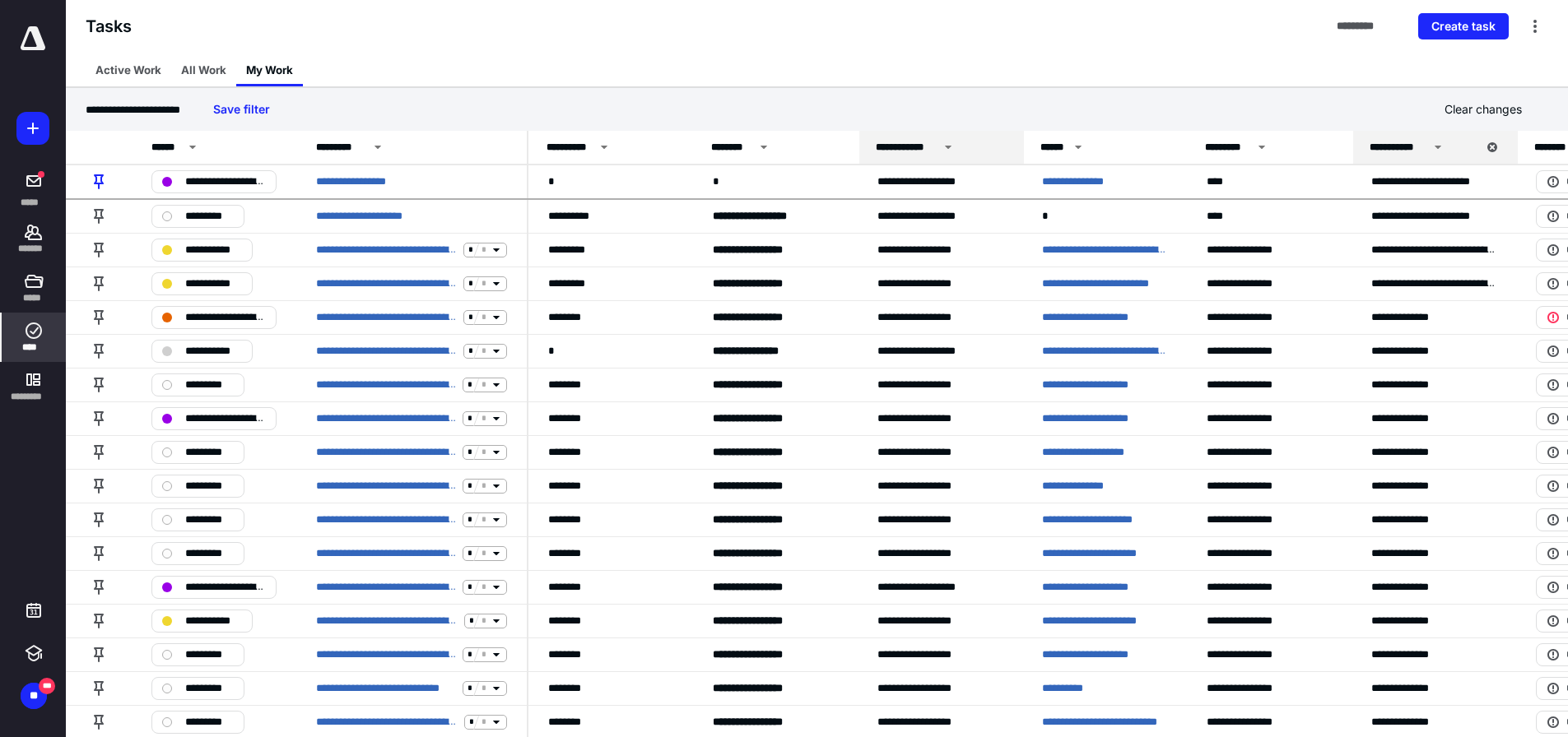click 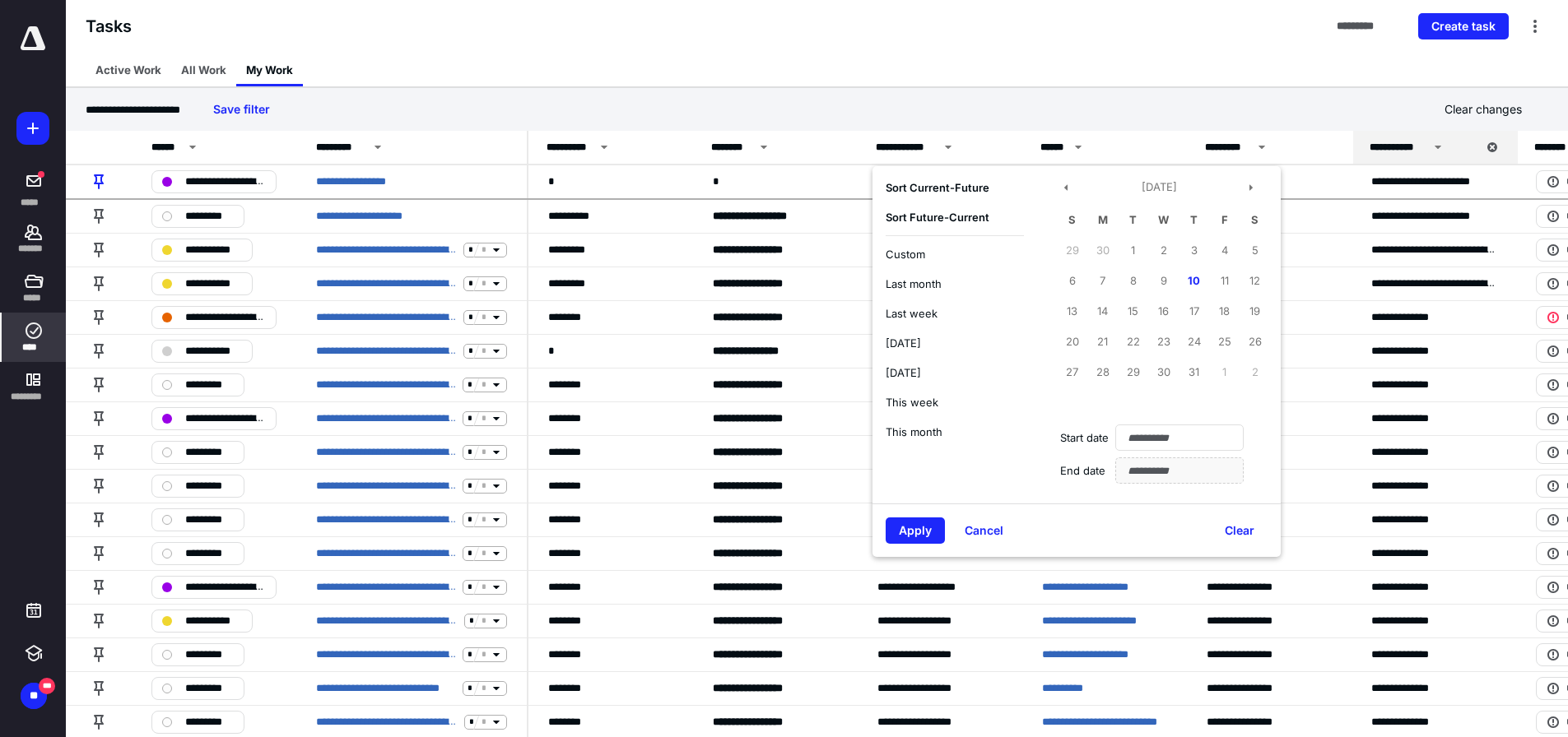 click 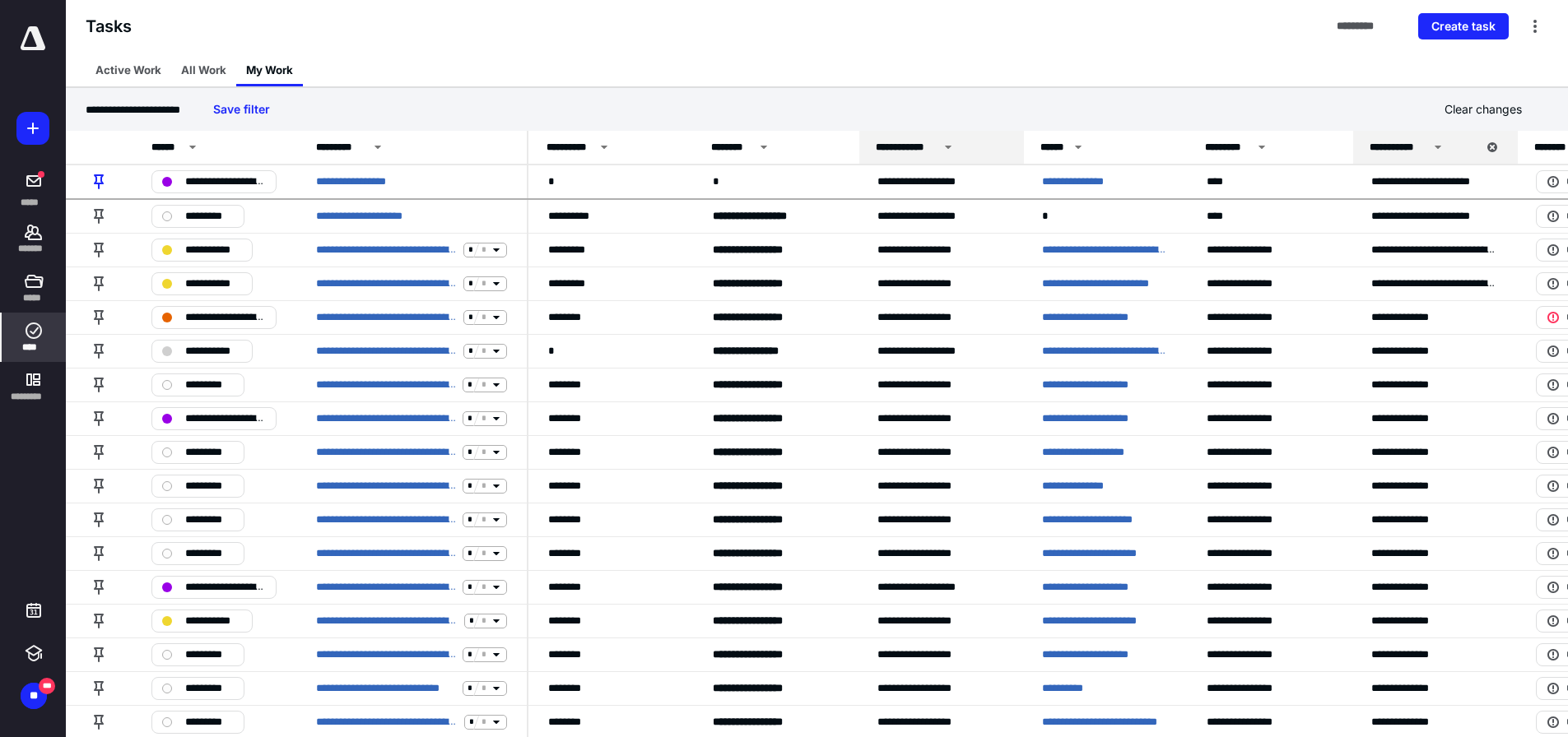 click 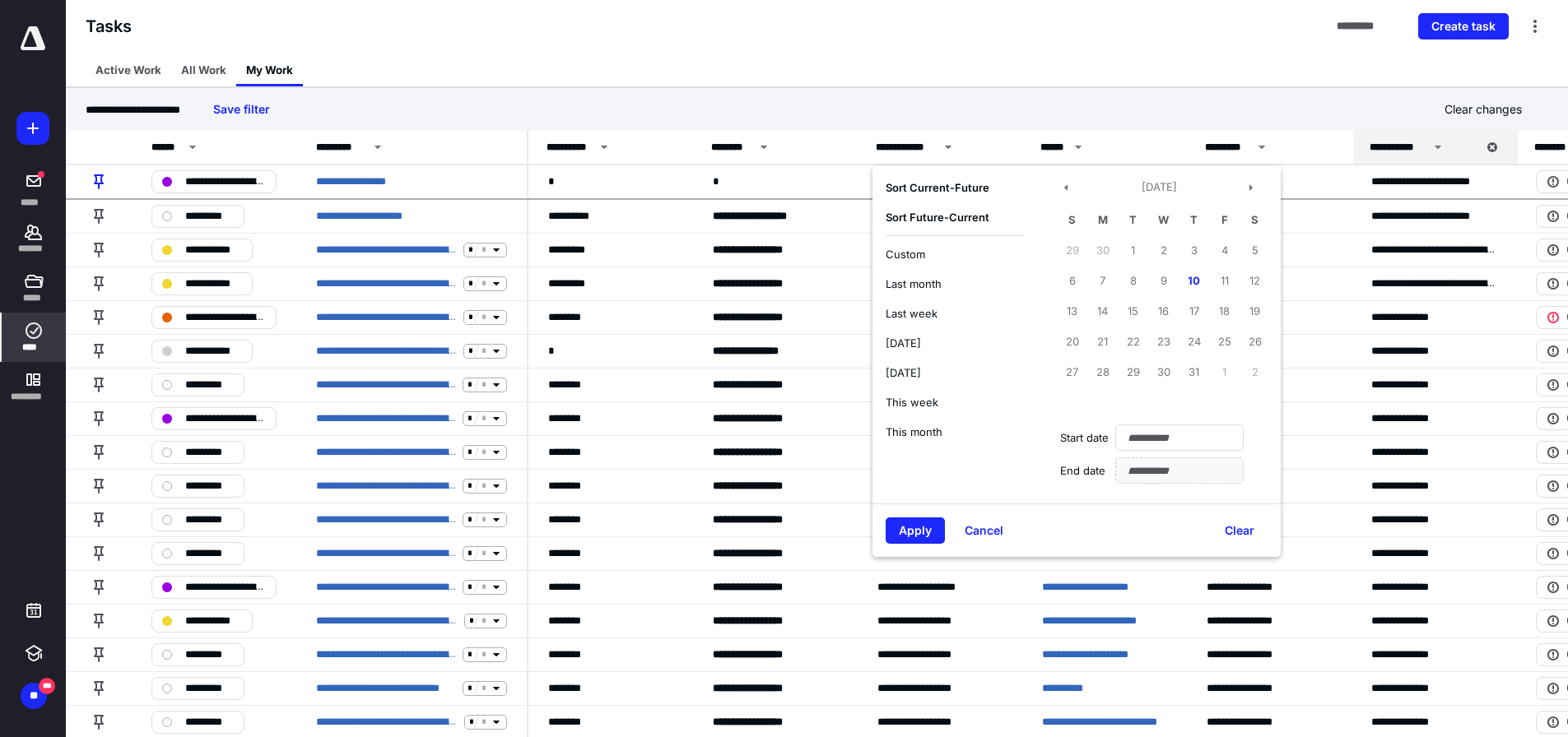click on "Future  -  Current" at bounding box center (948, 217) 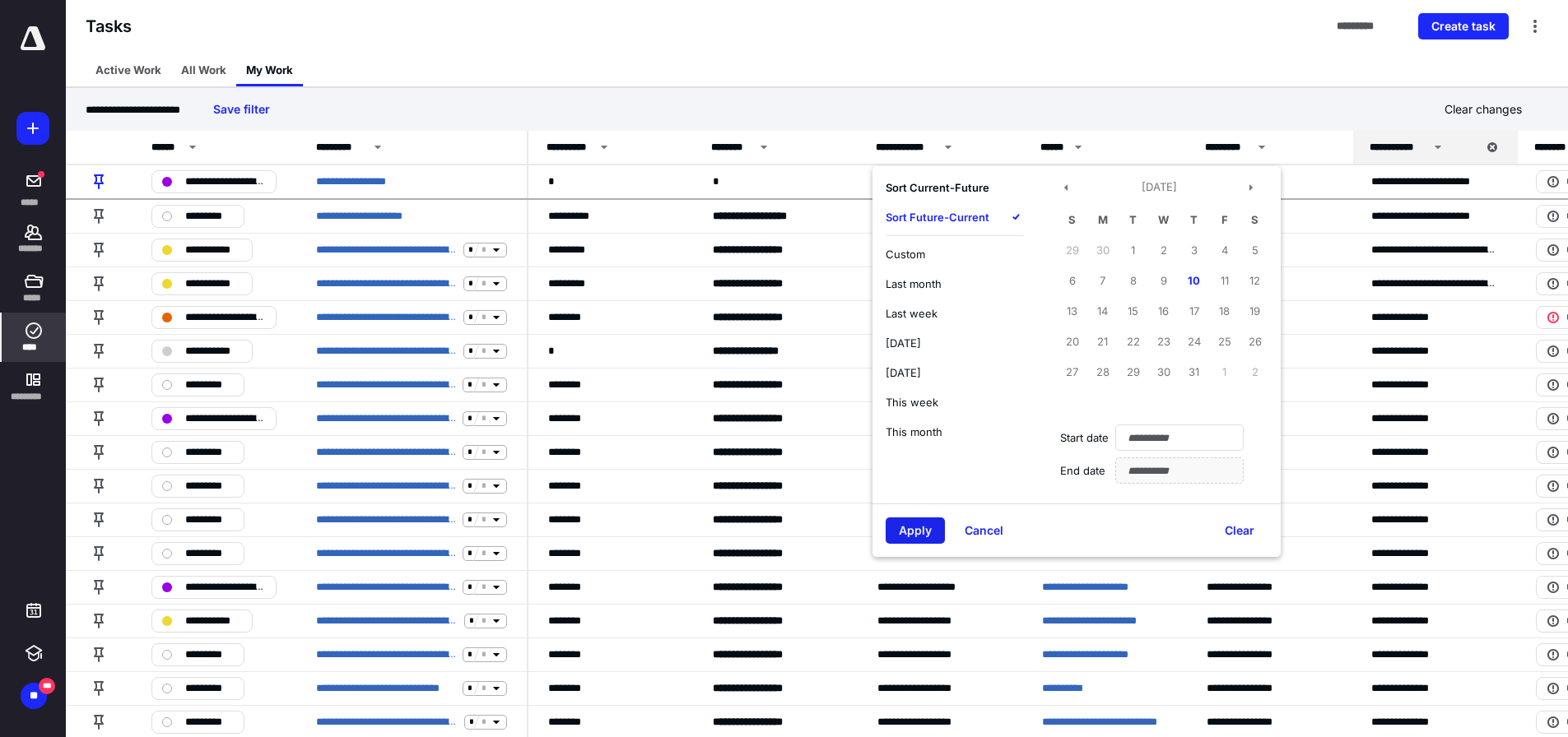 click on "Apply" at bounding box center [915, 531] 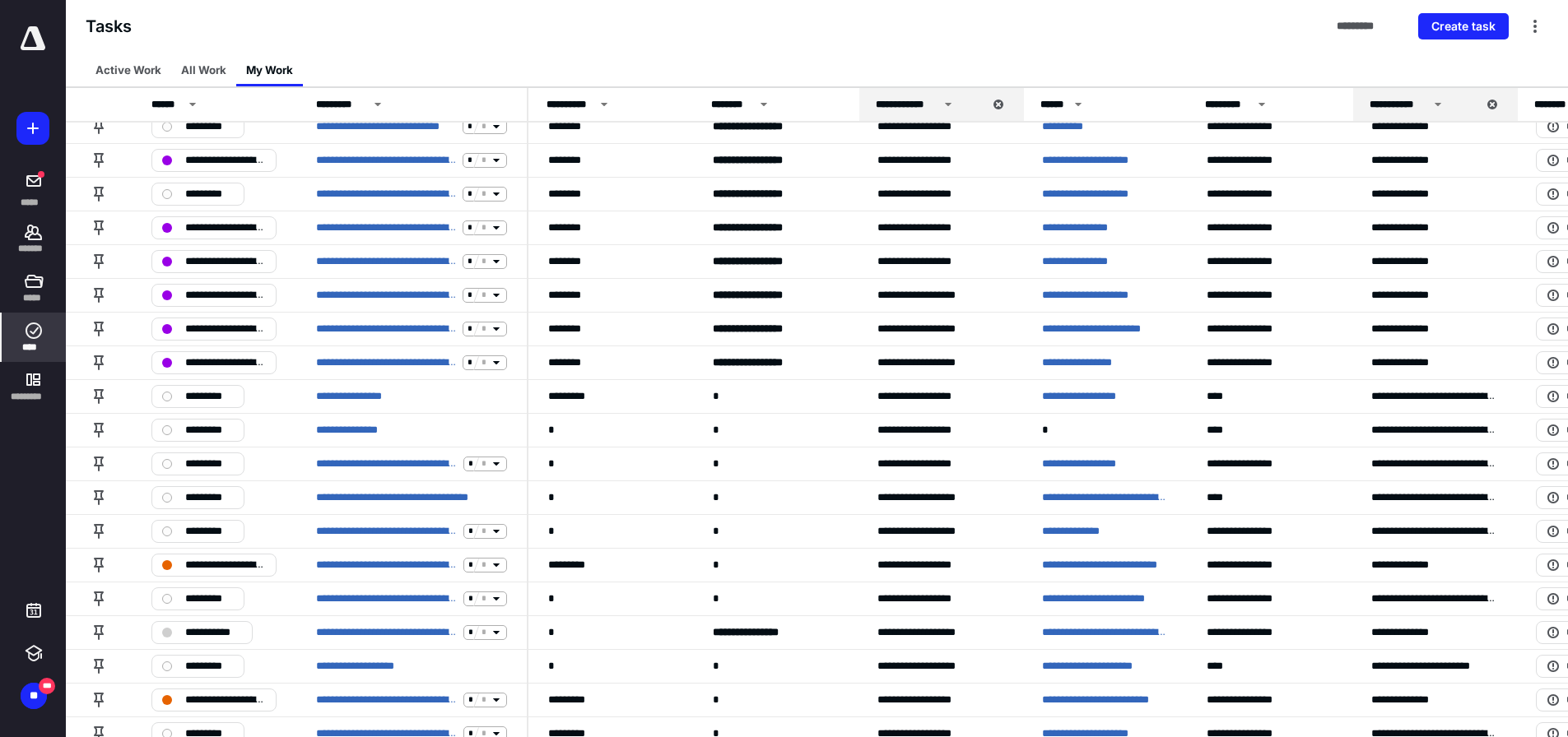 scroll, scrollTop: 1727, scrollLeft: 0, axis: vertical 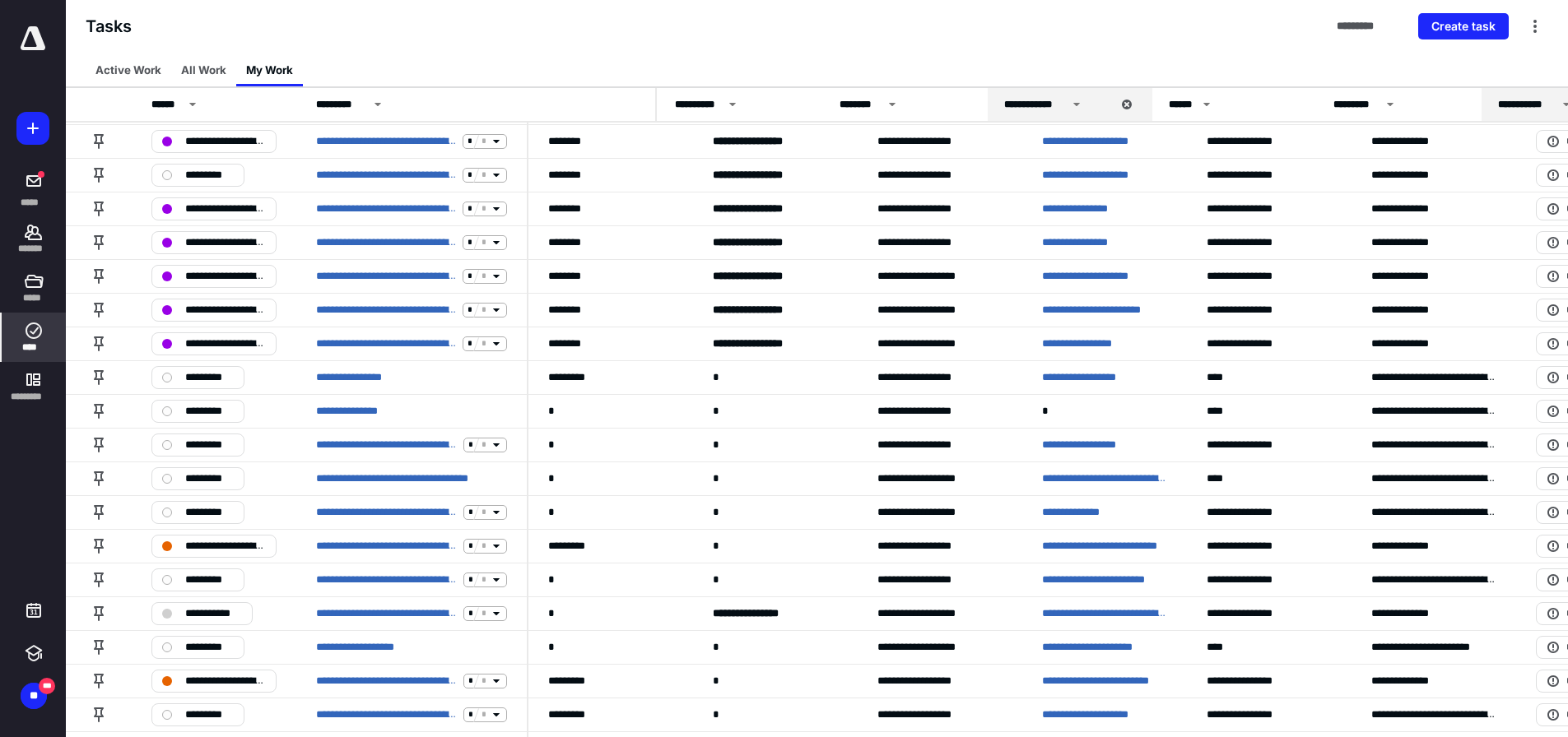 drag, startPoint x: 526, startPoint y: 104, endPoint x: 700, endPoint y: 106, distance: 174.01149 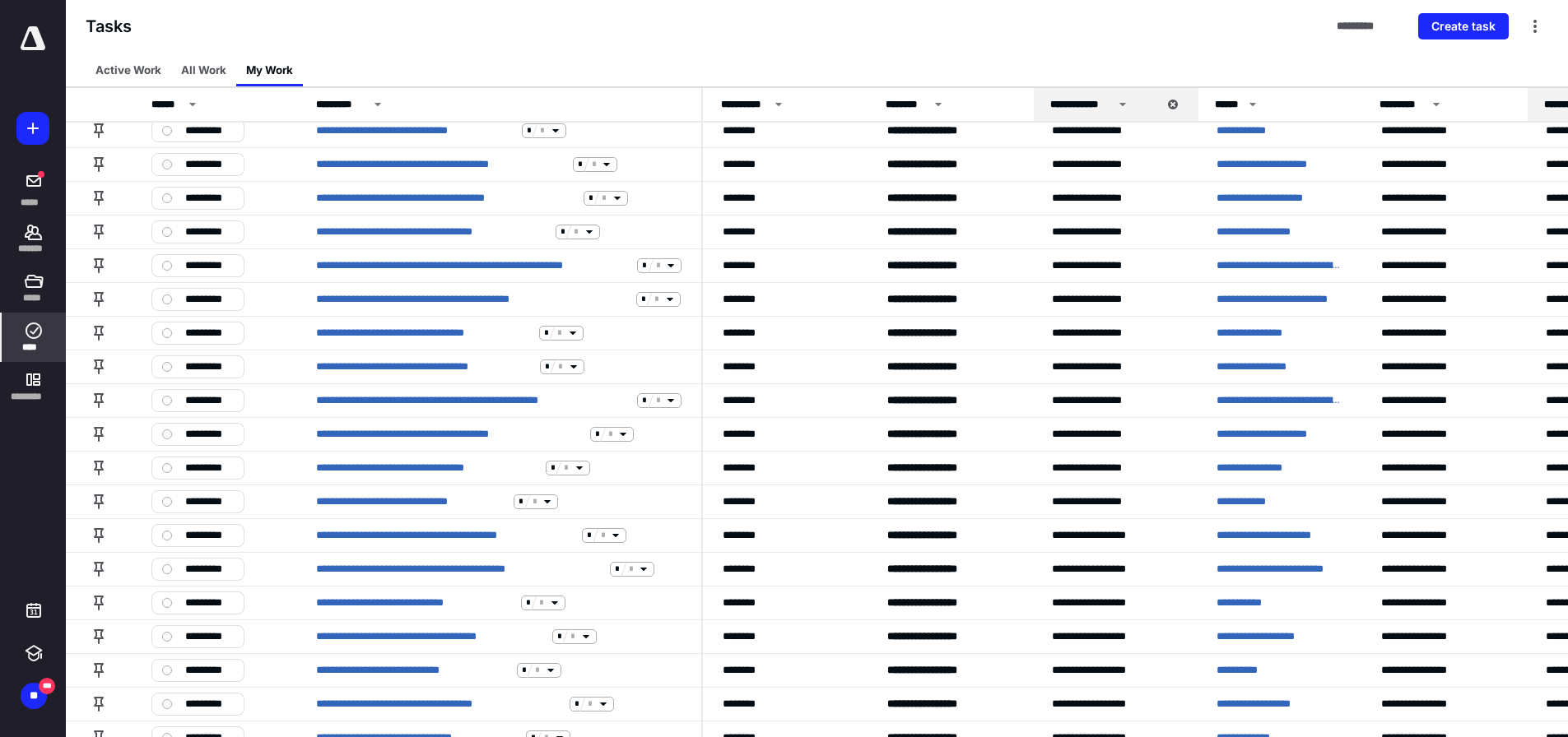 scroll, scrollTop: 0, scrollLeft: 0, axis: both 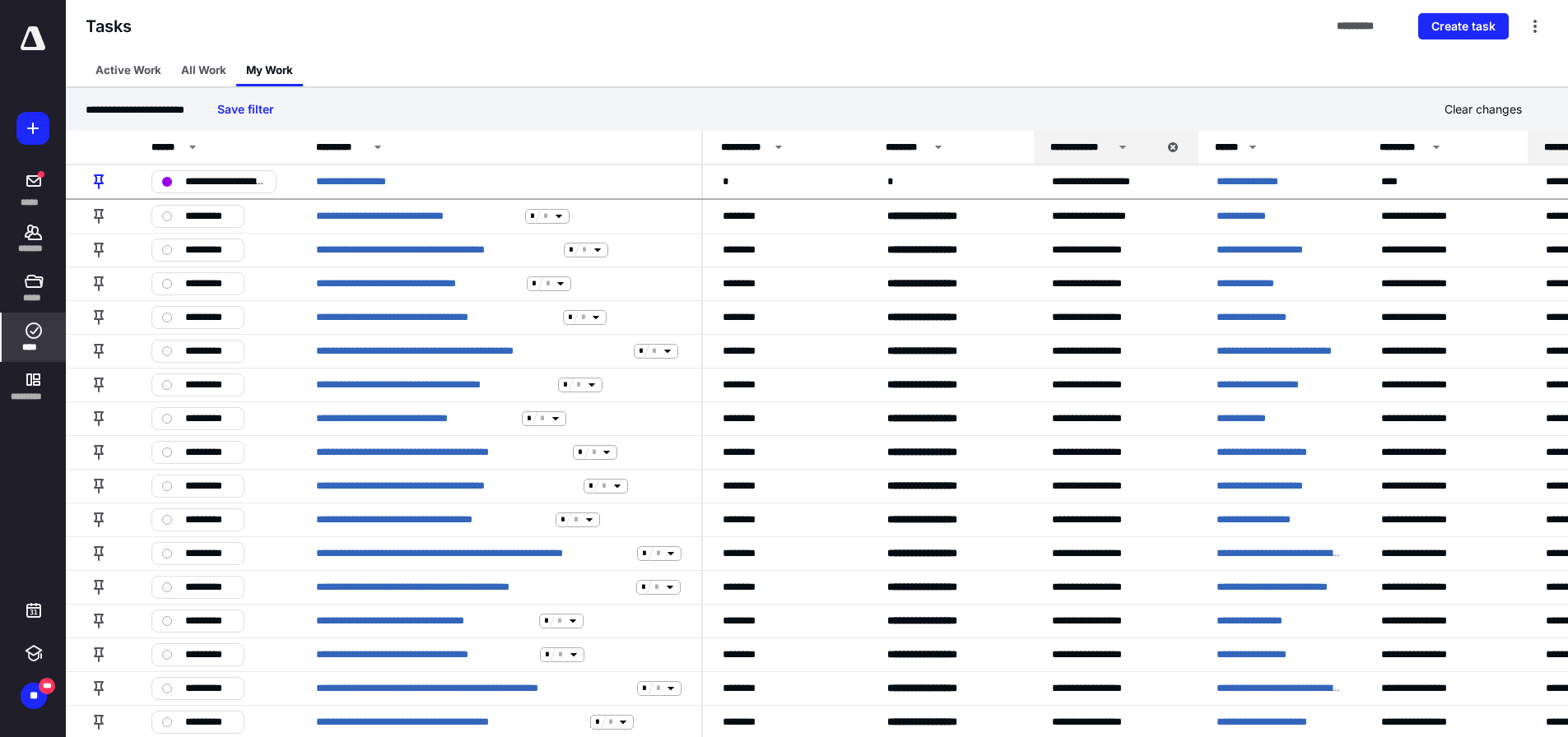 click 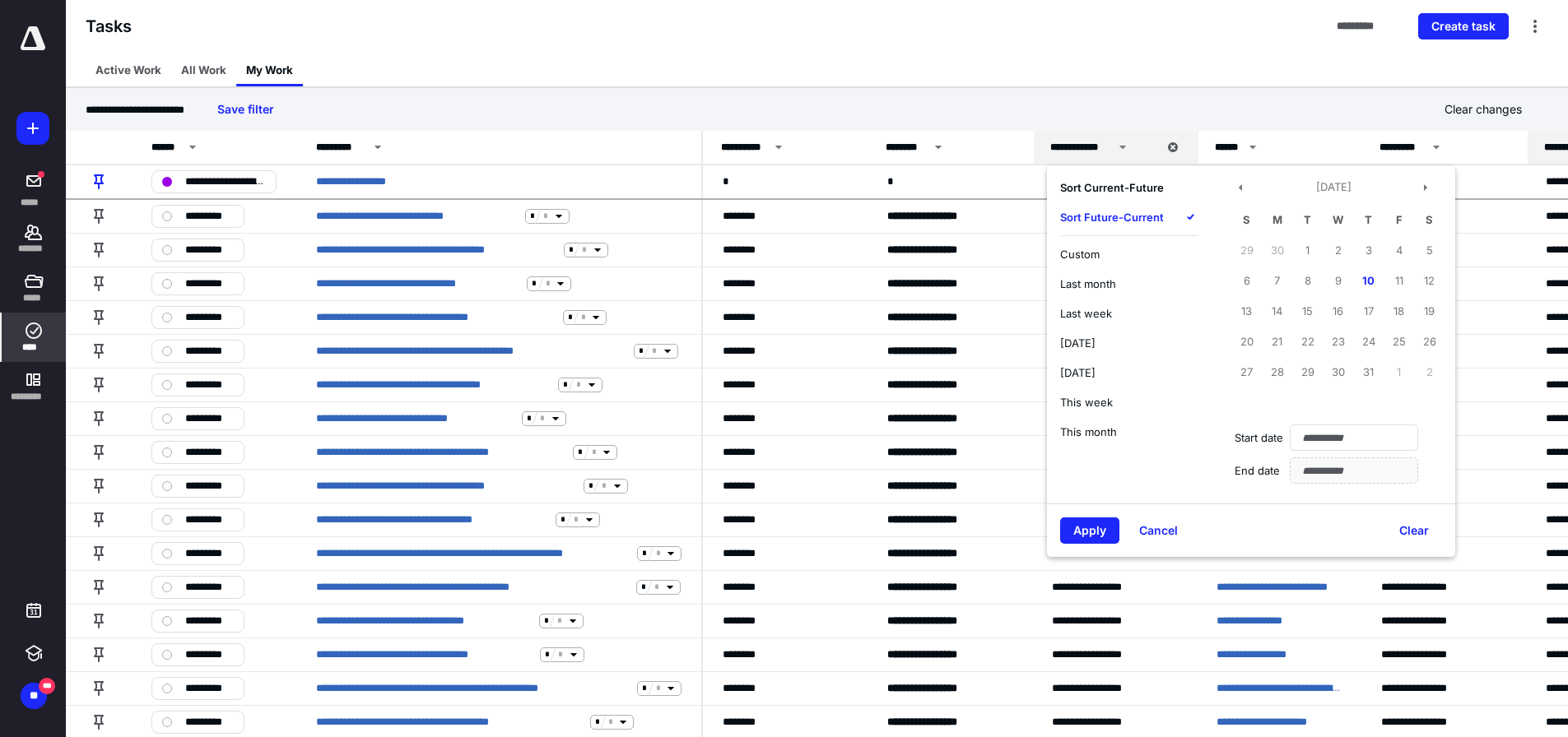 click on "Current  -  Future" at bounding box center [1123, 188] 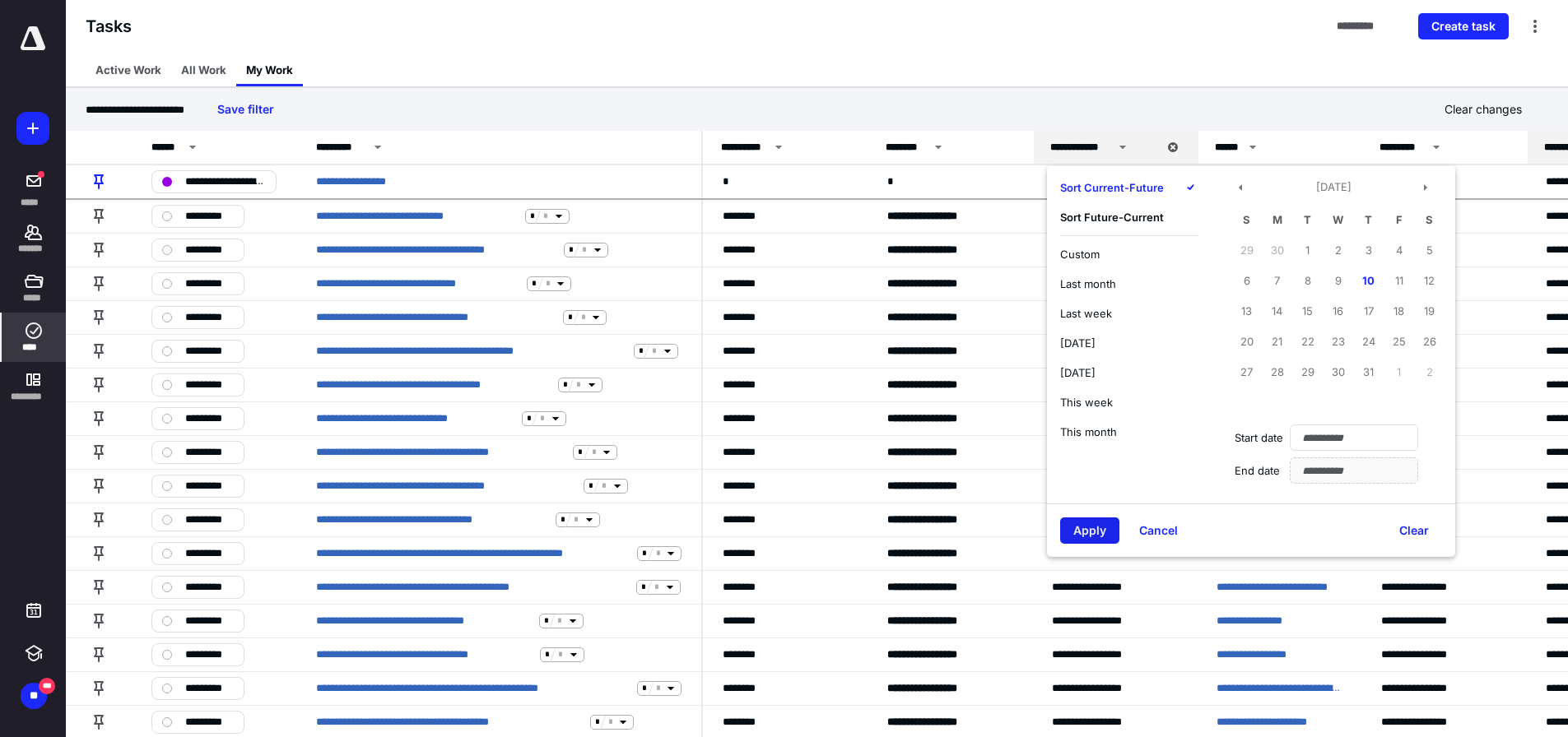click on "Apply" at bounding box center [1090, 531] 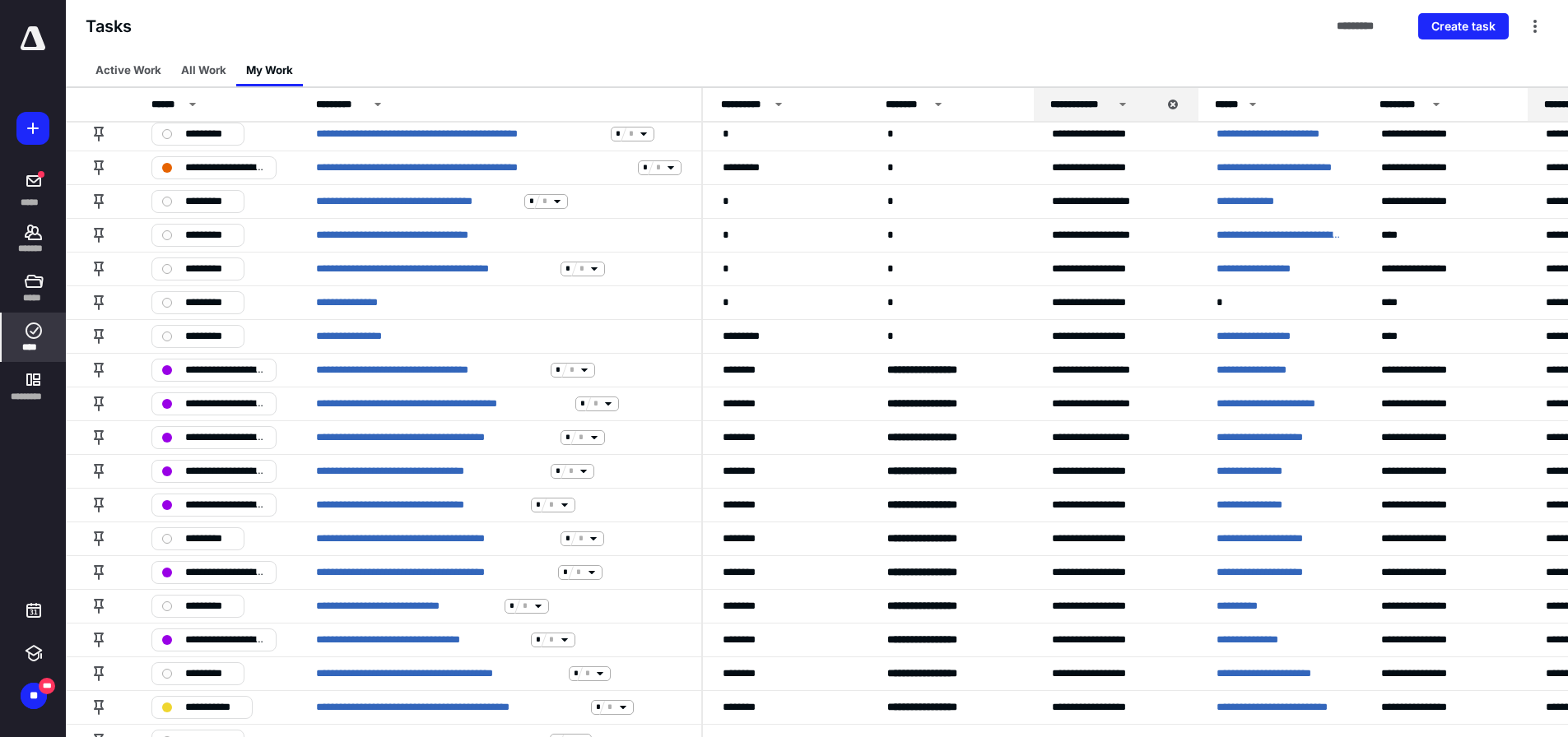 scroll, scrollTop: 2097, scrollLeft: 0, axis: vertical 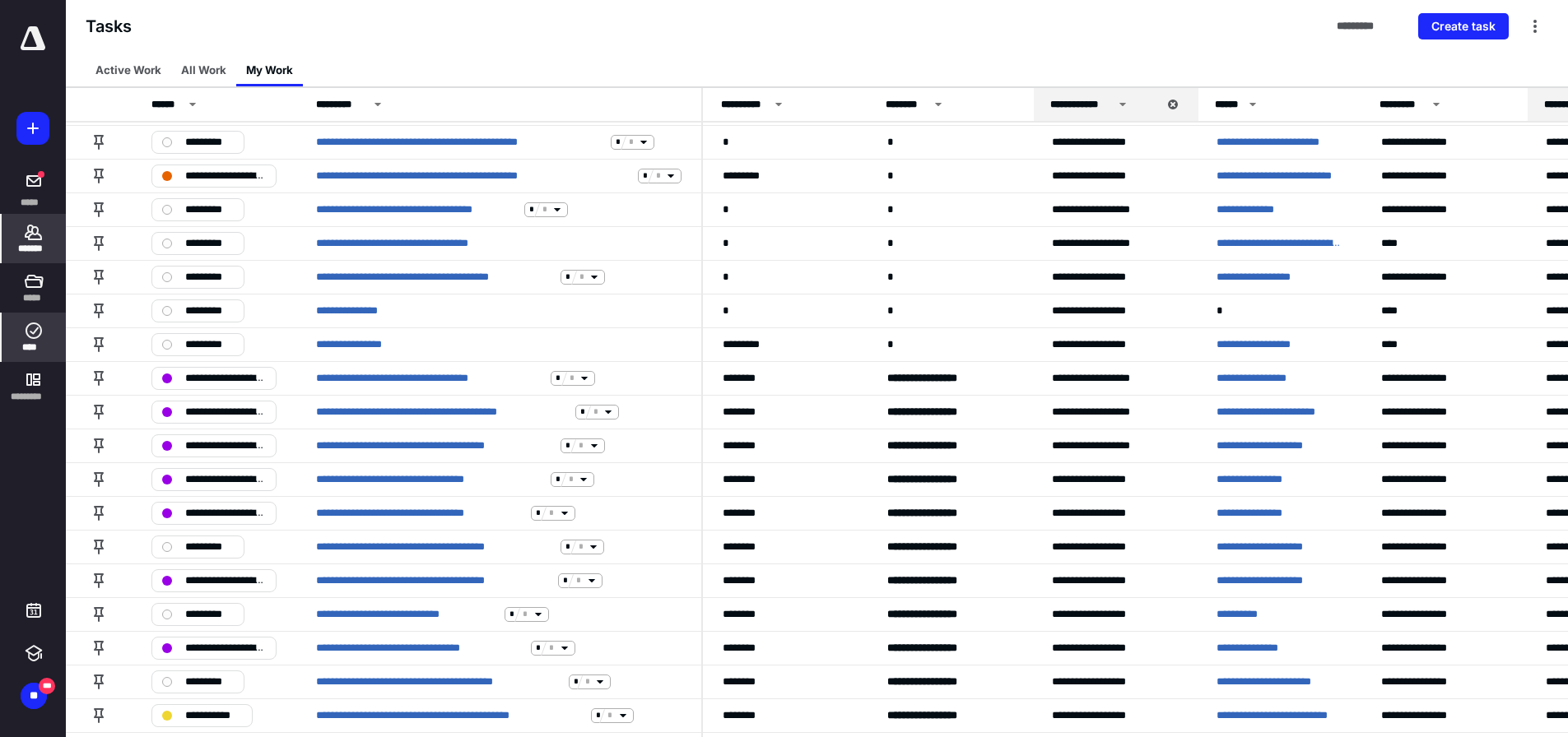 click 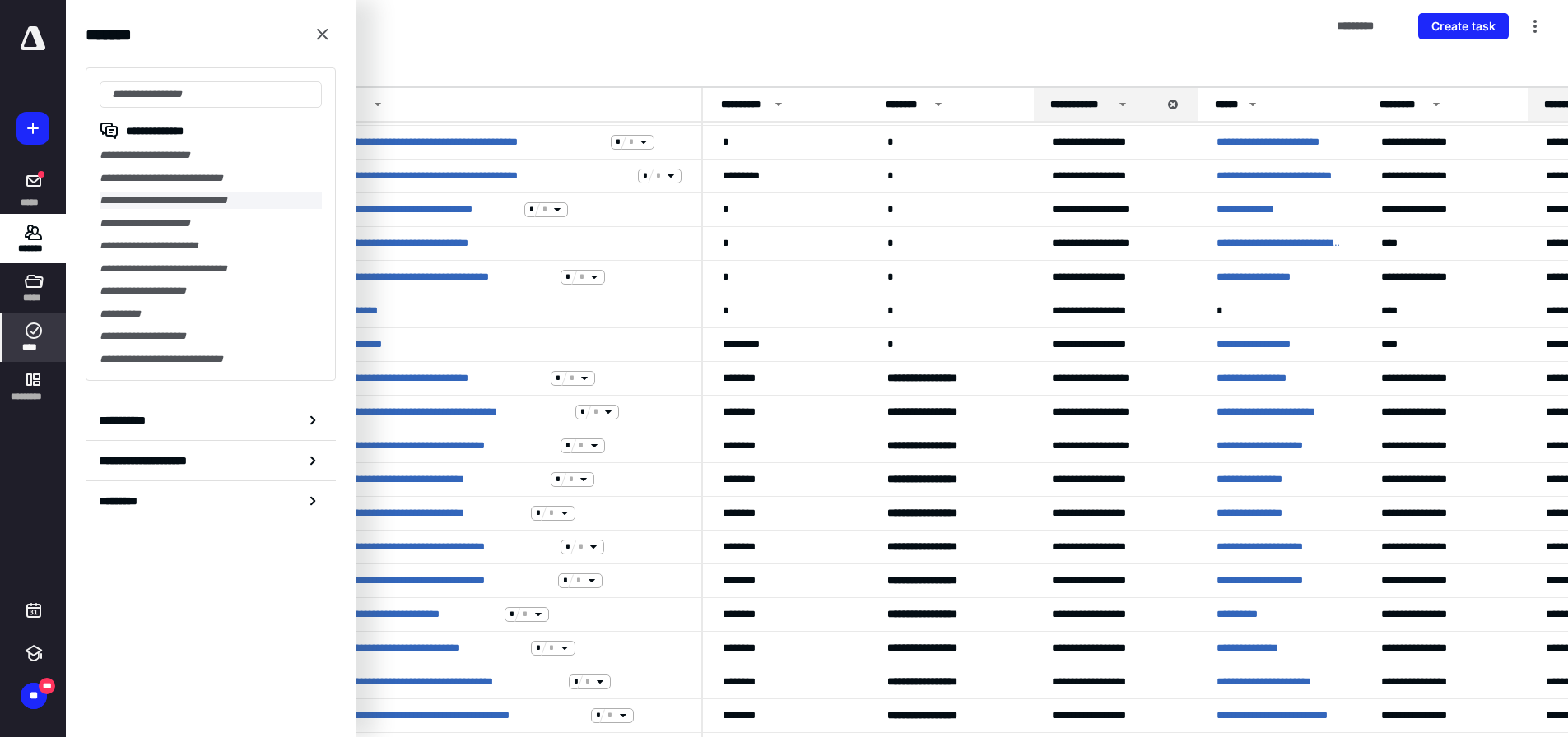 click on "**********" at bounding box center [211, 201] 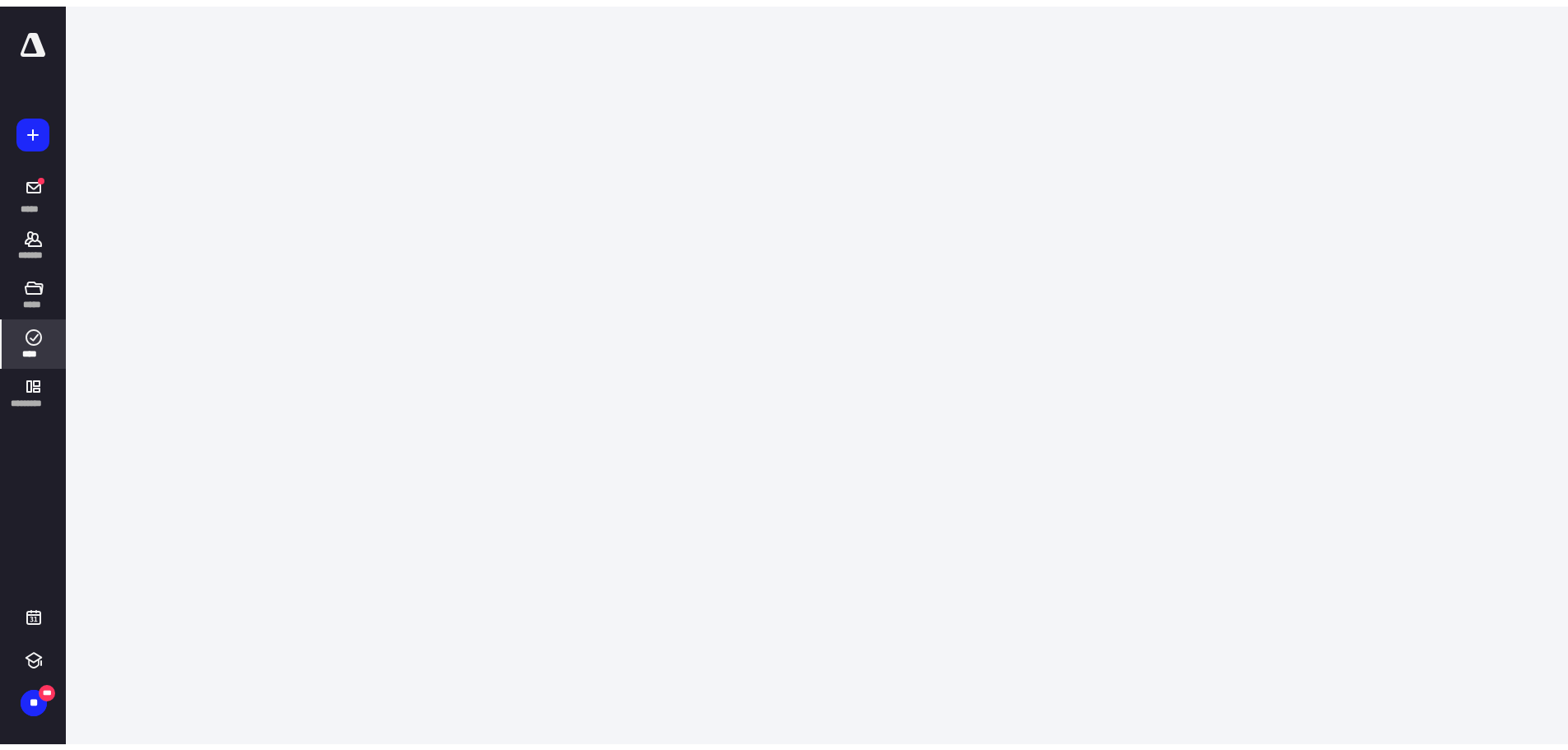 scroll, scrollTop: 0, scrollLeft: 0, axis: both 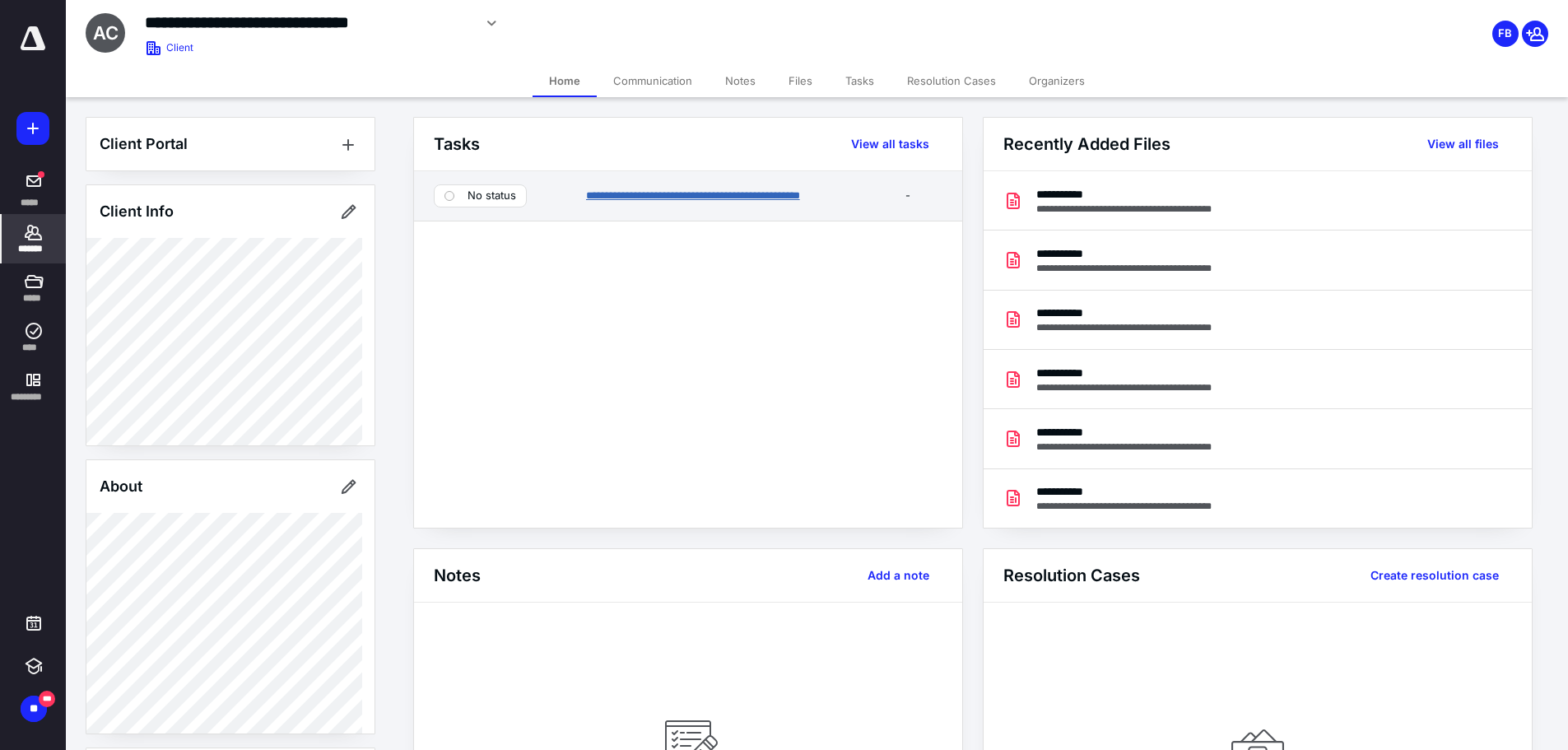 click on "**********" at bounding box center (693, 195) 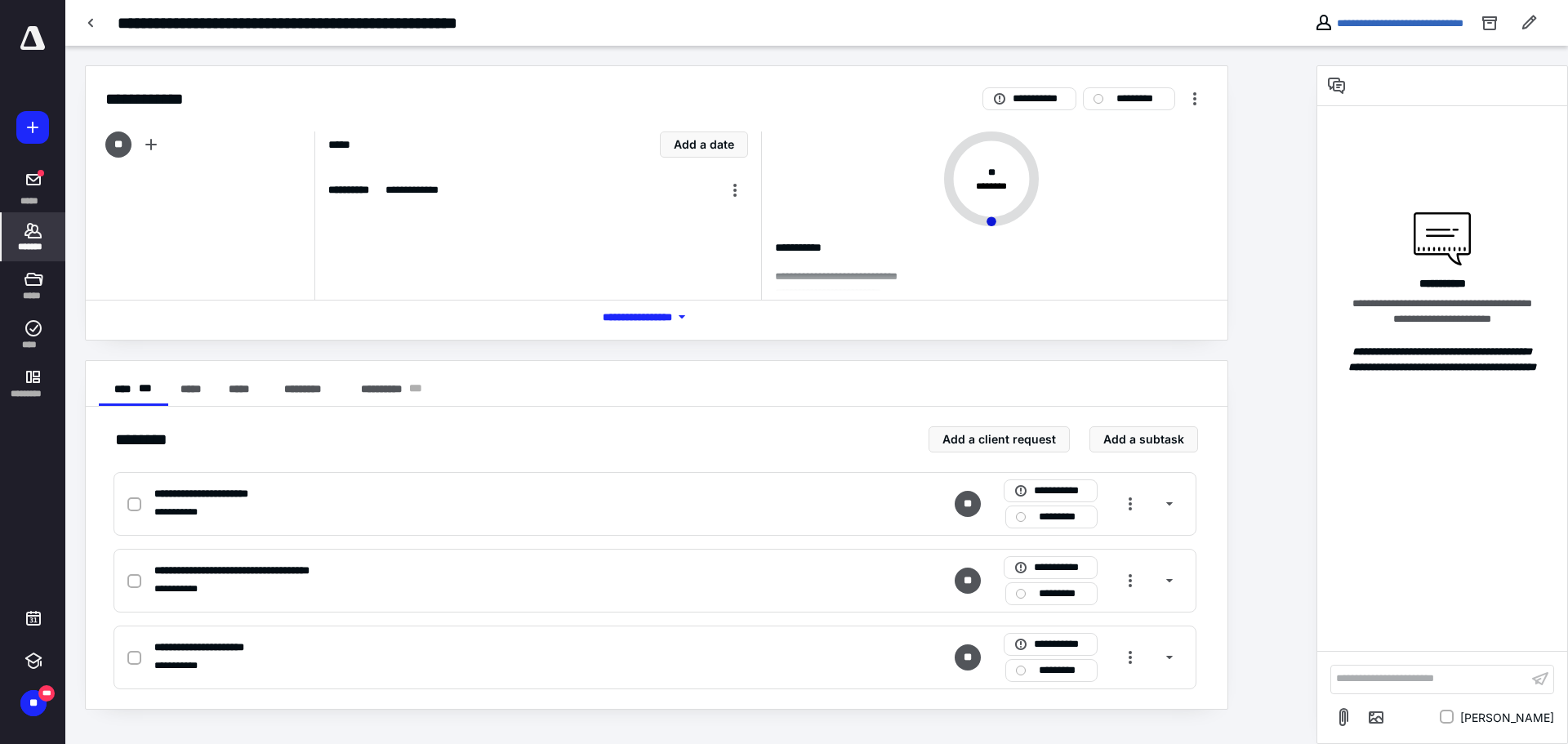 click 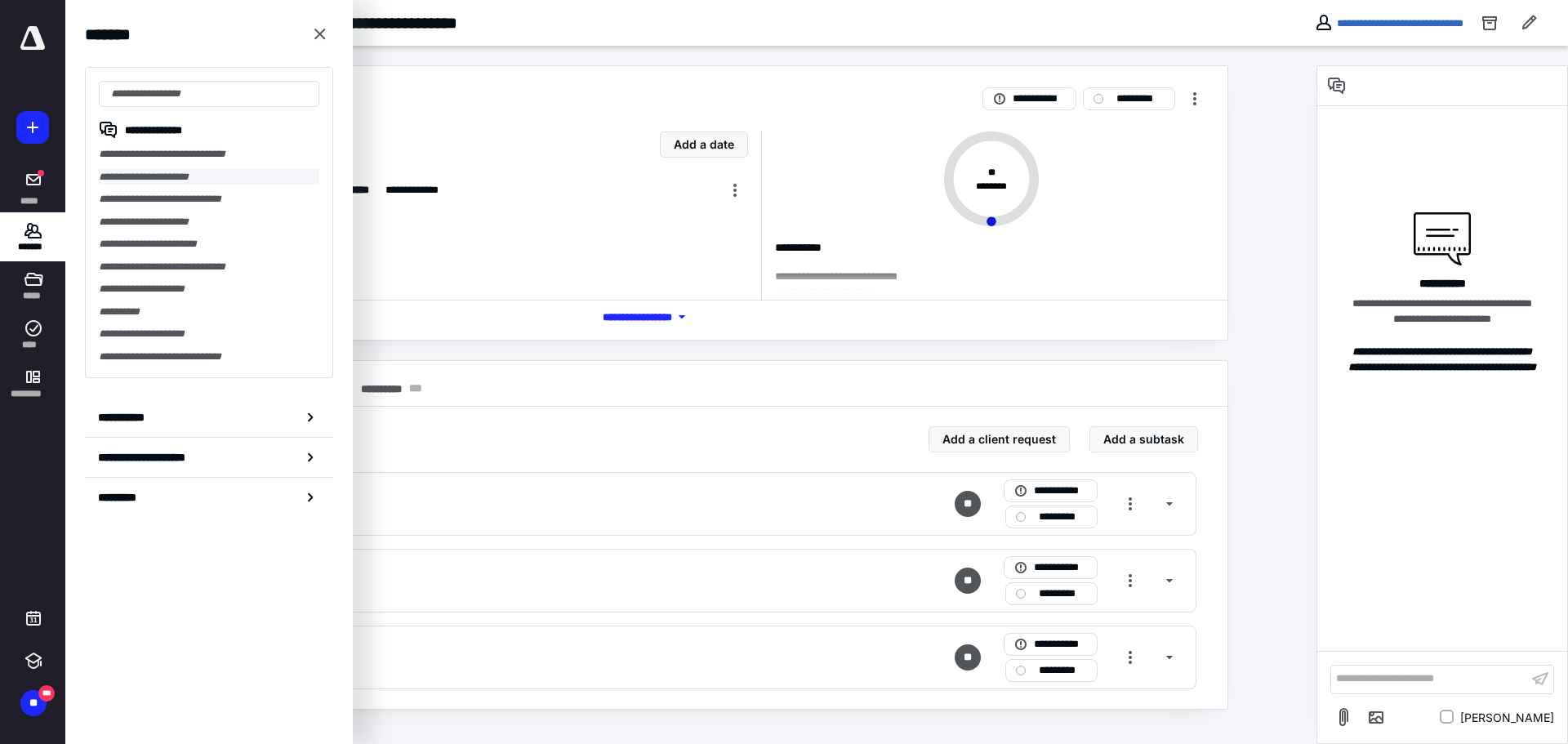 click on "**********" at bounding box center [209, 177] 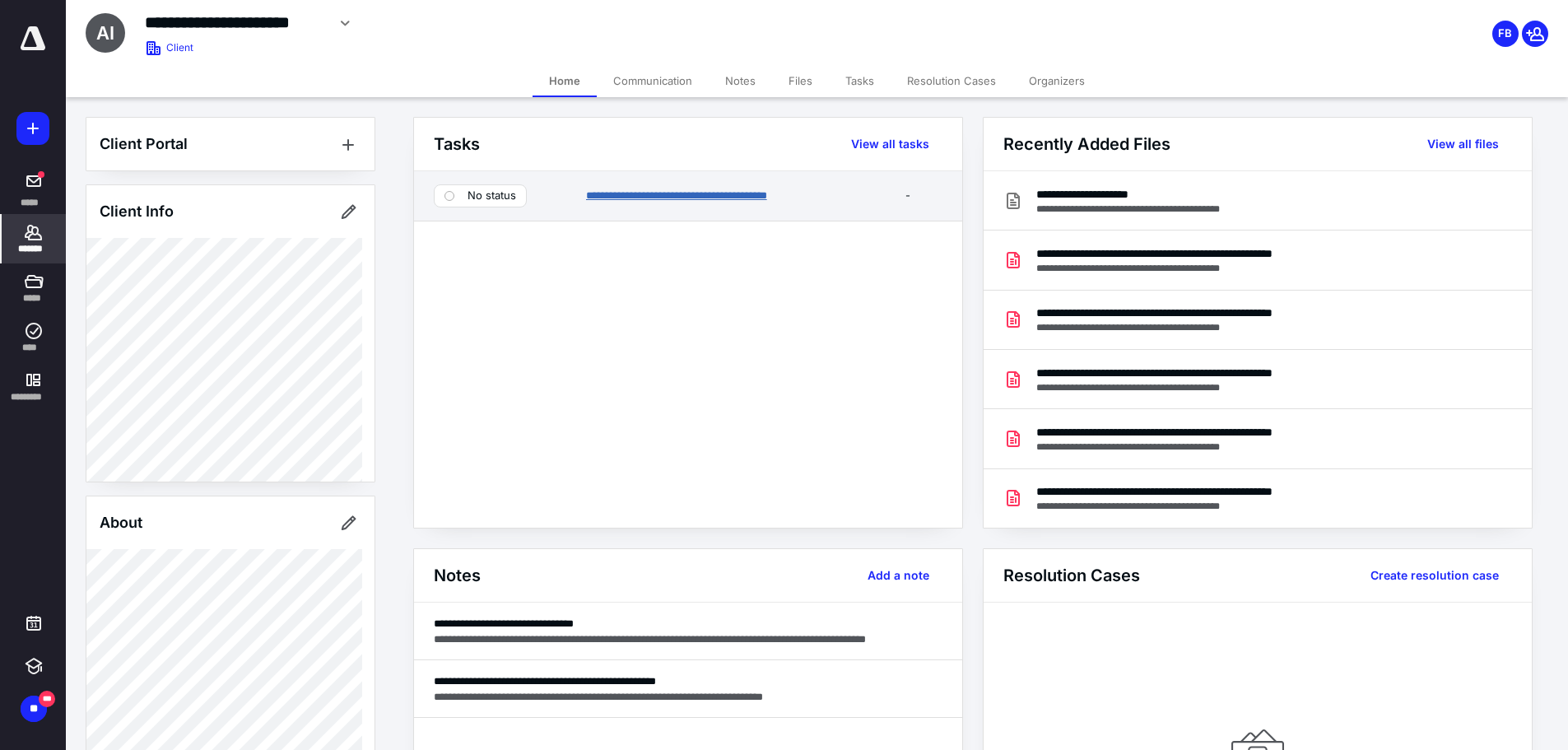 click on "**********" at bounding box center (677, 195) 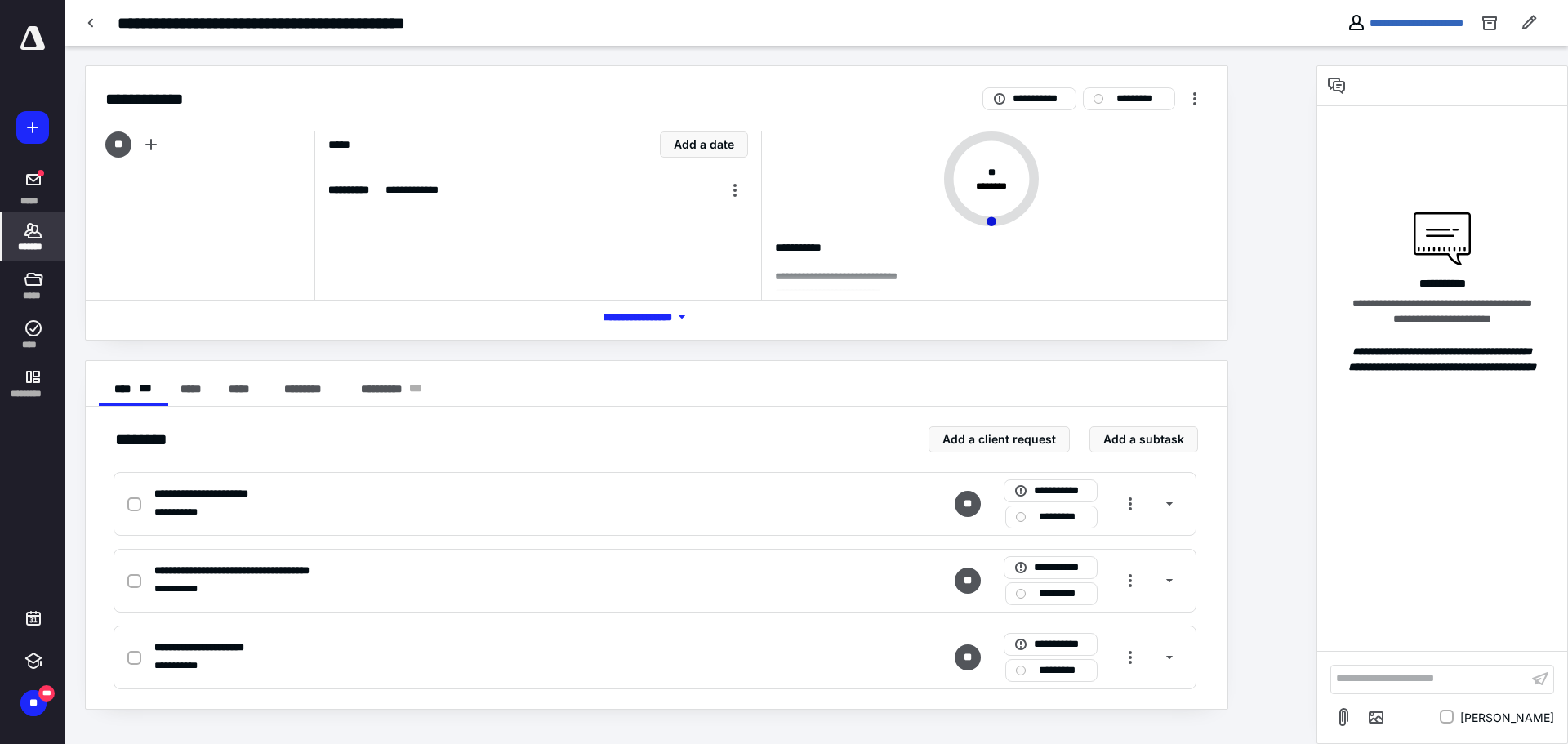 click 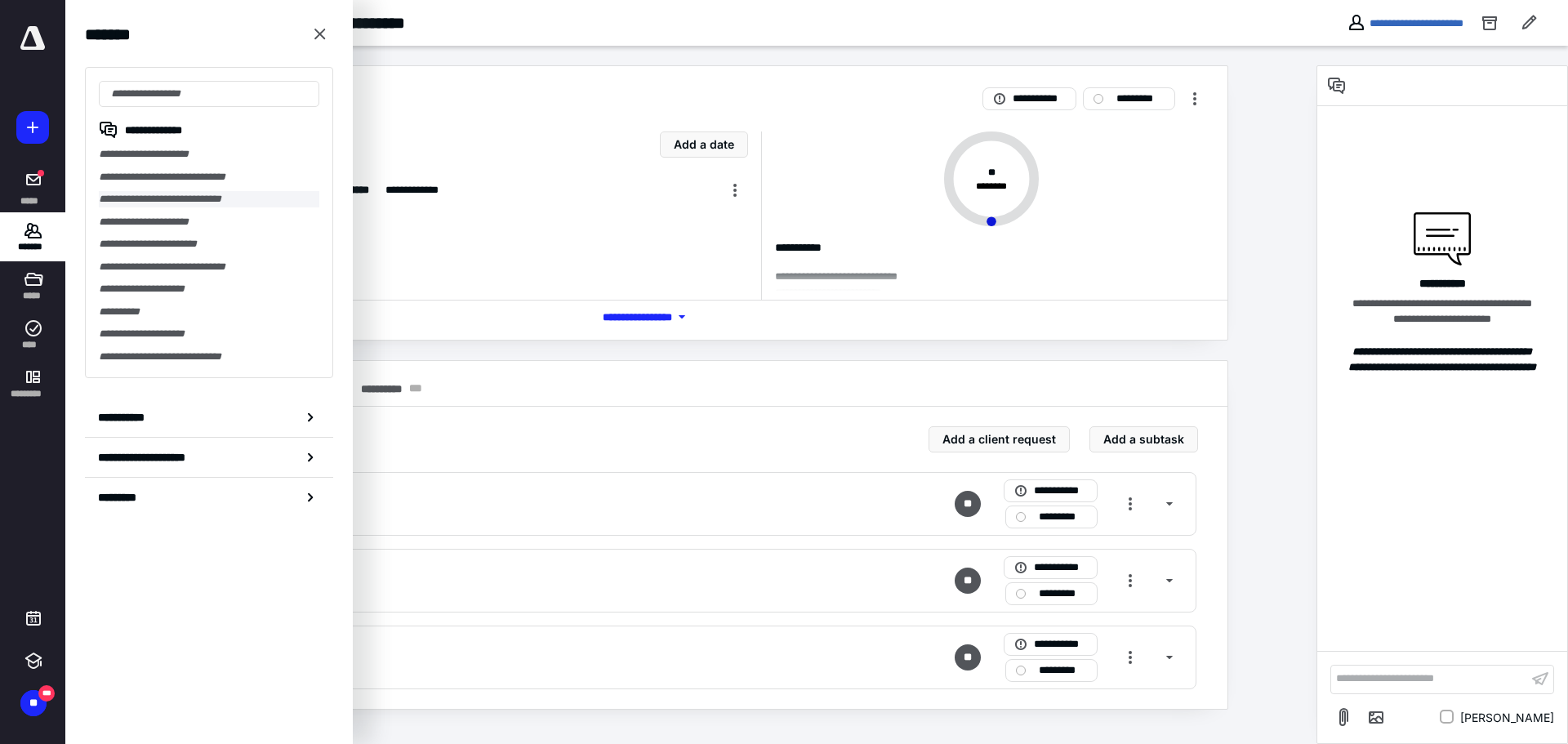 click on "**********" at bounding box center [209, 199] 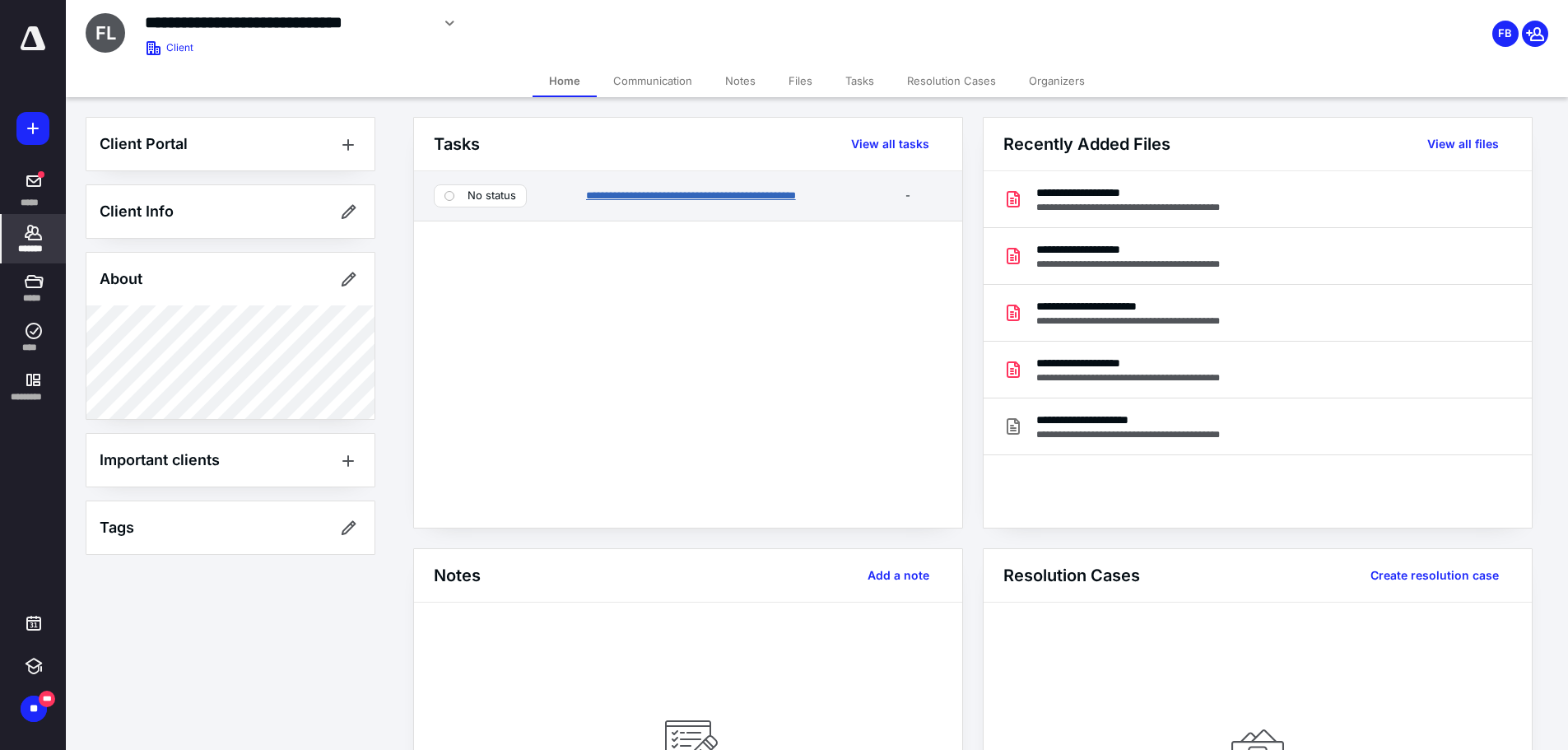 click on "**********" at bounding box center [691, 195] 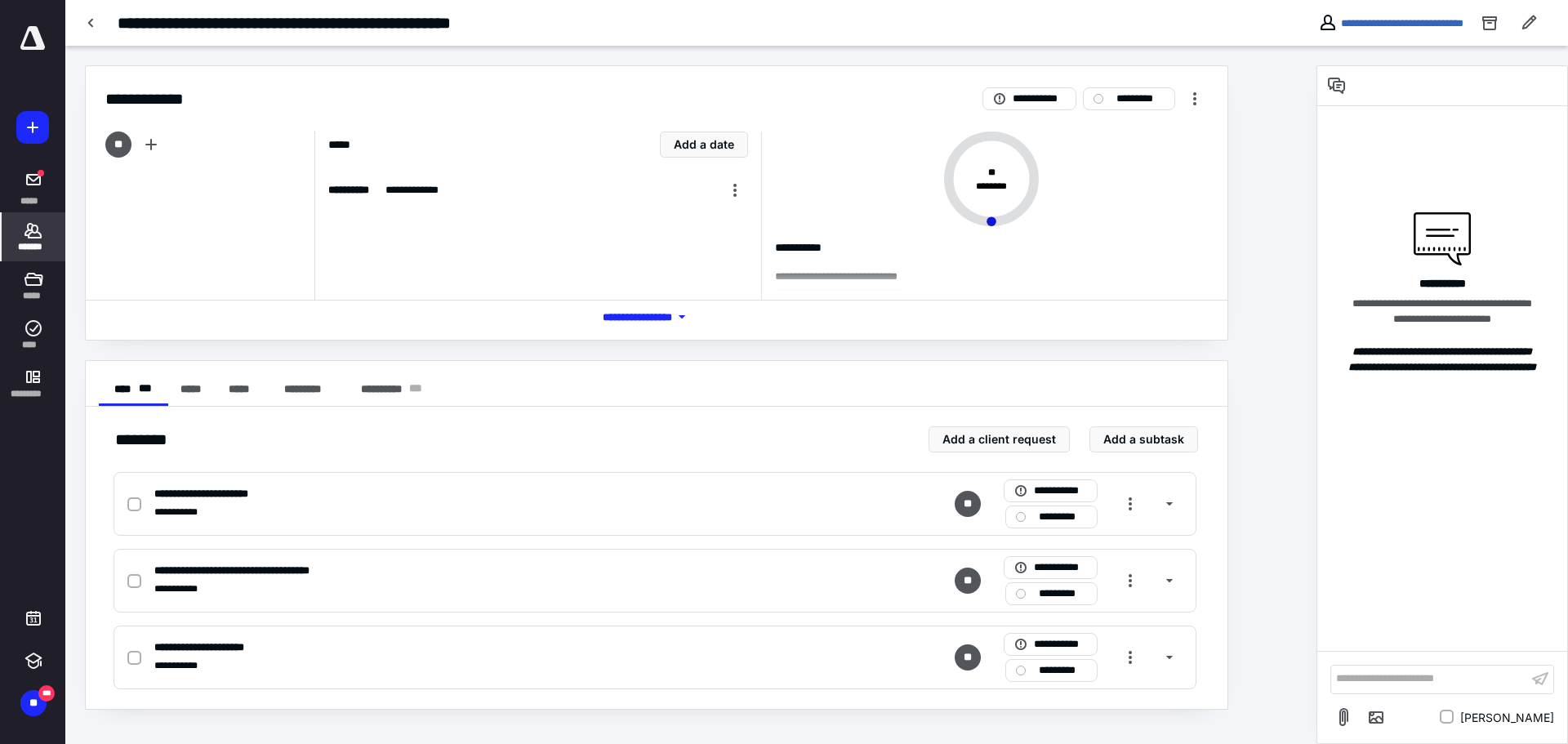 click 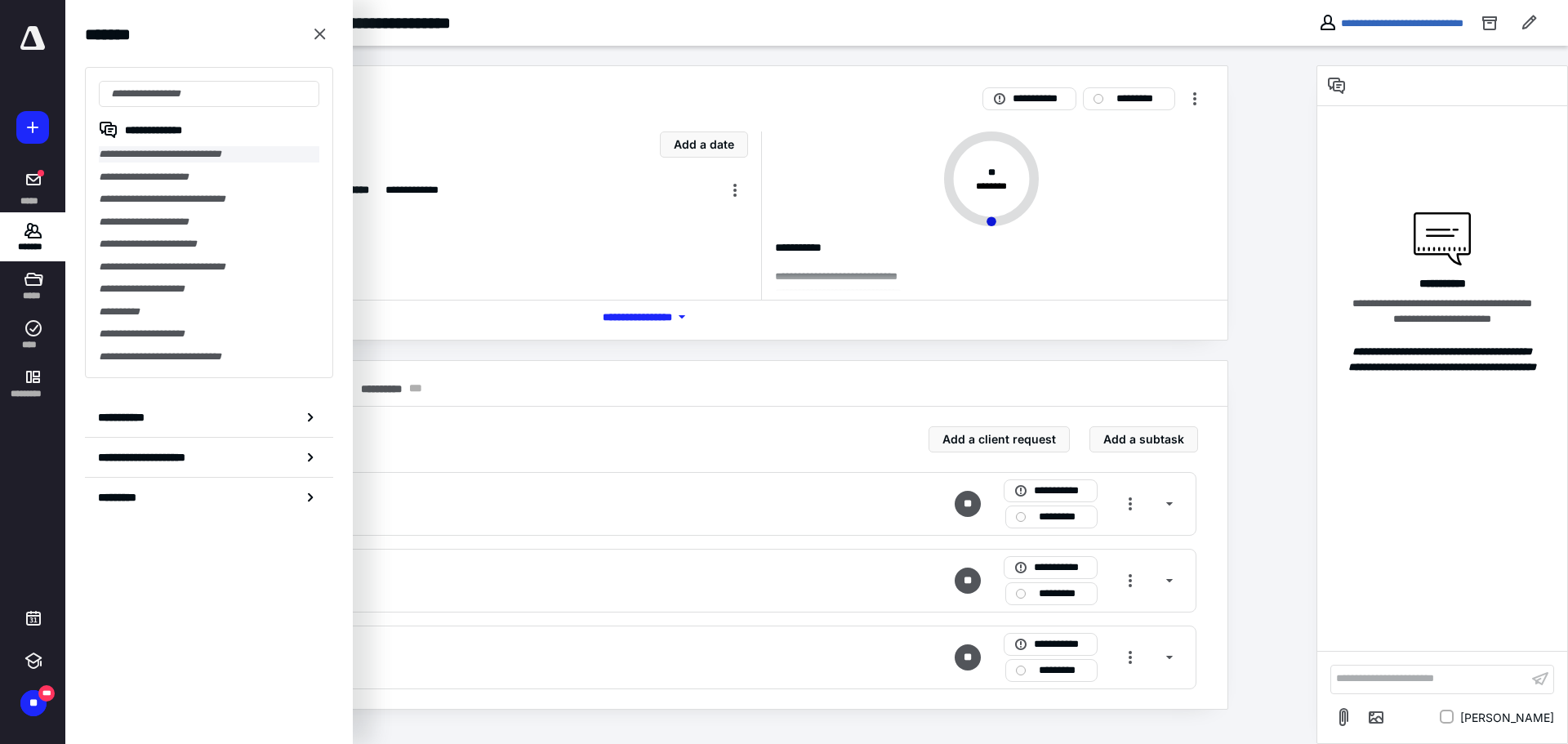 click on "**********" at bounding box center [209, 154] 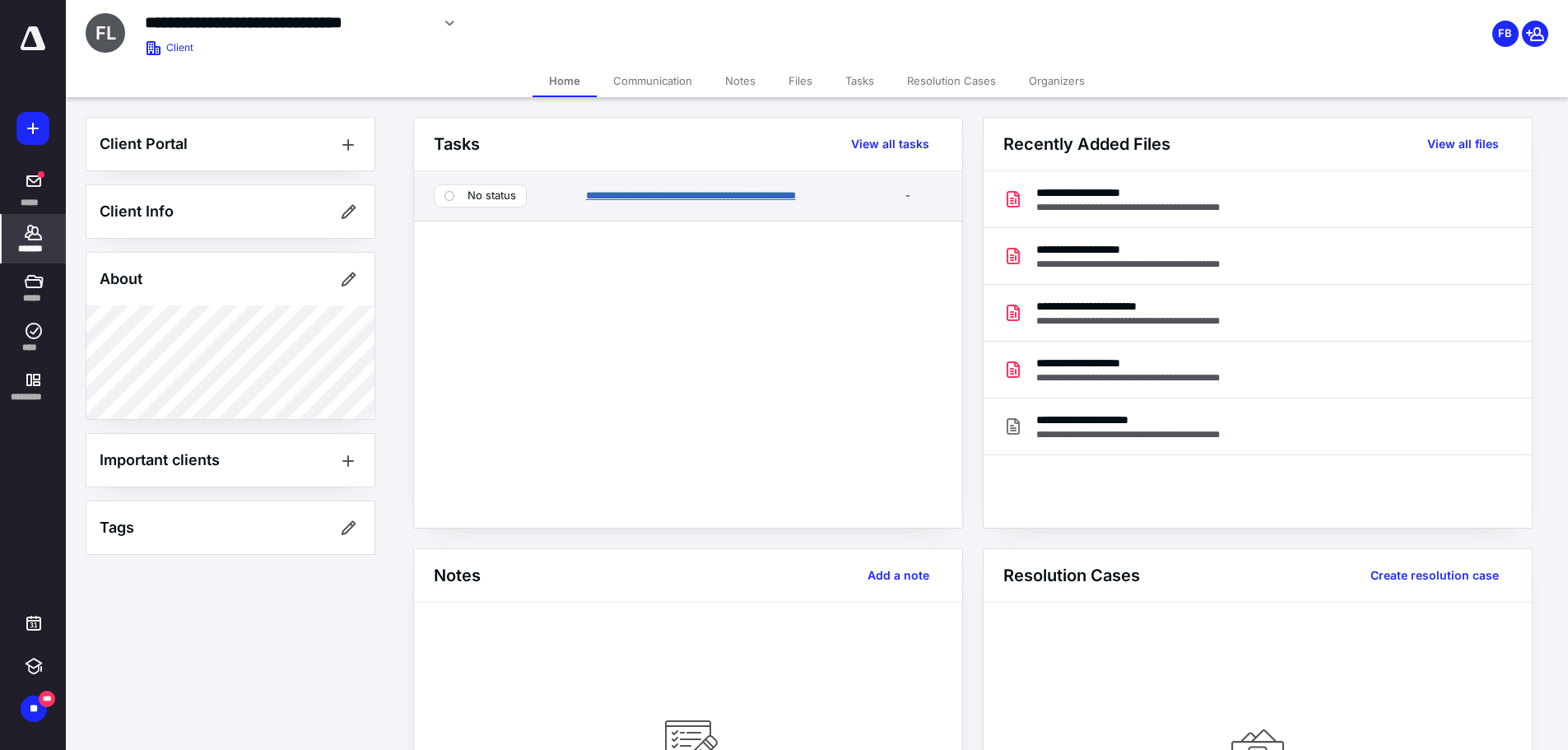 click on "**********" at bounding box center (691, 195) 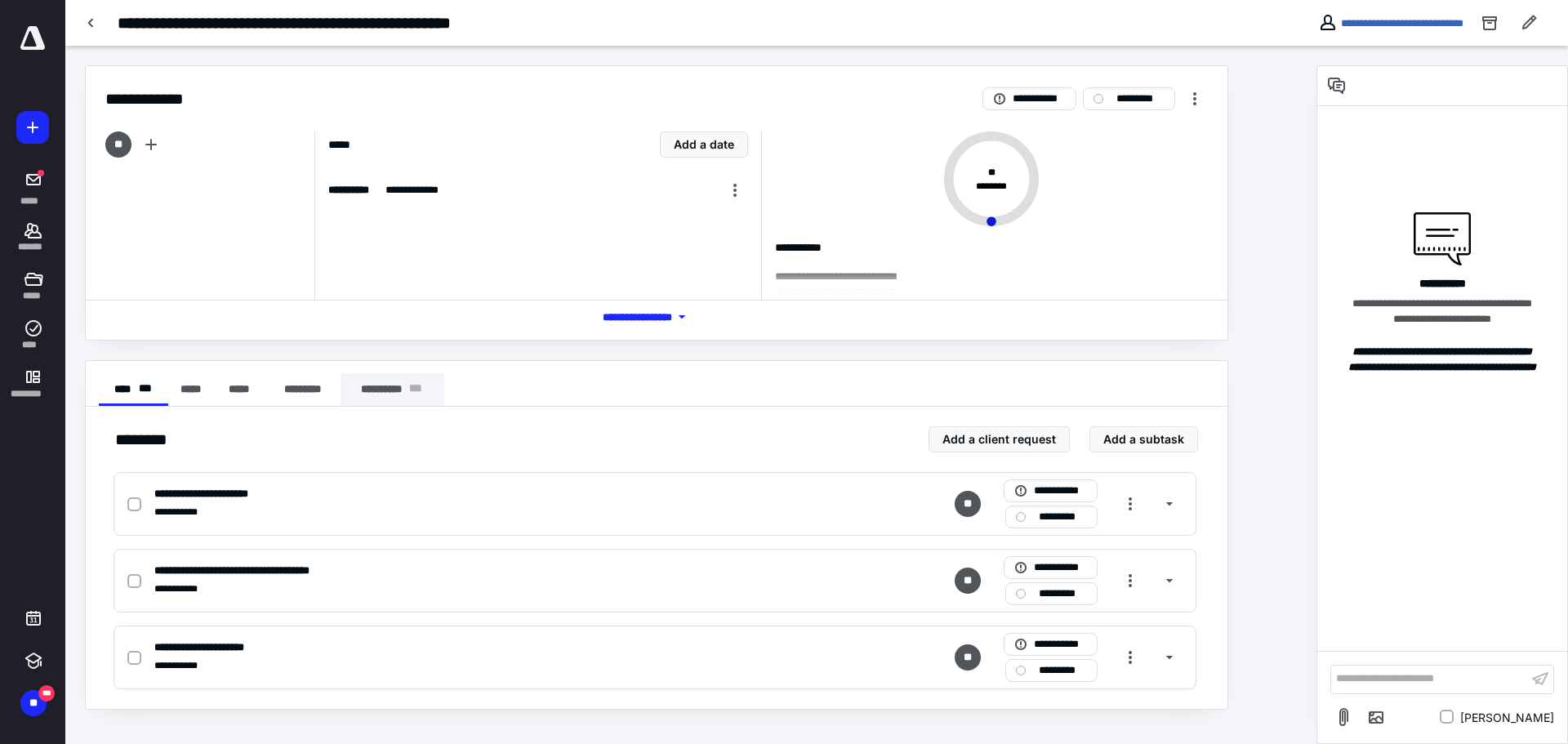 click on "**********" at bounding box center (392, 390) 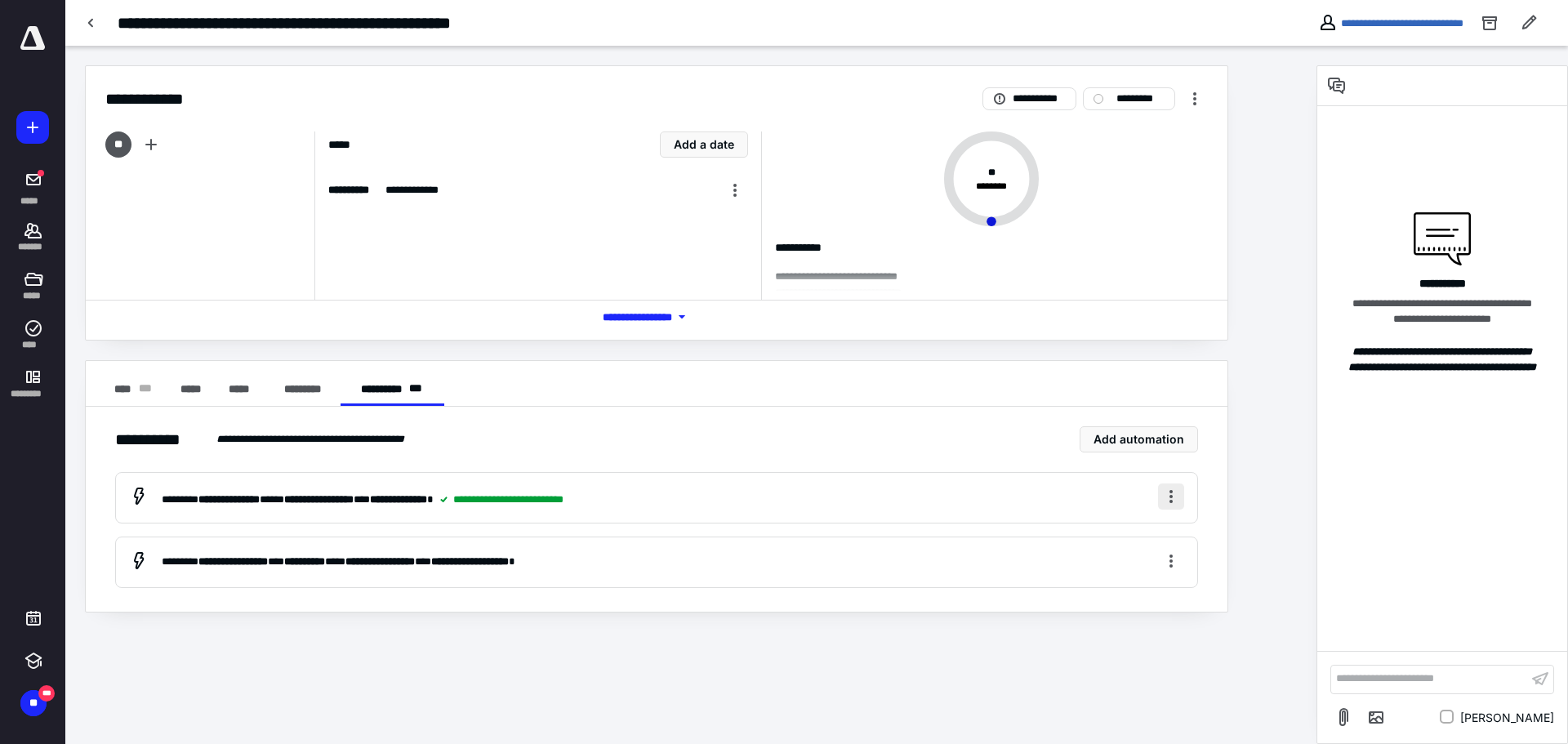 click at bounding box center (1171, 497) 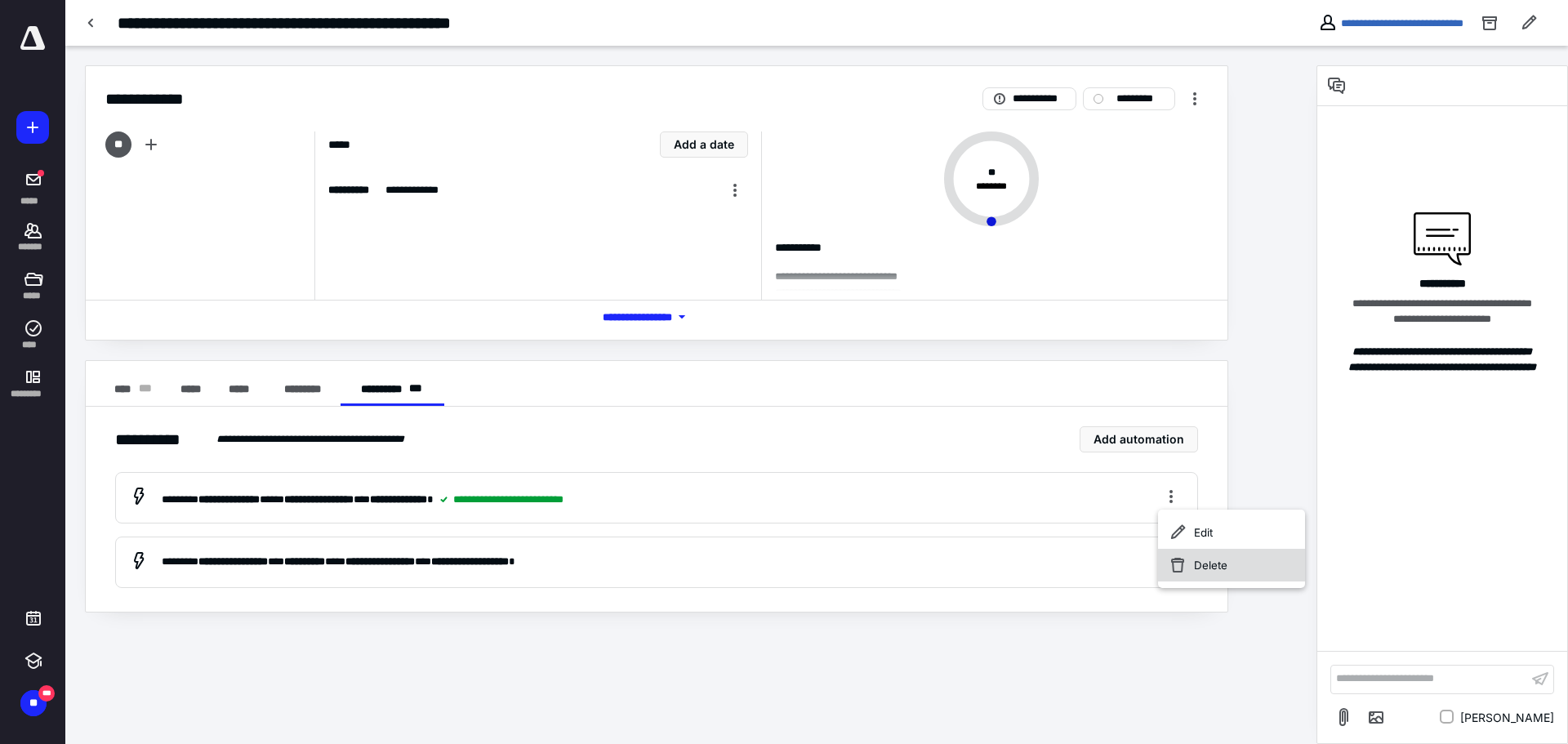 click on "Delete" at bounding box center [1232, 565] 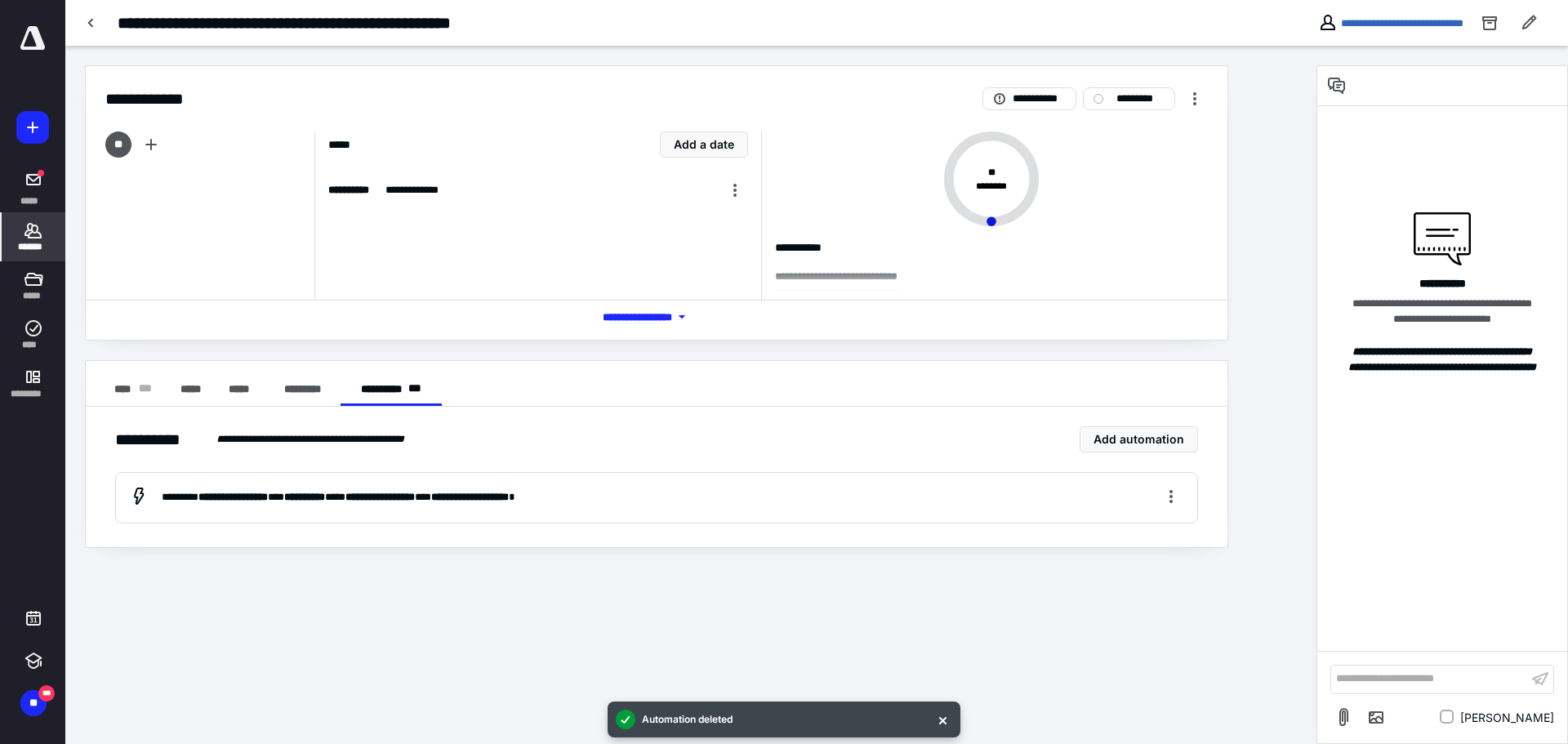 click on "*******" at bounding box center (33, 247) 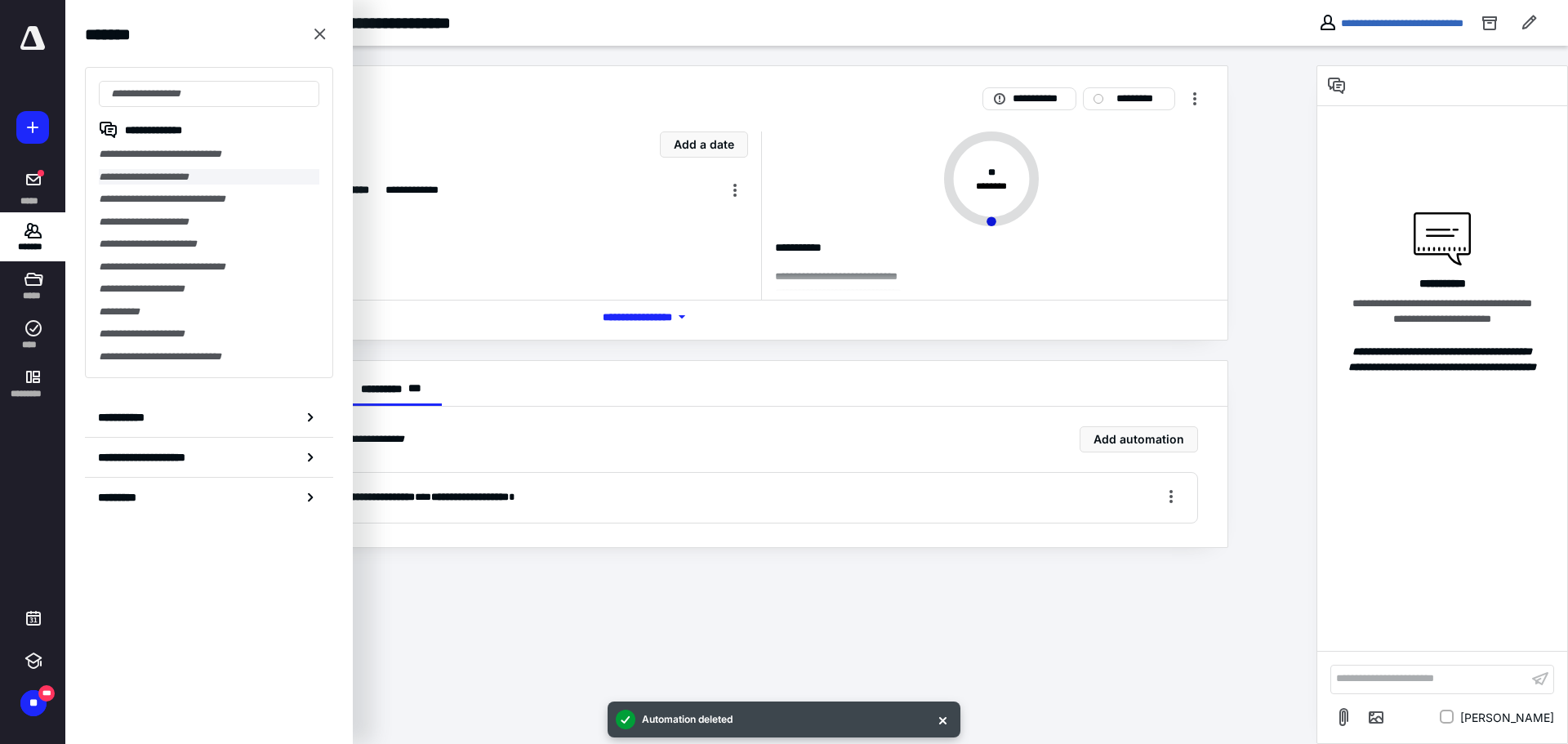 click on "**********" at bounding box center (209, 177) 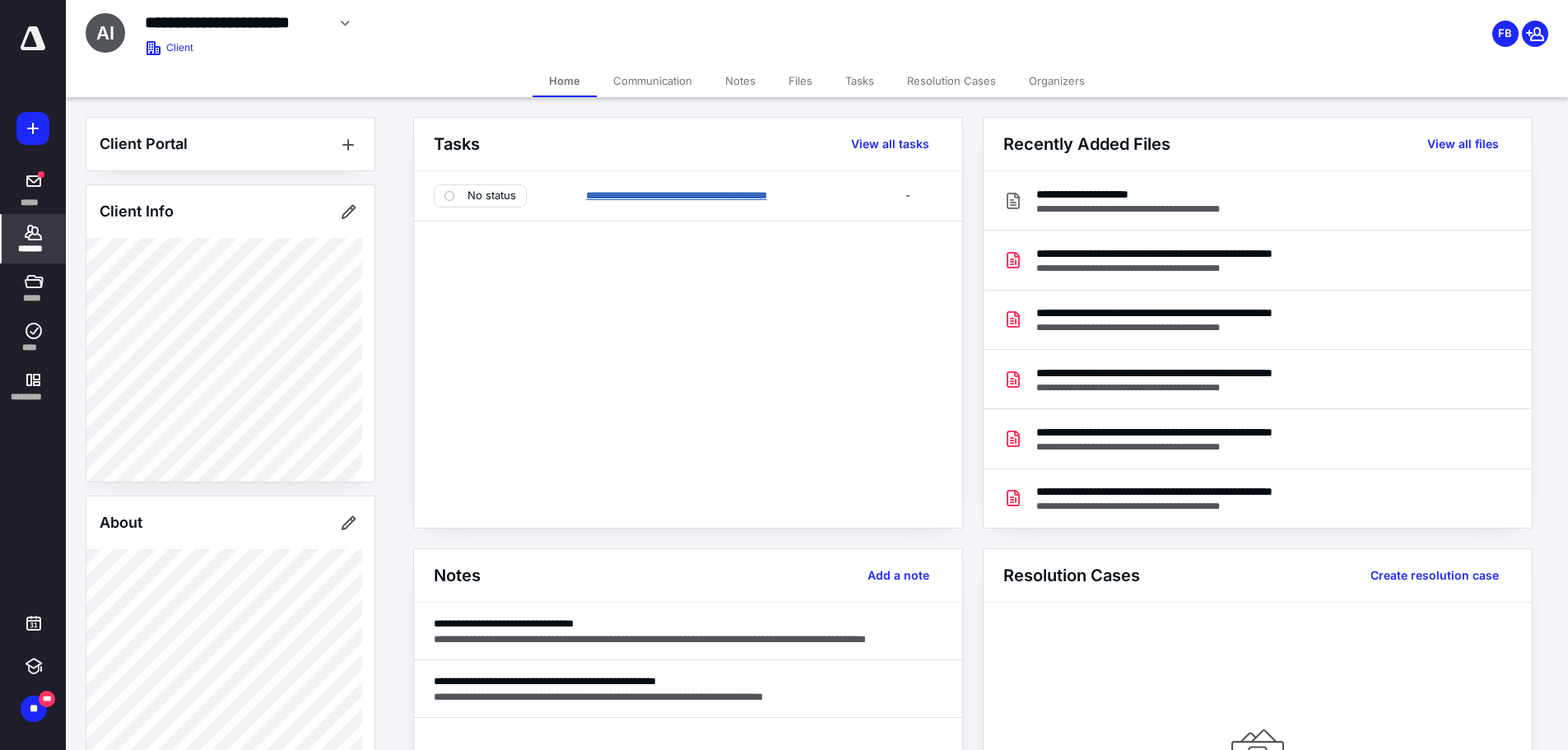 click on "**********" at bounding box center [677, 195] 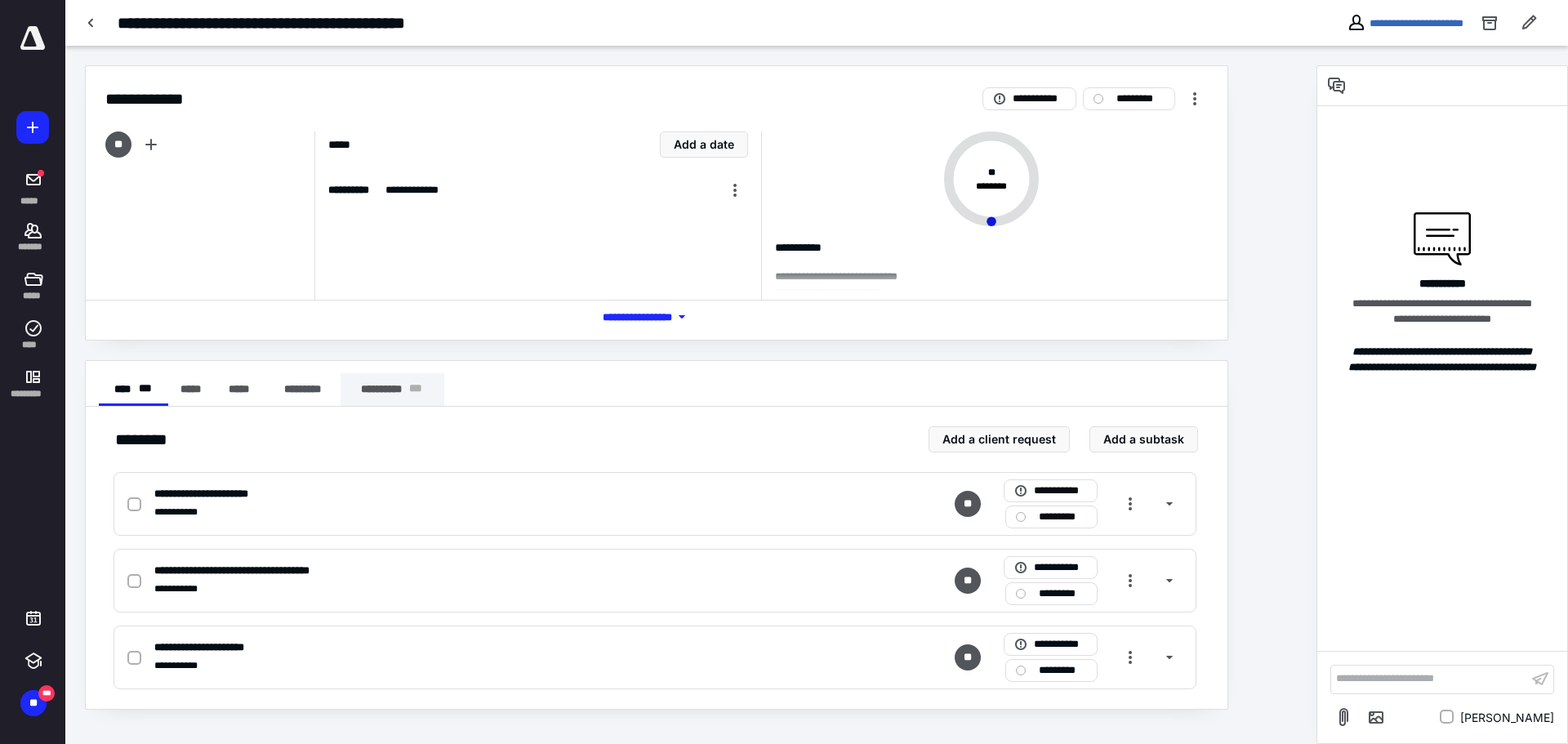 click on "**********" at bounding box center (392, 390) 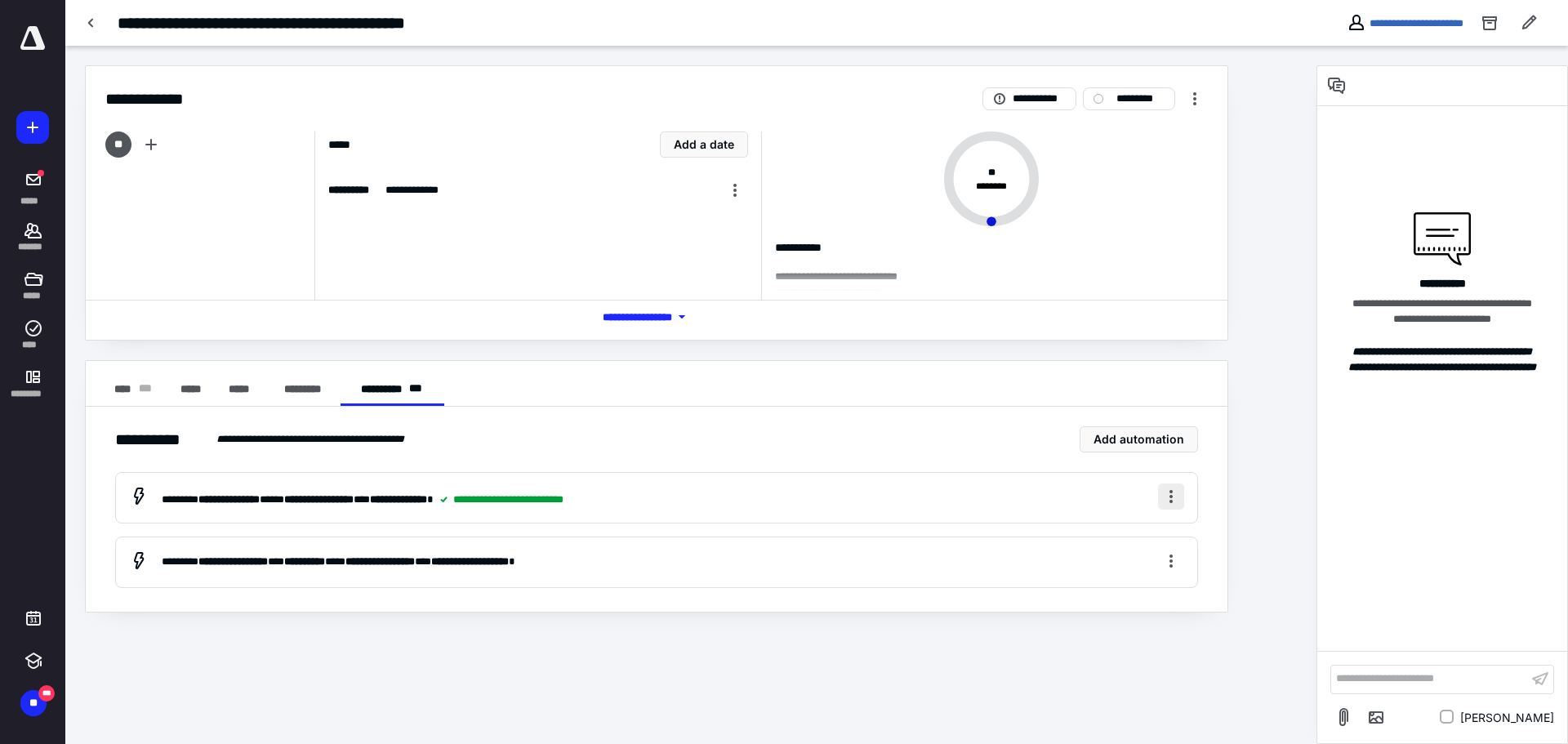 click at bounding box center (1171, 497) 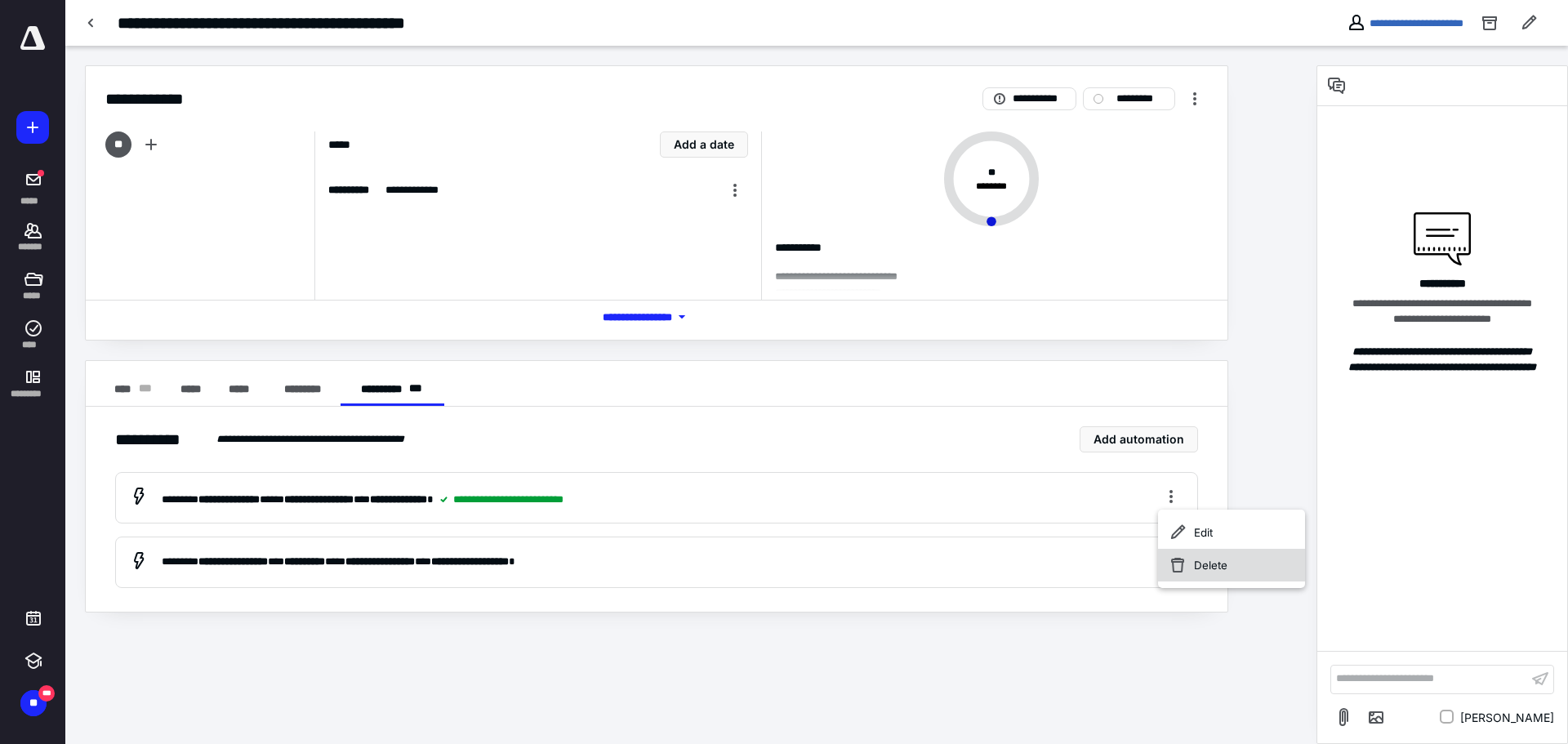 click on "Delete" at bounding box center (1232, 565) 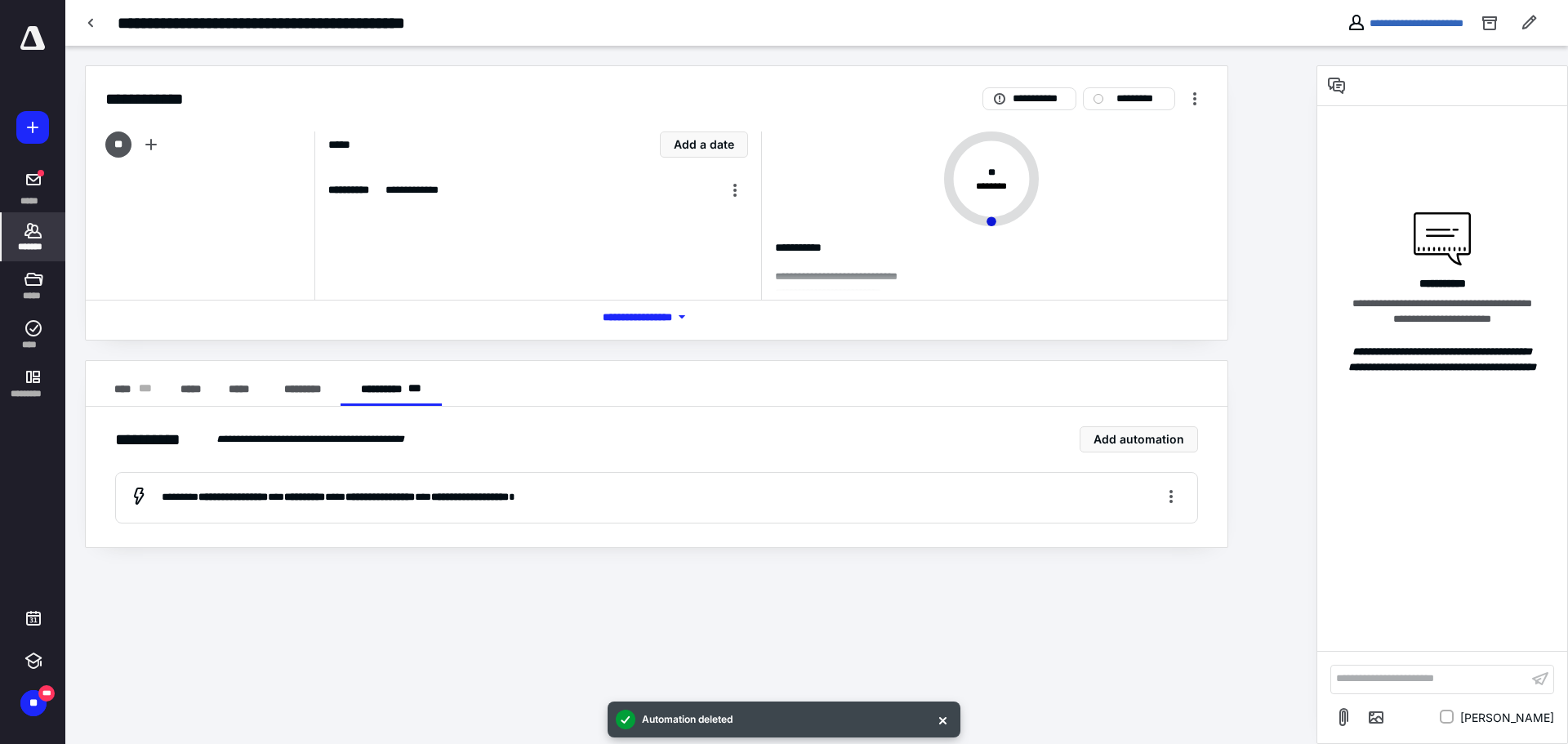 click 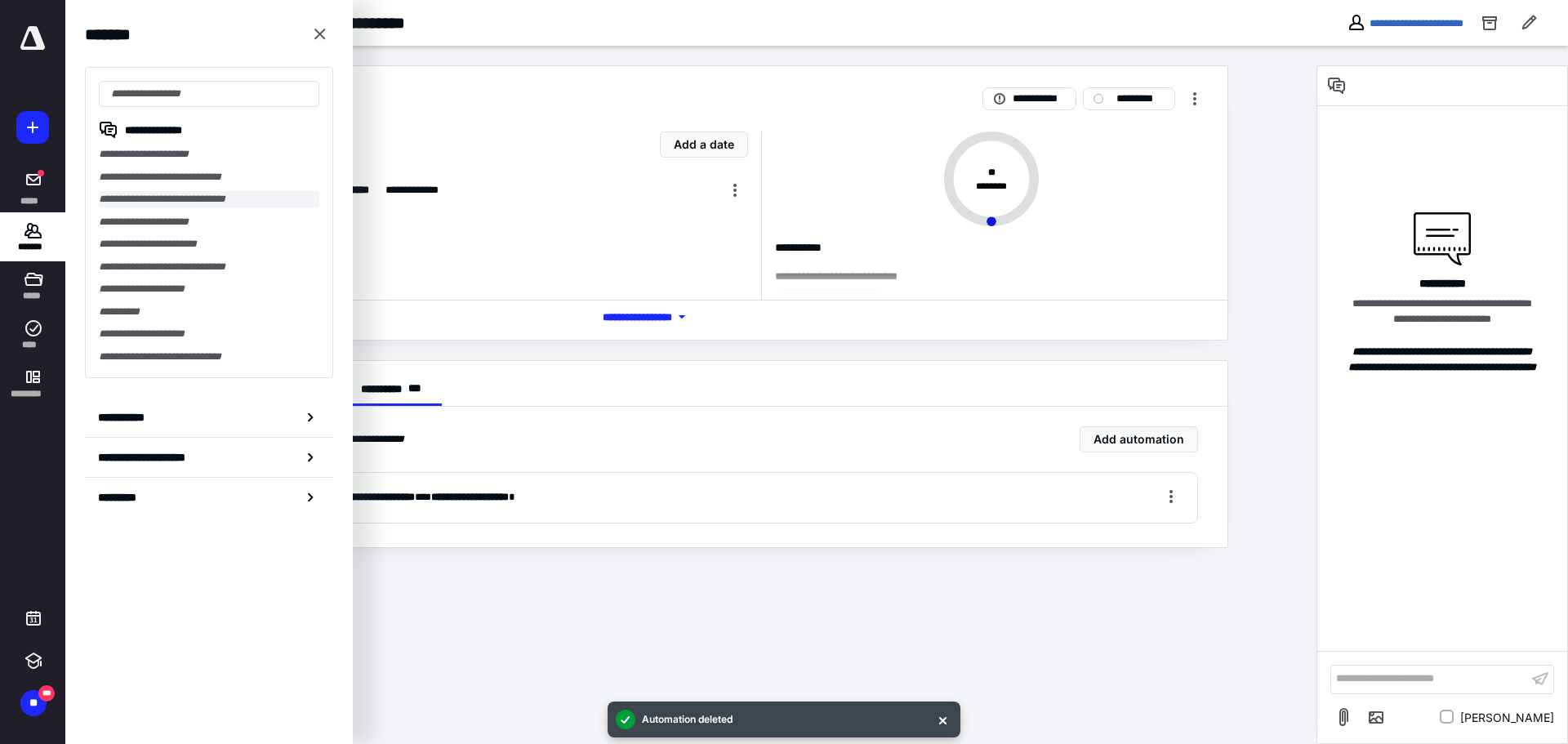 click on "**********" at bounding box center [209, 199] 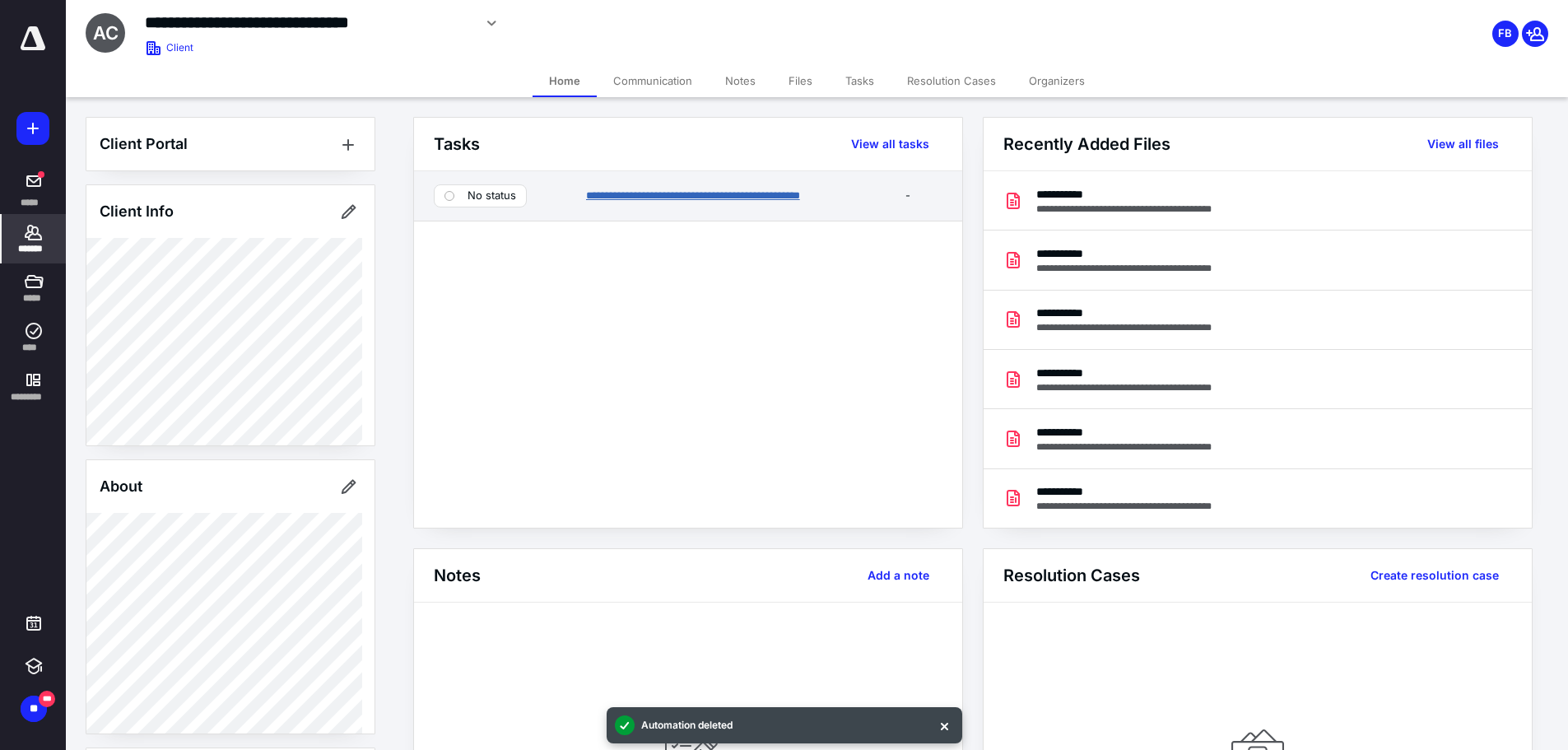 click on "**********" at bounding box center (693, 195) 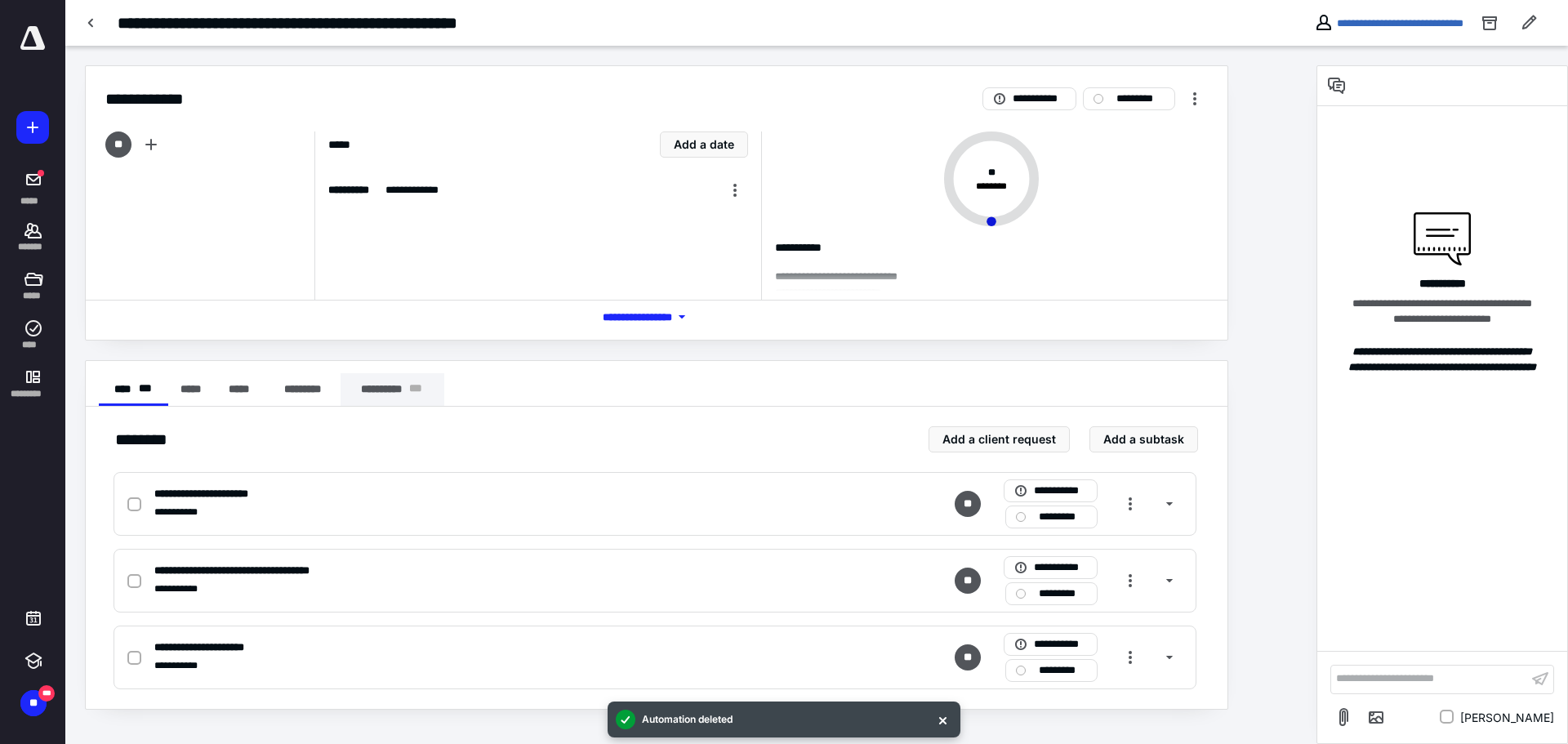 click on "**********" at bounding box center (392, 390) 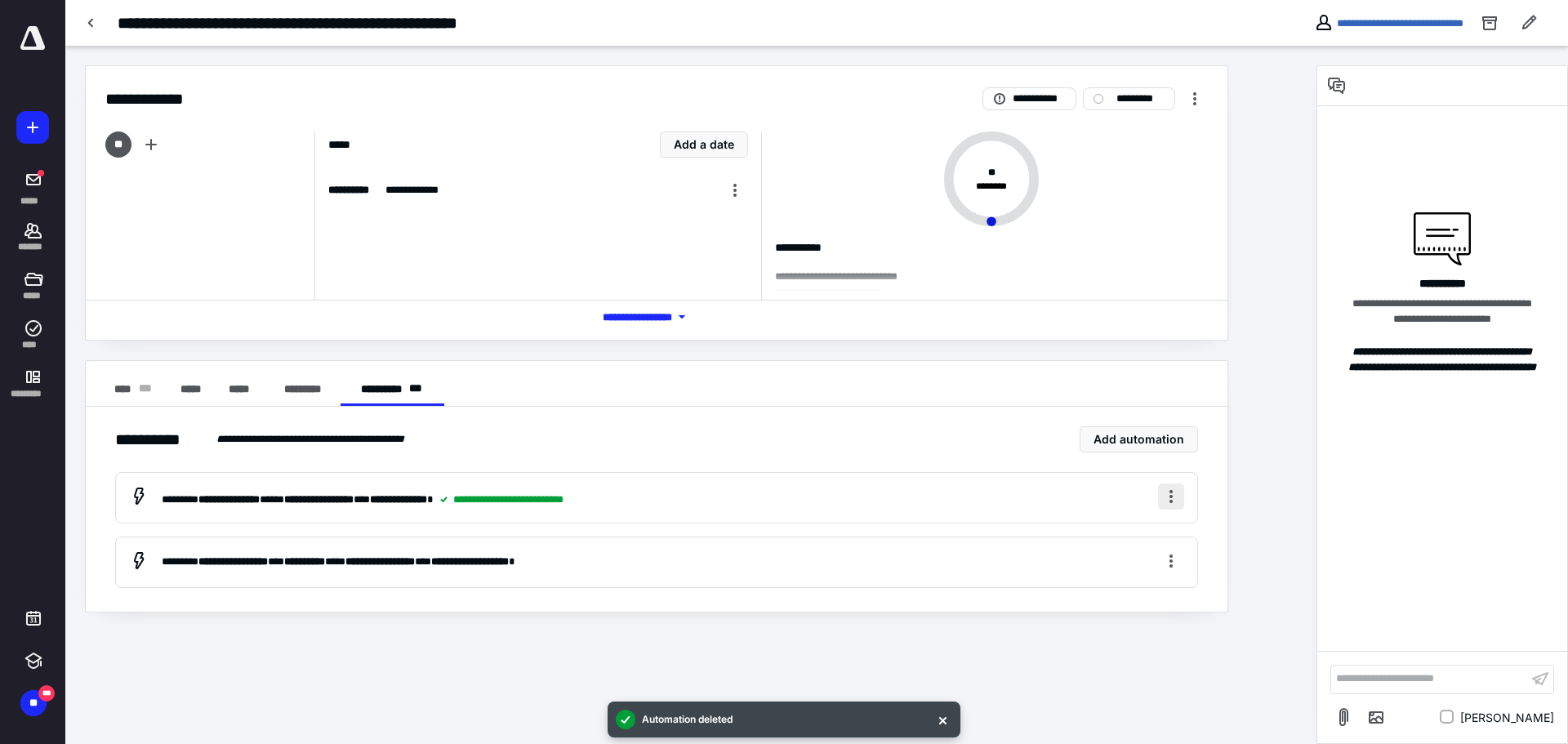 click at bounding box center (1171, 497) 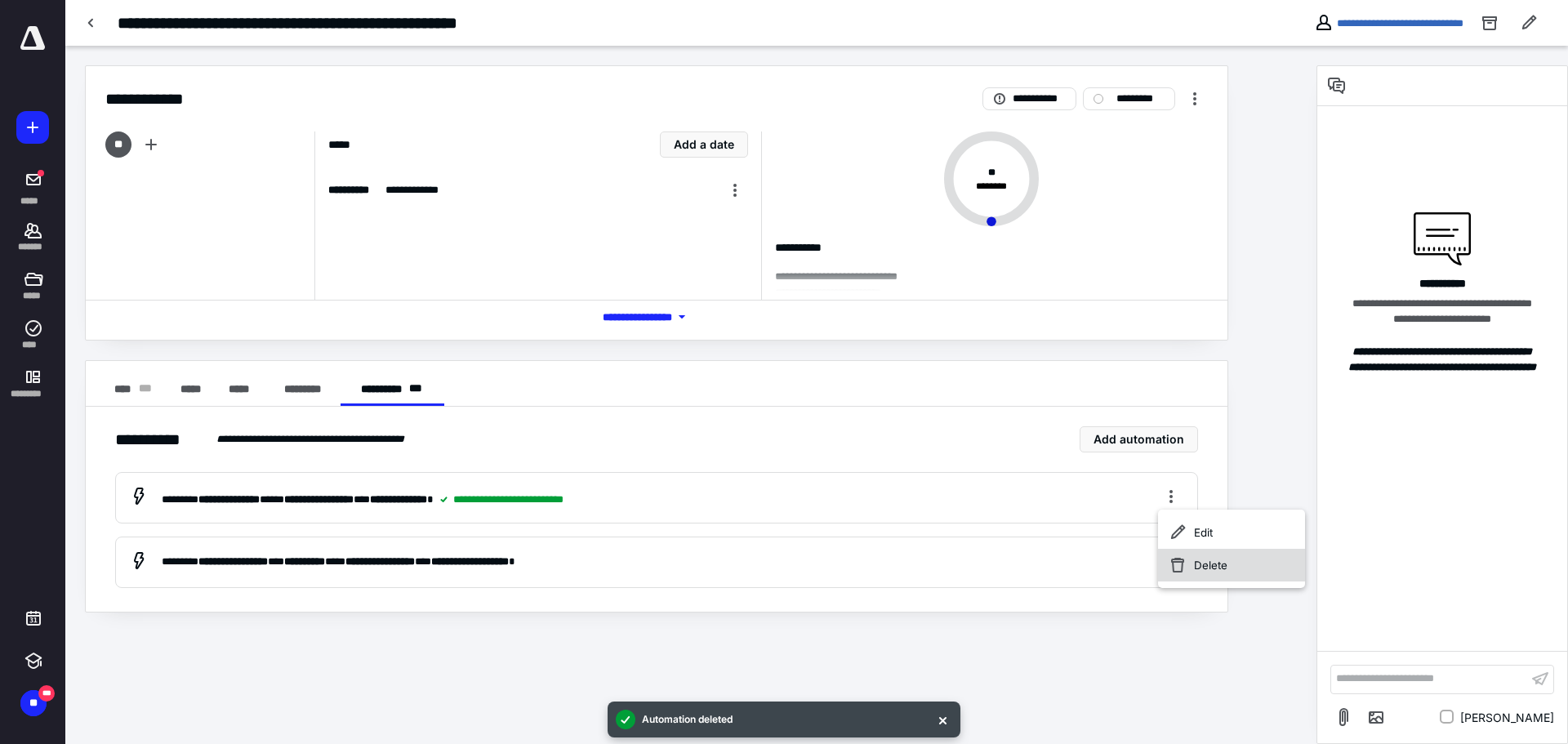 click on "Delete" at bounding box center (1232, 565) 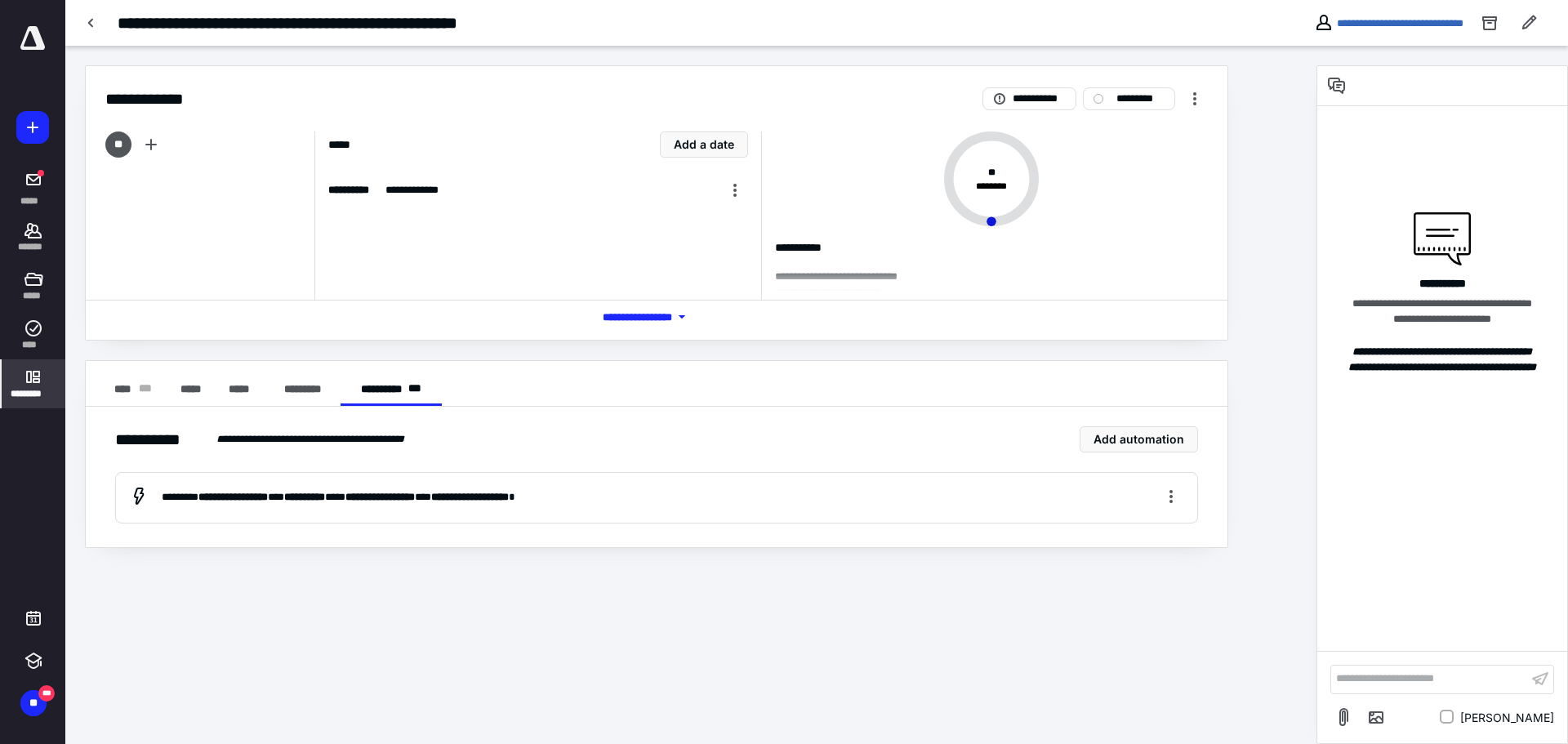 click on "*********" at bounding box center (33, 384) 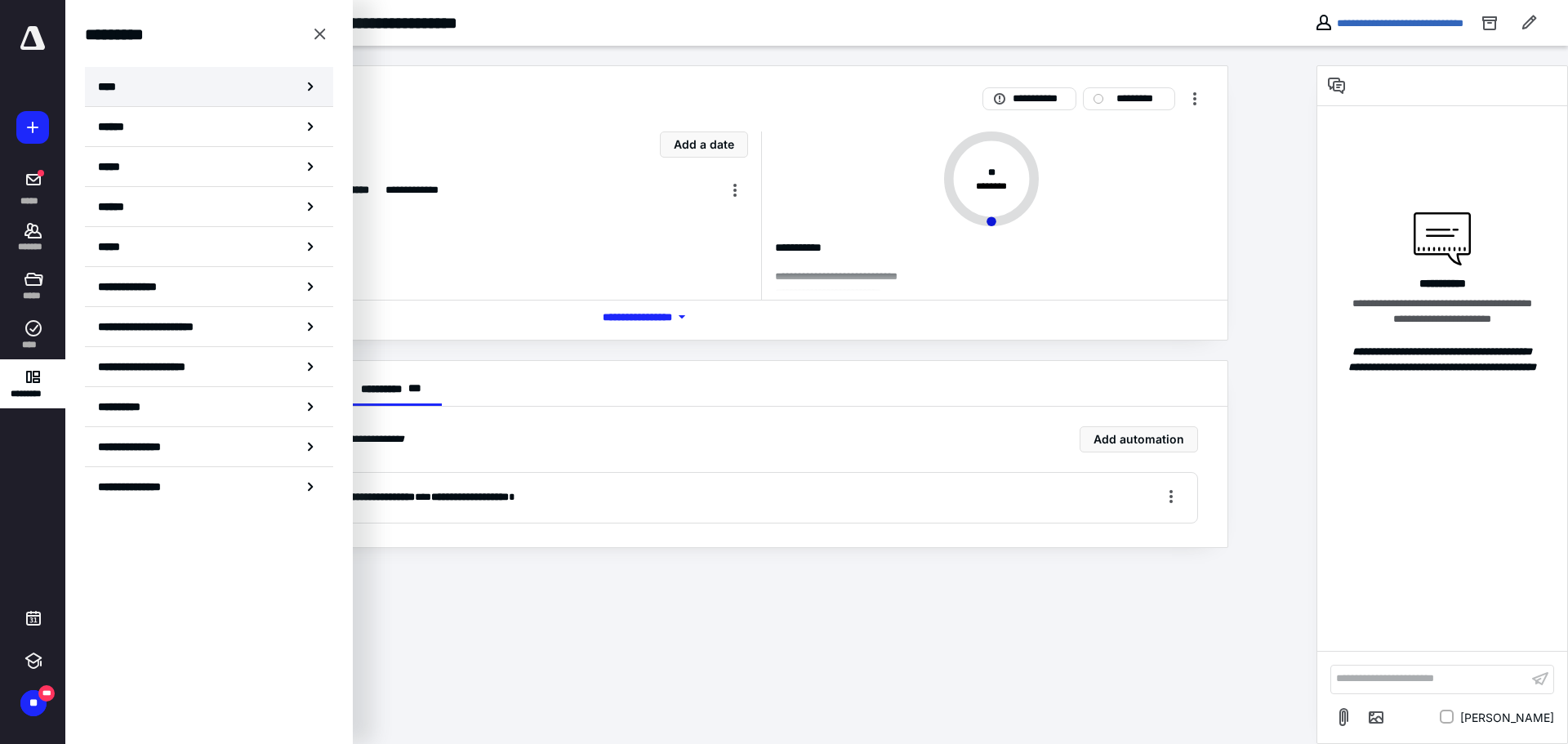 click 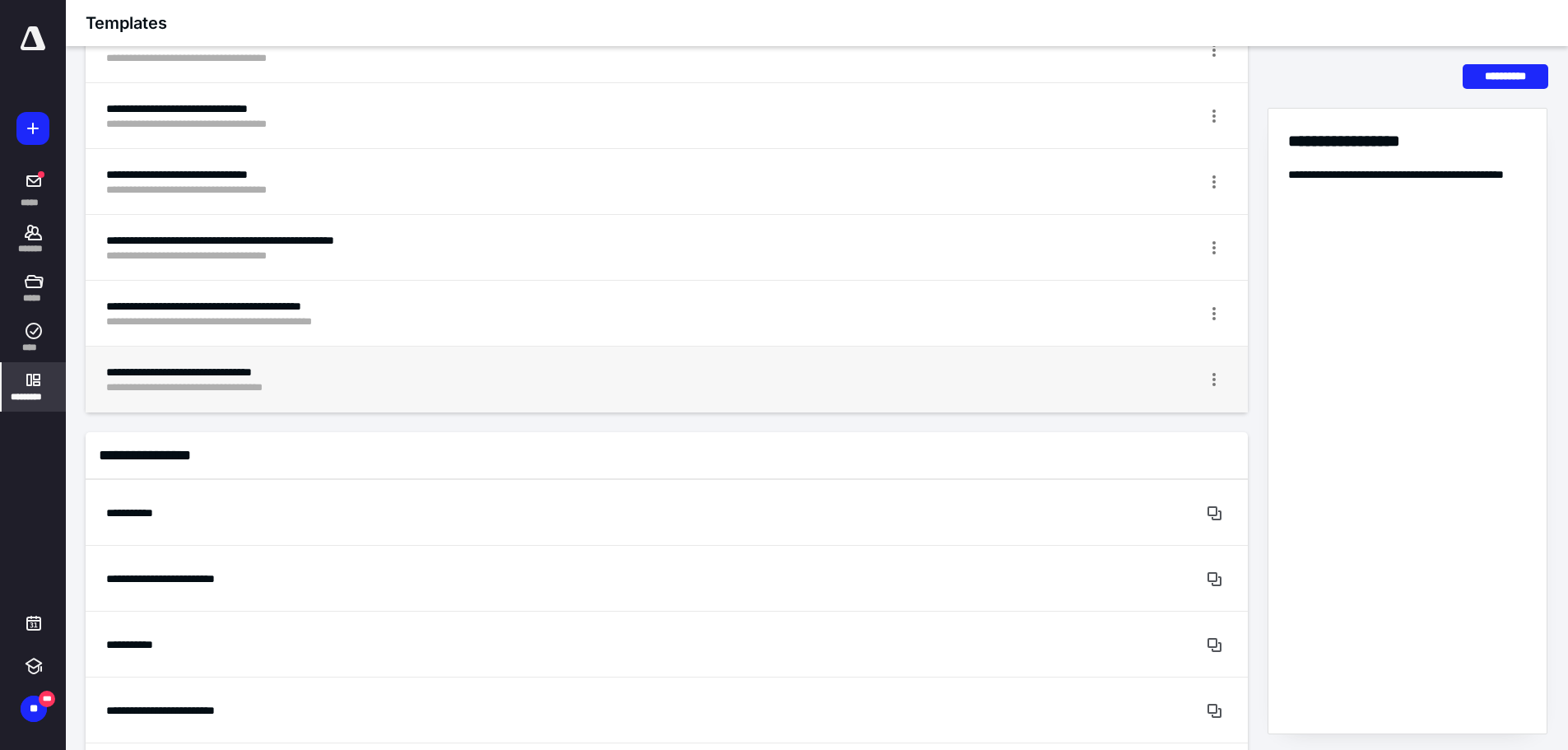 scroll, scrollTop: 494, scrollLeft: 0, axis: vertical 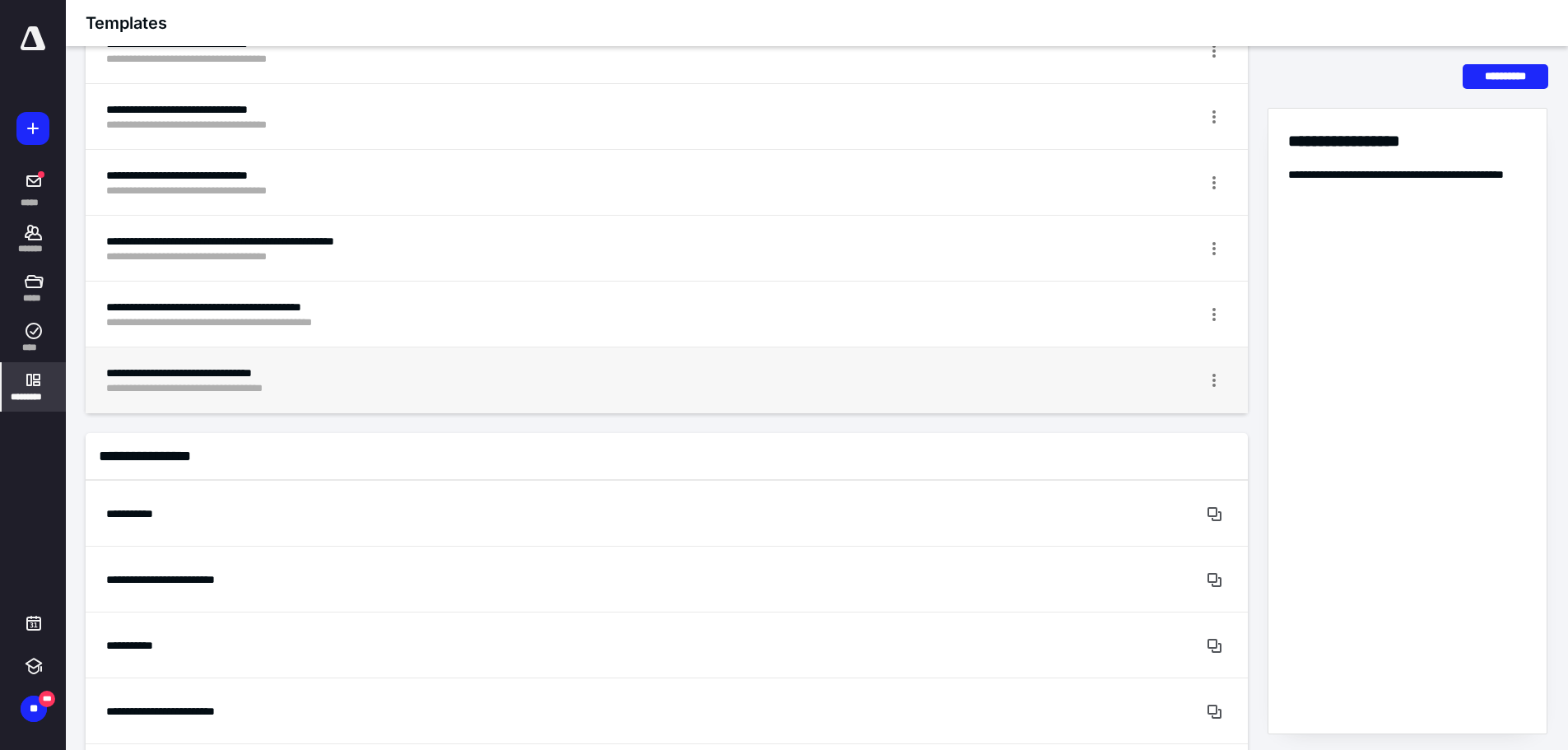 click on "**********" at bounding box center (605, 373) 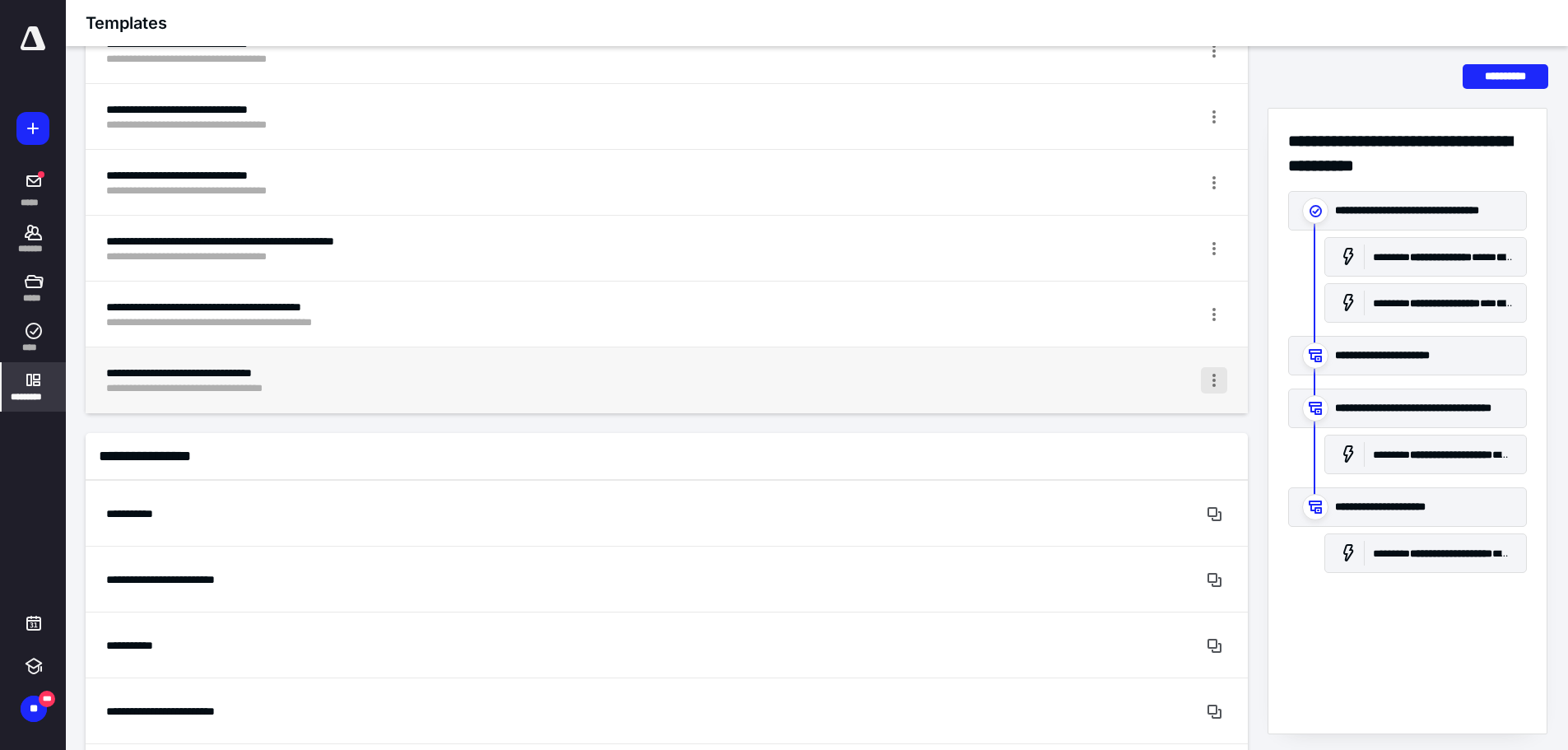 click at bounding box center (1214, 380) 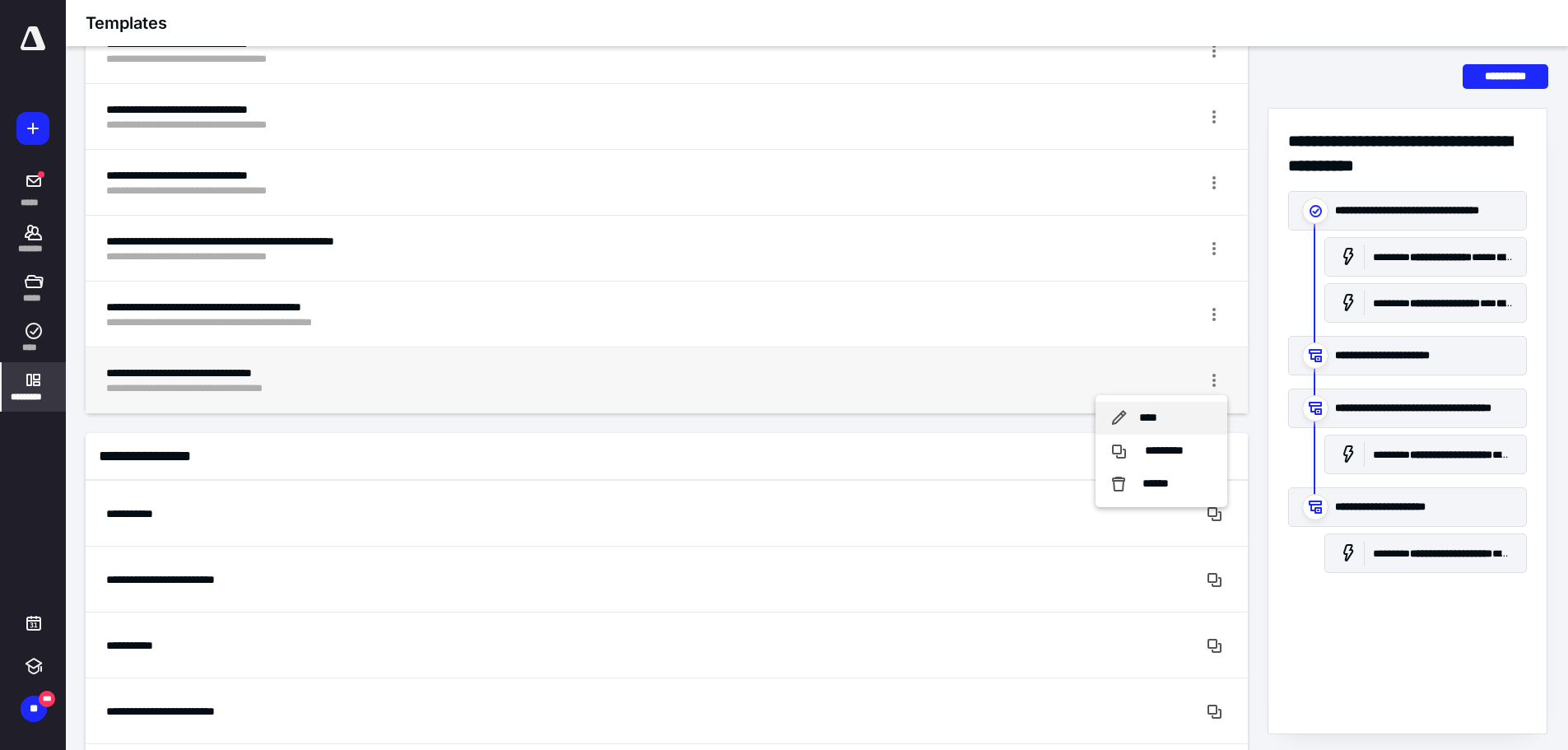 click on "****" at bounding box center [1148, 418] 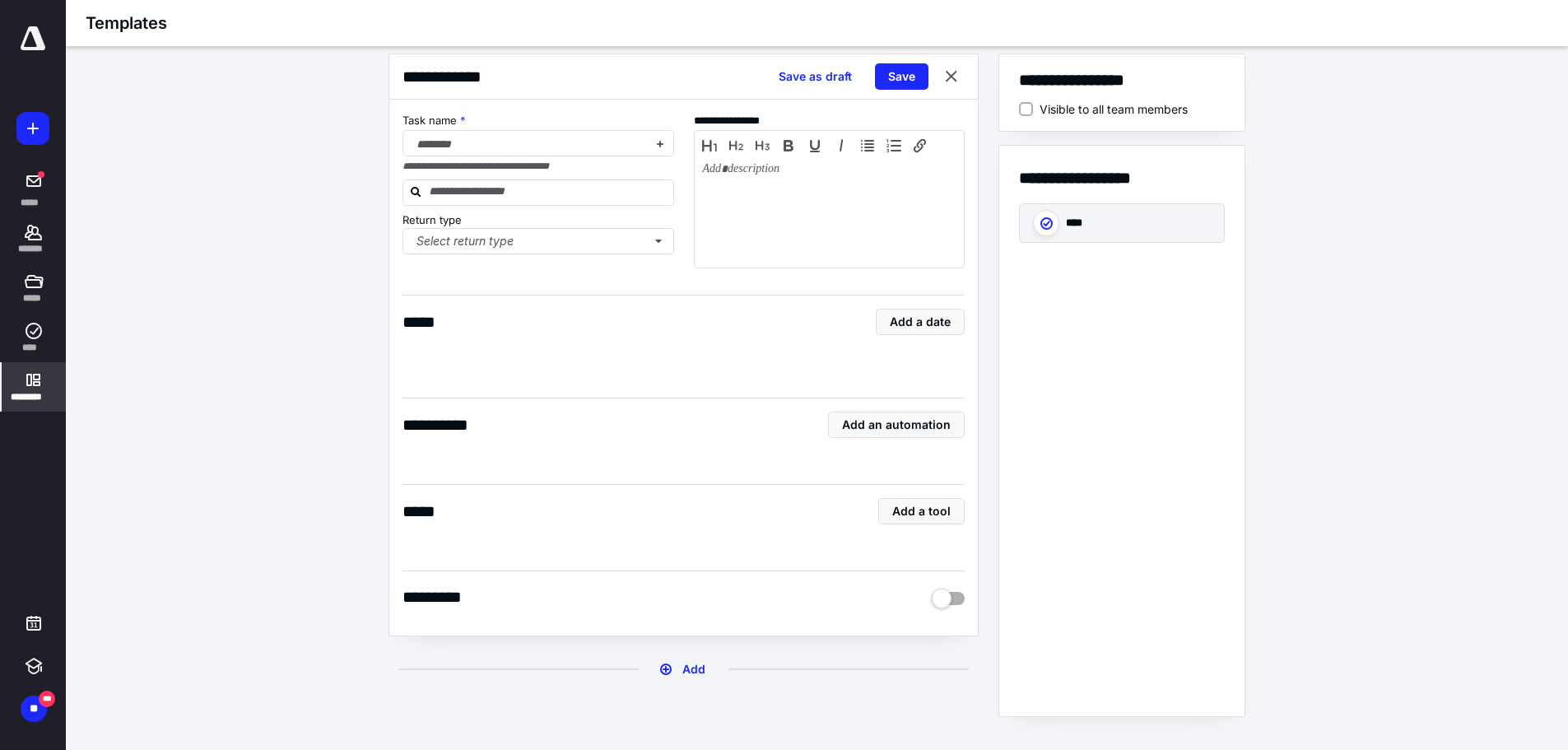 checkbox on "true" 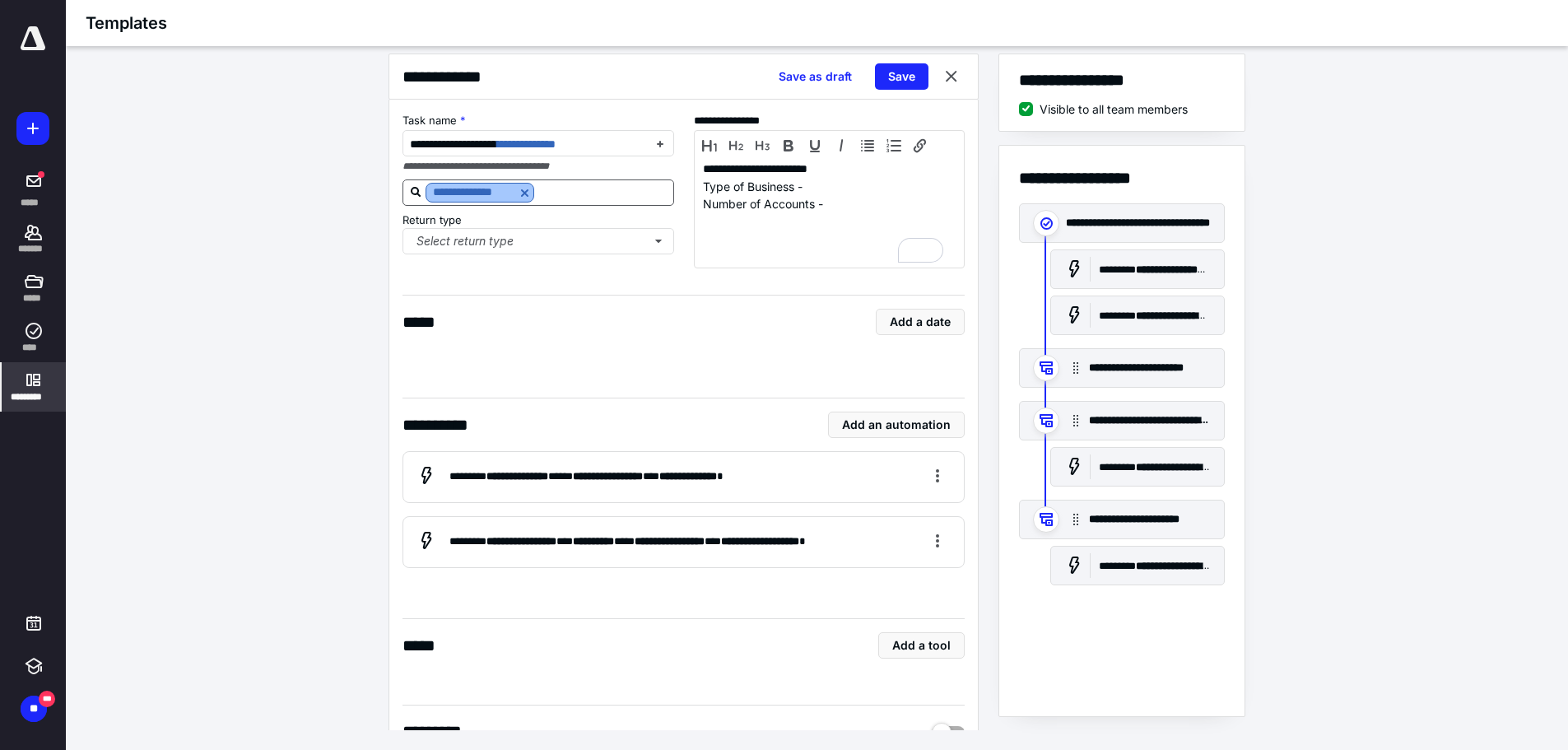 click at bounding box center [524, 193] 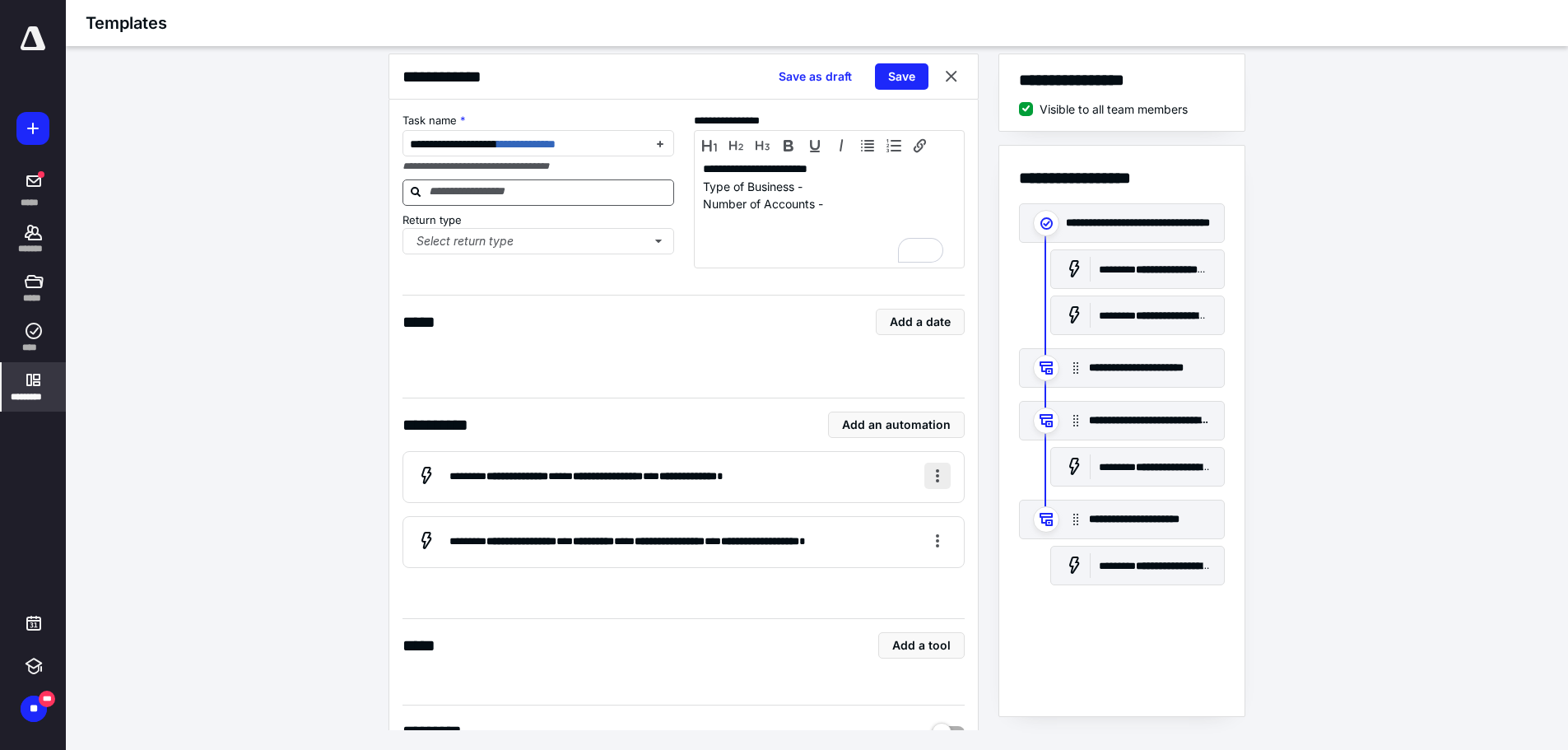 click at bounding box center (938, 476) 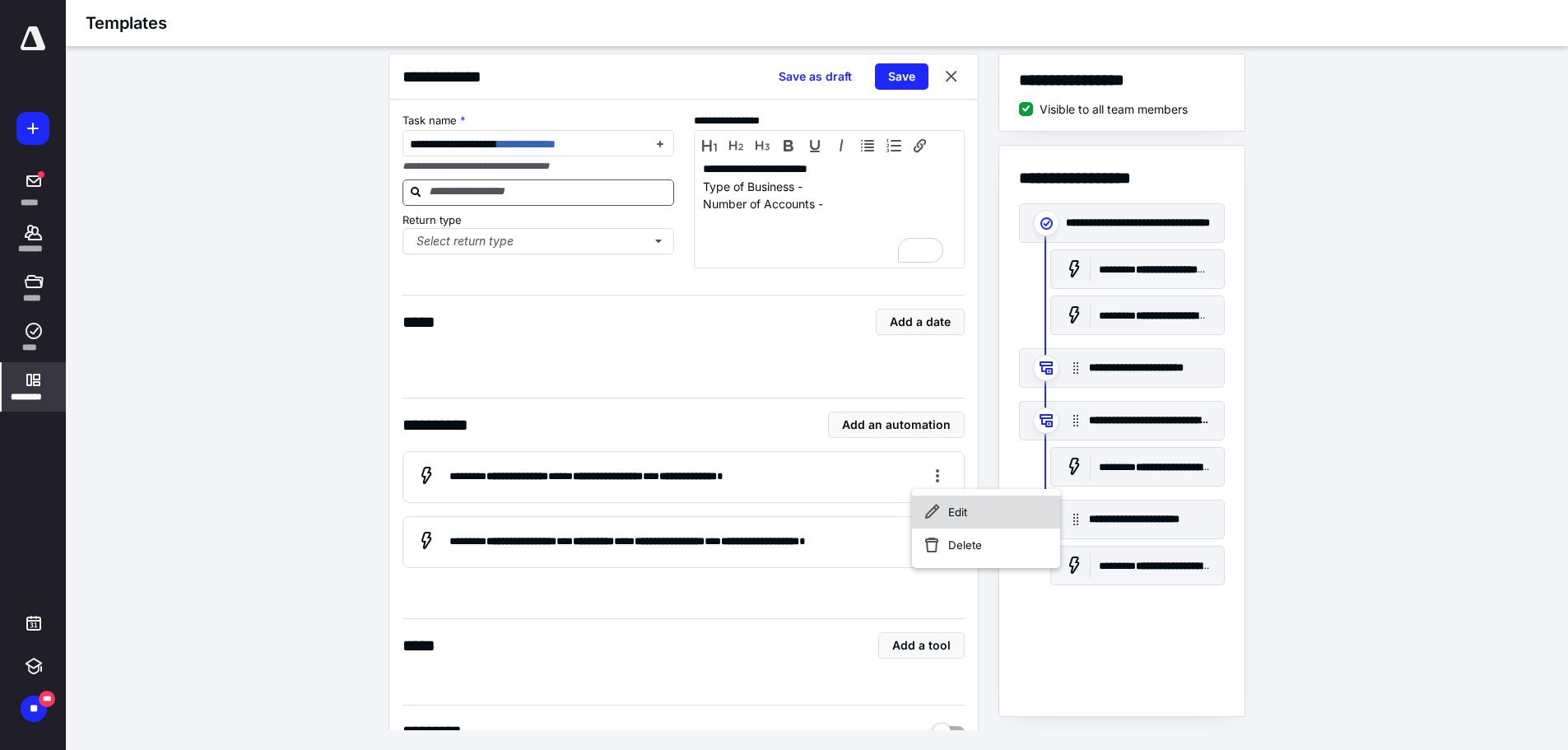 click on "Edit" at bounding box center [986, 512] 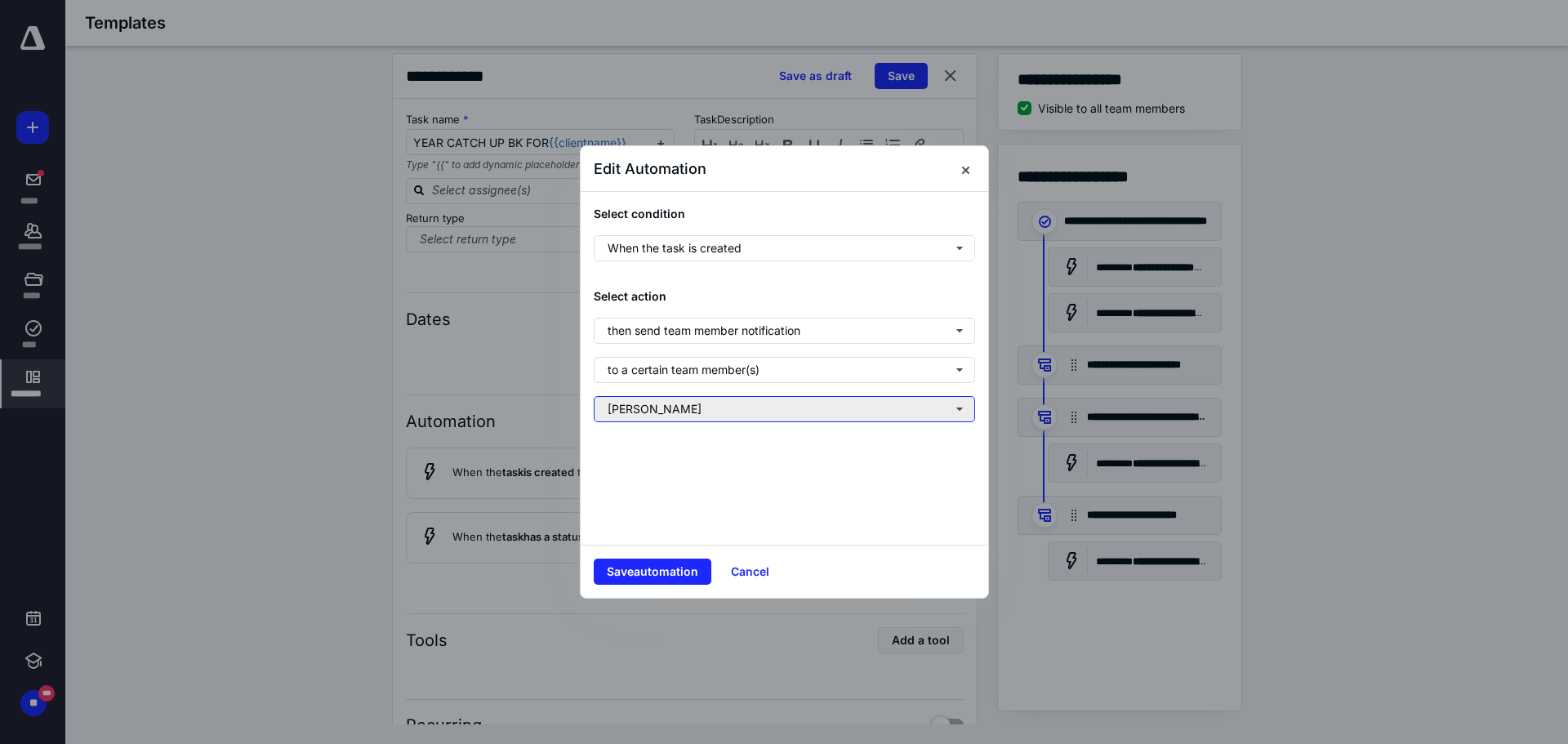click on "[PERSON_NAME]" at bounding box center (784, 409) 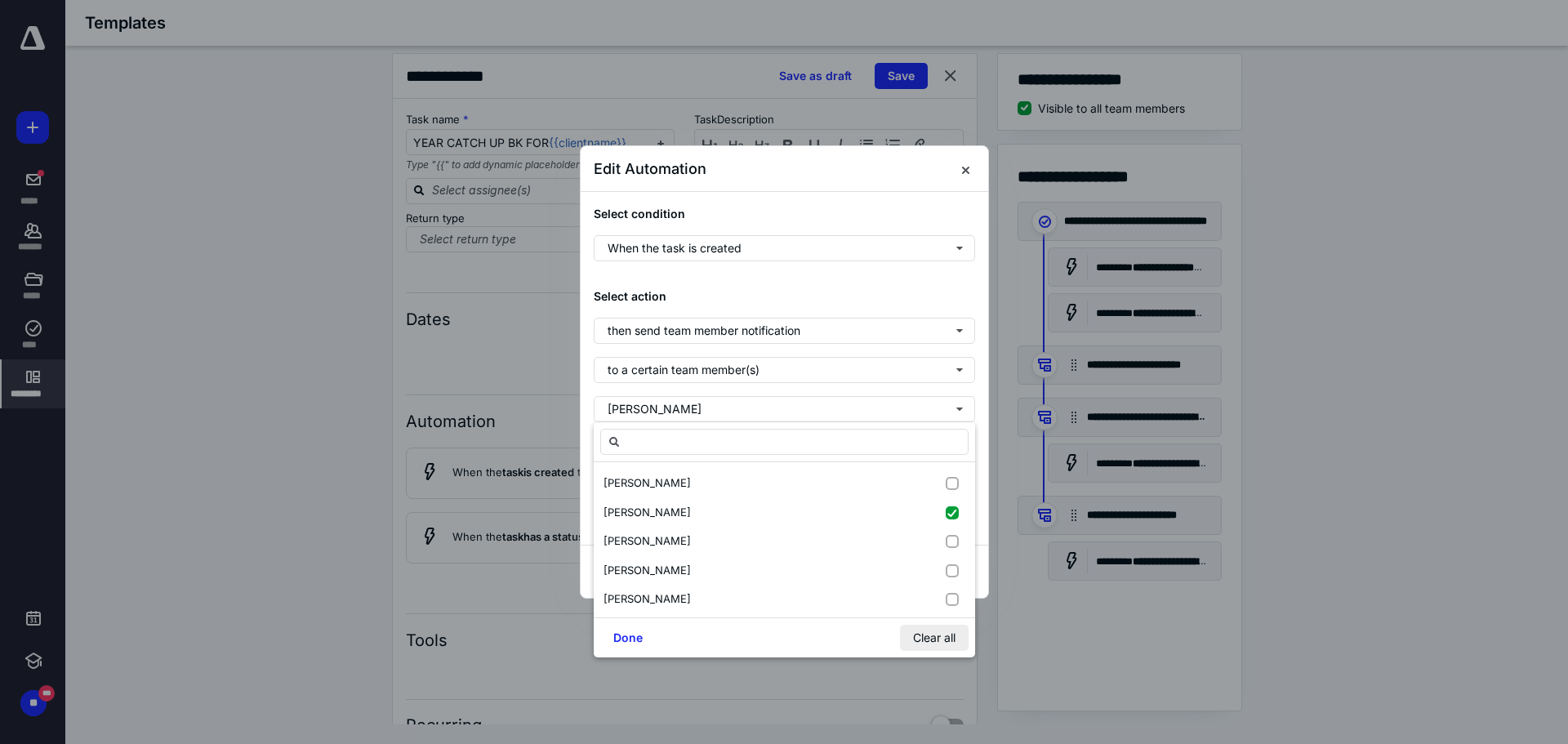 click on "Clear all" at bounding box center (934, 638) 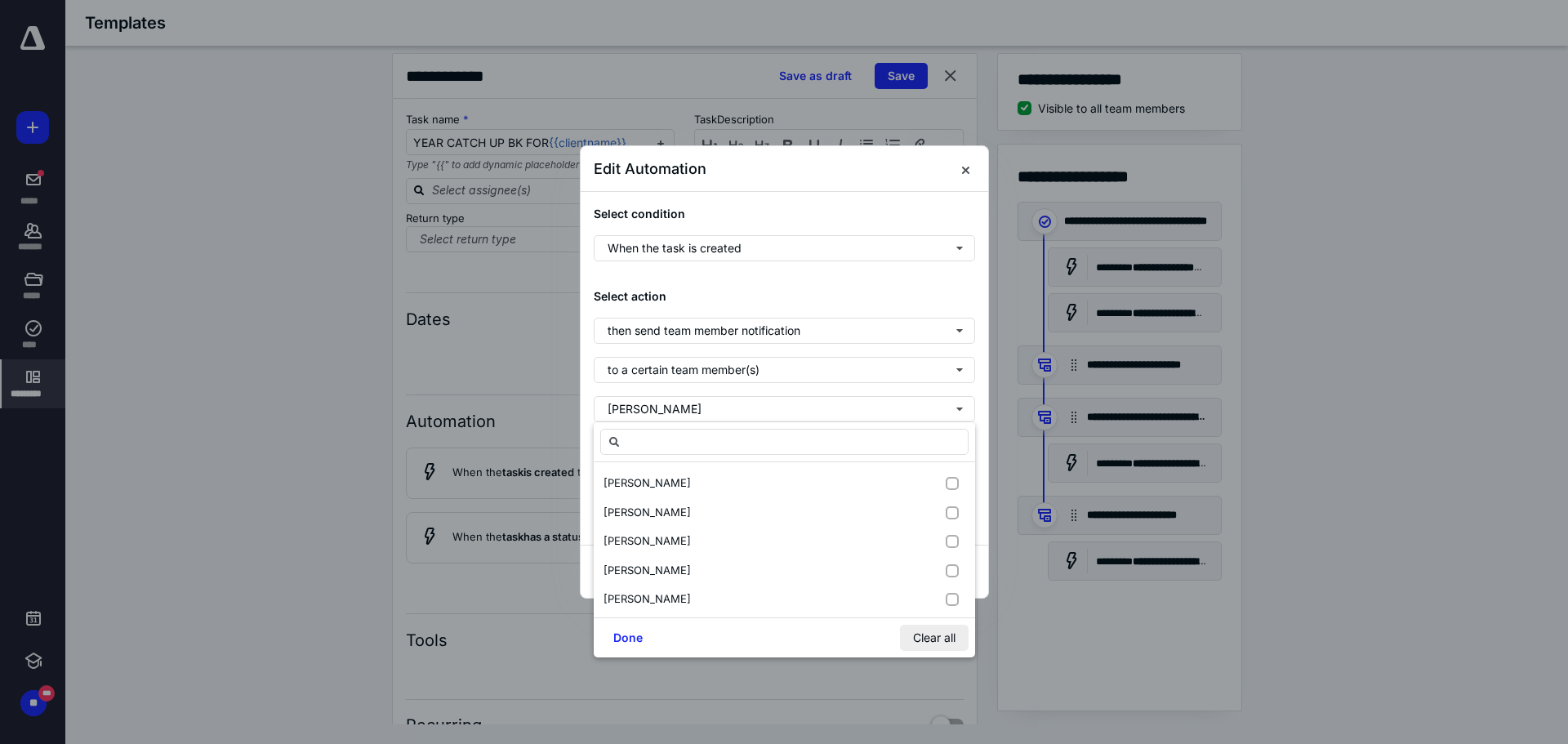 checkbox on "false" 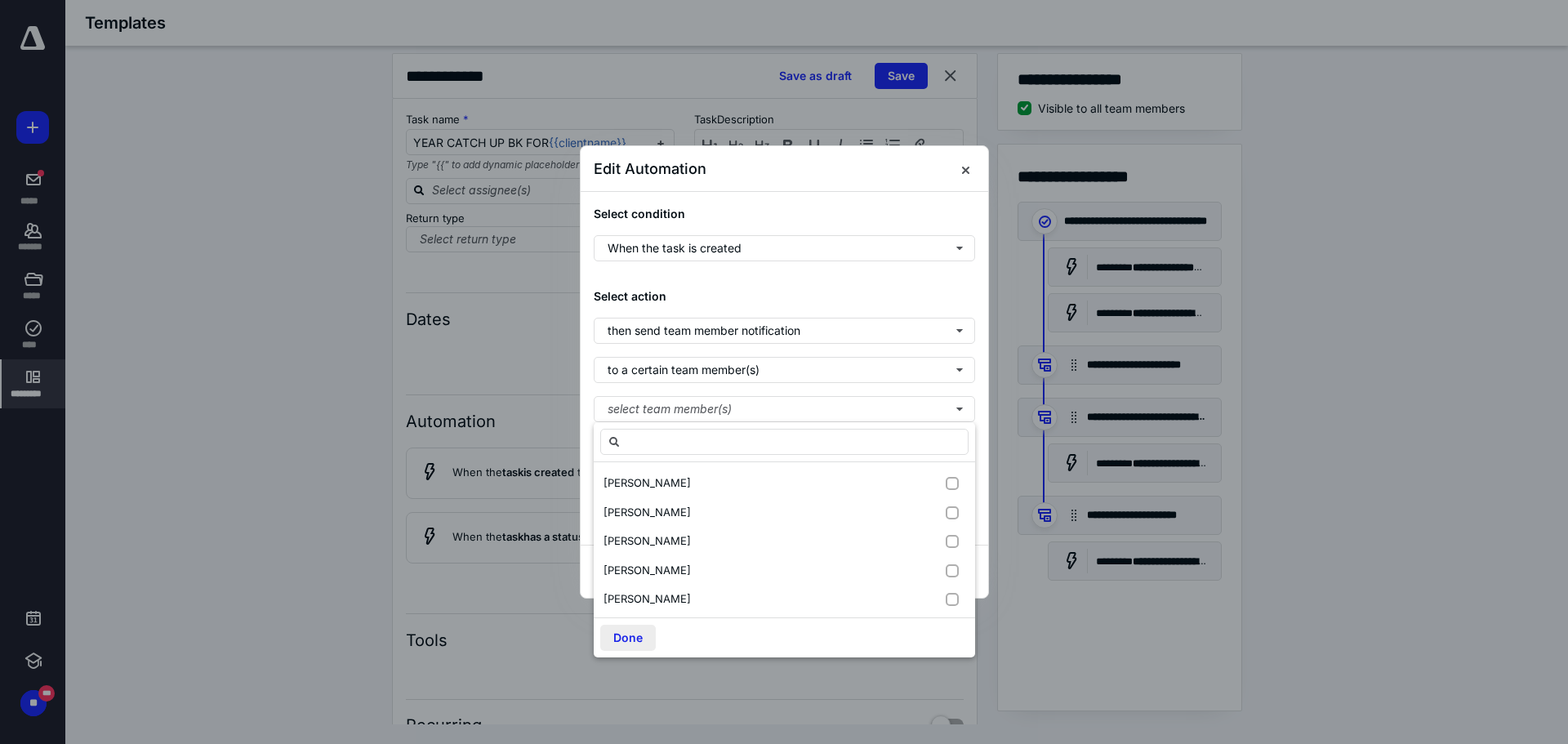 click on "Done" at bounding box center (628, 638) 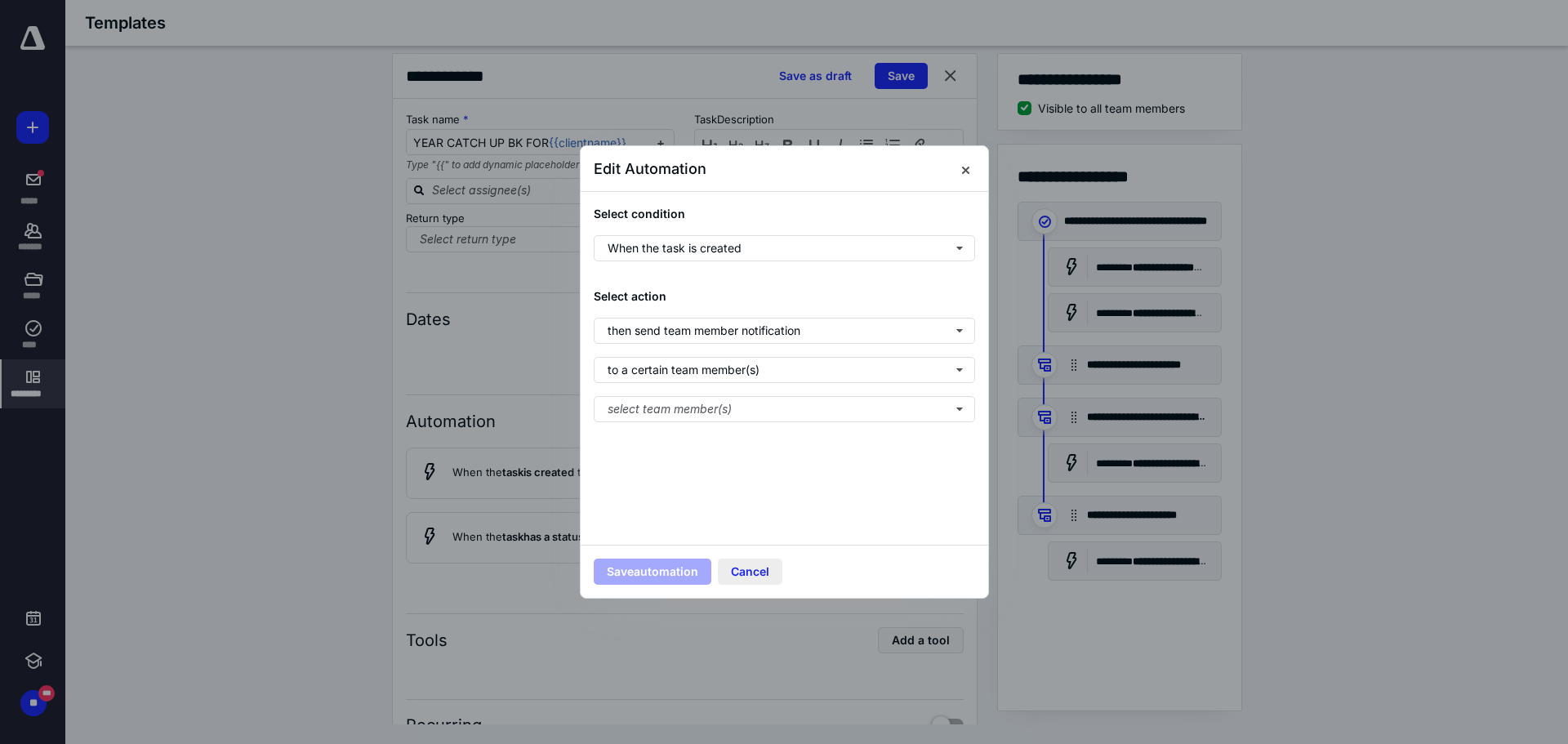 click on "Cancel" at bounding box center (750, 572) 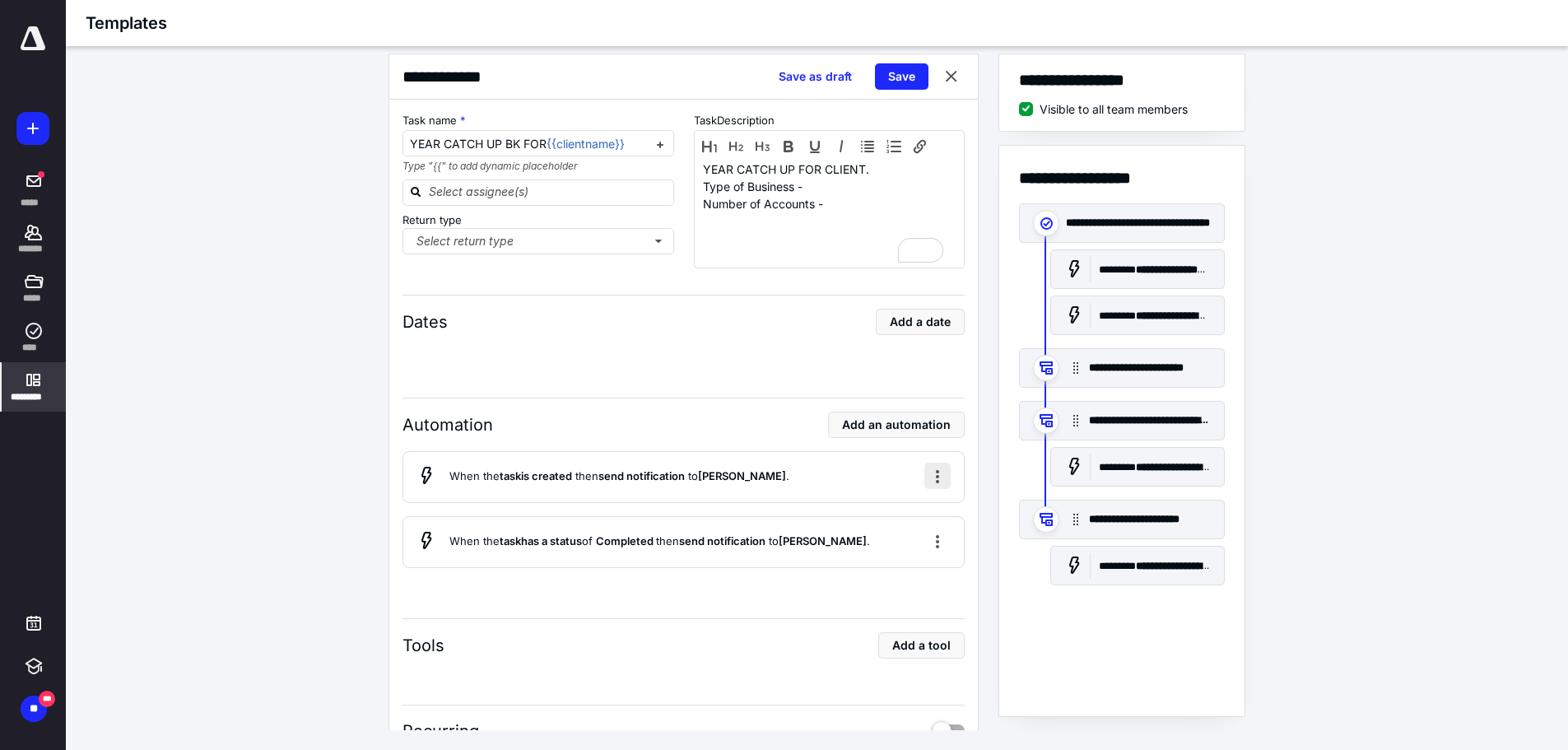click at bounding box center (938, 476) 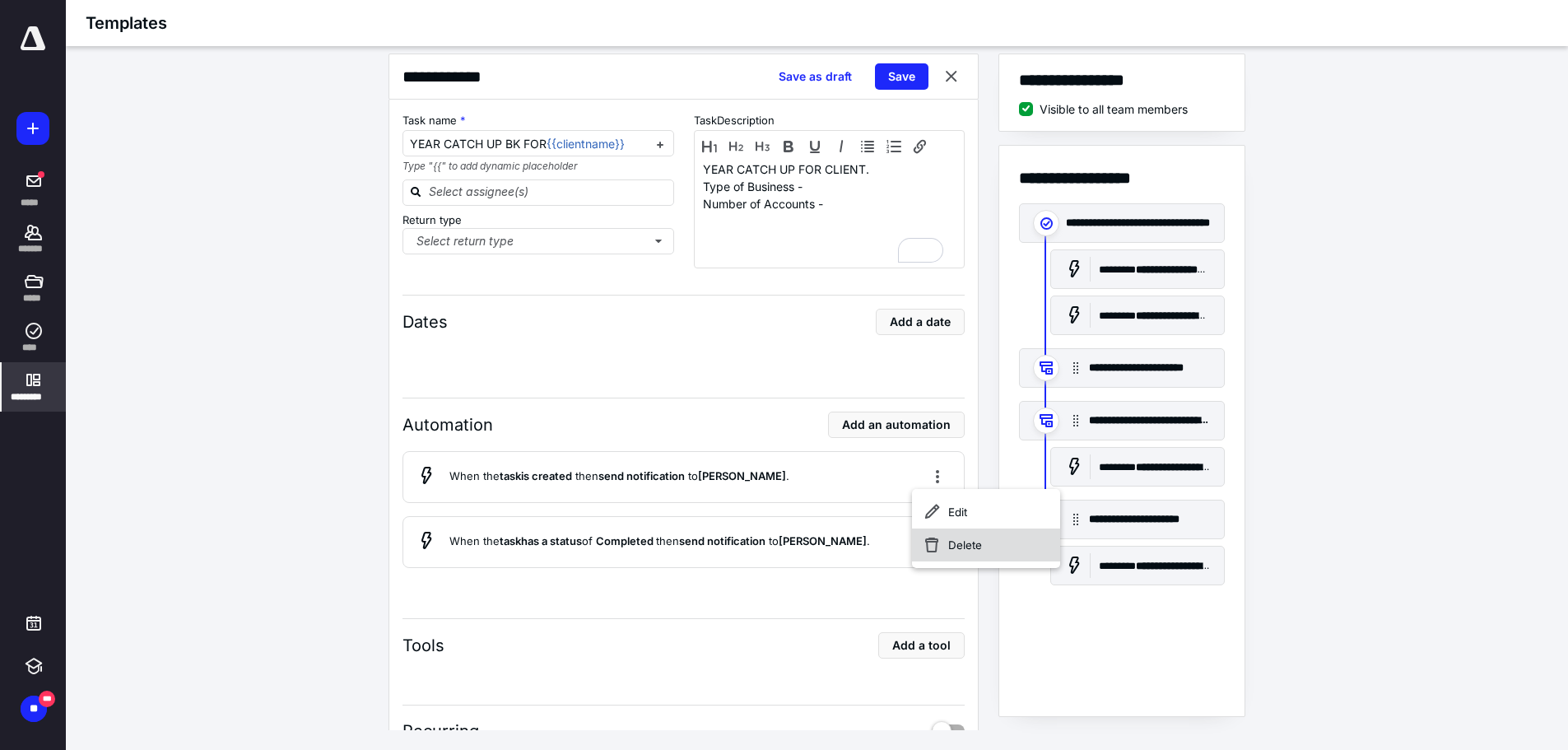 click on "Delete" at bounding box center [986, 545] 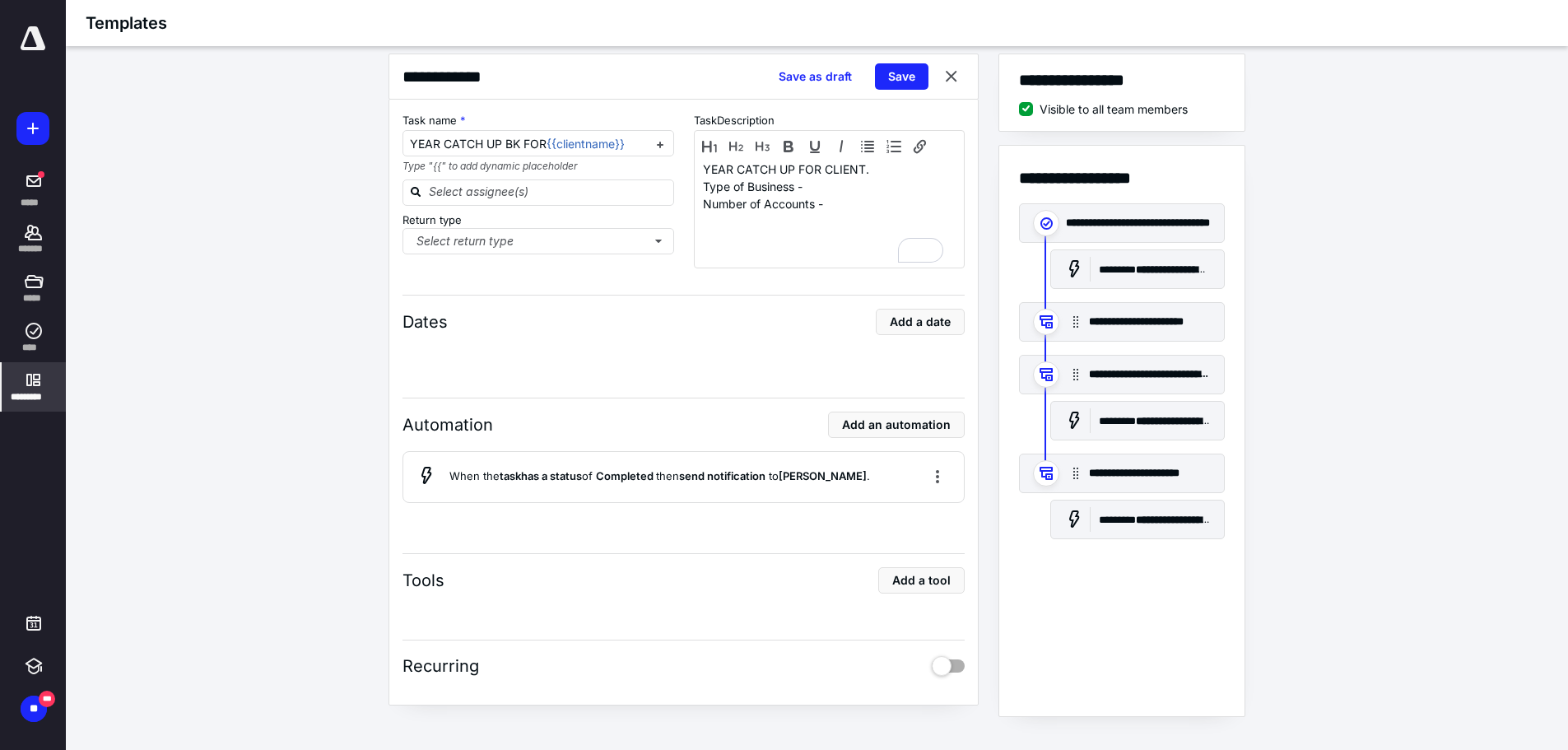 scroll, scrollTop: 329, scrollLeft: 0, axis: vertical 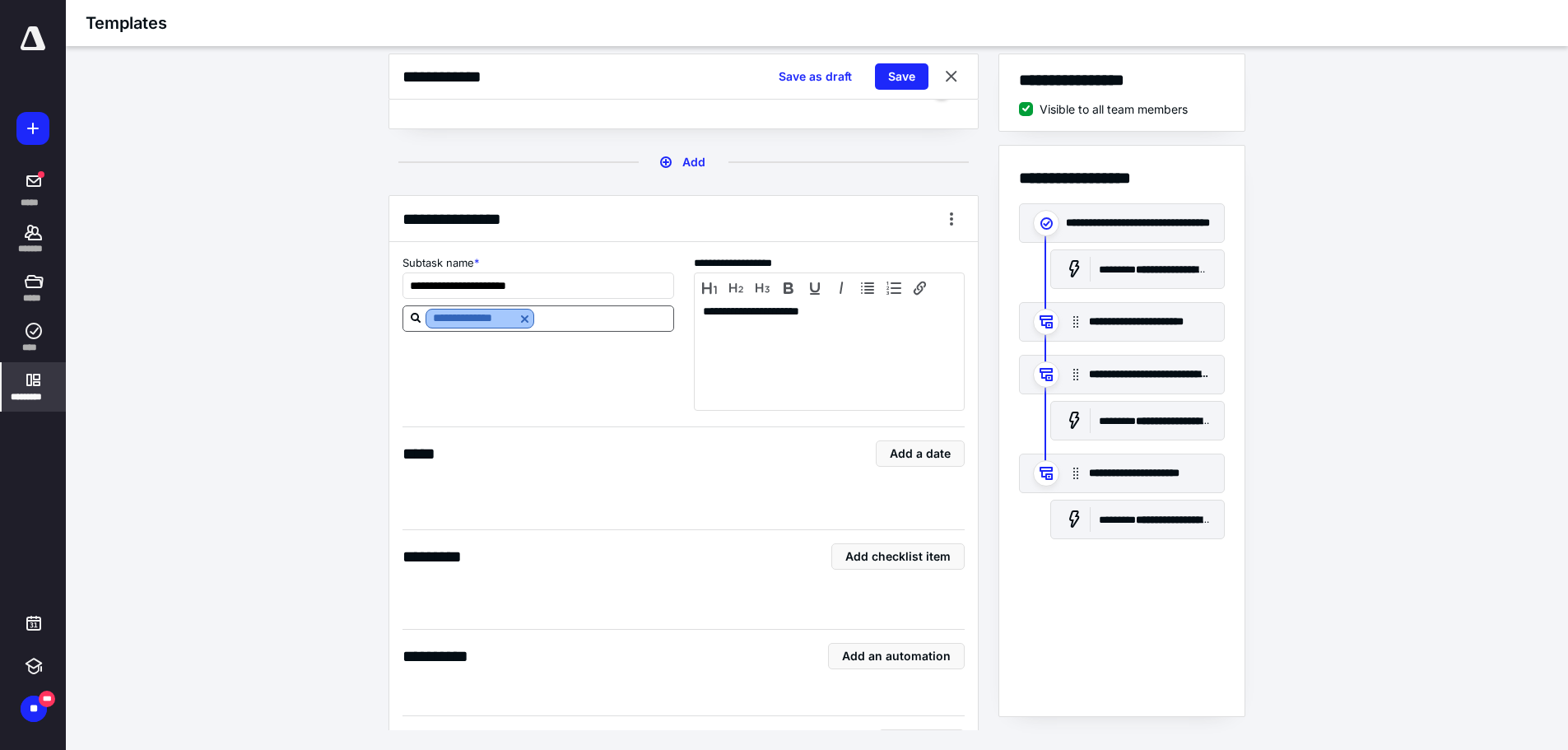 click at bounding box center (524, 319) 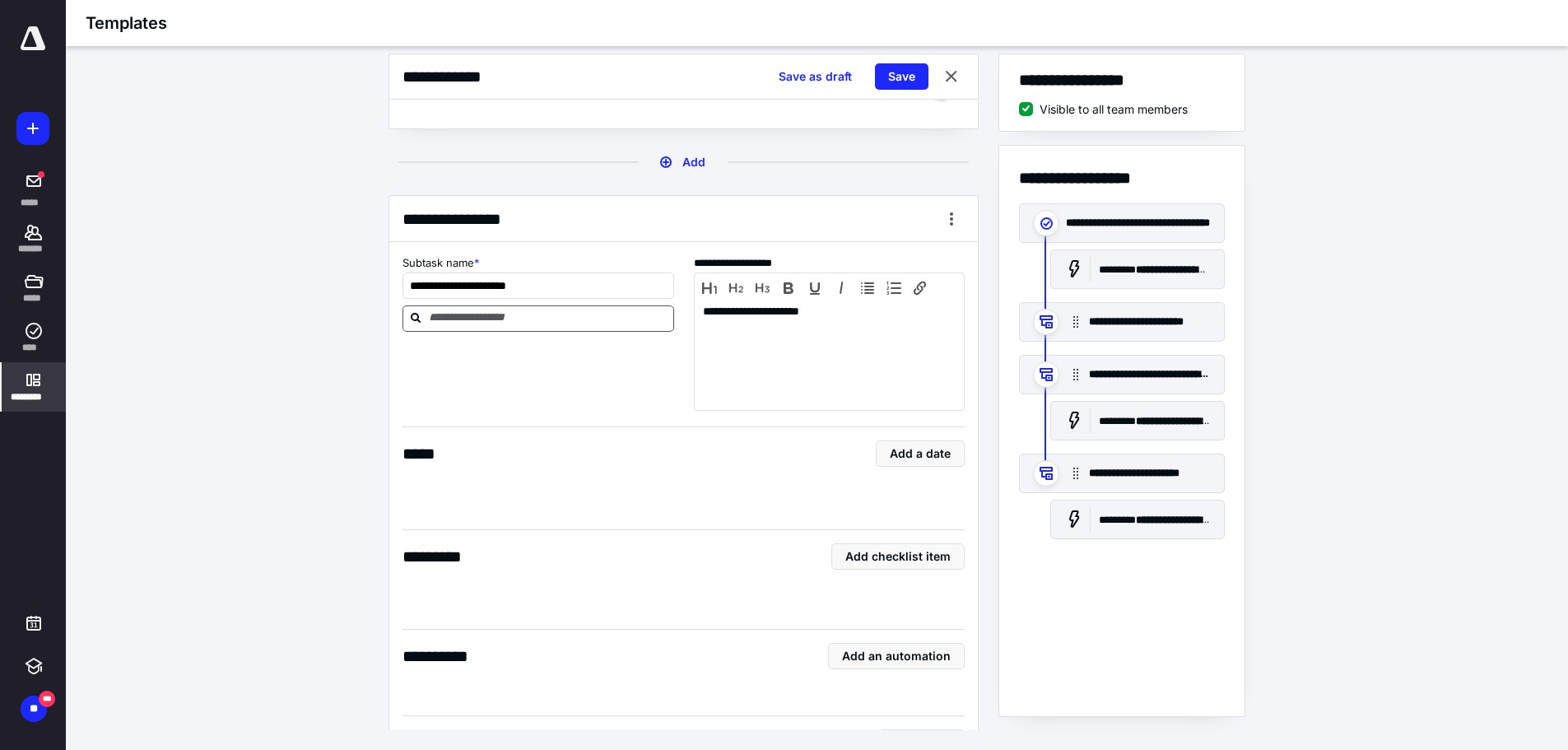 scroll, scrollTop: 651, scrollLeft: 0, axis: vertical 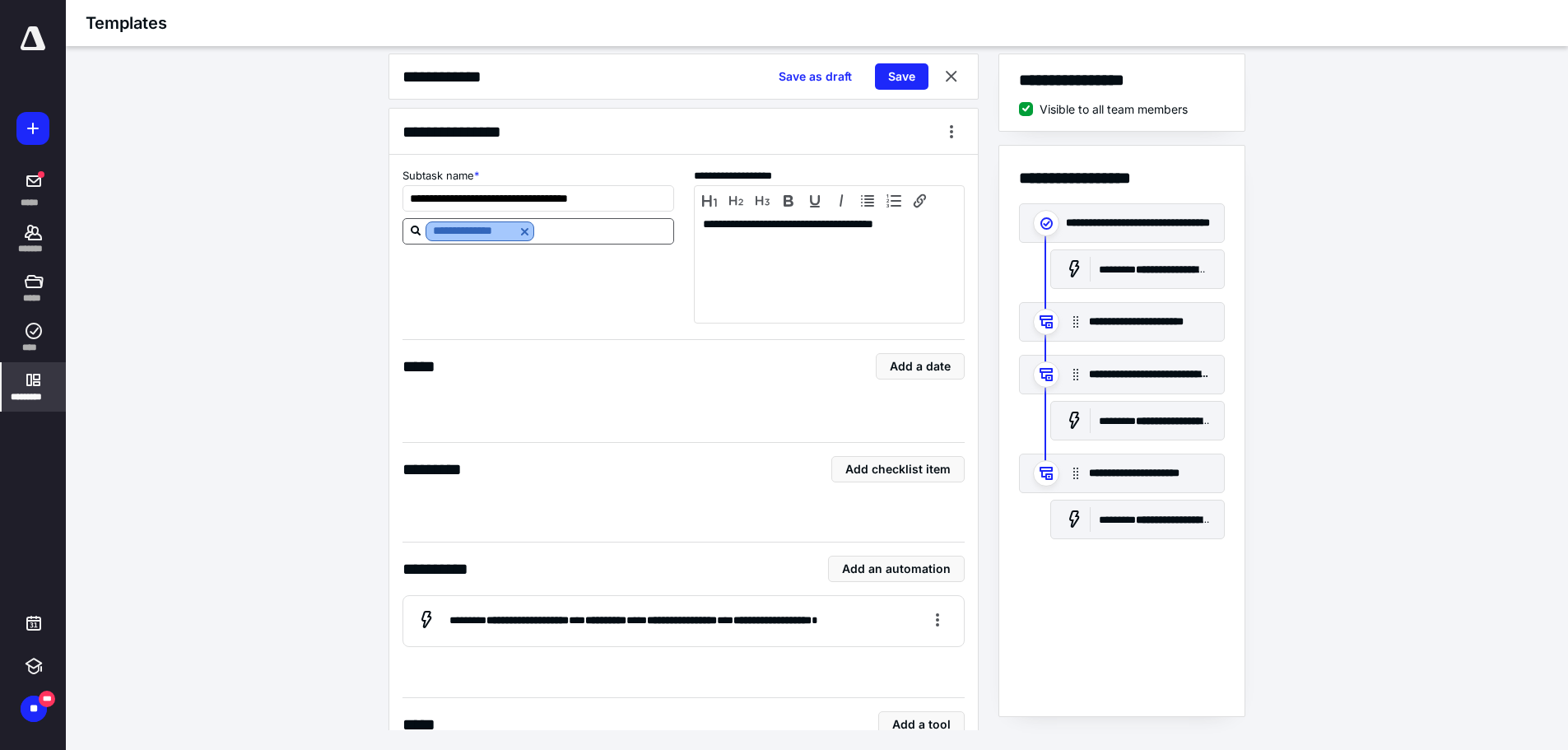 click at bounding box center [524, 231] 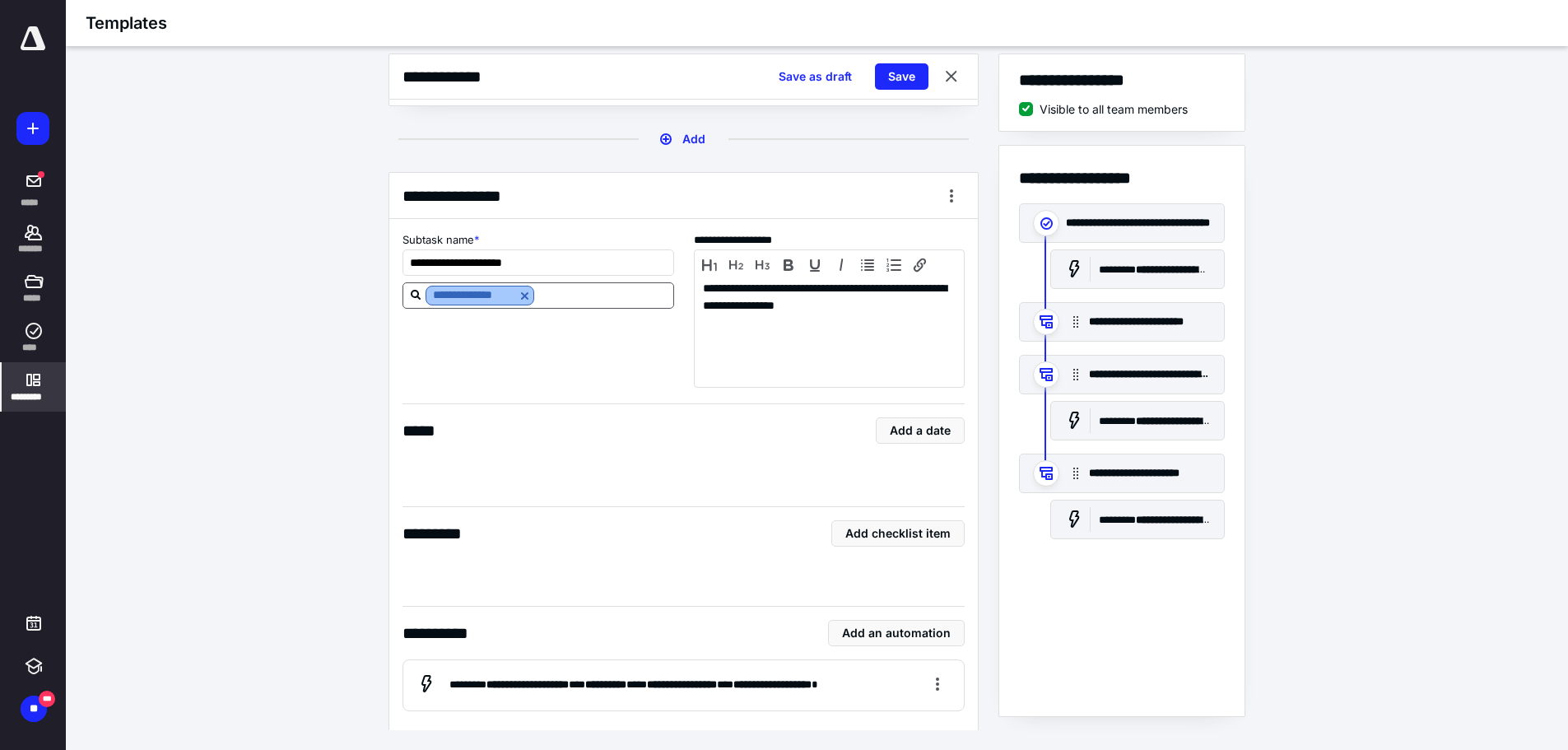 click at bounding box center (524, 296) 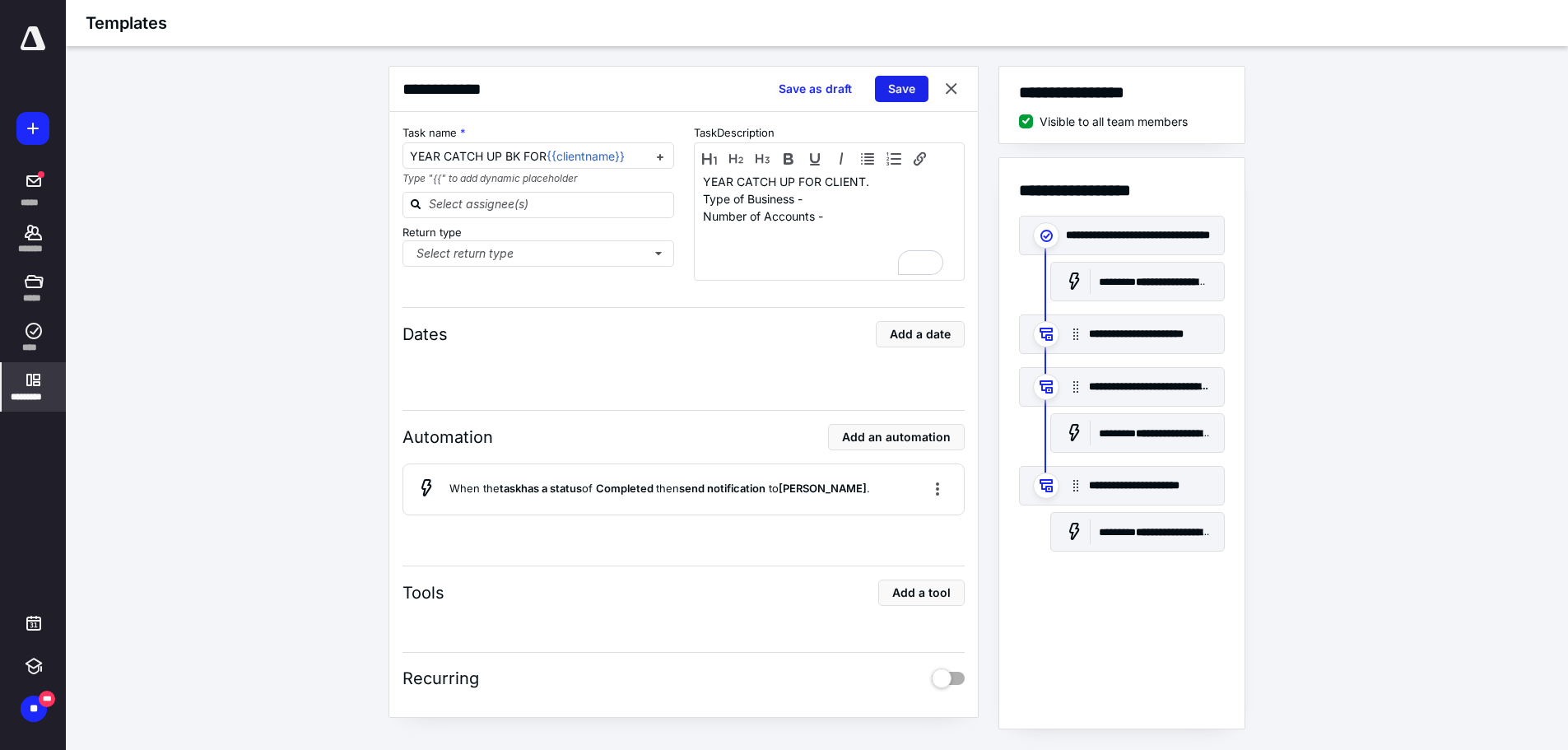 click on "Save" at bounding box center (901, 89) 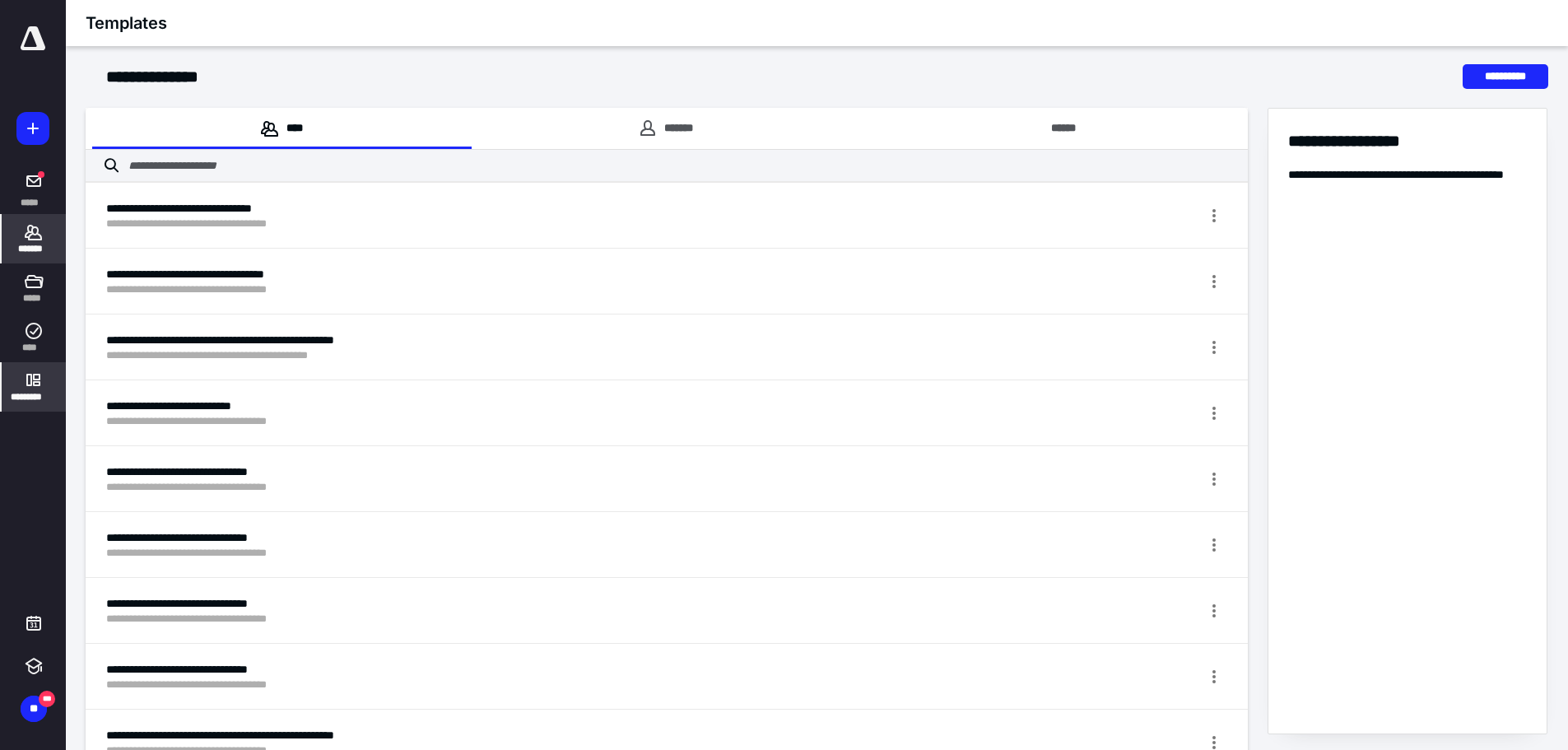 click on "*******" at bounding box center (34, 249) 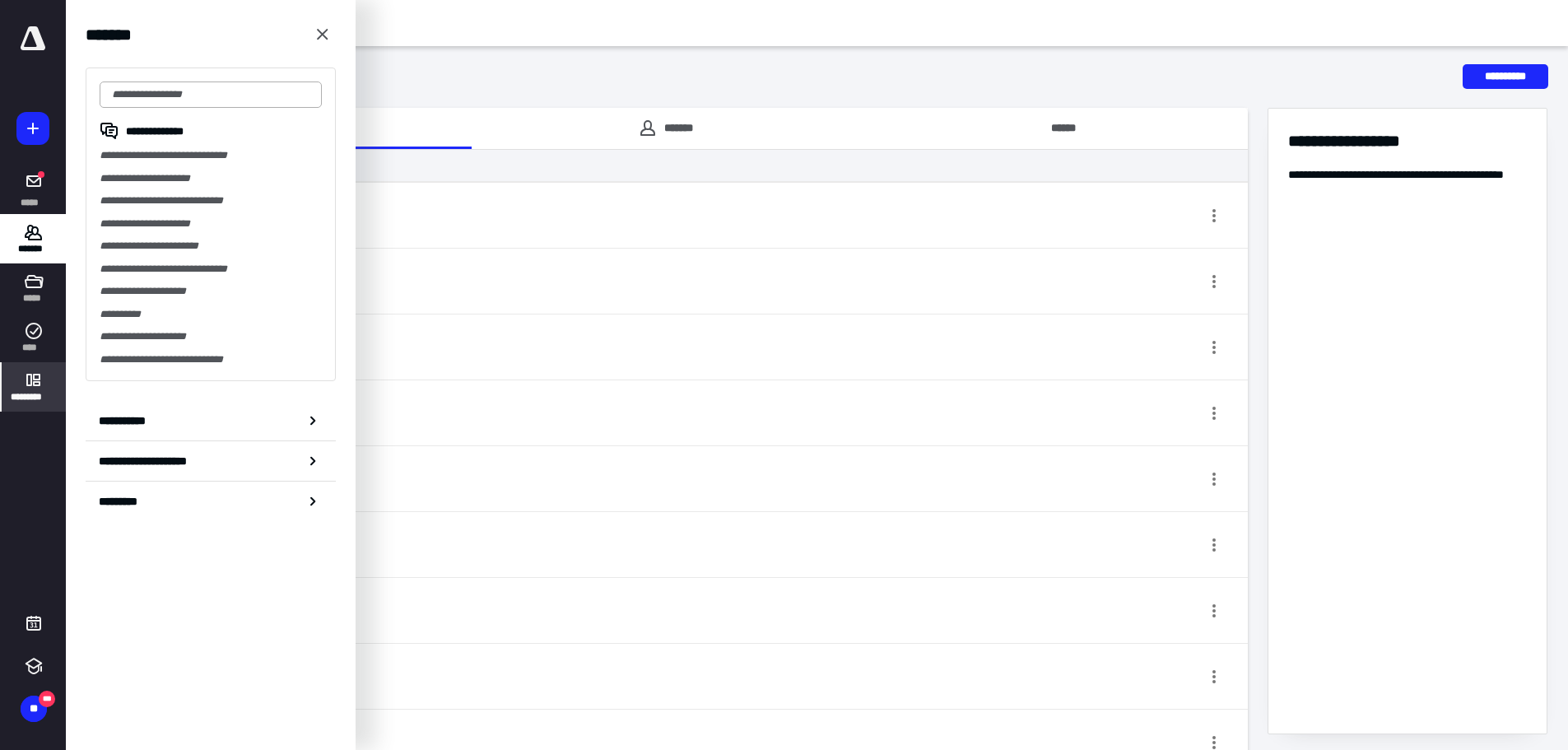click at bounding box center (211, 95) 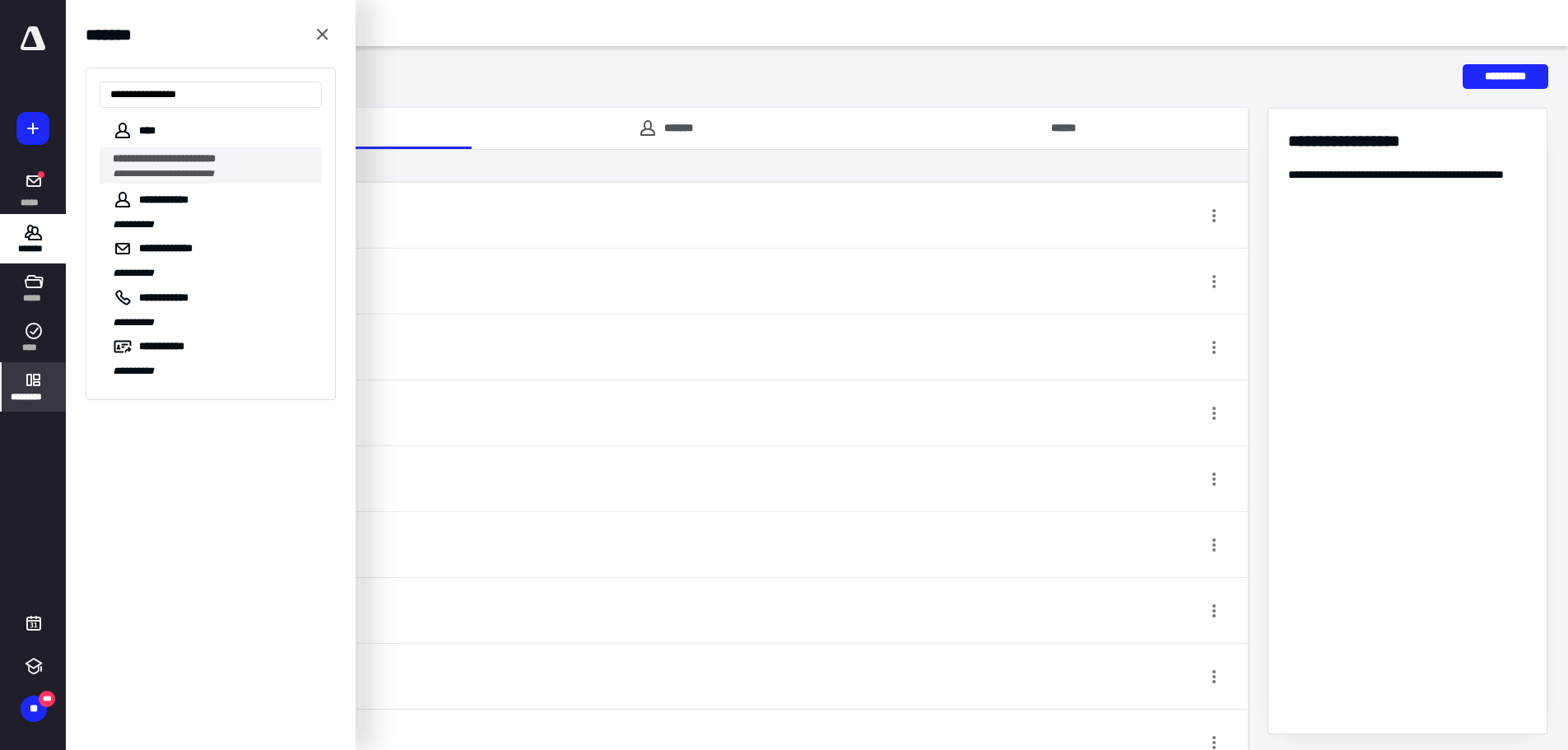 type on "**********" 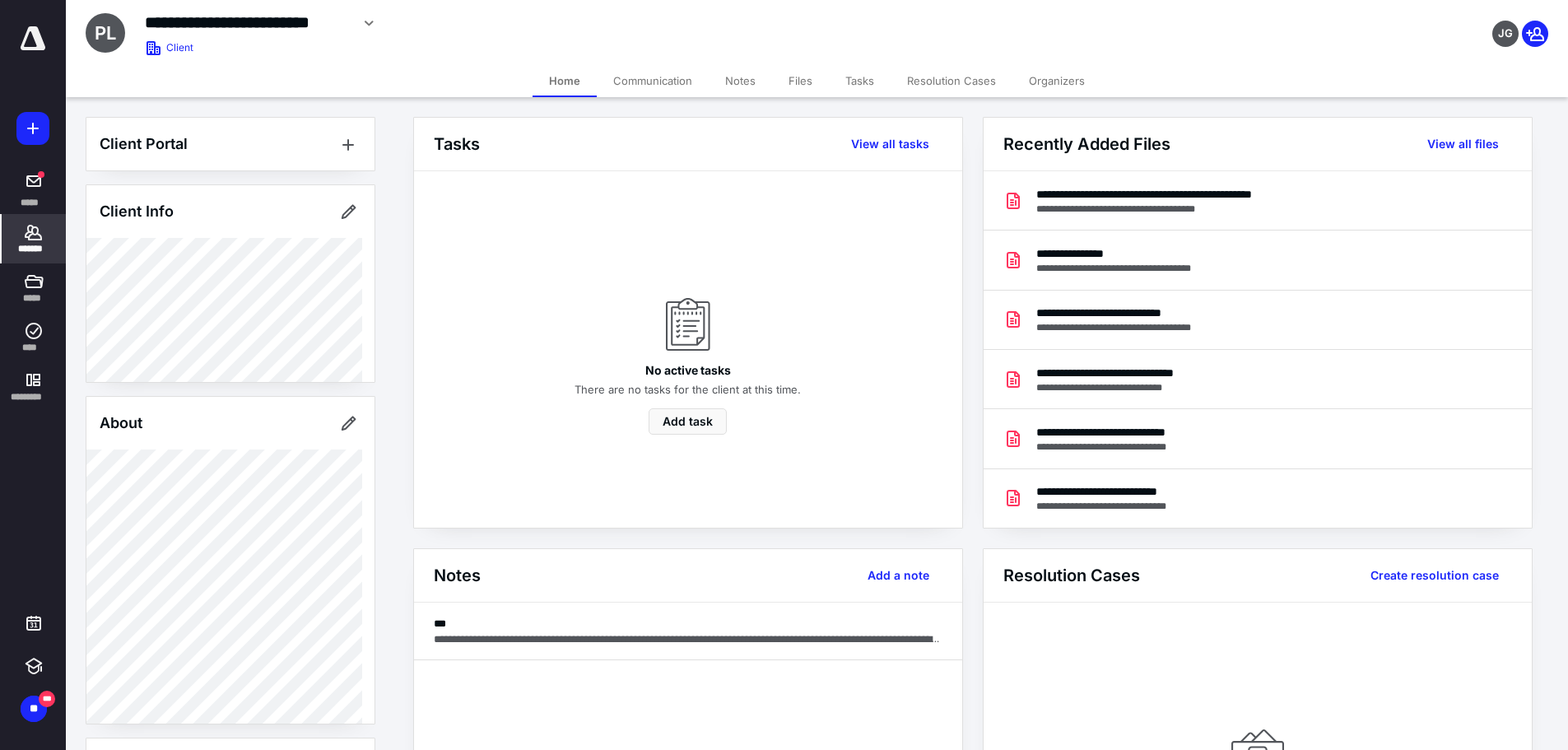 click on "Files" at bounding box center [800, 81] 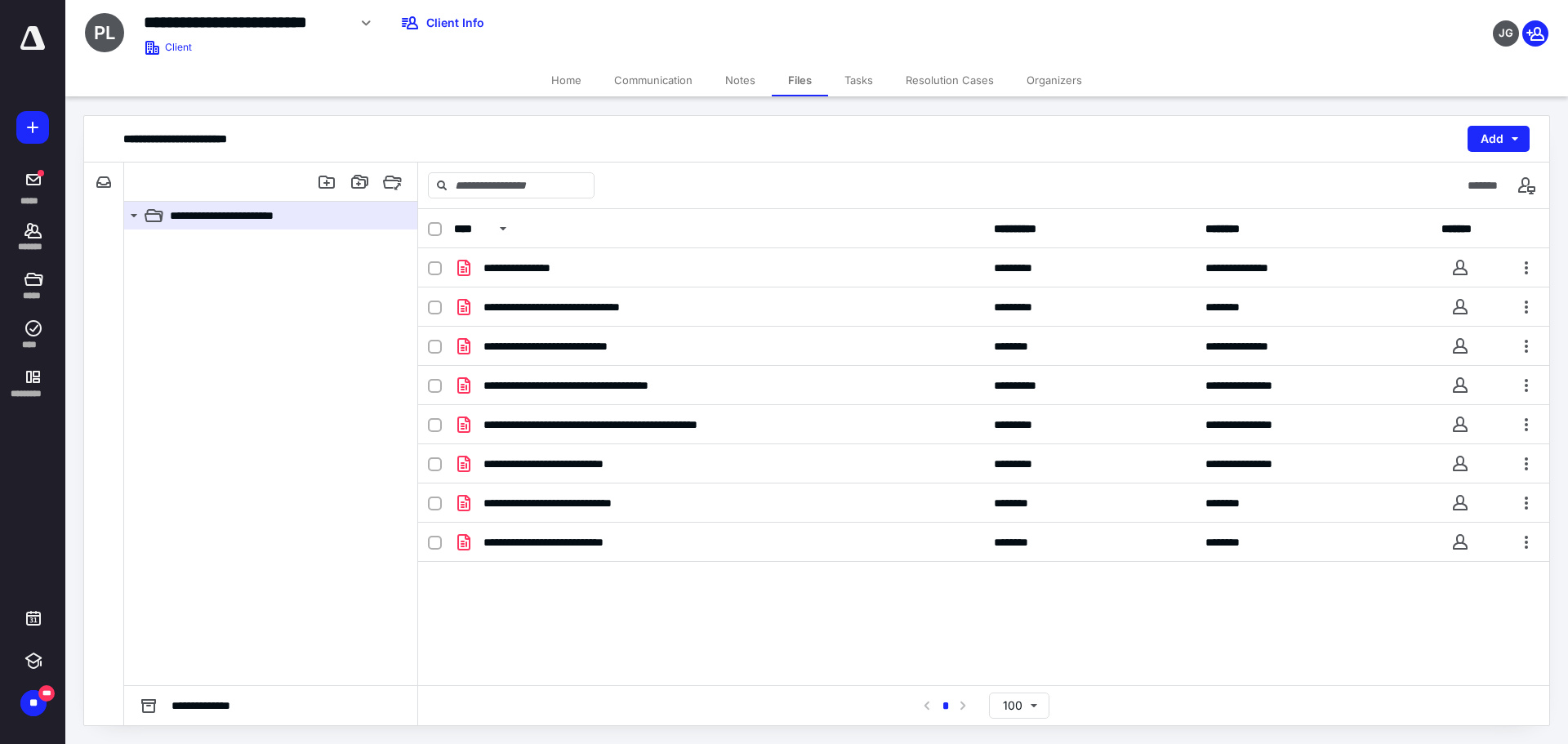 click on "Notes" at bounding box center [740, 80] 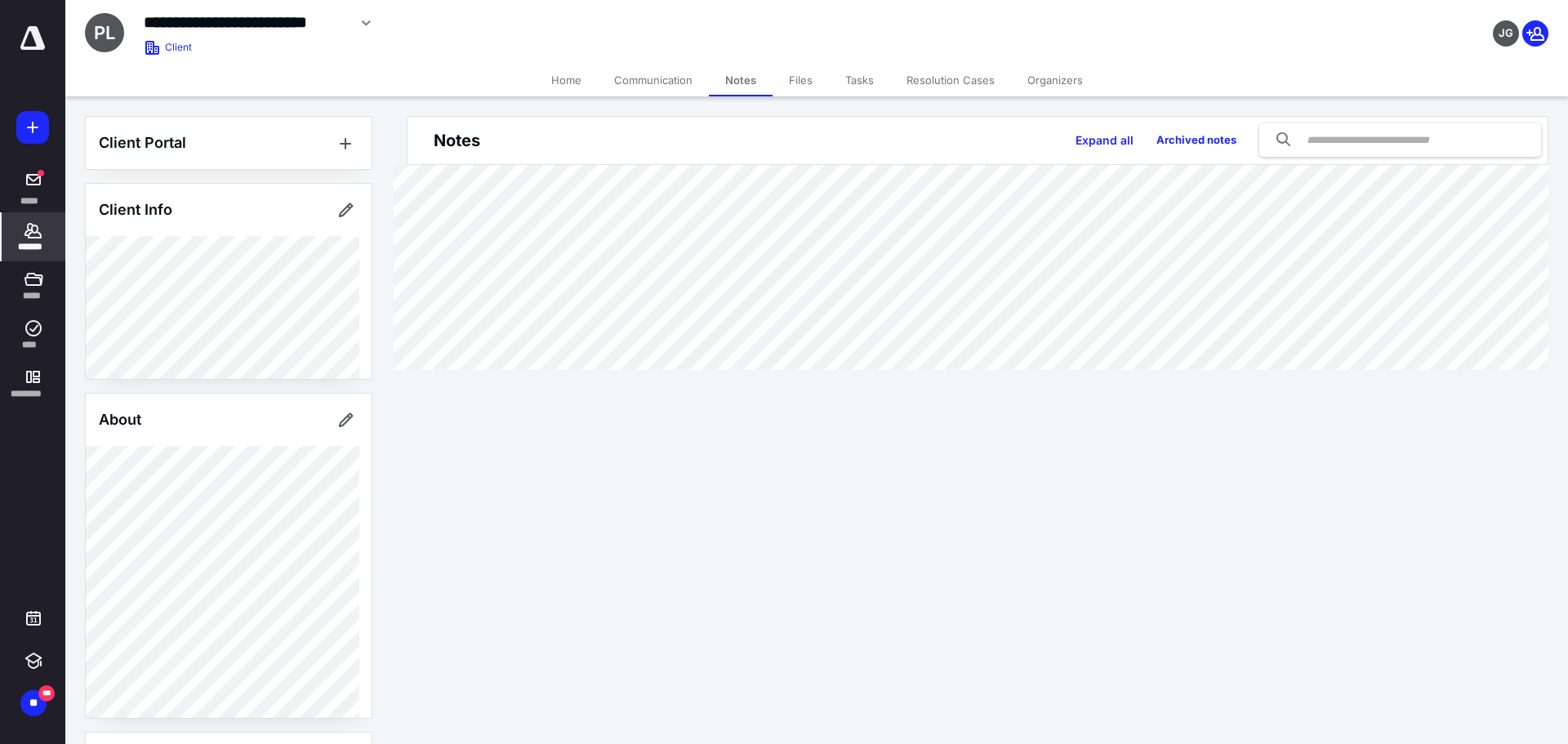 click on "*******" at bounding box center [33, 247] 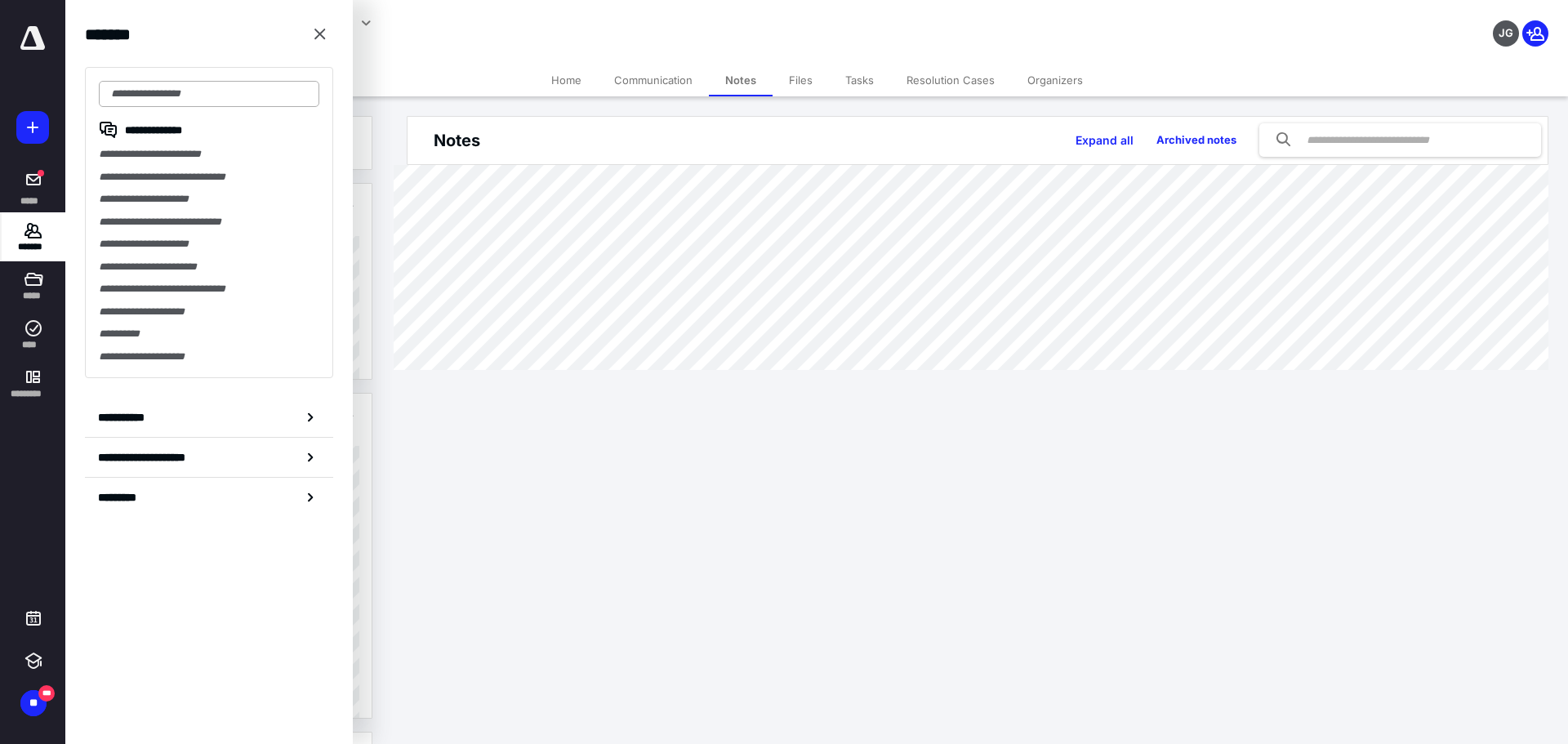 click at bounding box center [209, 94] 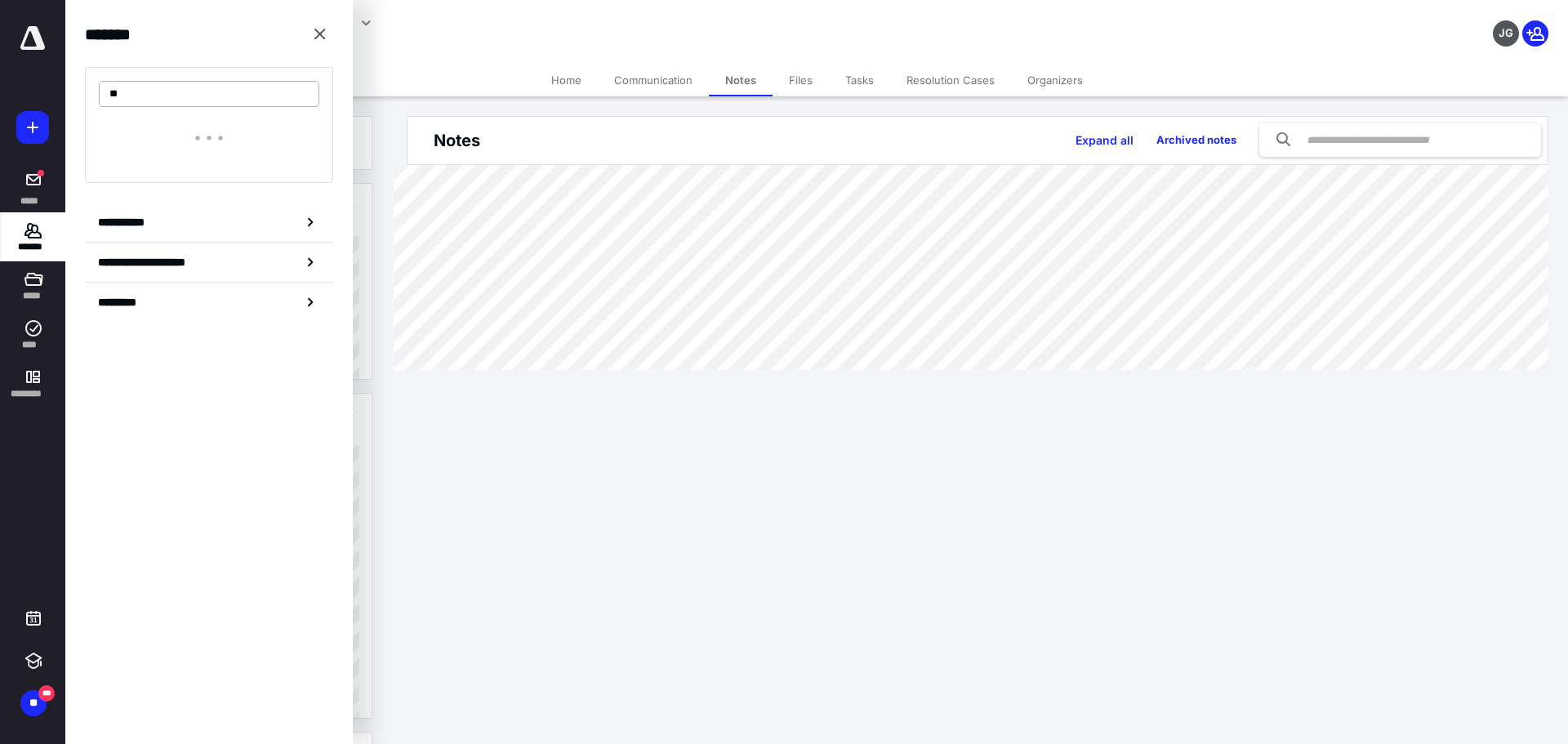type on "*" 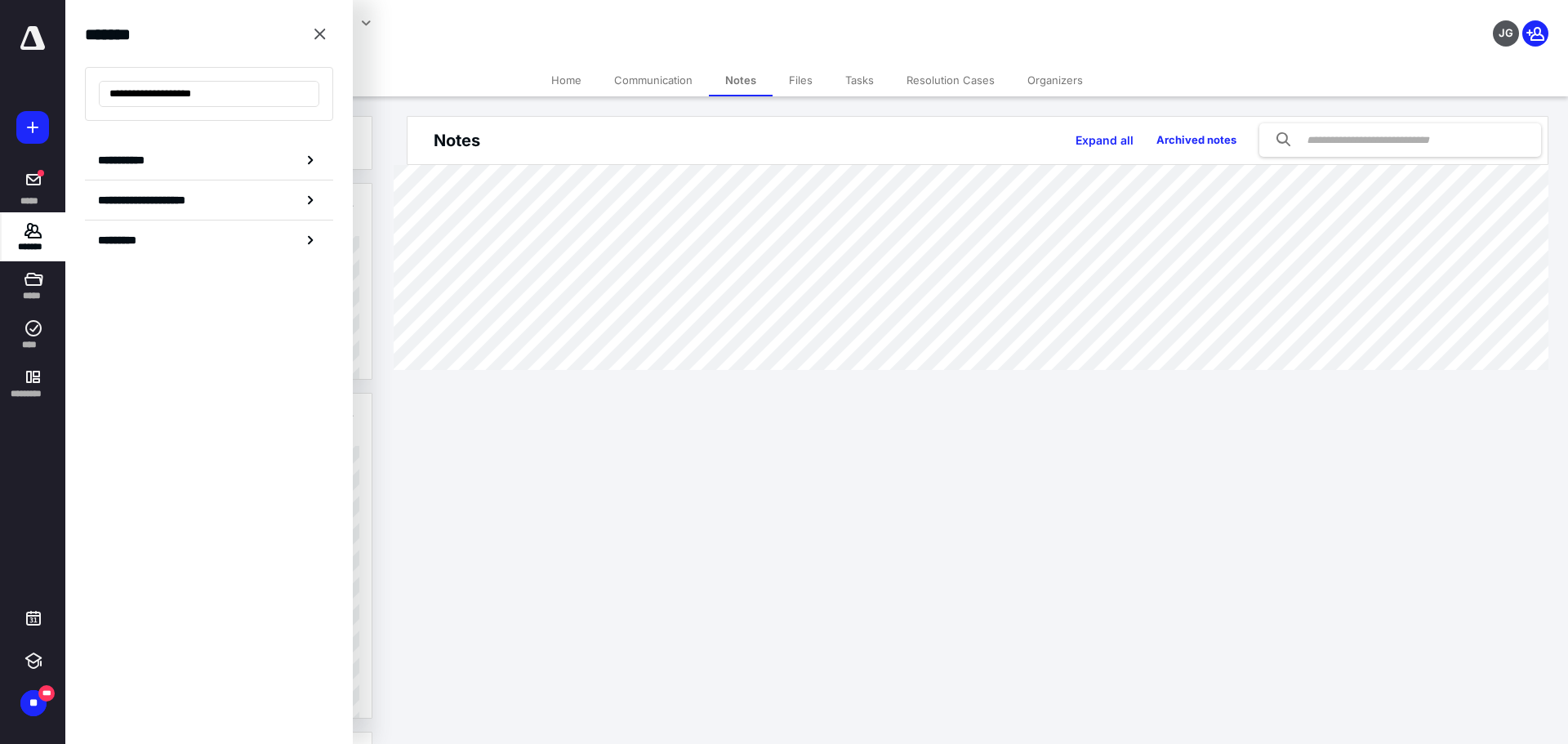 type on "**********" 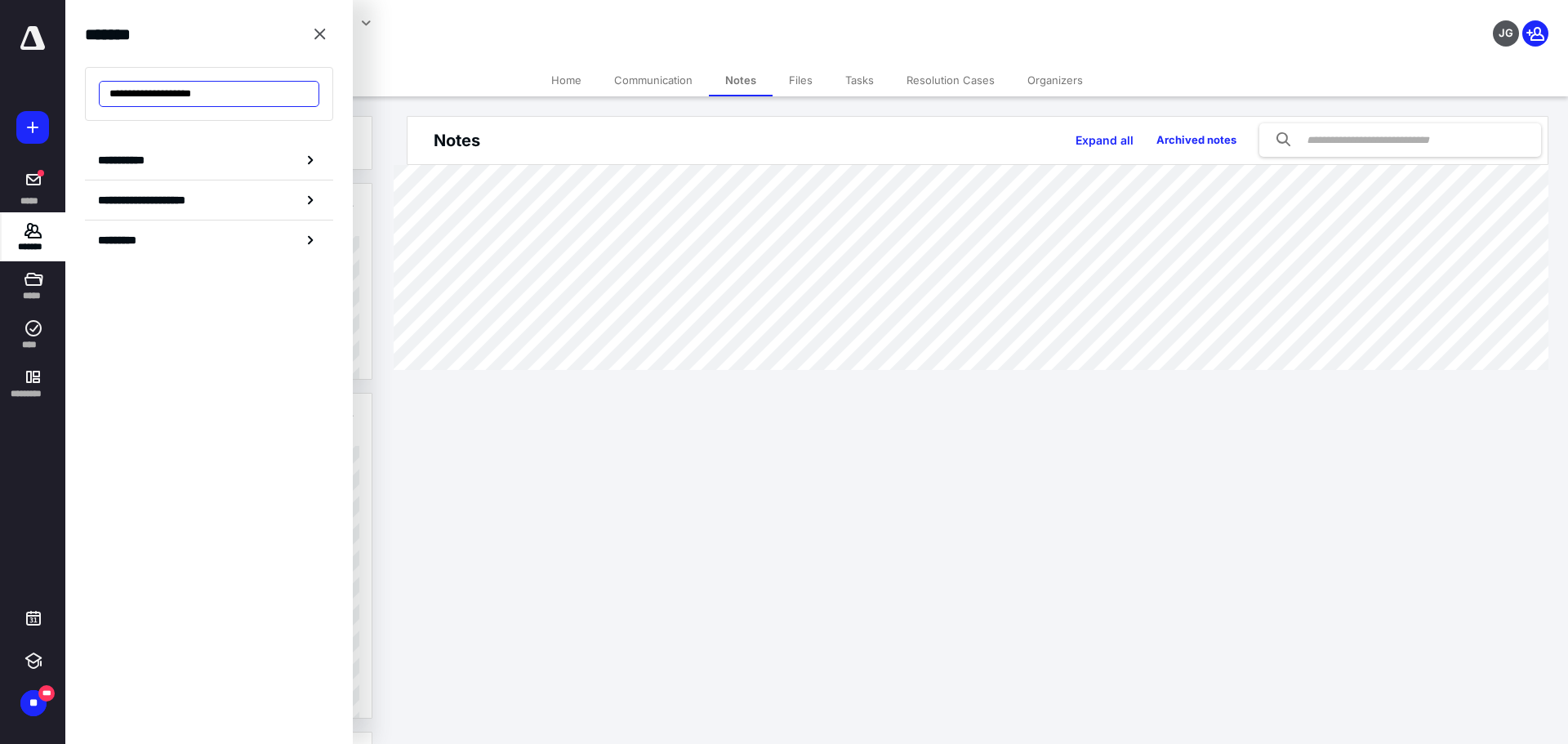 drag, startPoint x: 243, startPoint y: 96, endPoint x: 33, endPoint y: 125, distance: 211.9929 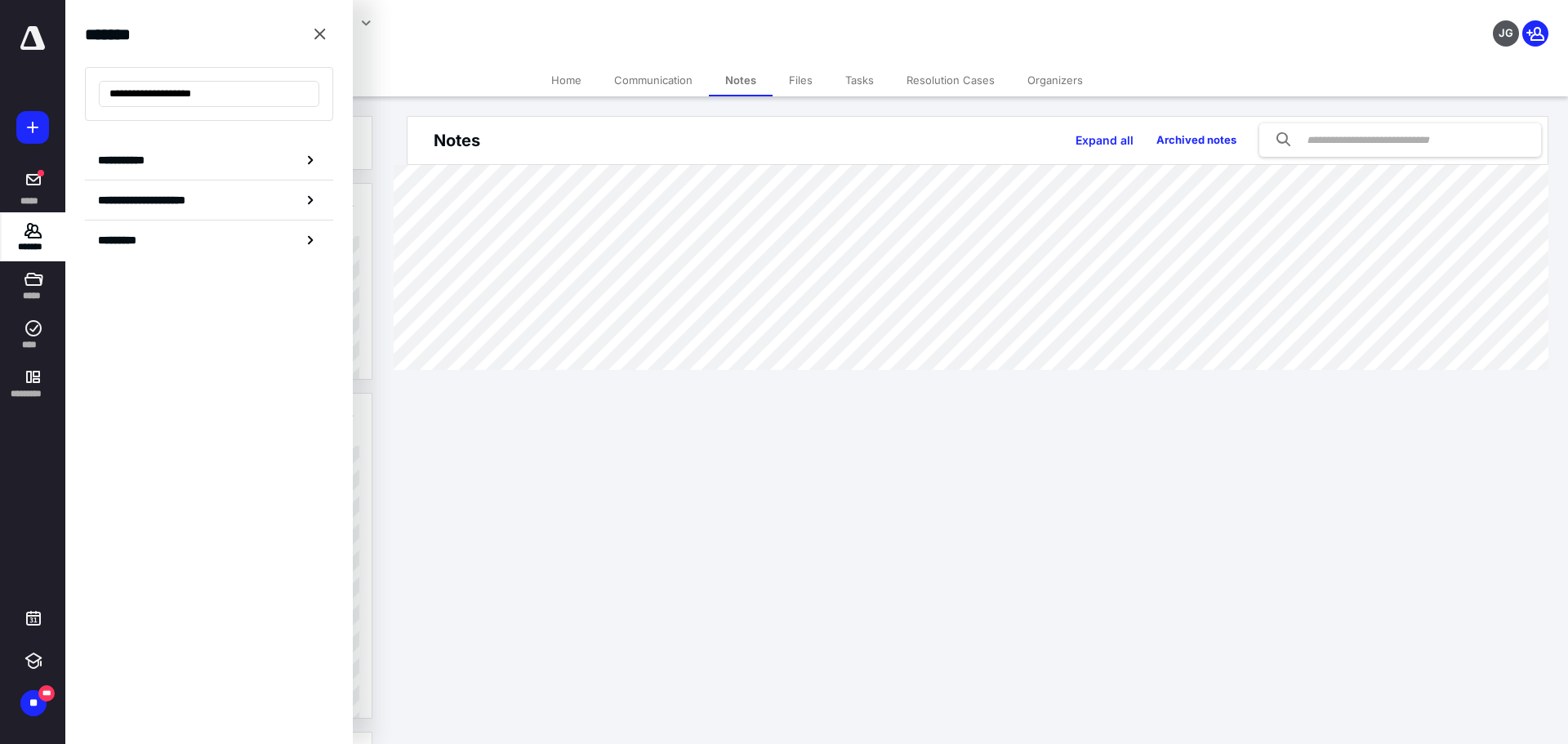 click on "**********" at bounding box center [784, 0] 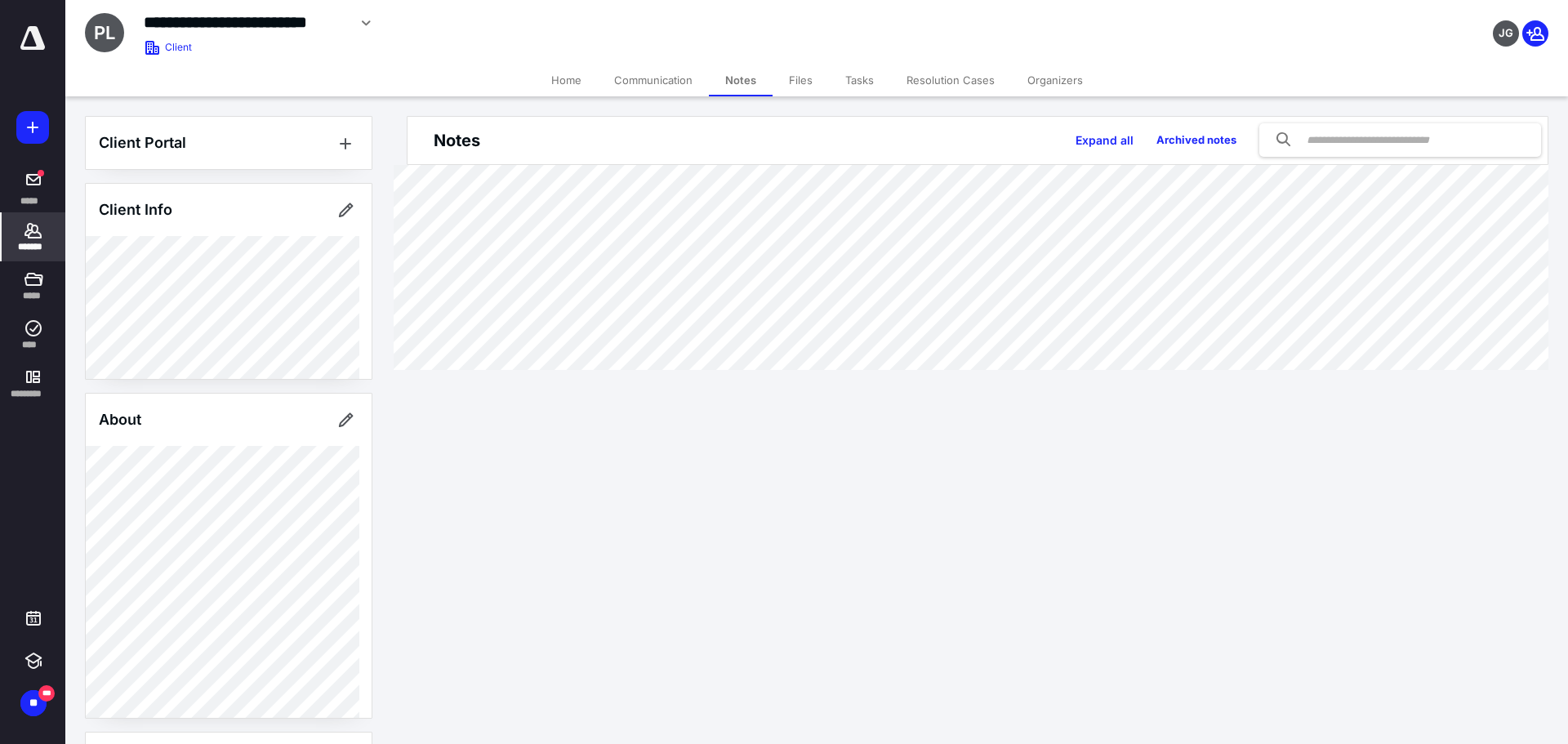 click on "*******" at bounding box center (33, 247) 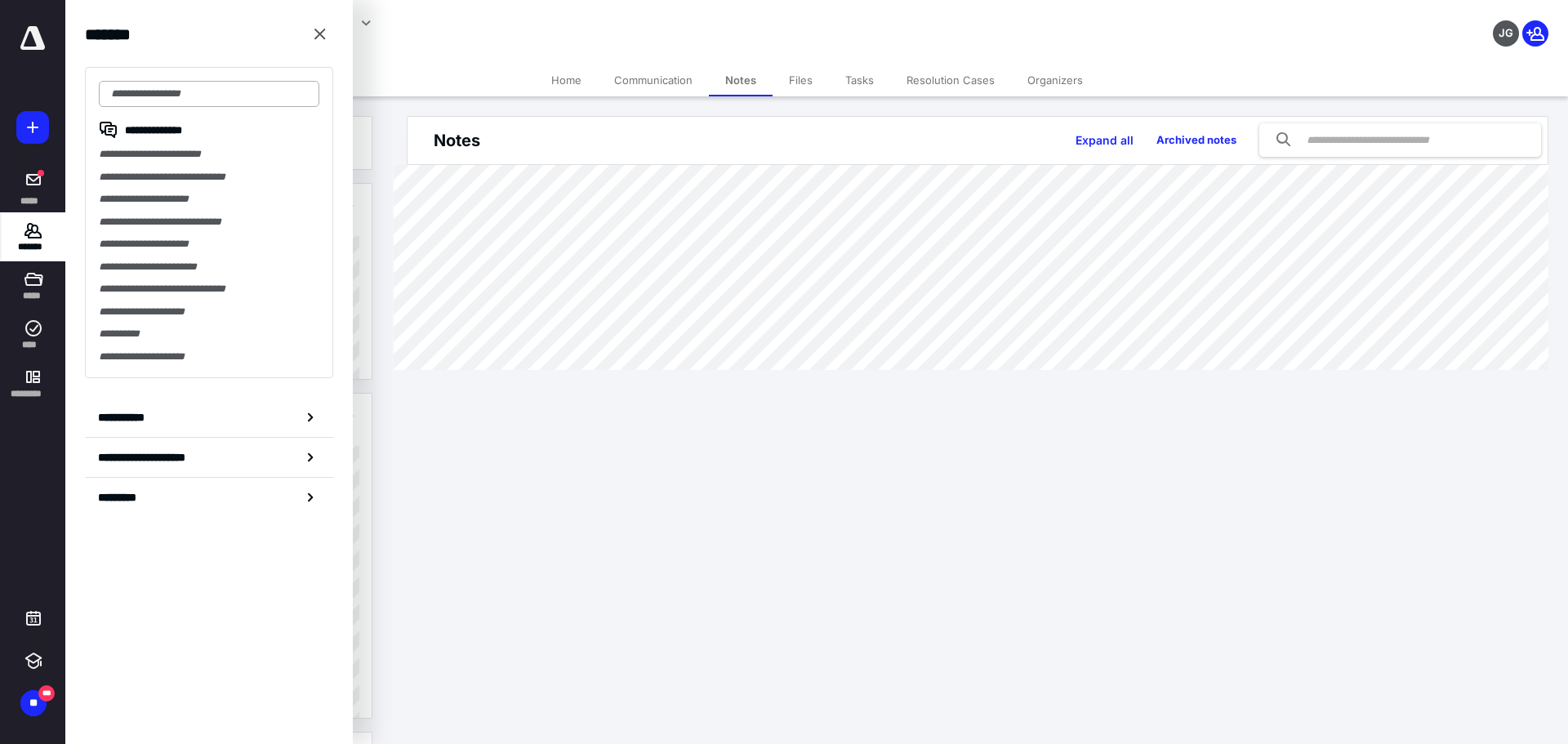 click at bounding box center (209, 94) 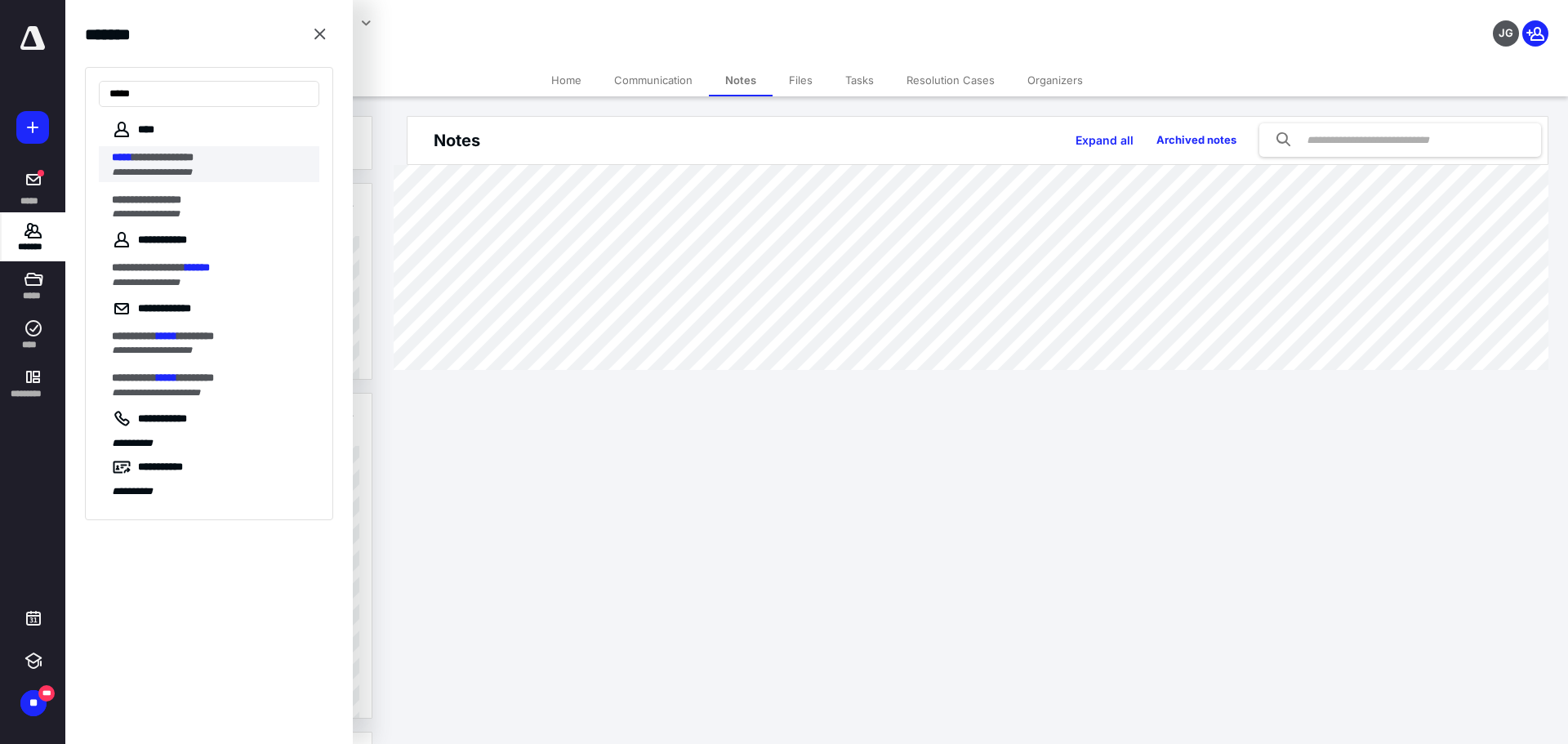 type on "*****" 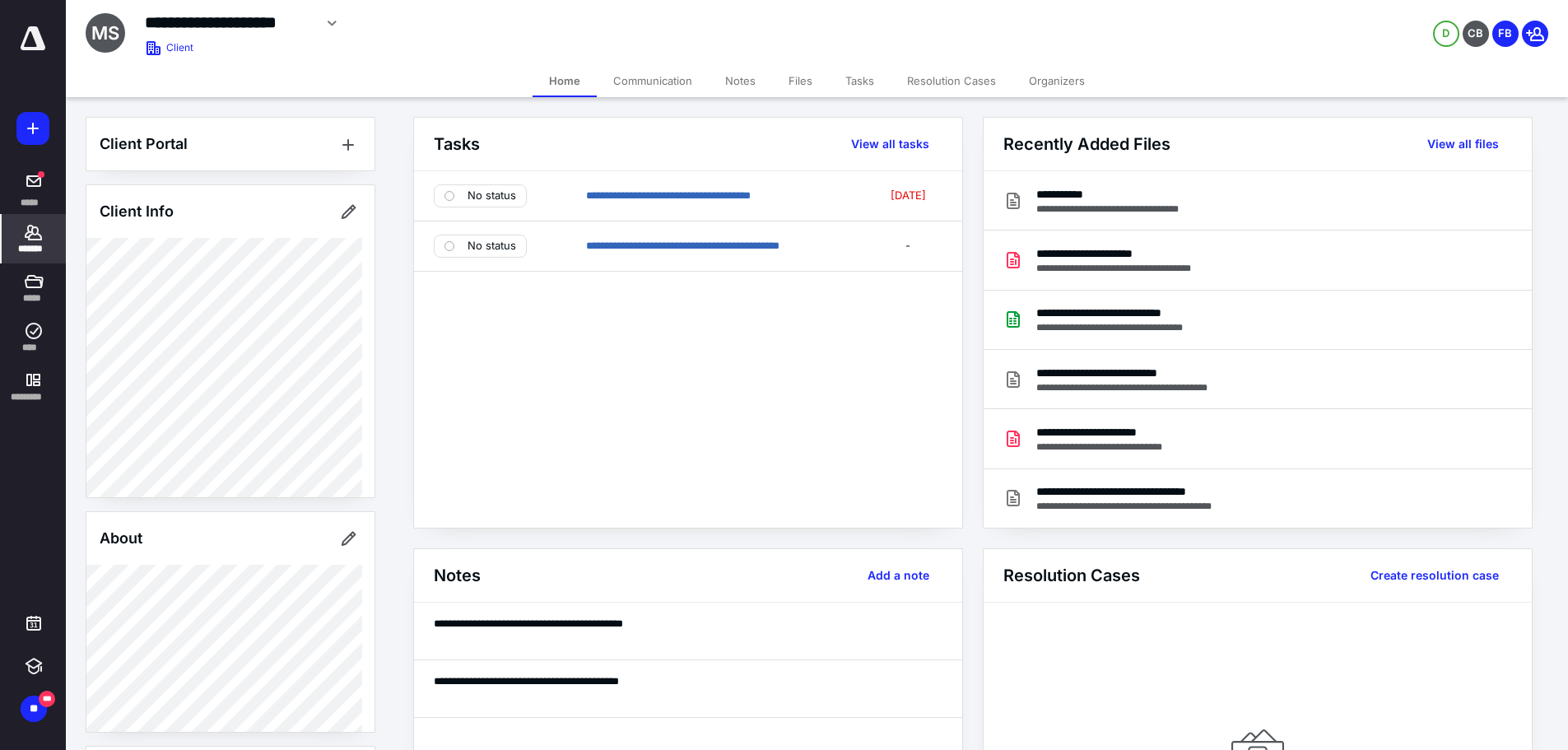 click on "Files" at bounding box center [800, 81] 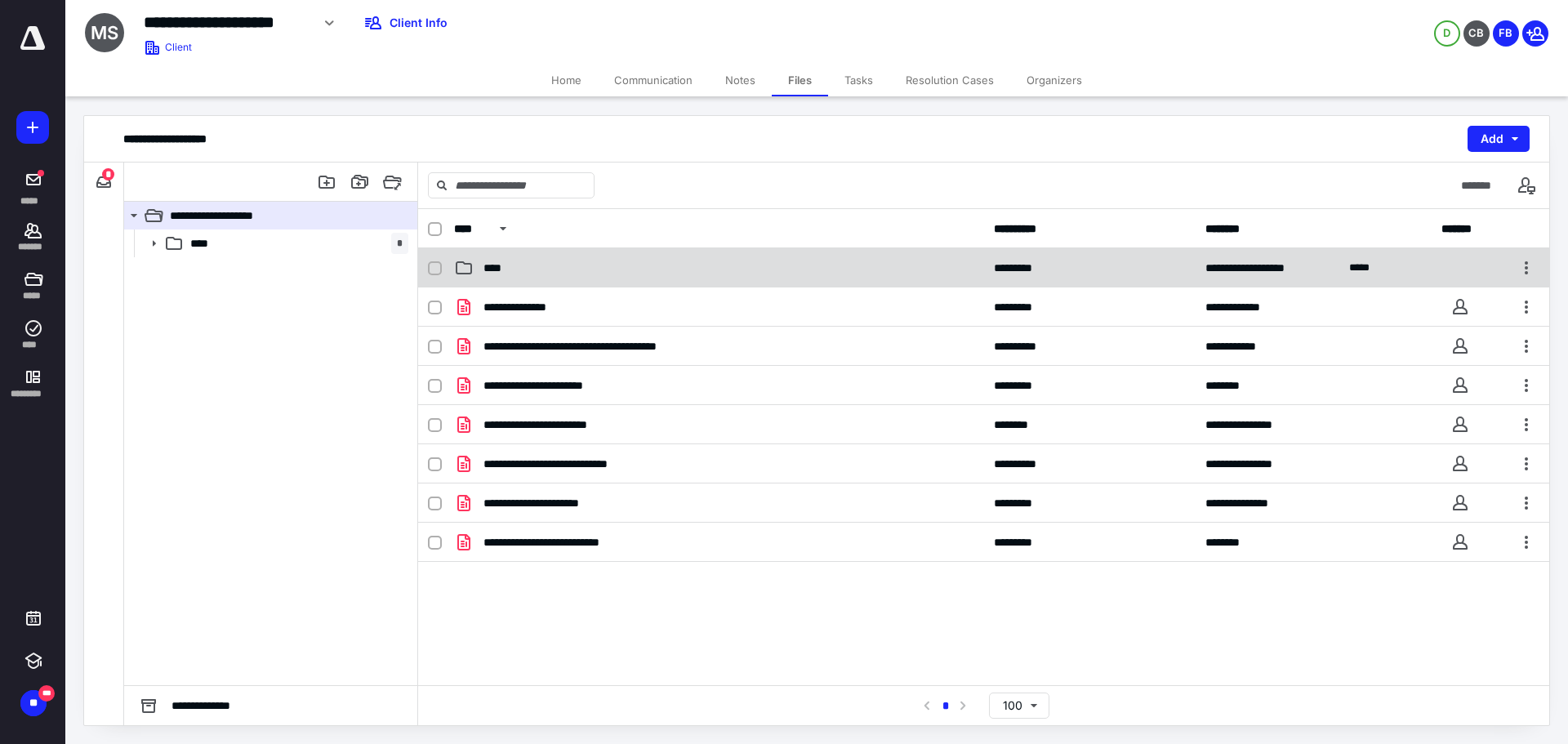 click on "****" at bounding box center (497, 268) 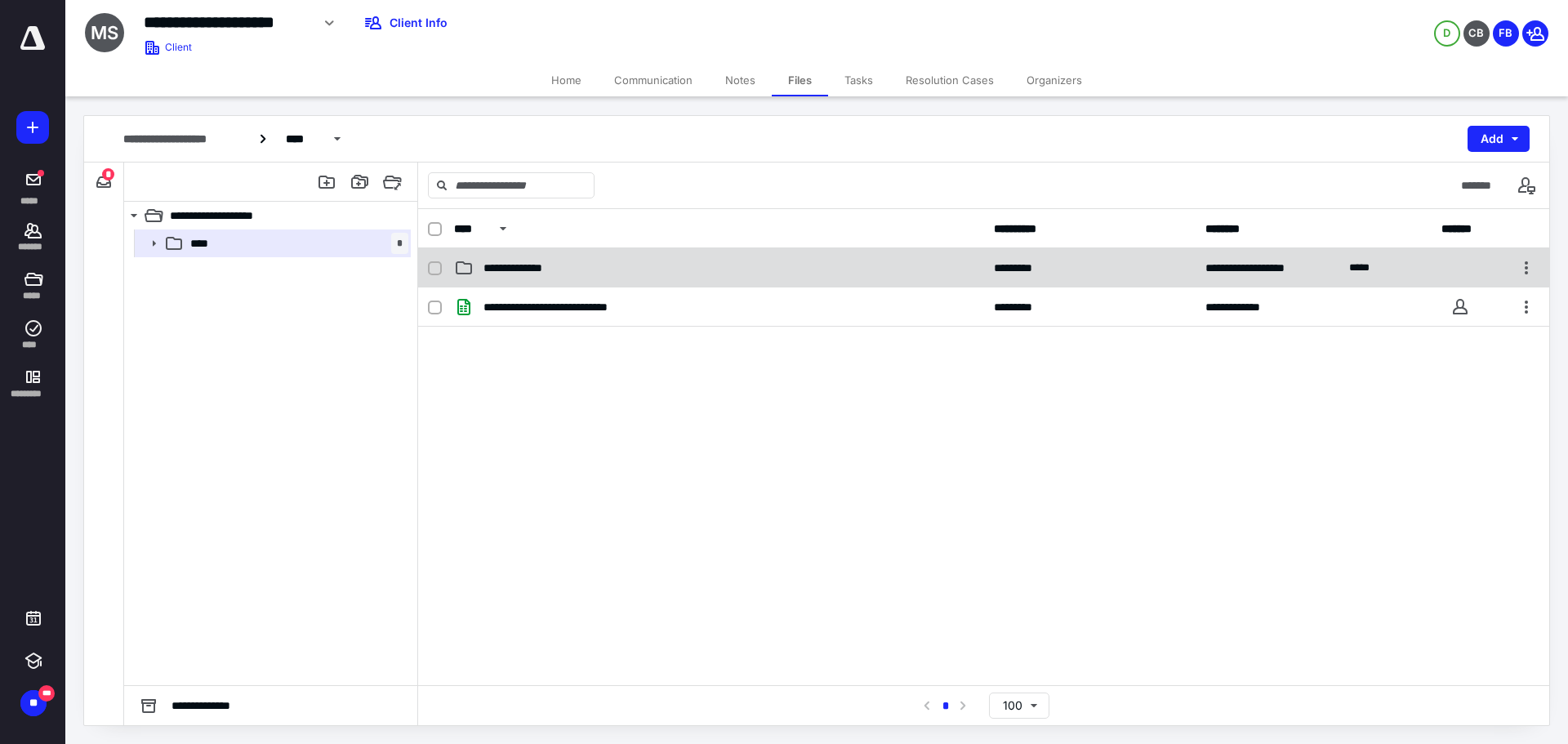 click on "**********" at bounding box center (526, 268) 